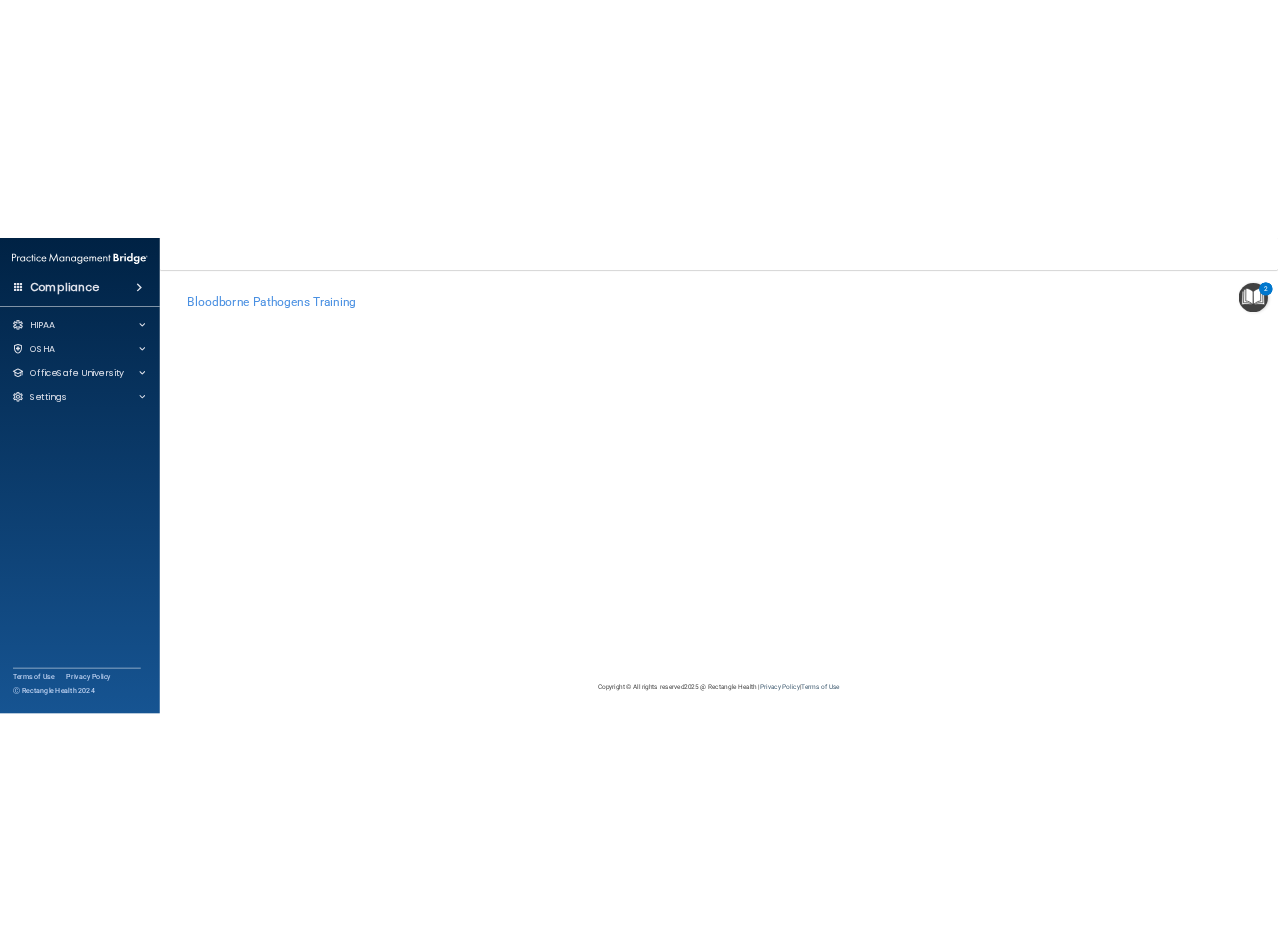 scroll, scrollTop: 0, scrollLeft: 0, axis: both 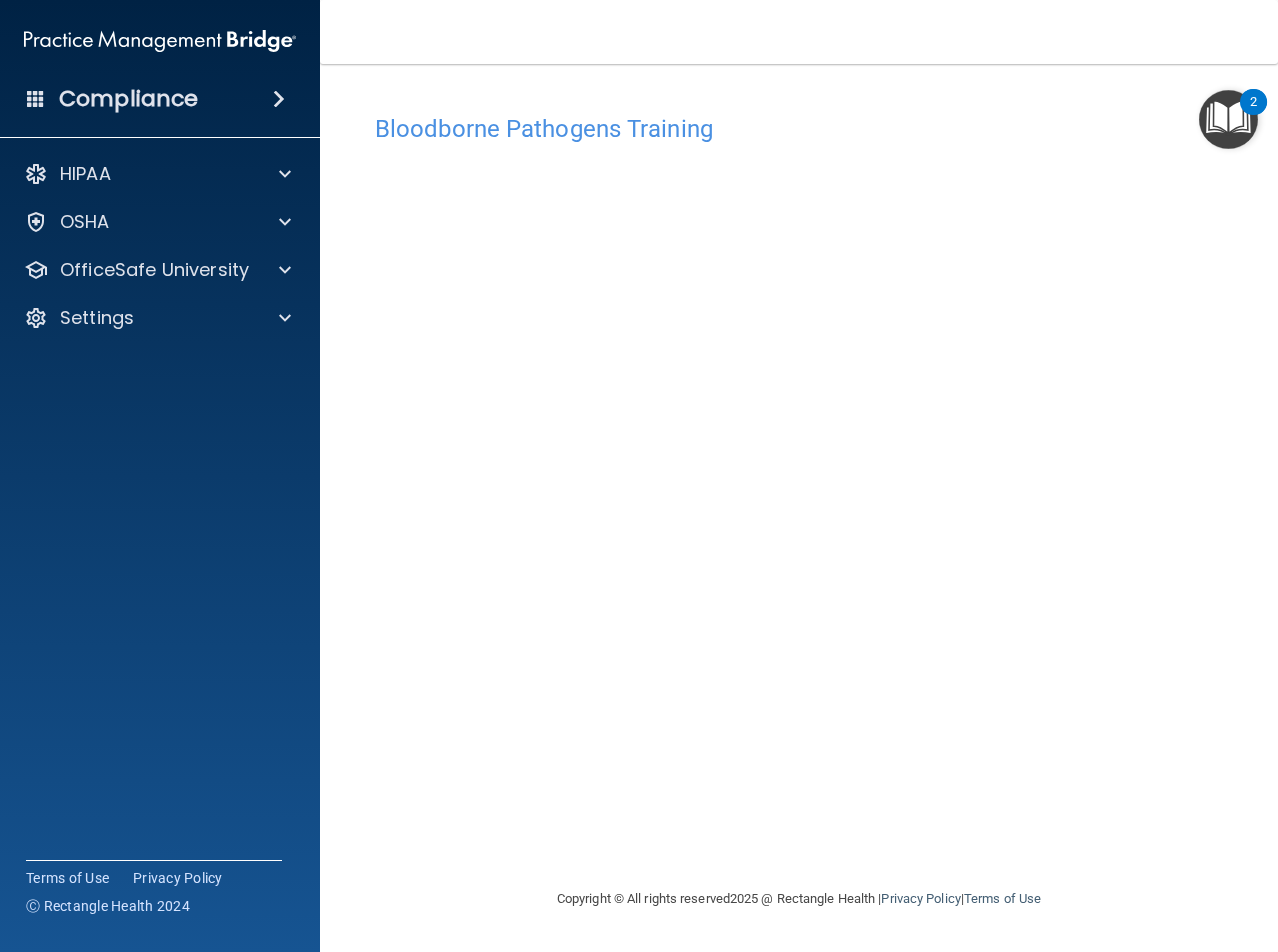 drag, startPoint x: 804, startPoint y: 87, endPoint x: 879, endPoint y: 42, distance: 87.46428 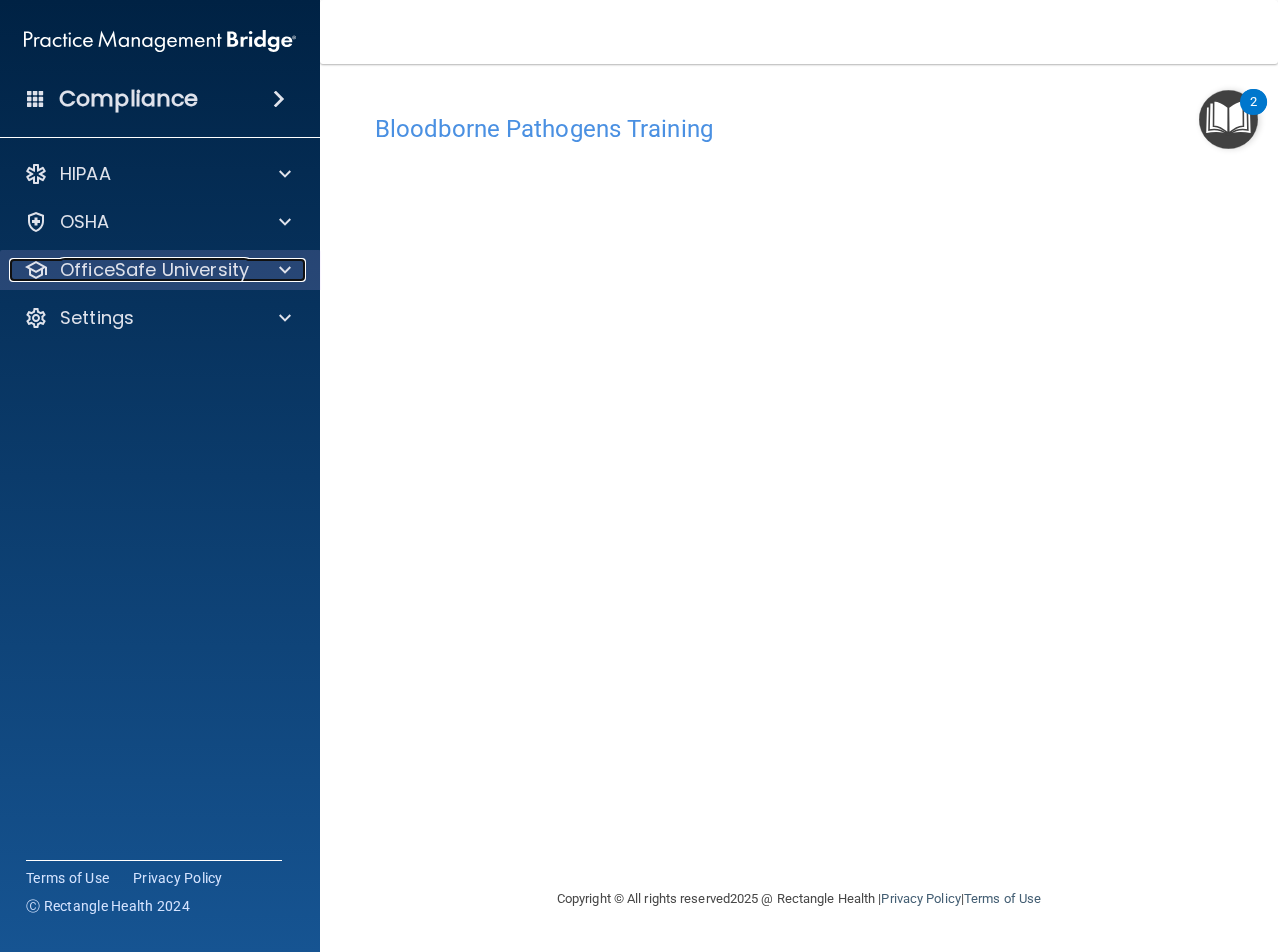 click at bounding box center [285, 270] 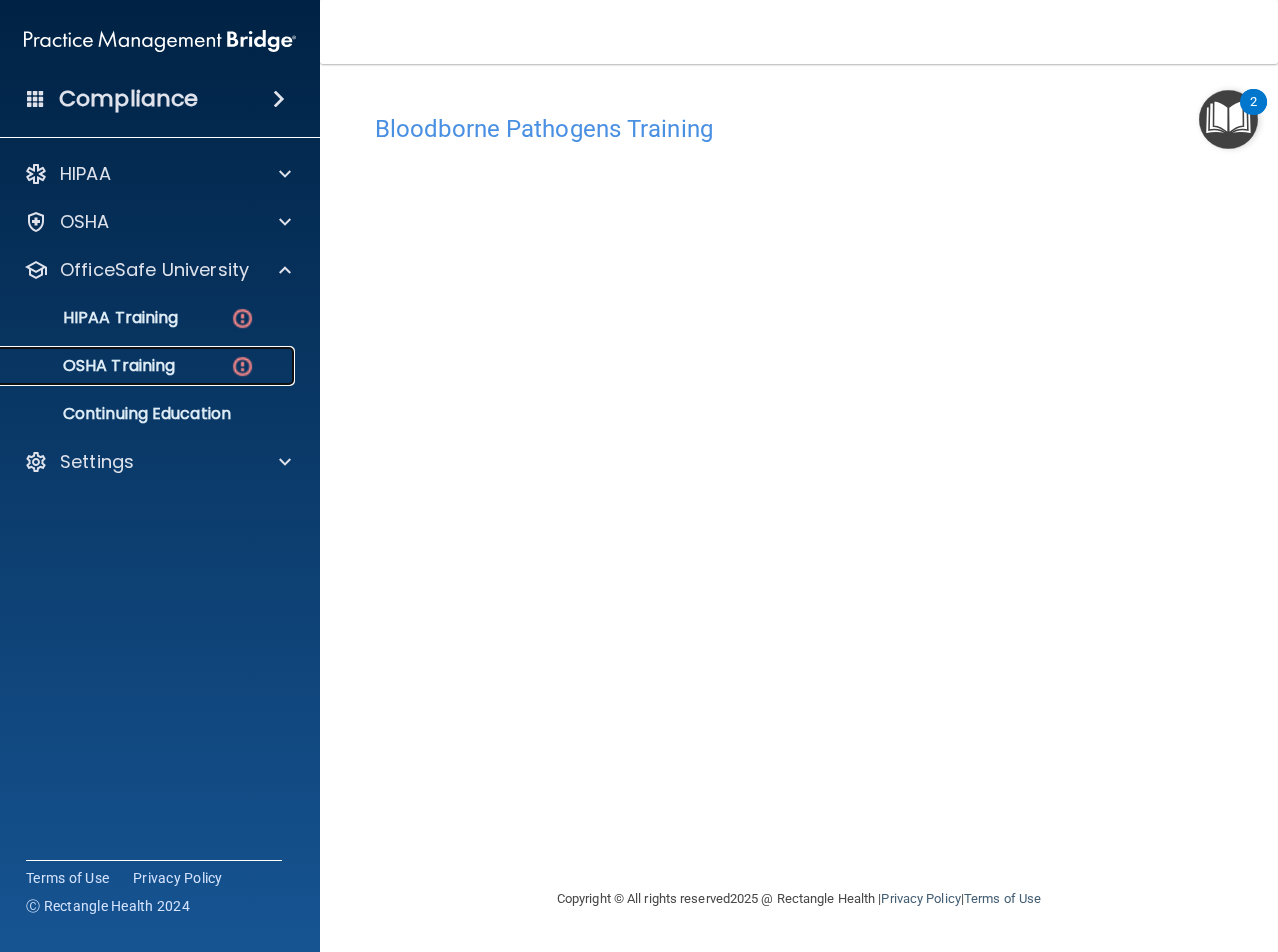 click on "OSHA Training" at bounding box center [94, 366] 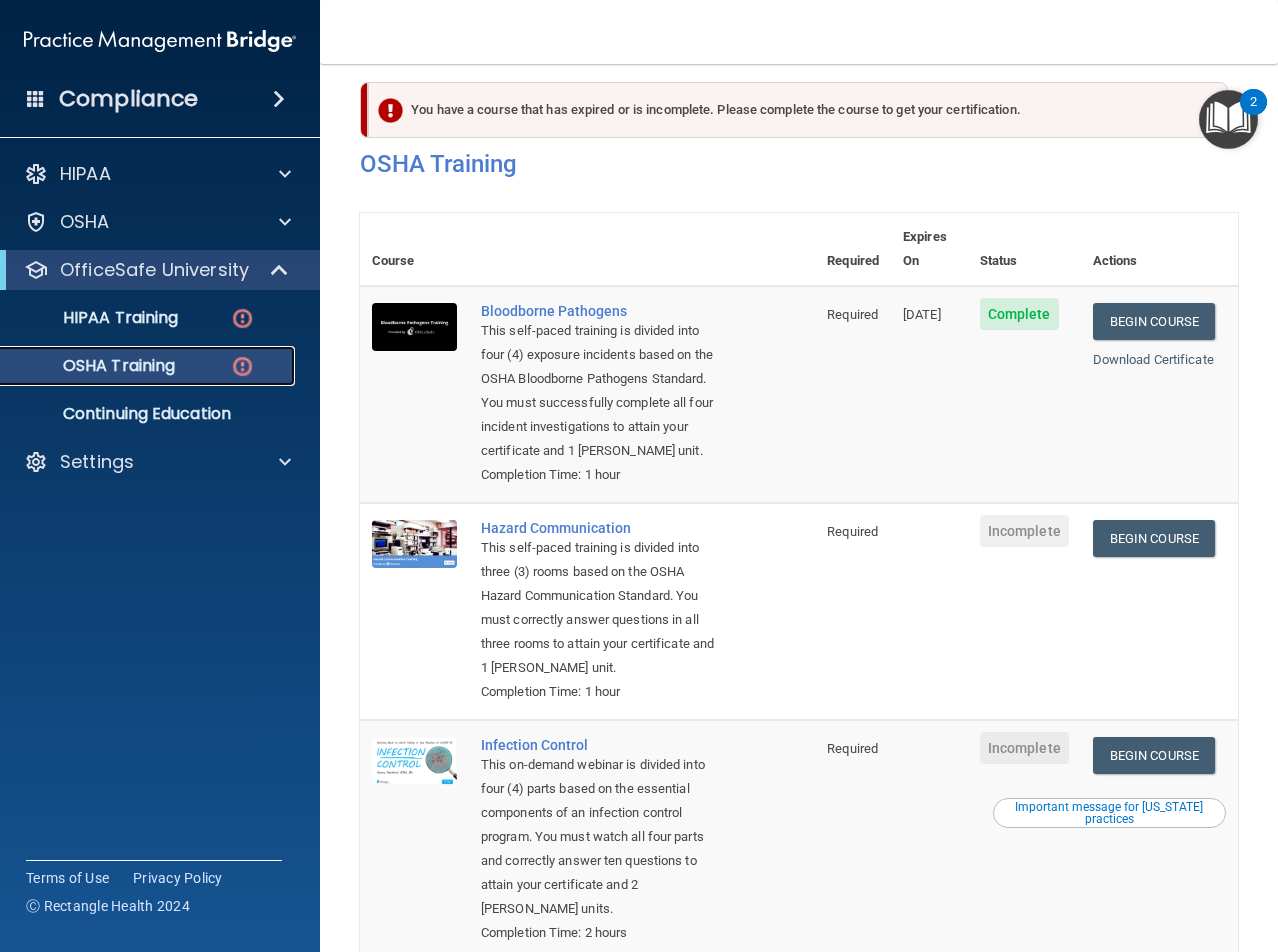 scroll, scrollTop: 0, scrollLeft: 0, axis: both 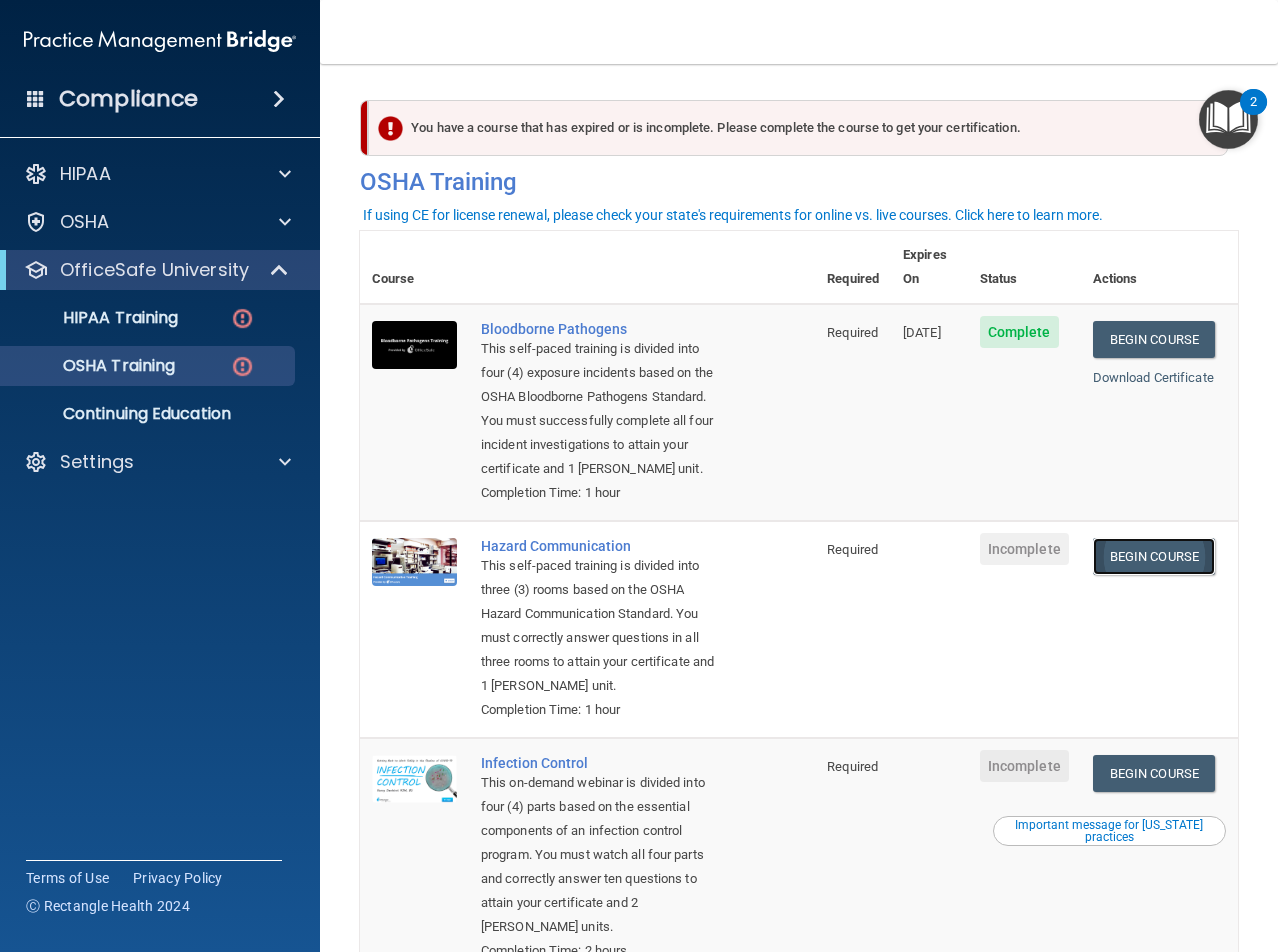click on "Begin Course" at bounding box center (1154, 556) 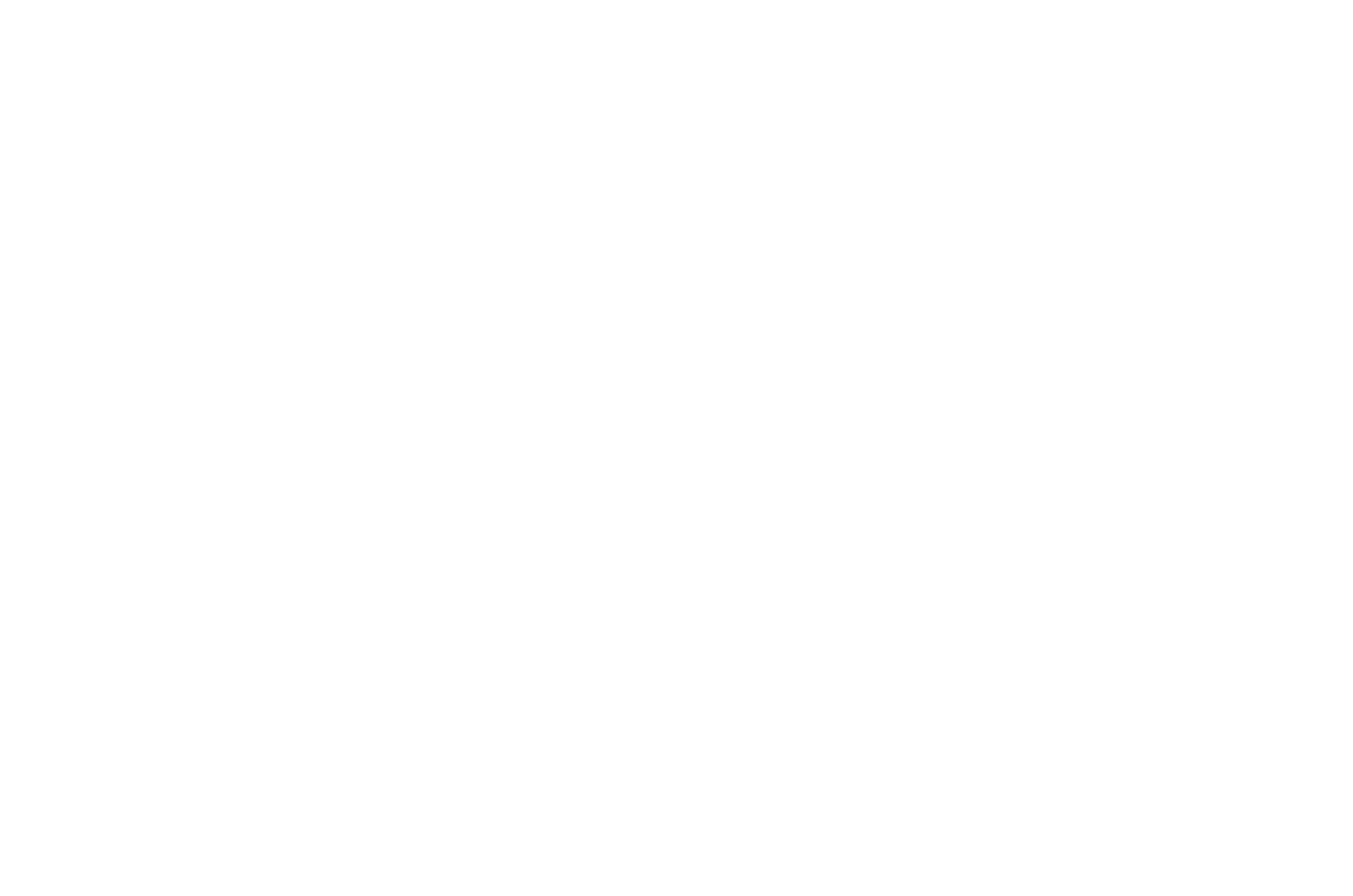 scroll, scrollTop: 0, scrollLeft: 0, axis: both 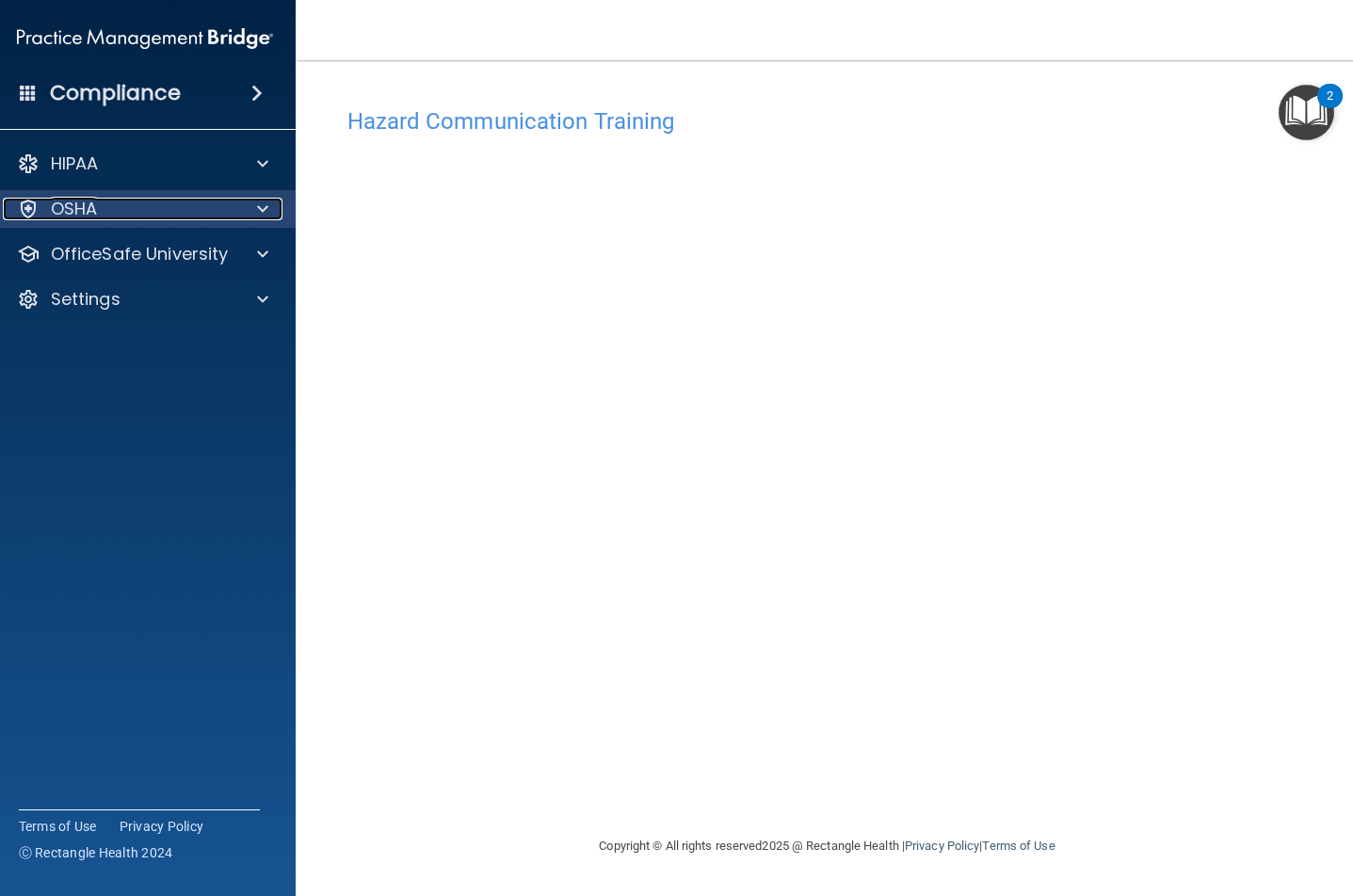 click on "OSHA" at bounding box center (120, 209) 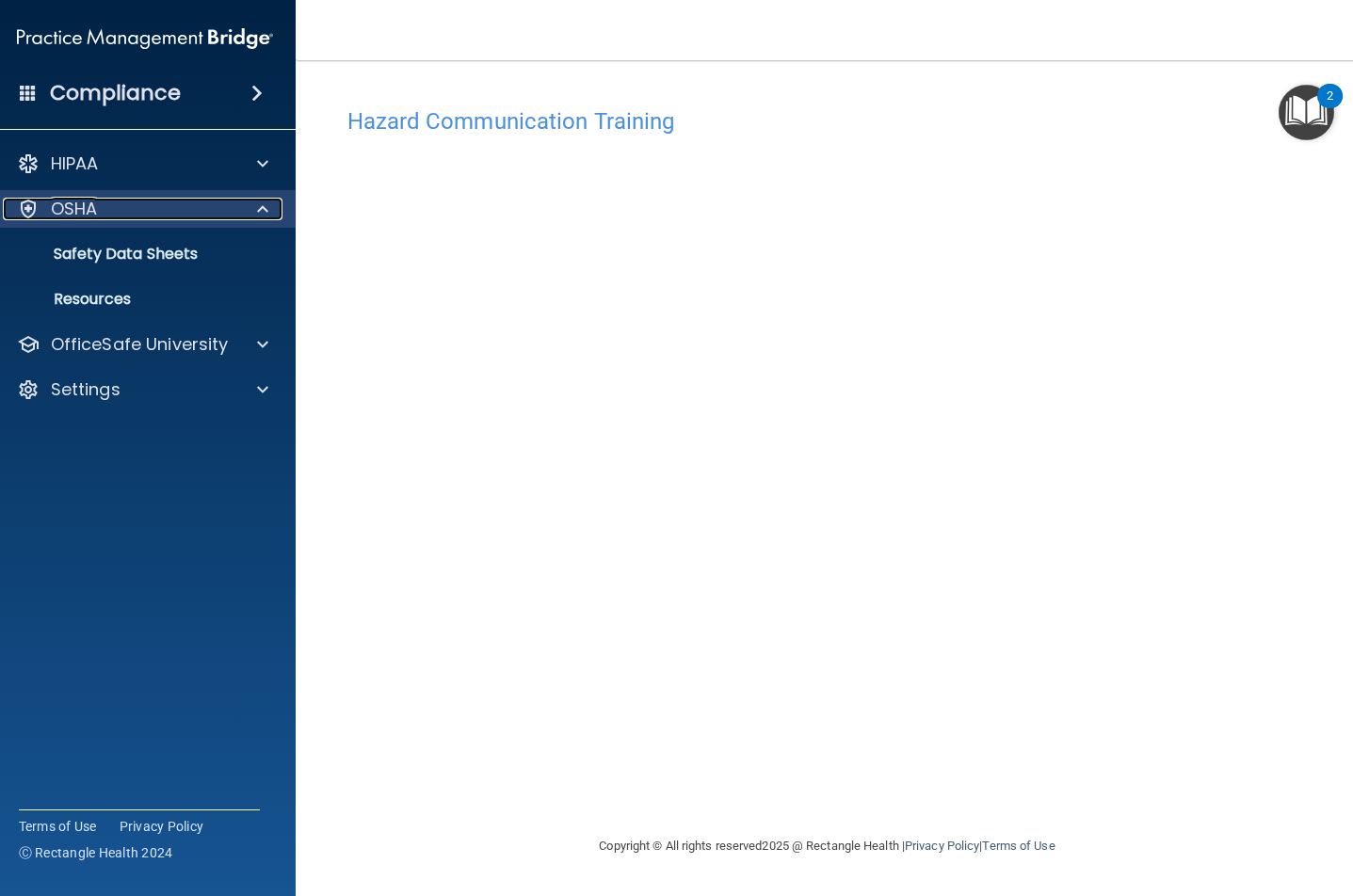 click on "OSHA" at bounding box center (74, 209) 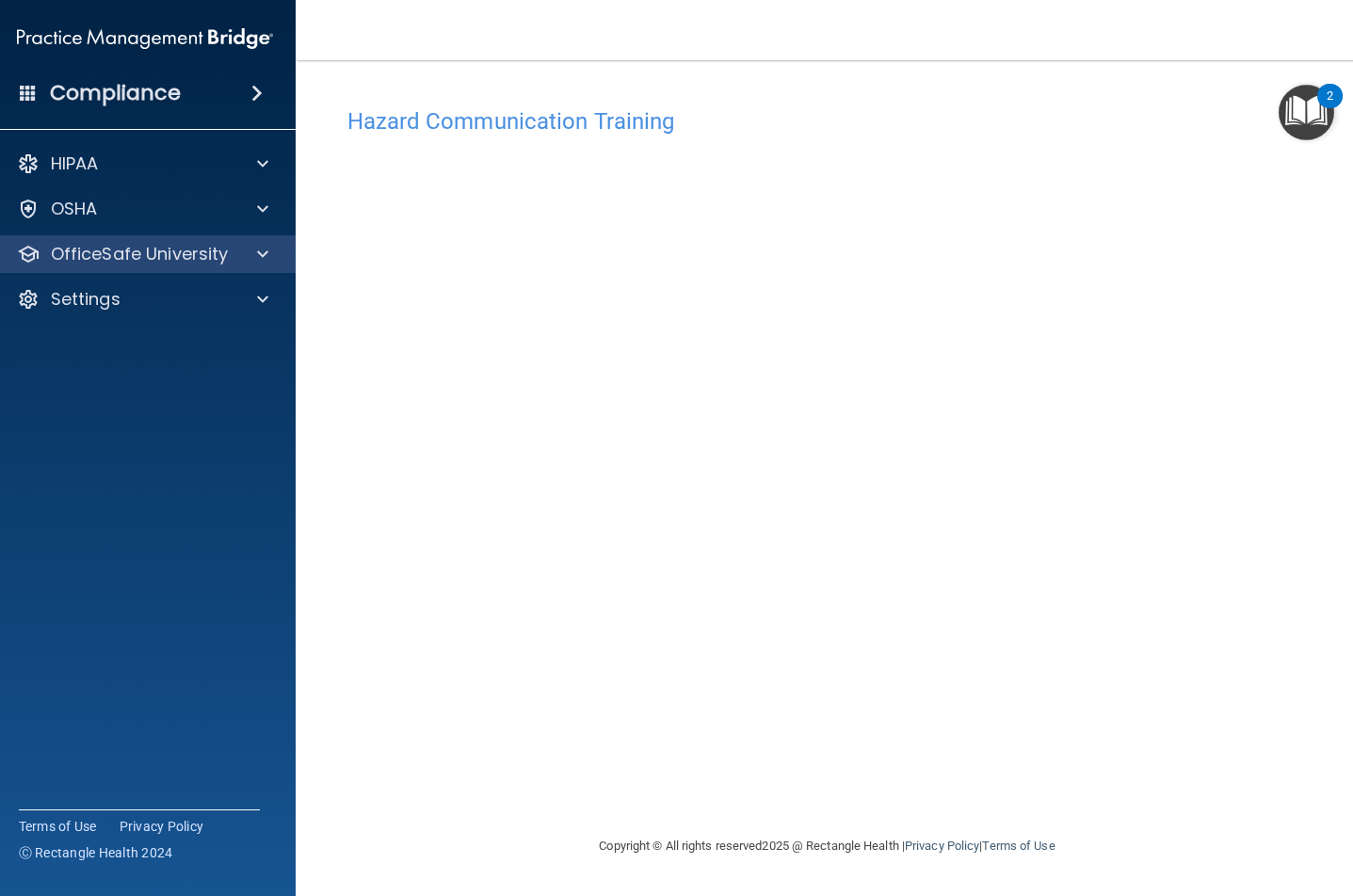 click on "OfficeSafe University" at bounding box center [145, 254] 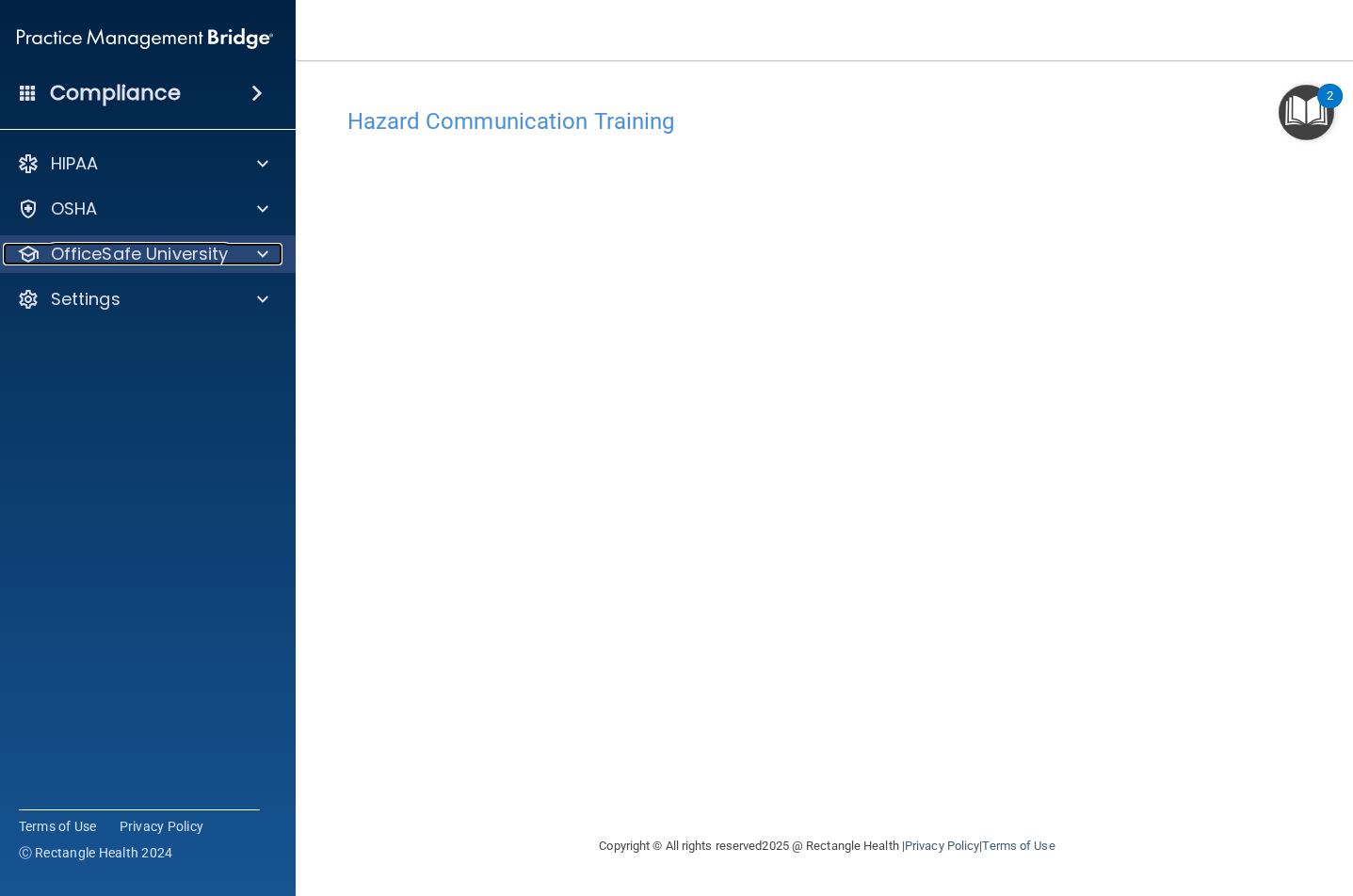 click on "OfficeSafe University" at bounding box center [139, 254] 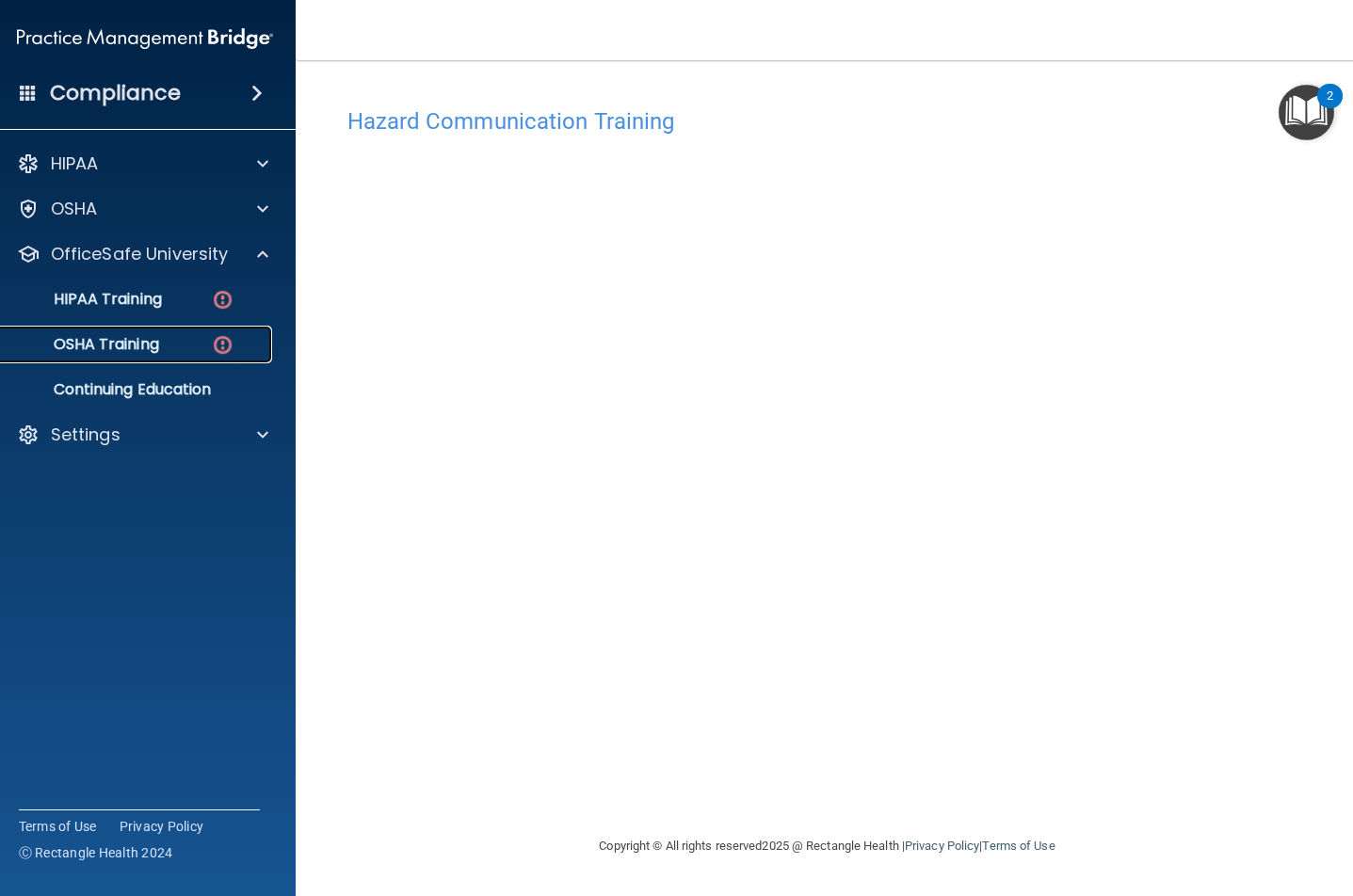 click on "OSHA Training" at bounding box center [83, 344] 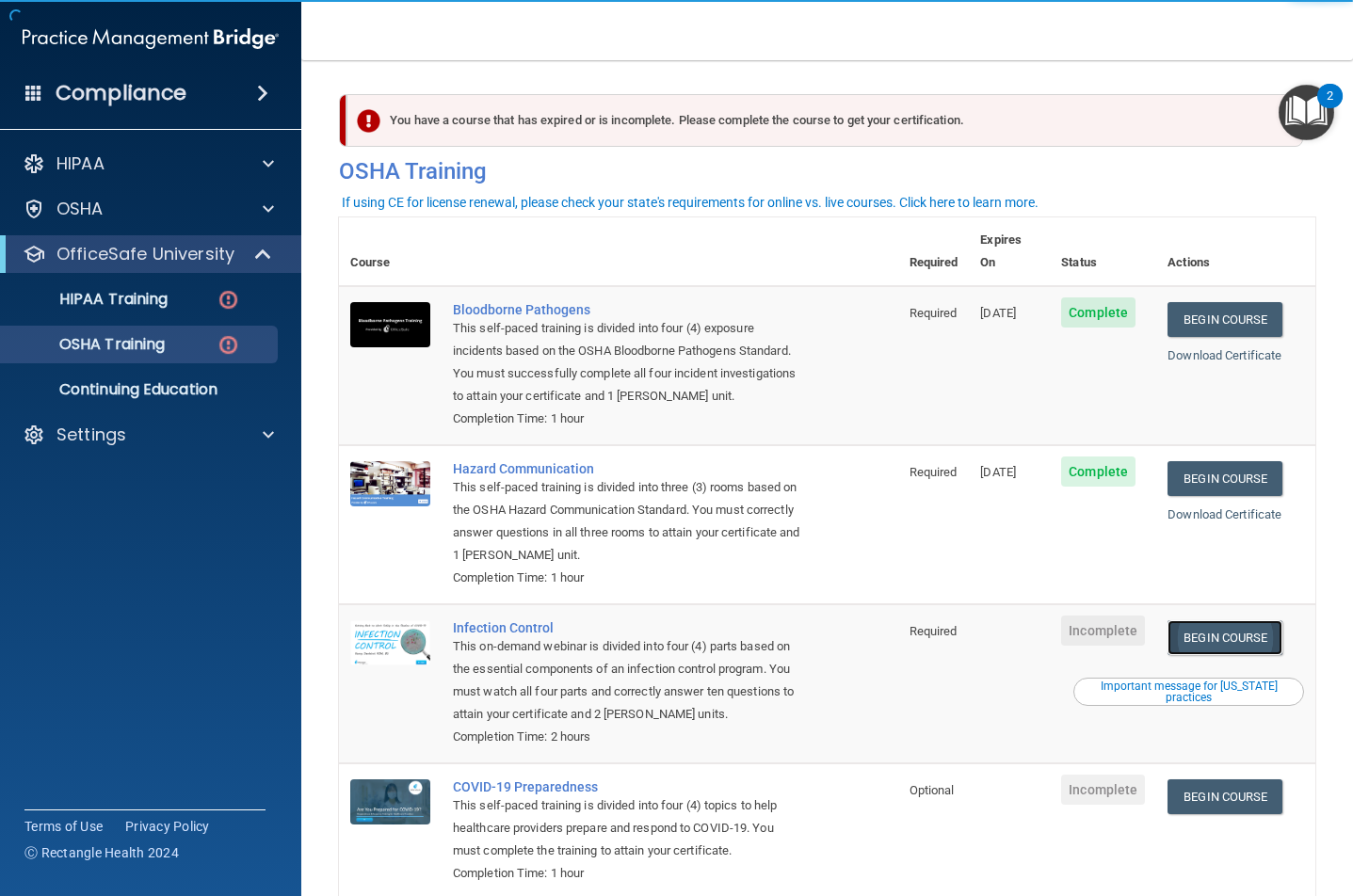 click on "Begin Course" at bounding box center (1225, 637) 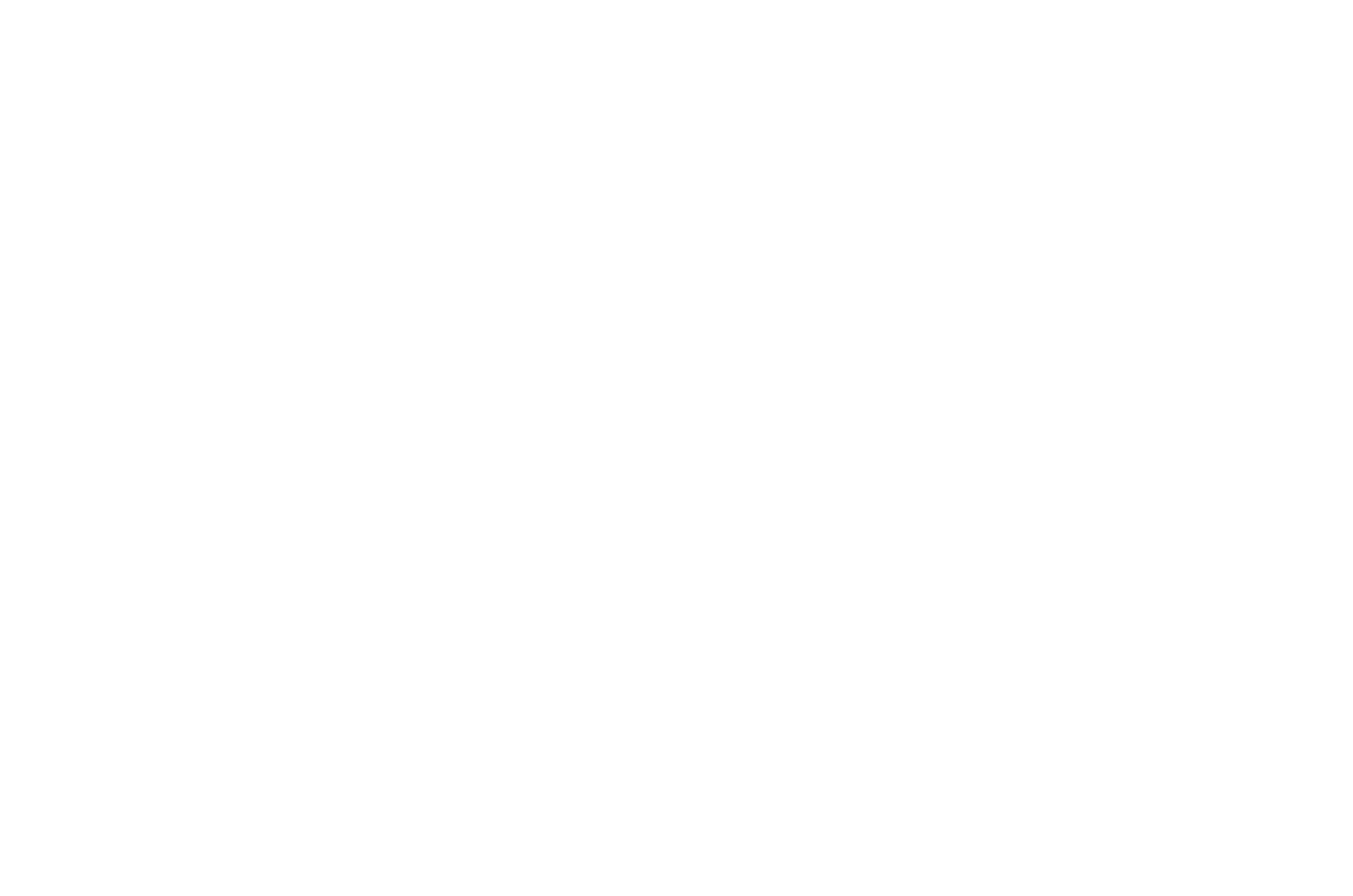 scroll, scrollTop: 0, scrollLeft: 0, axis: both 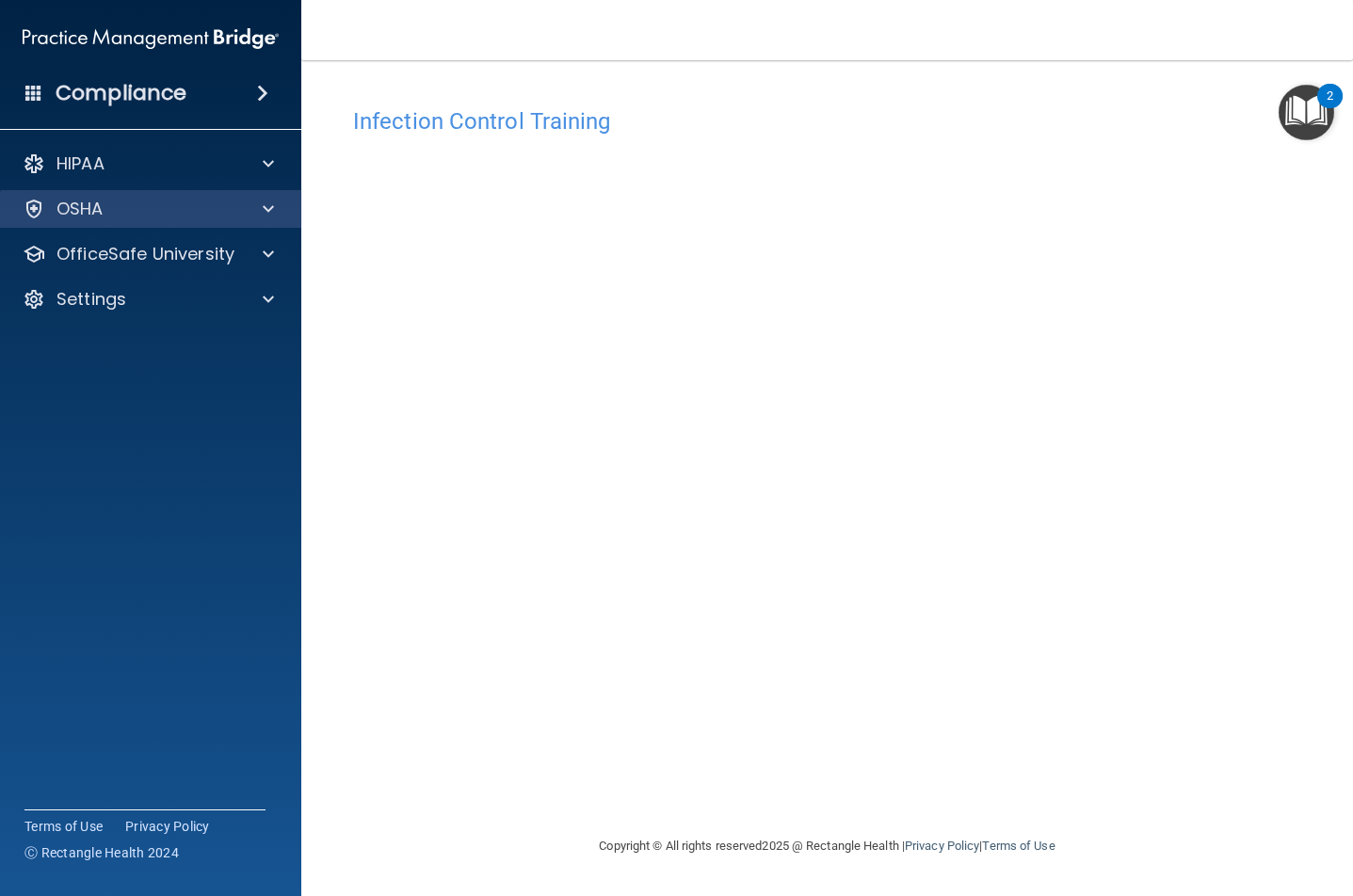 click on "OSHA" at bounding box center [151, 209] 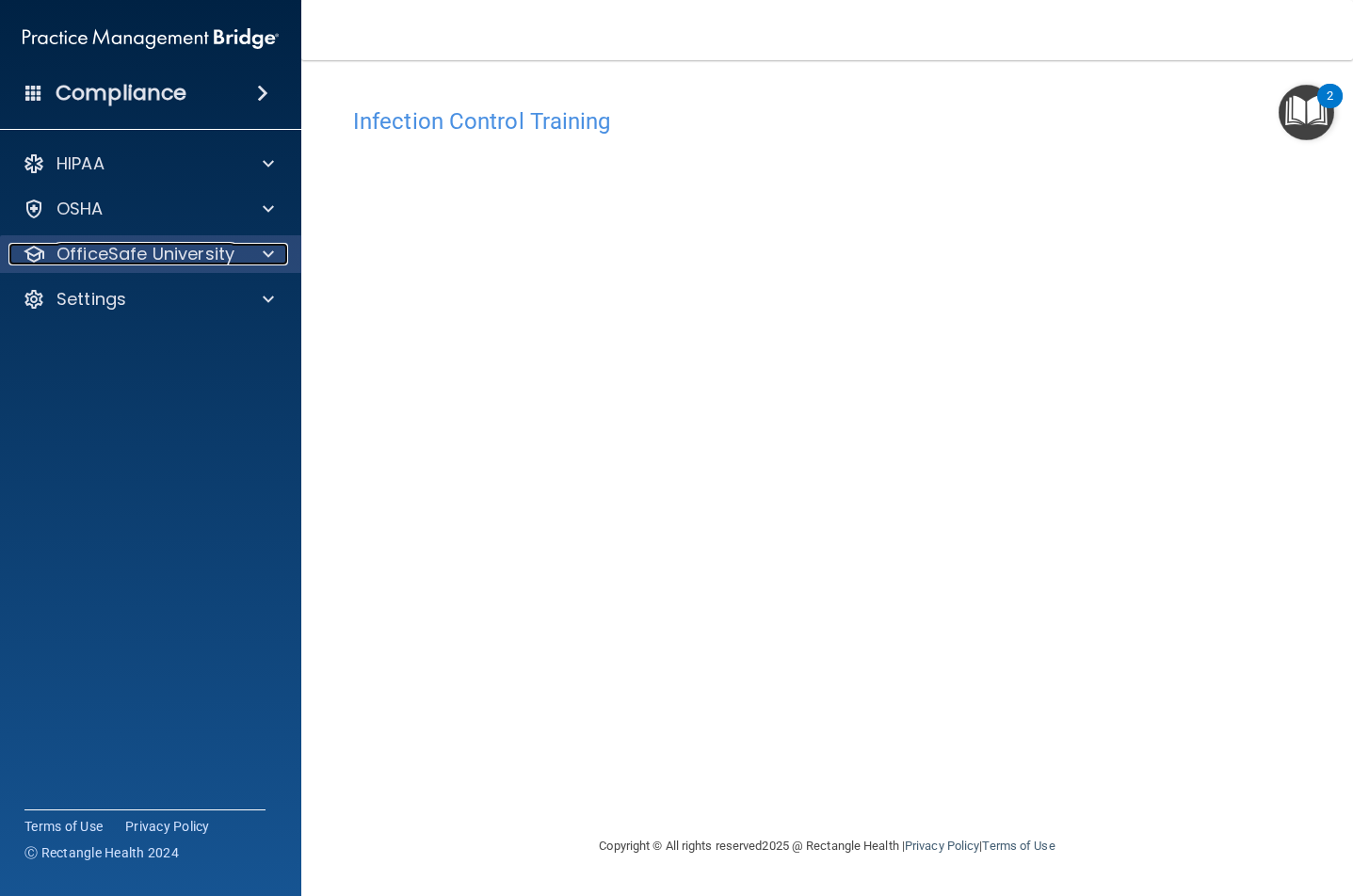 click at bounding box center (266, 254) 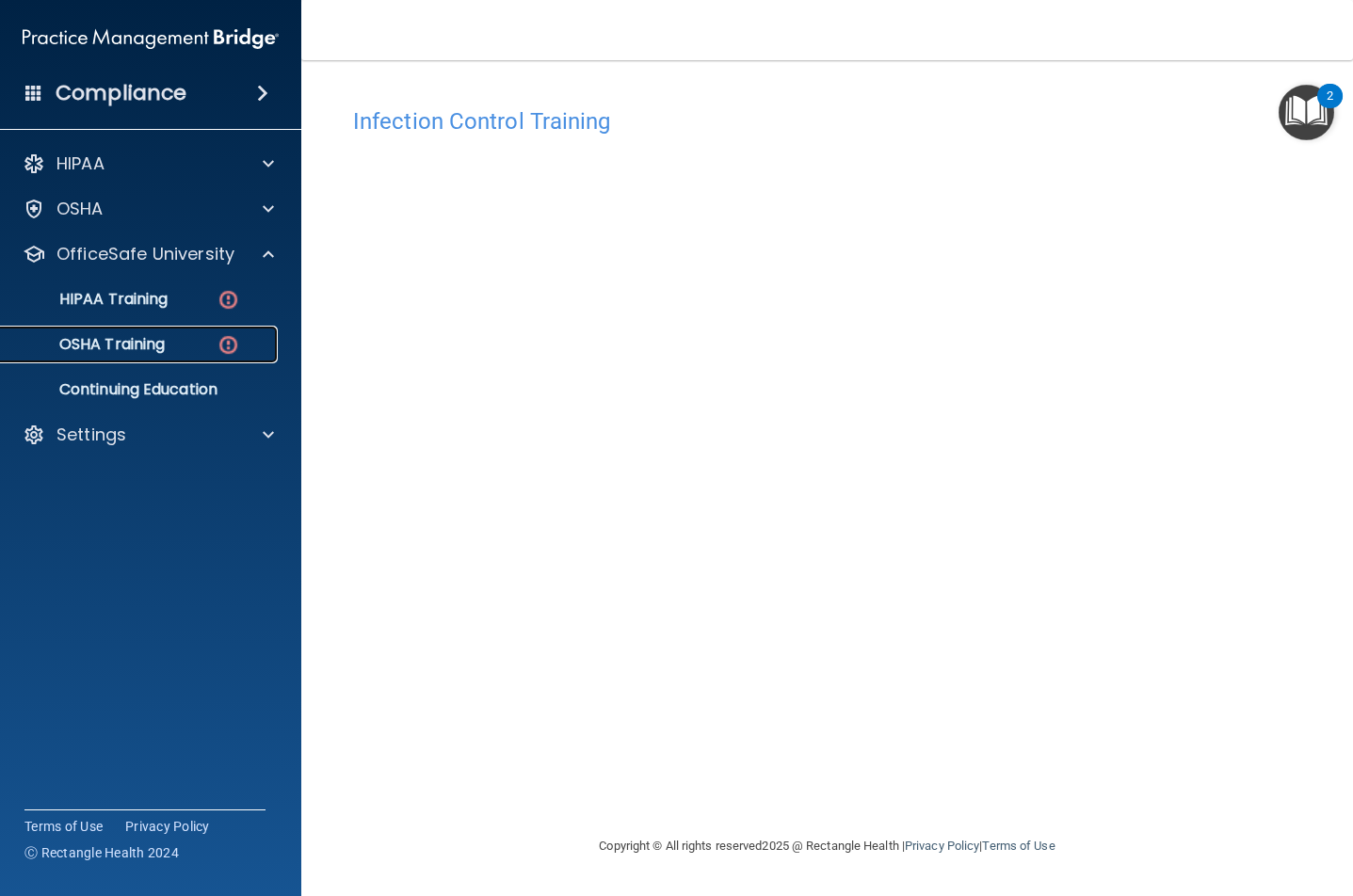 click on "OSHA Training" at bounding box center (129, 344) 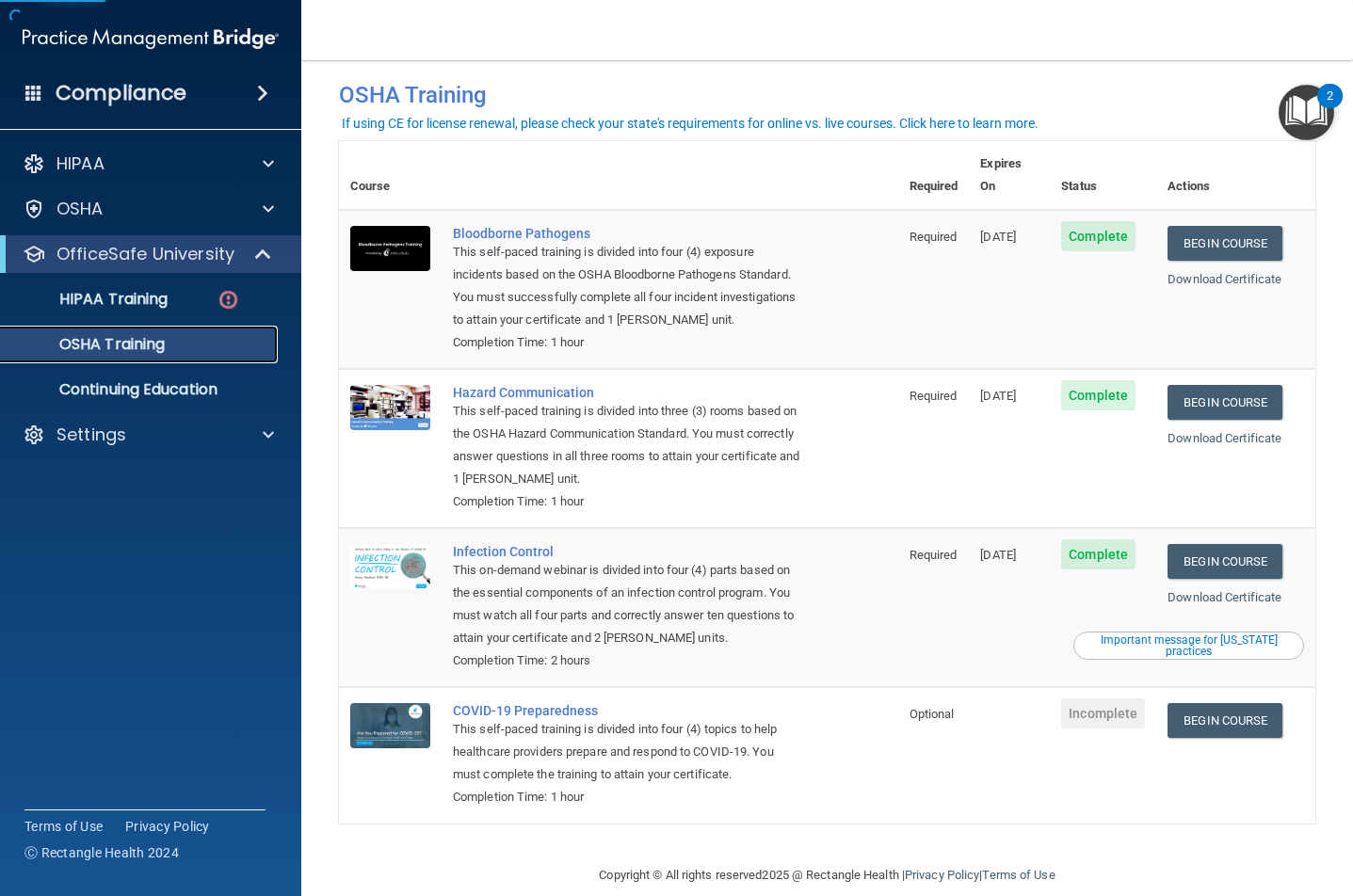 scroll, scrollTop: 30, scrollLeft: 0, axis: vertical 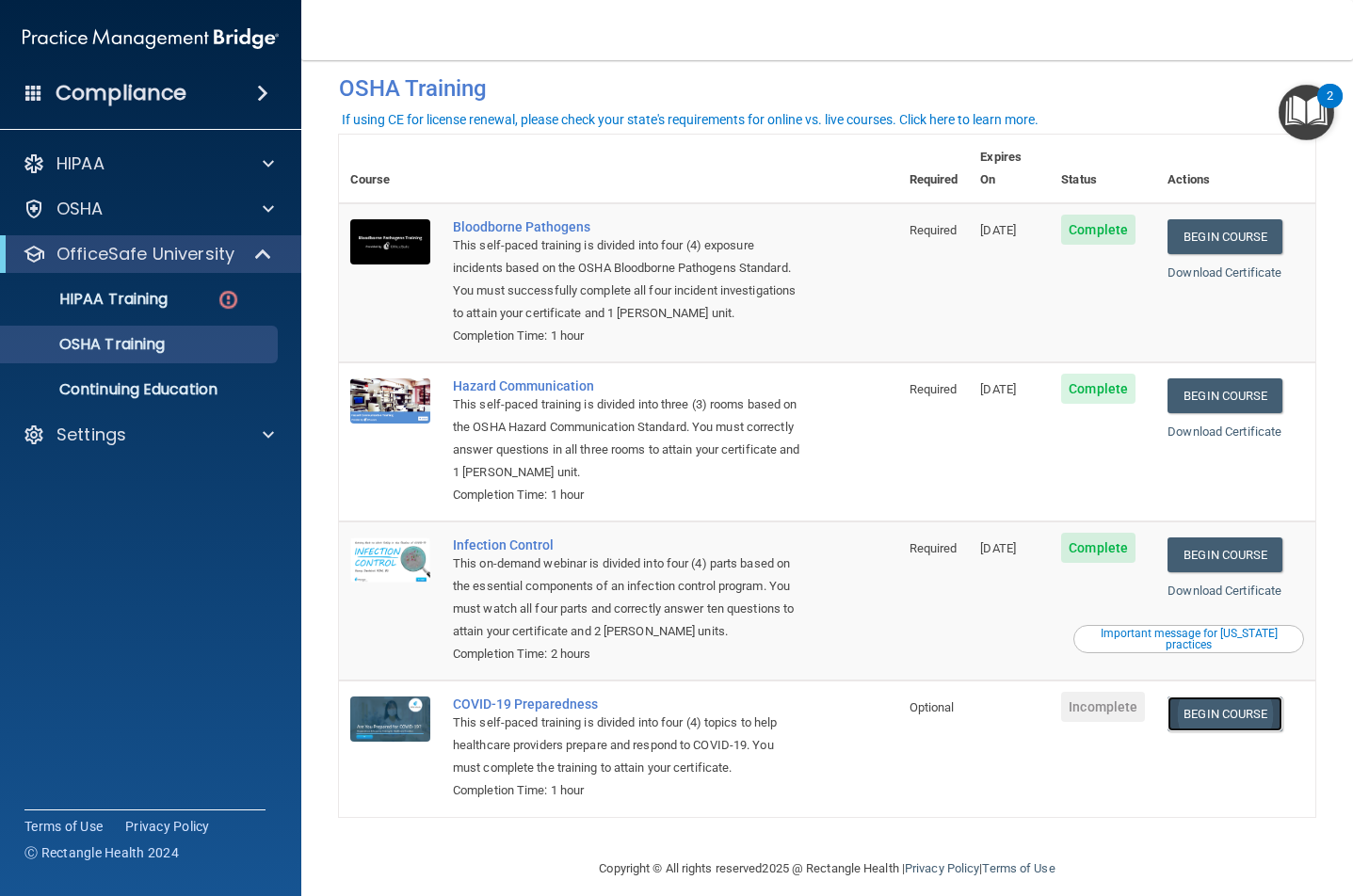 click on "Begin Course" at bounding box center [1225, 713] 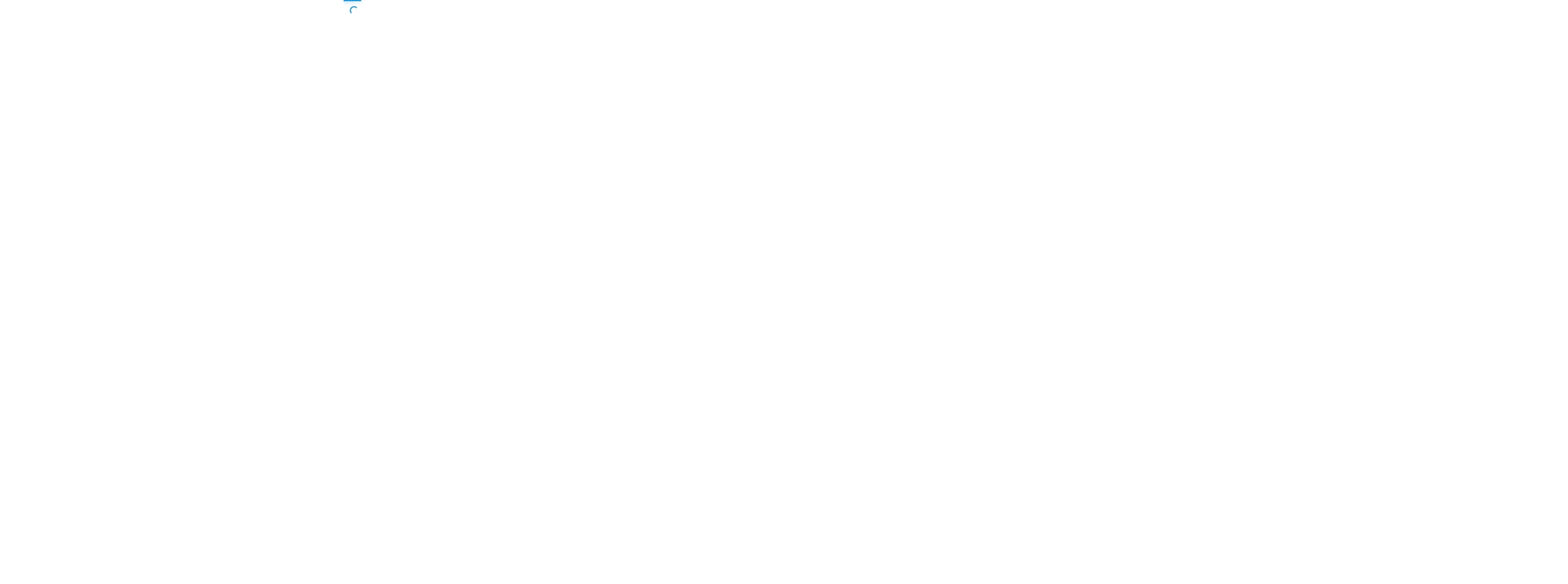 scroll, scrollTop: 0, scrollLeft: 0, axis: both 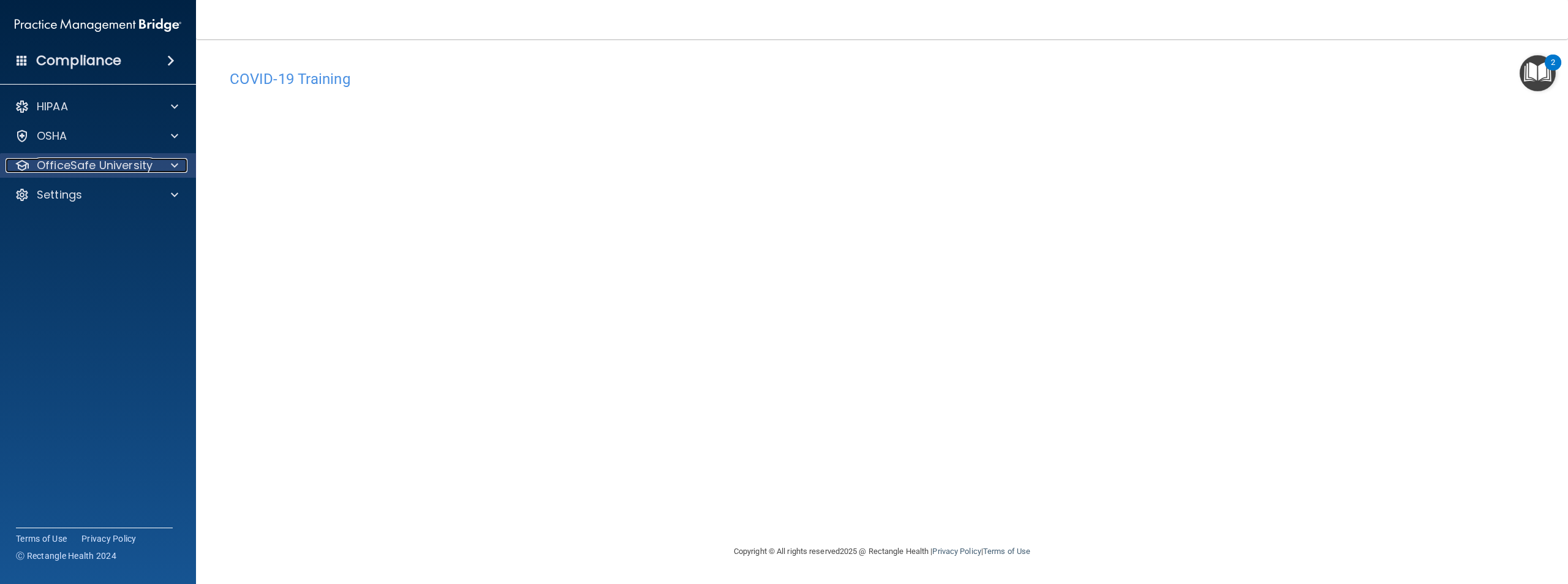click on "OfficeSafe University" at bounding box center [94, 165] 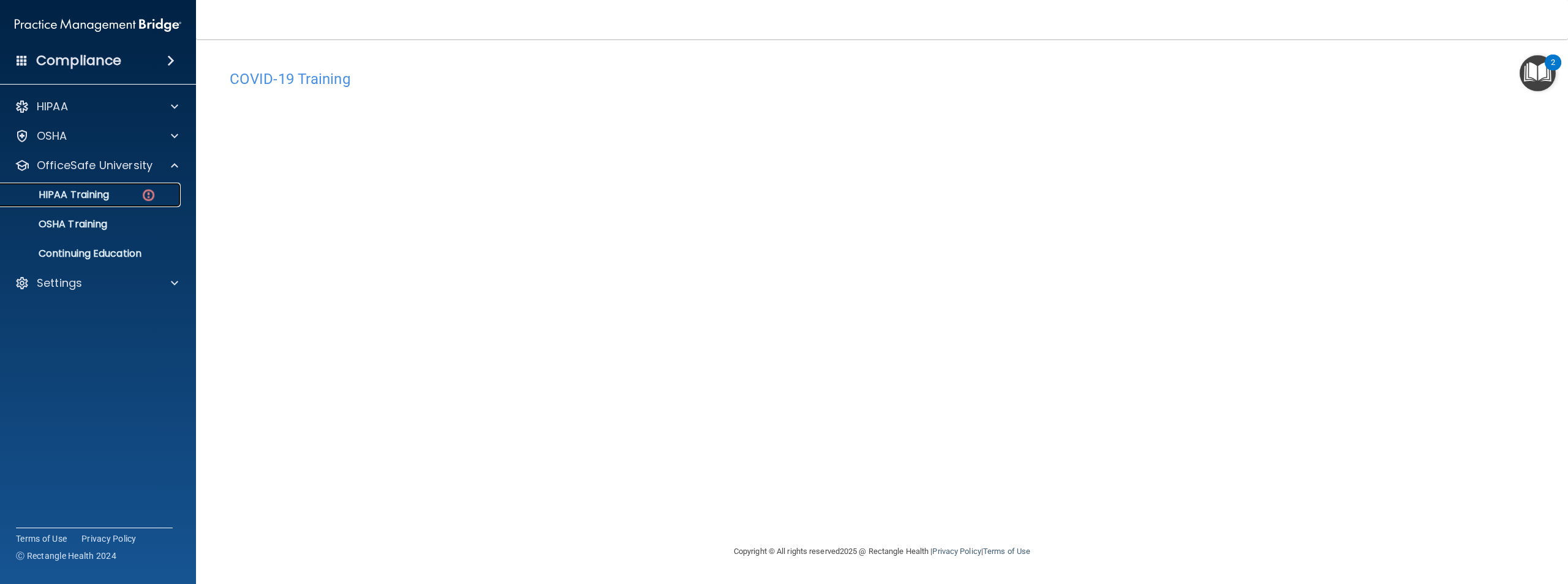 click on "HIPAA Training" at bounding box center [91, 195] 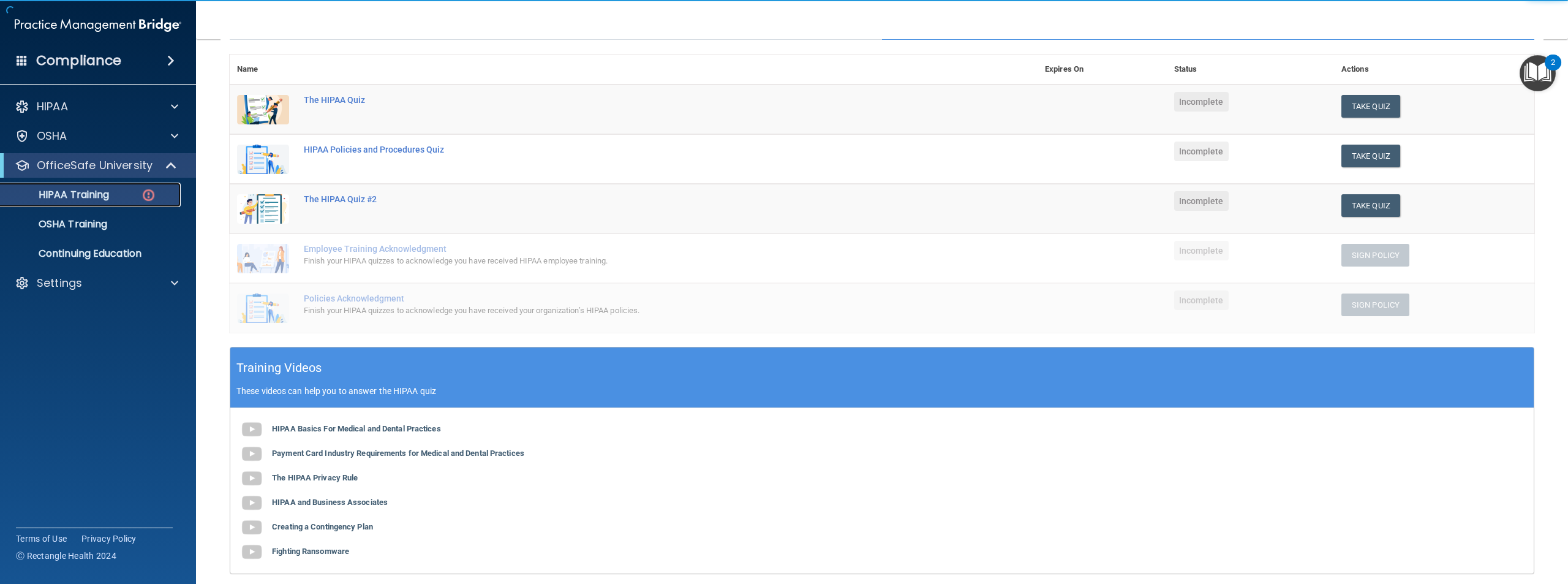 scroll, scrollTop: 0, scrollLeft: 0, axis: both 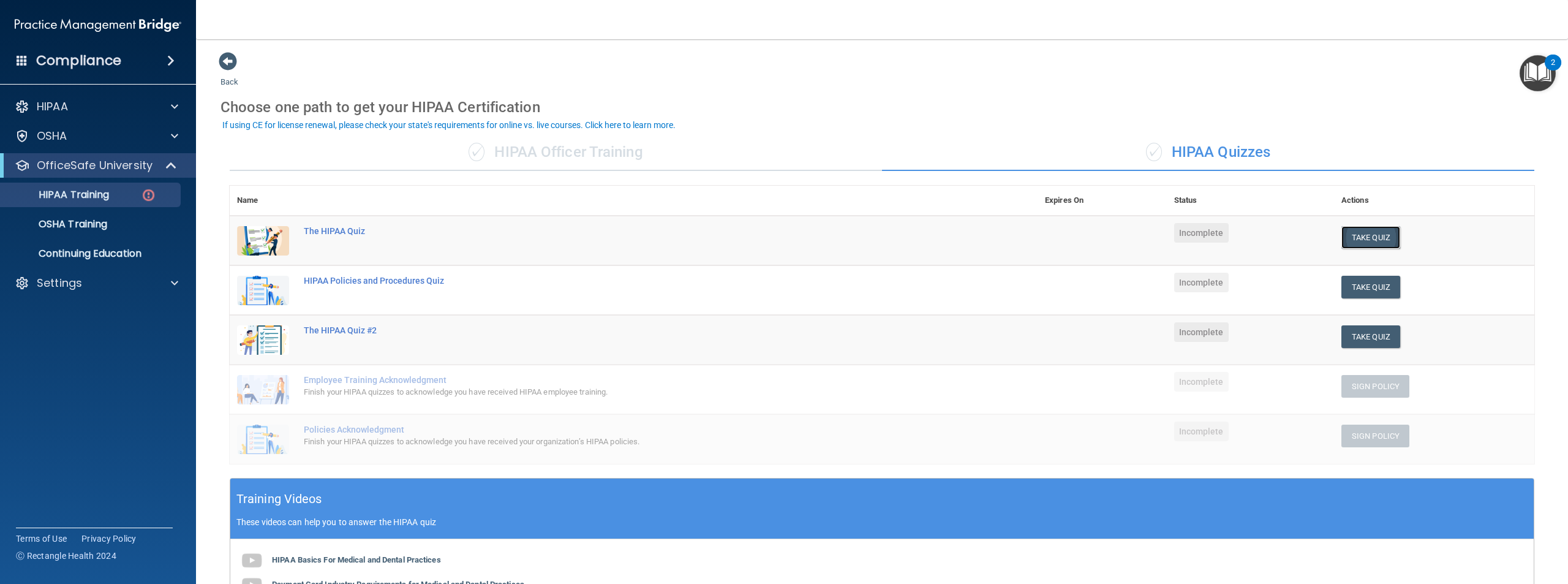 click on "Take Quiz" at bounding box center [1371, 237] 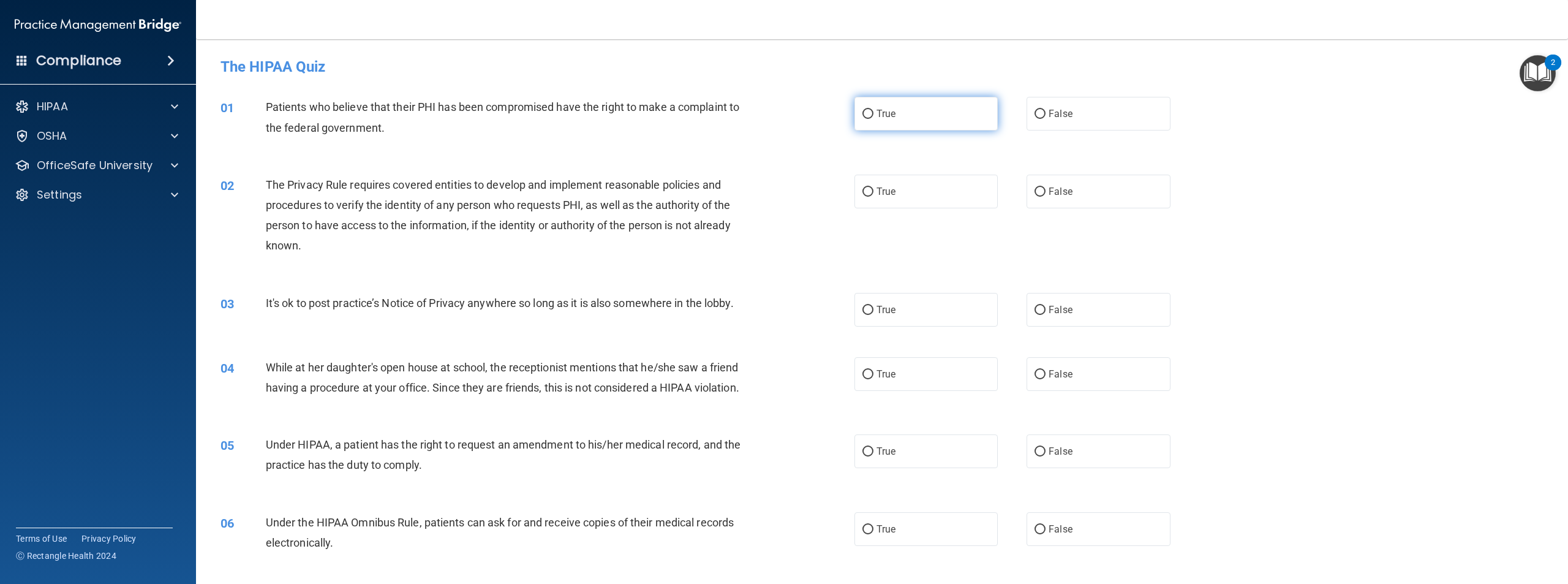 click on "True" at bounding box center [926, 113] 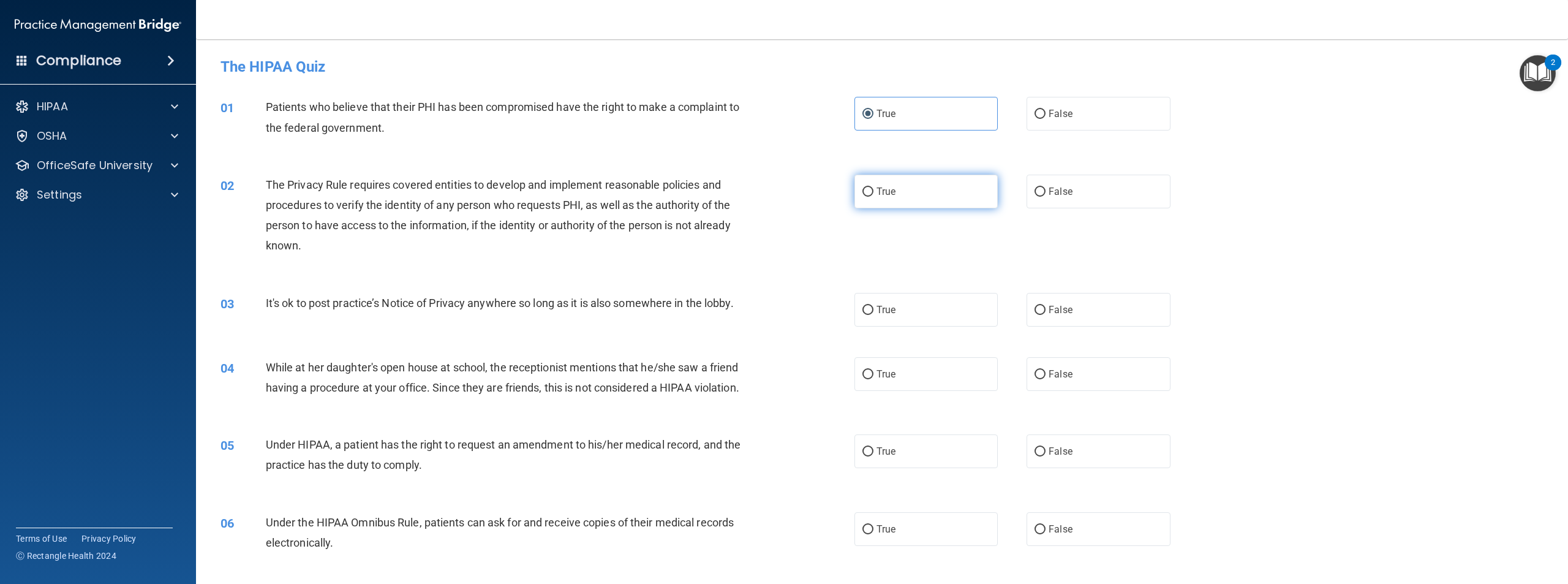 click on "True" at bounding box center [926, 191] 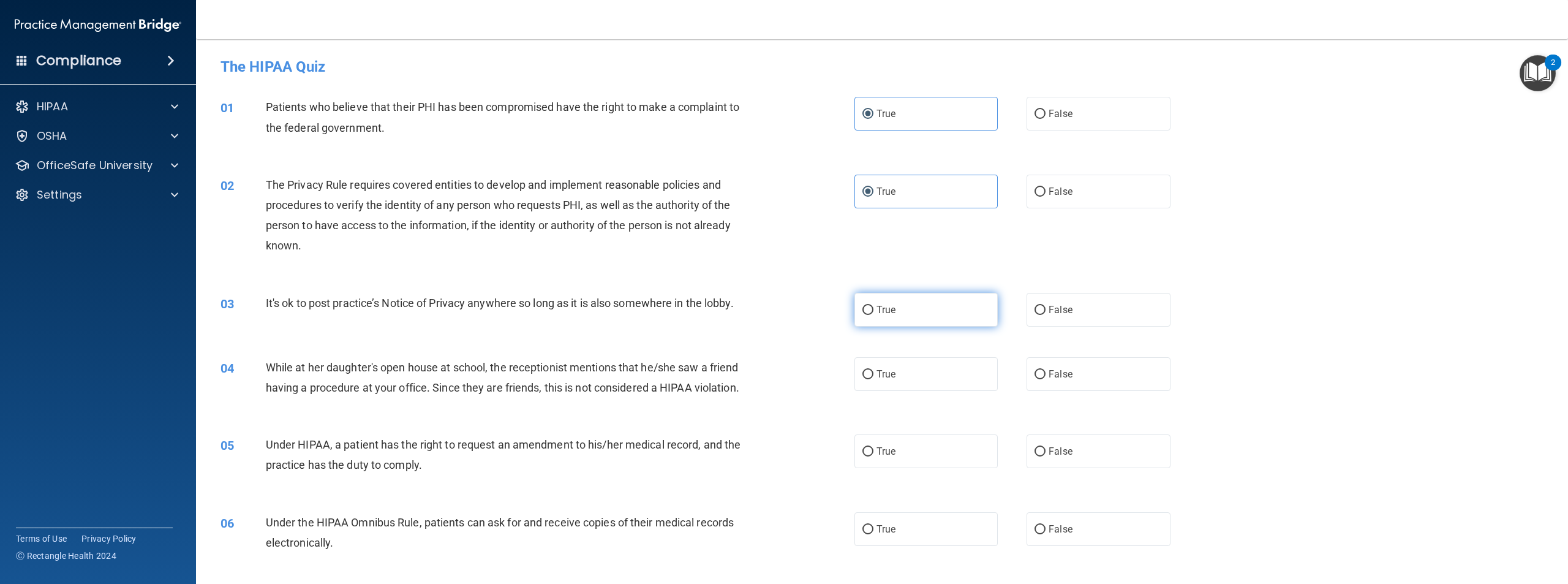 click on "True" at bounding box center [926, 309] 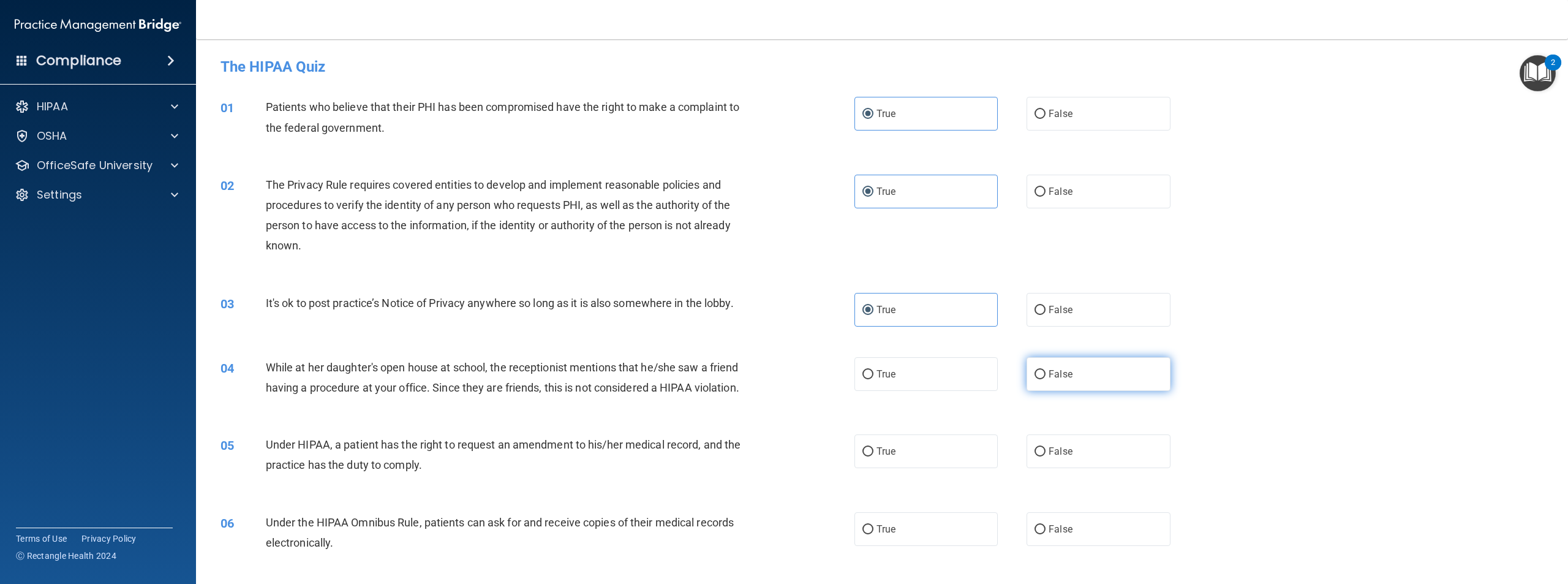 click on "False" at bounding box center (1060, 374) 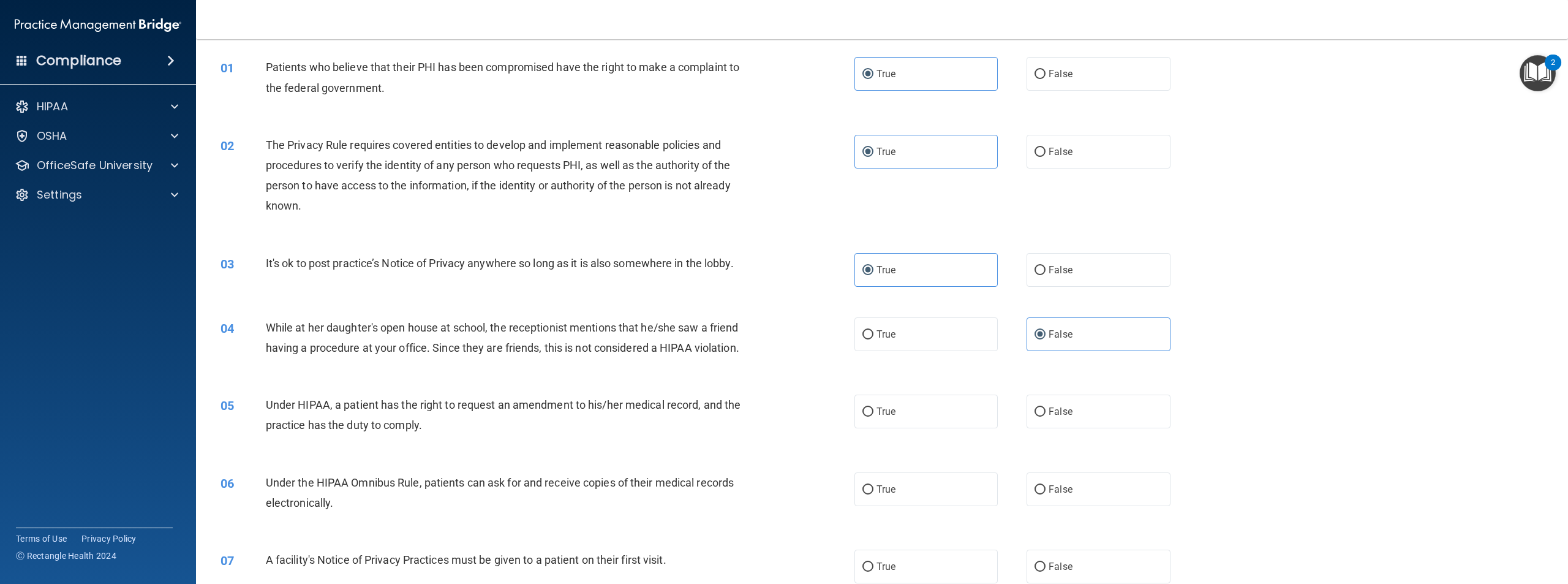 scroll, scrollTop: 61, scrollLeft: 0, axis: vertical 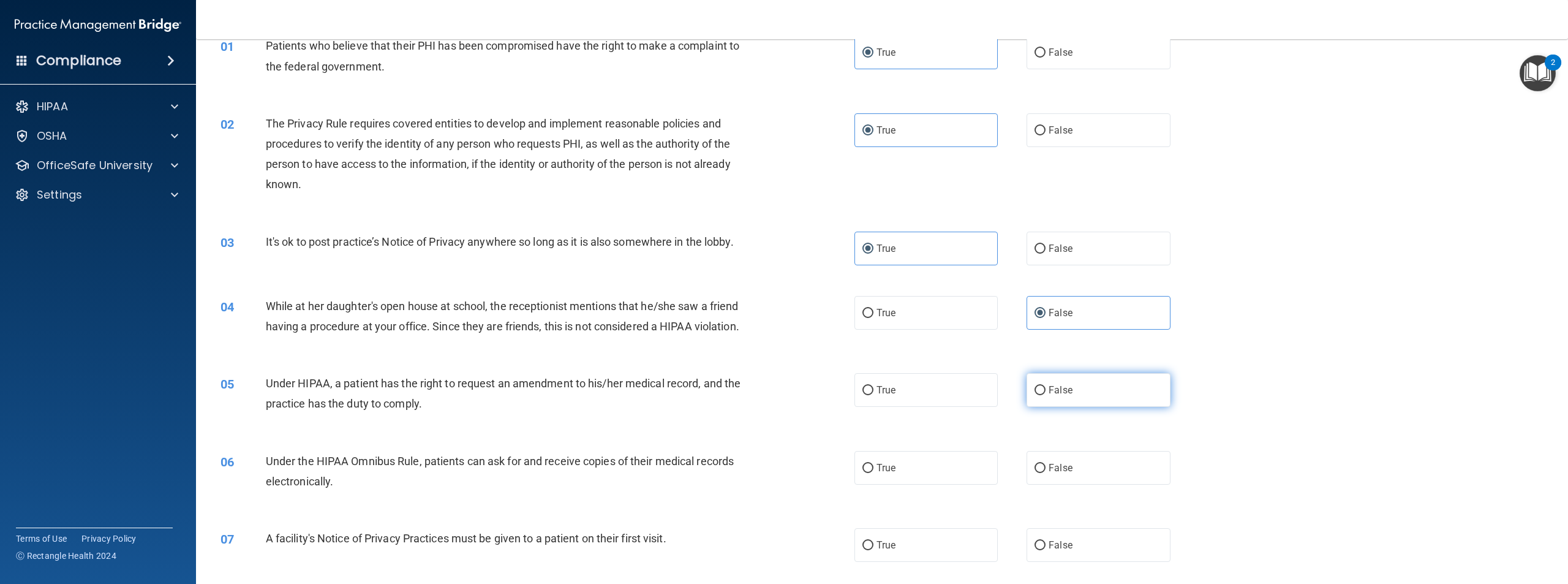 click on "False" at bounding box center [1098, 390] 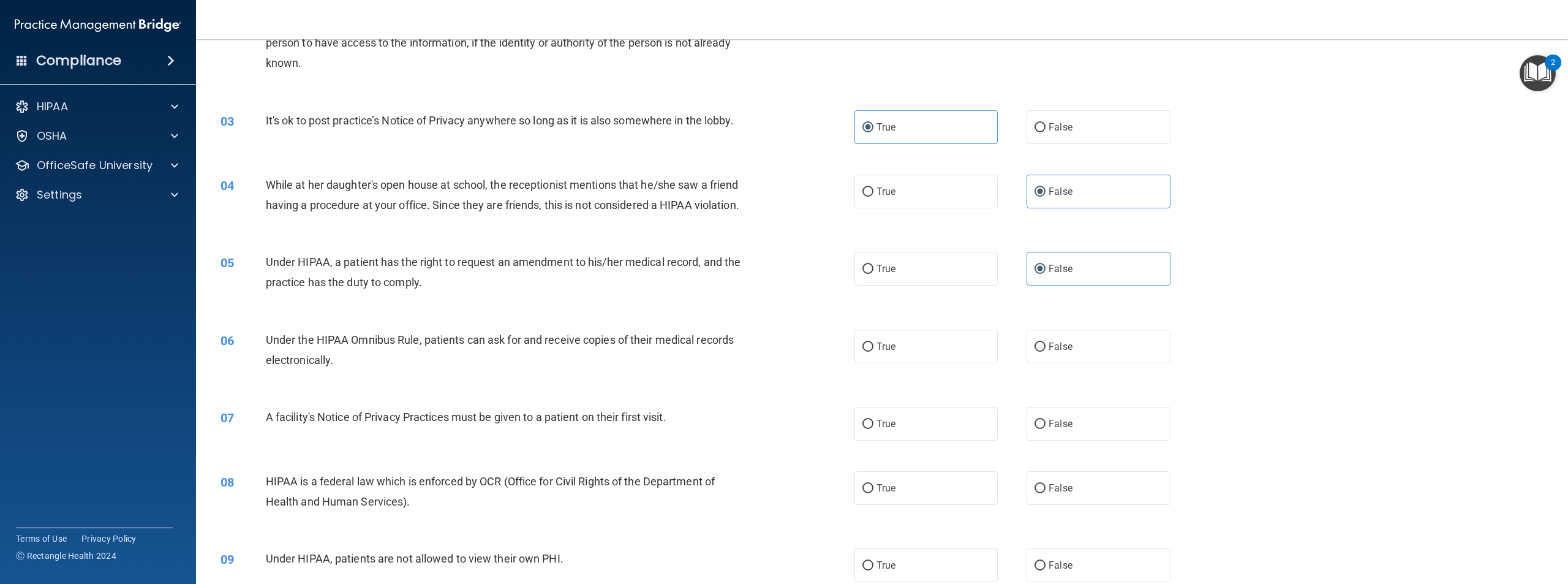 scroll, scrollTop: 184, scrollLeft: 0, axis: vertical 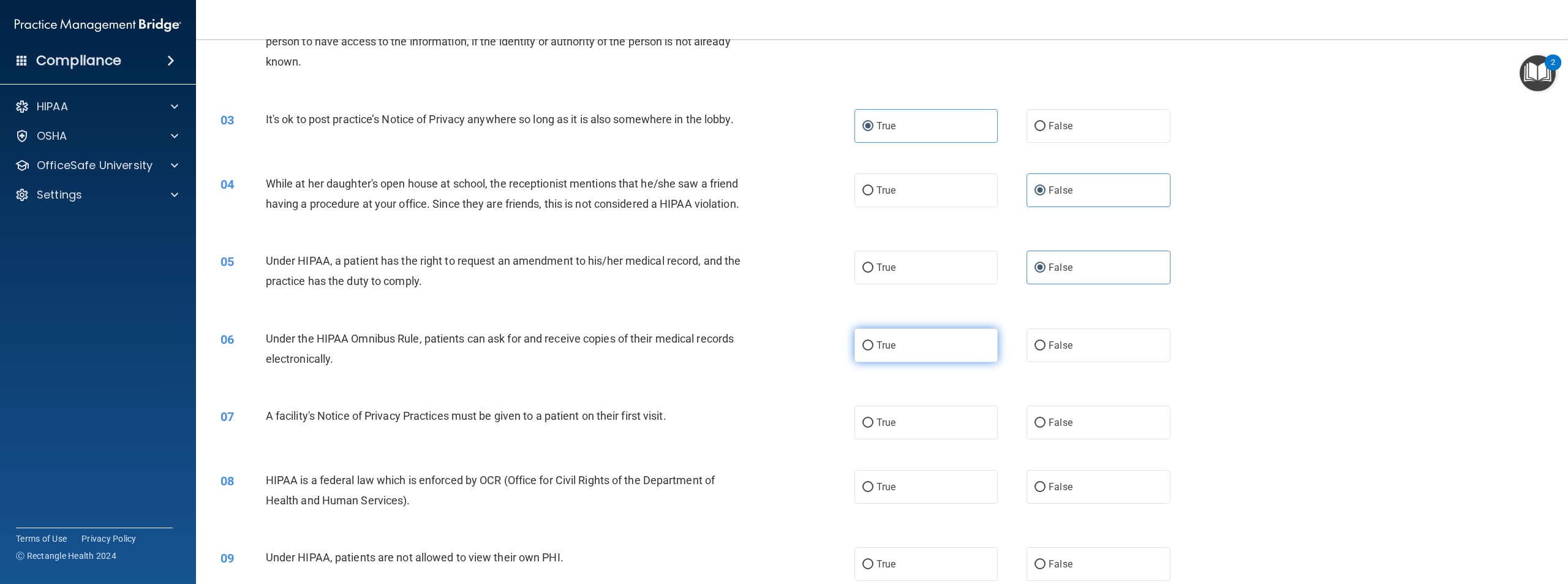 click on "True" at bounding box center [926, 345] 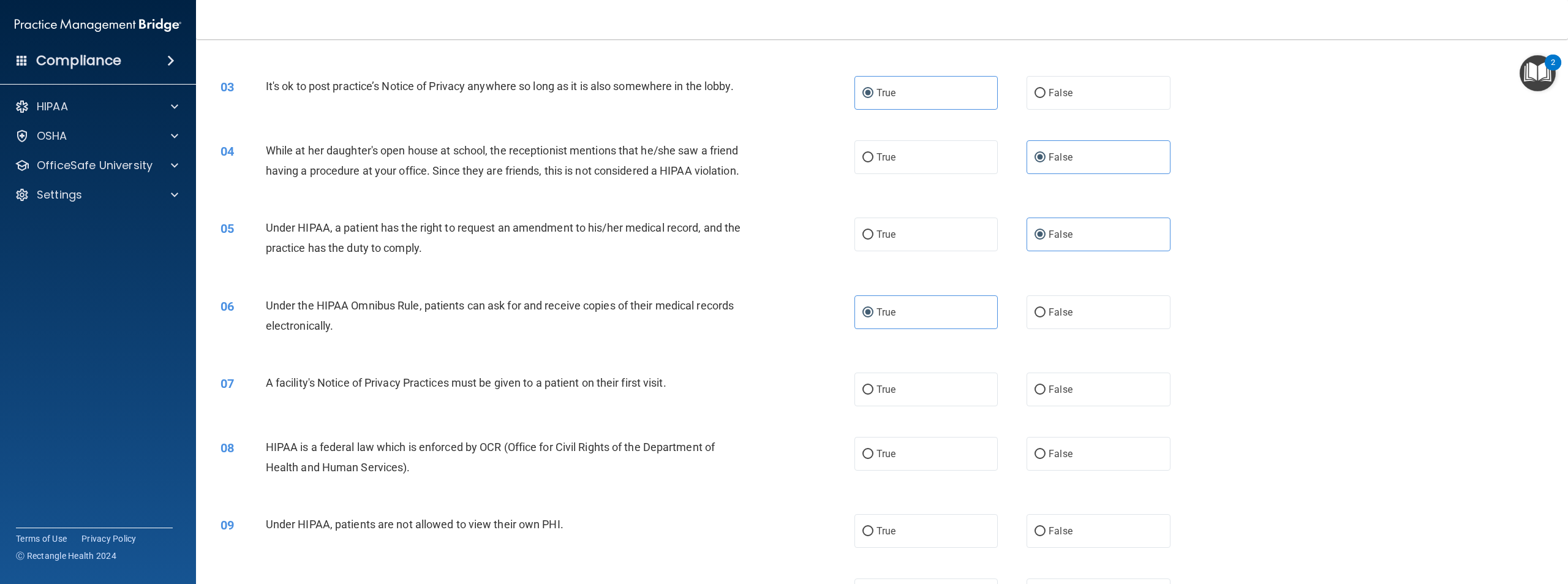 scroll, scrollTop: 306, scrollLeft: 0, axis: vertical 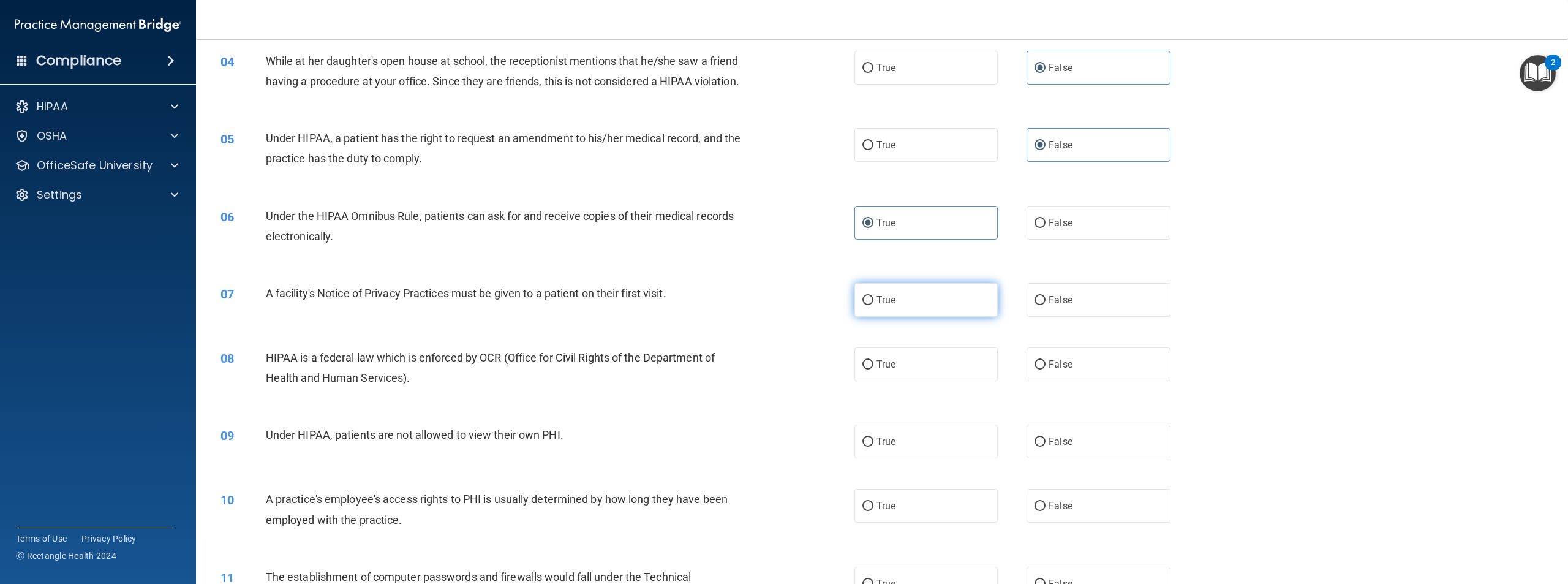 click on "True" at bounding box center [926, 300] 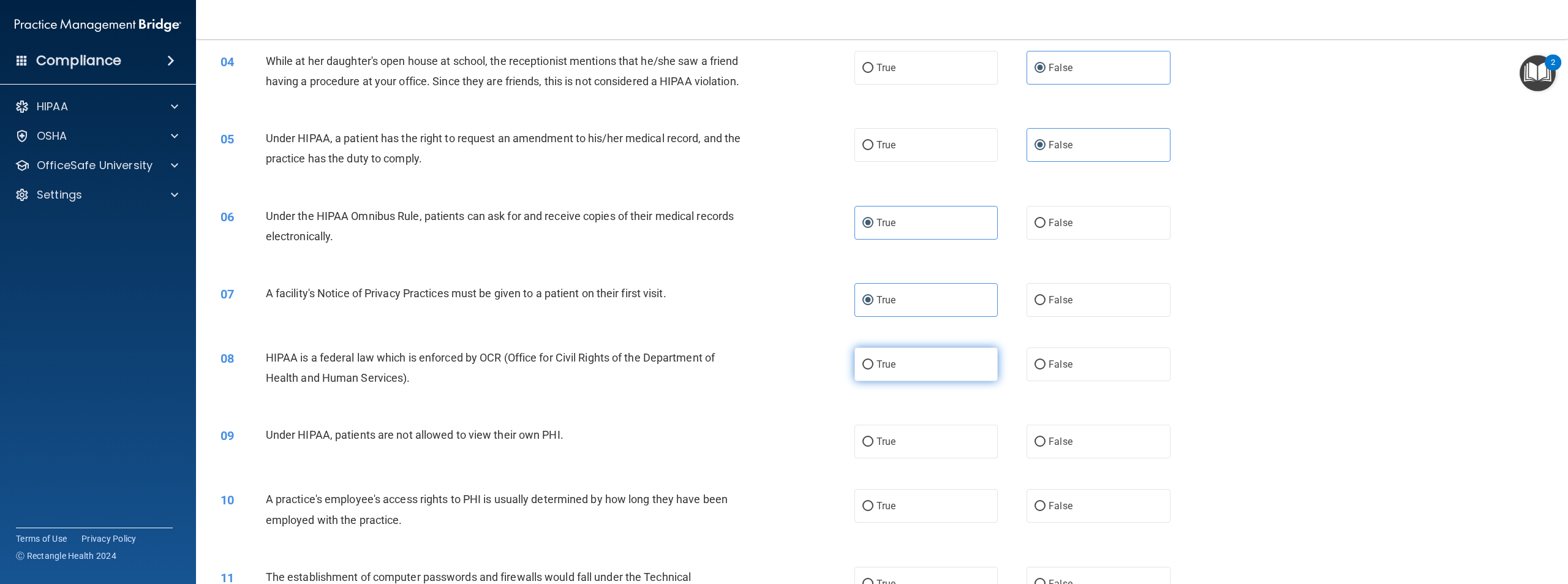 click on "True" at bounding box center [926, 364] 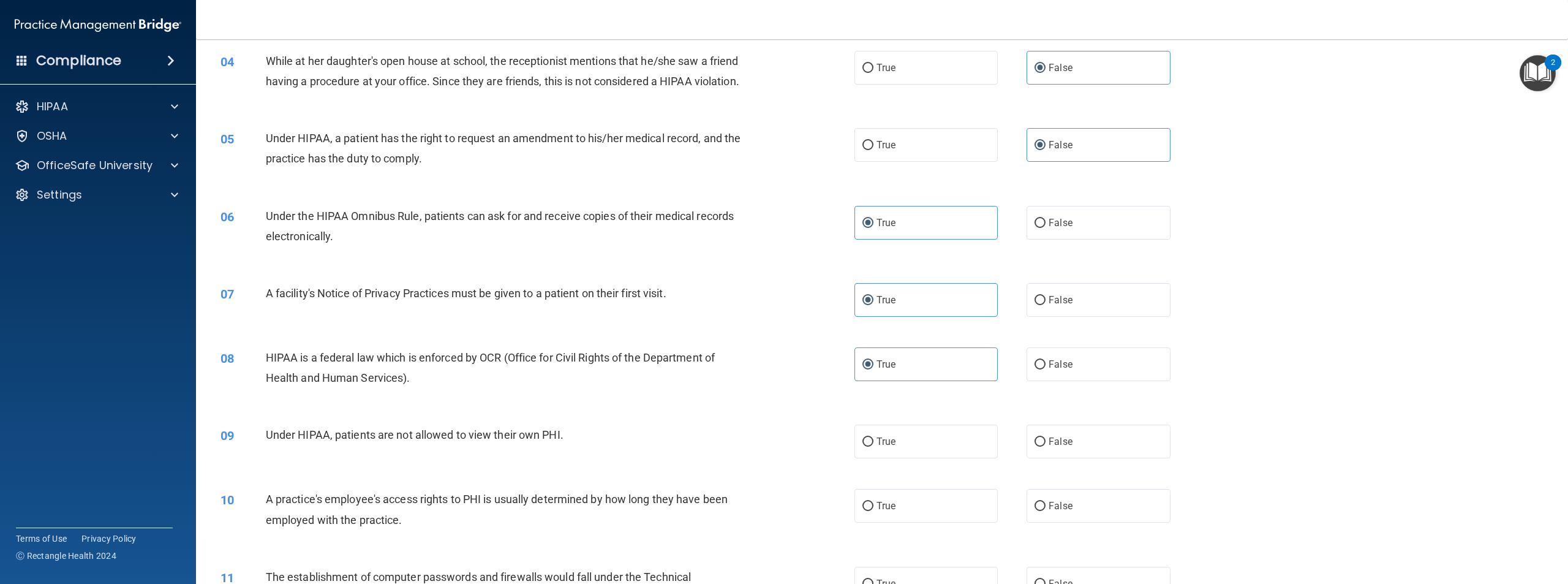 scroll, scrollTop: 368, scrollLeft: 0, axis: vertical 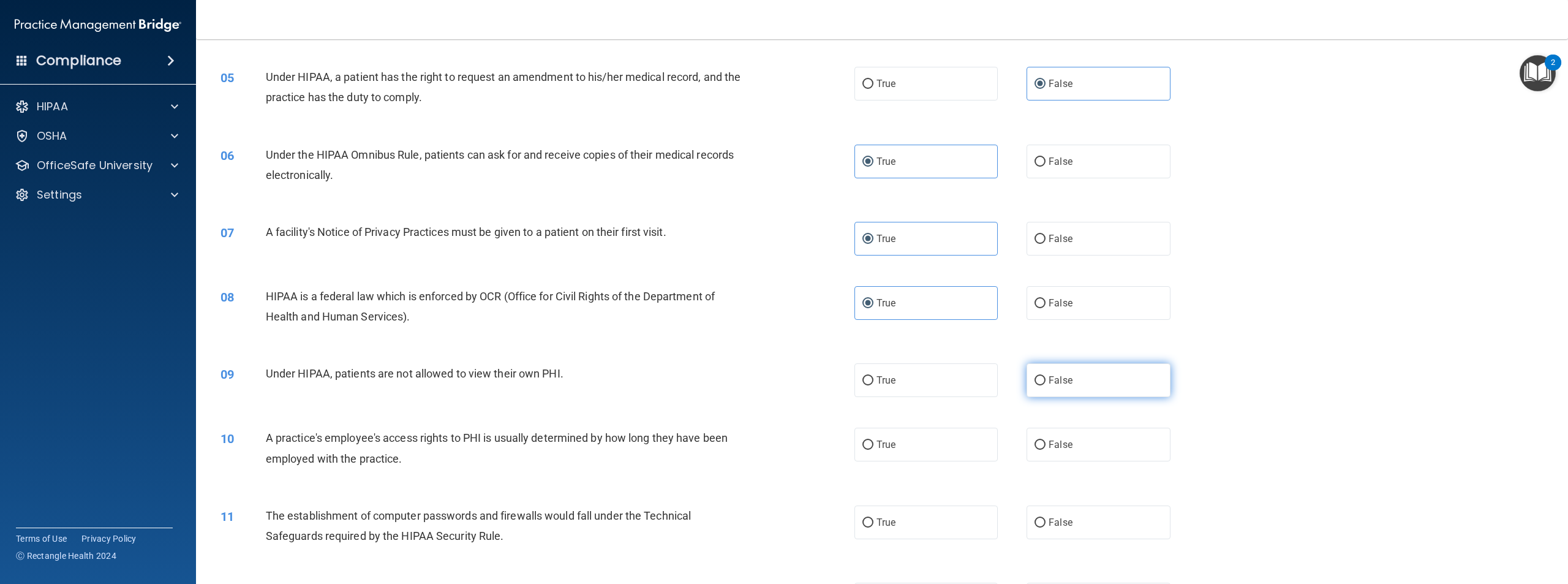click on "False" at bounding box center [1098, 380] 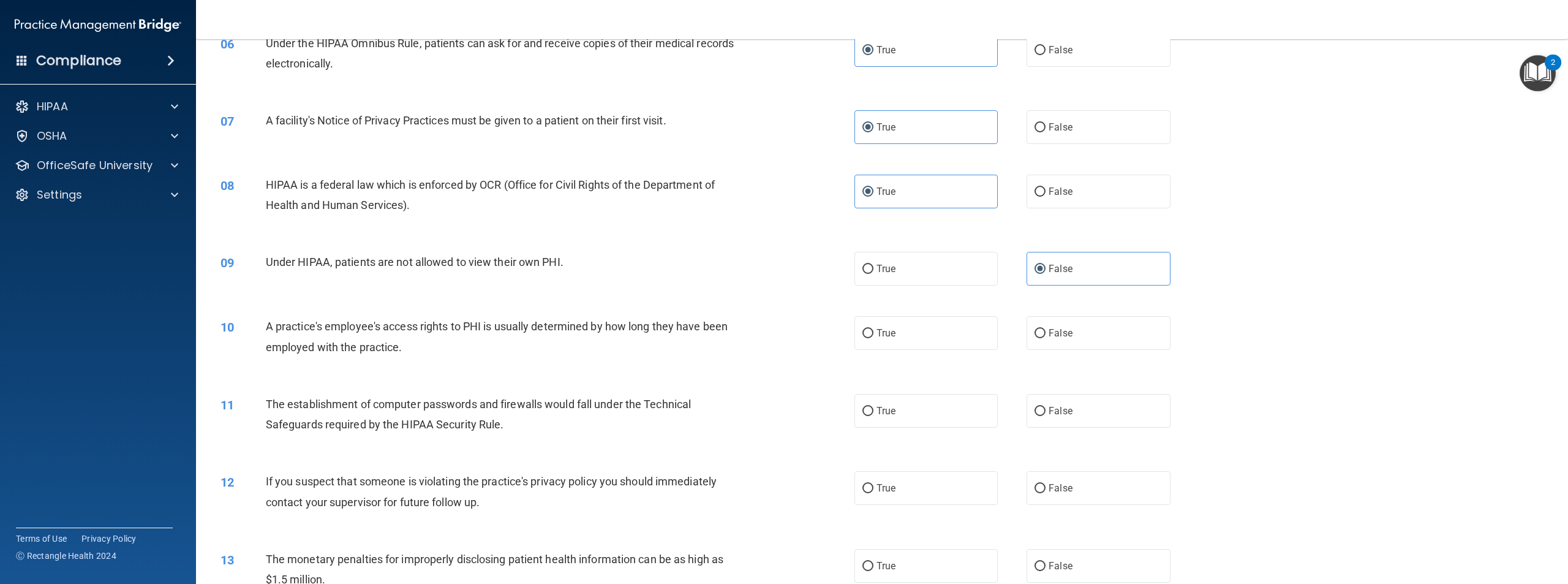 scroll, scrollTop: 490, scrollLeft: 0, axis: vertical 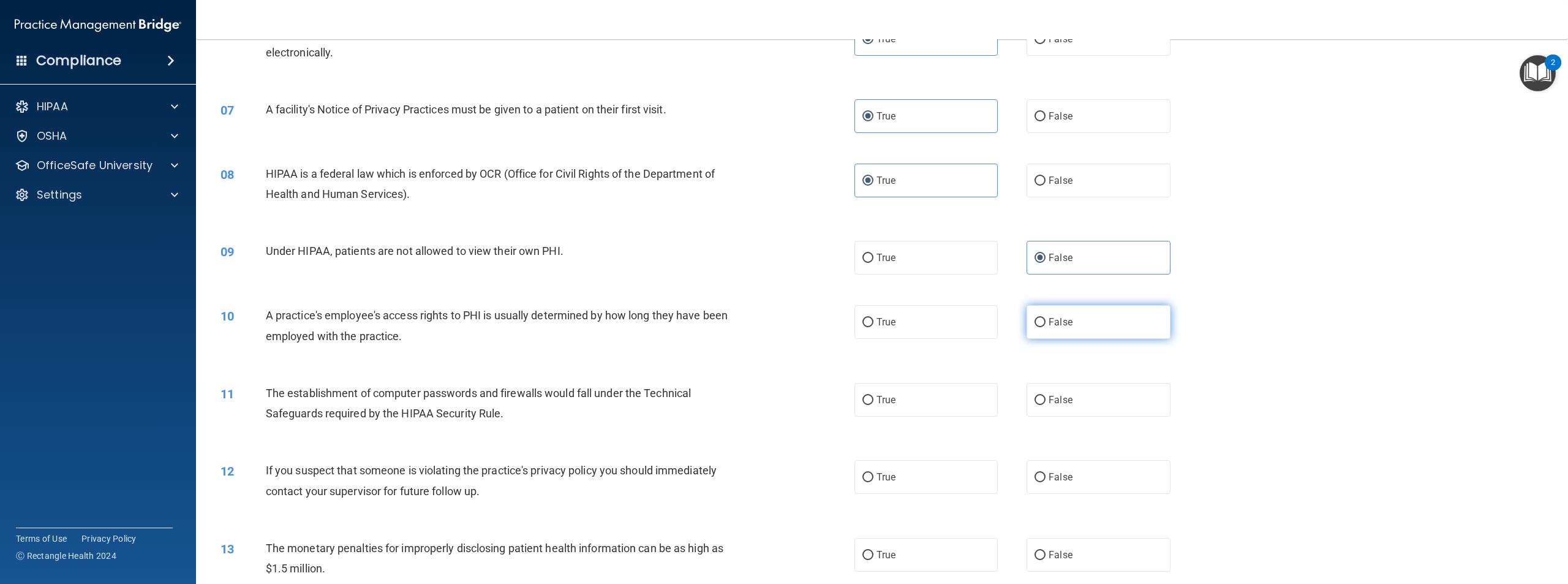 click on "False" at bounding box center (1098, 322) 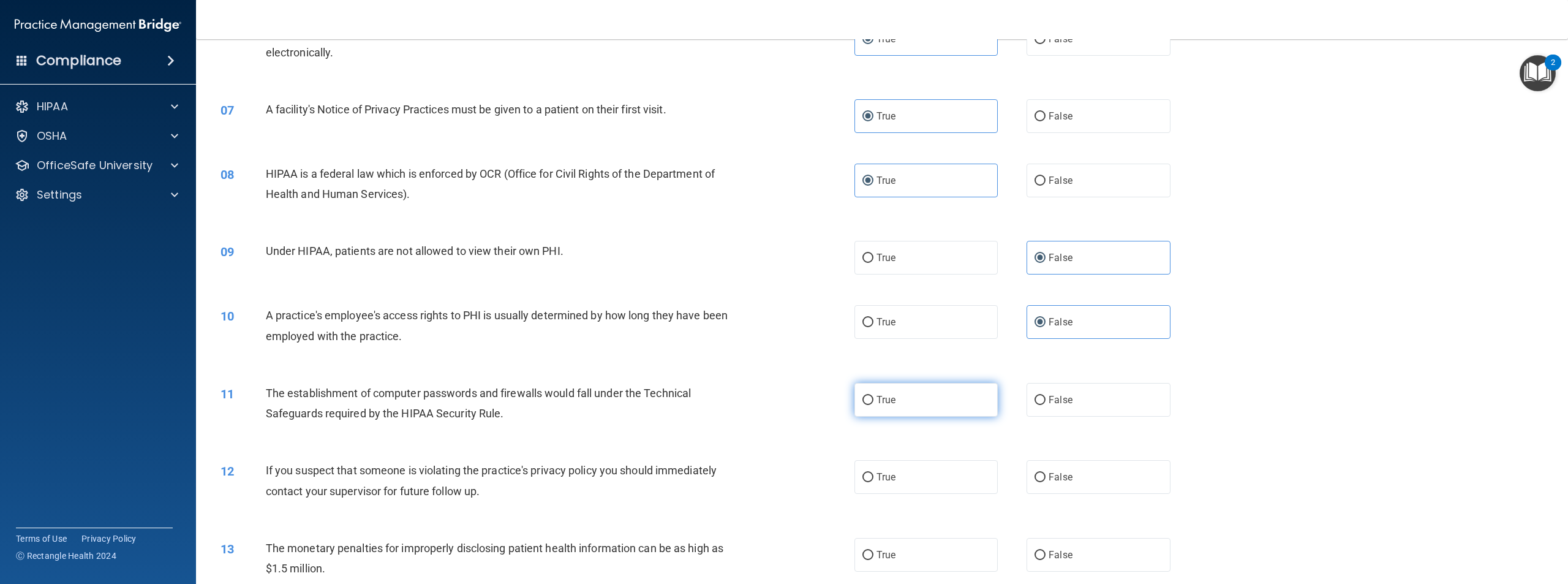 click on "True" at bounding box center [886, 400] 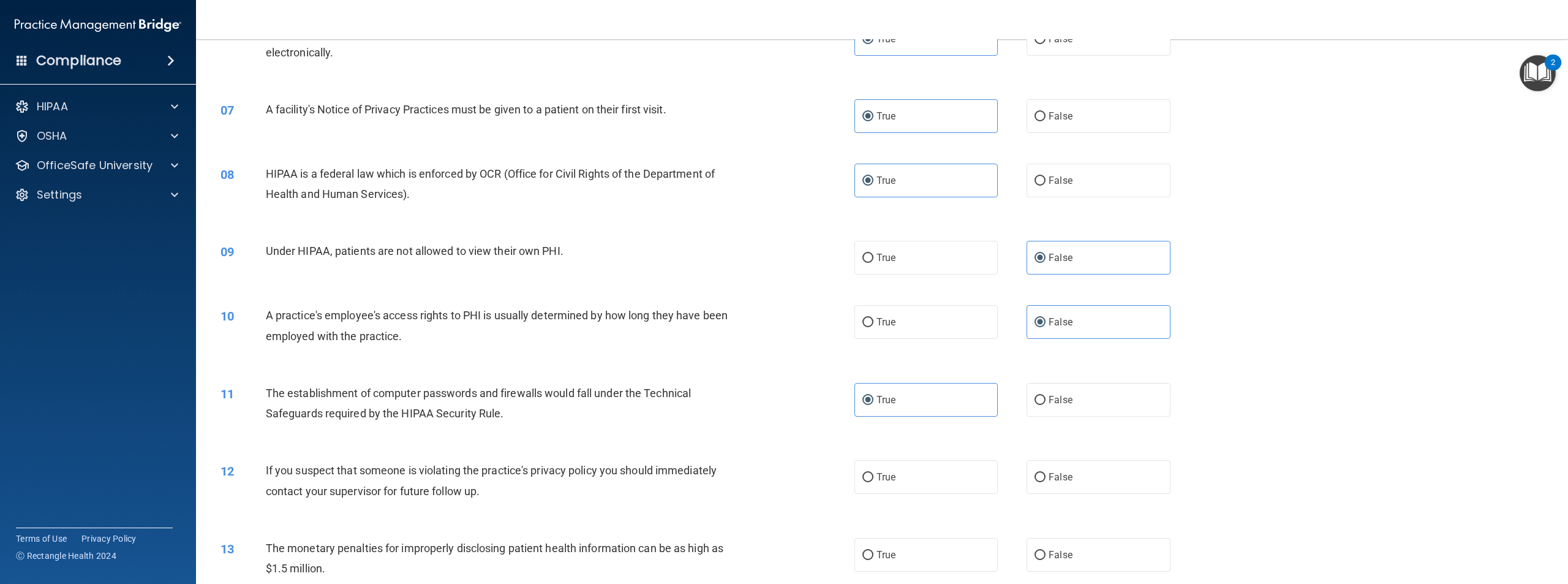 click on "12       If you suspect that someone is violating the practice's privacy policy you should immediately contact your supervisor for future follow up." at bounding box center [537, 484] 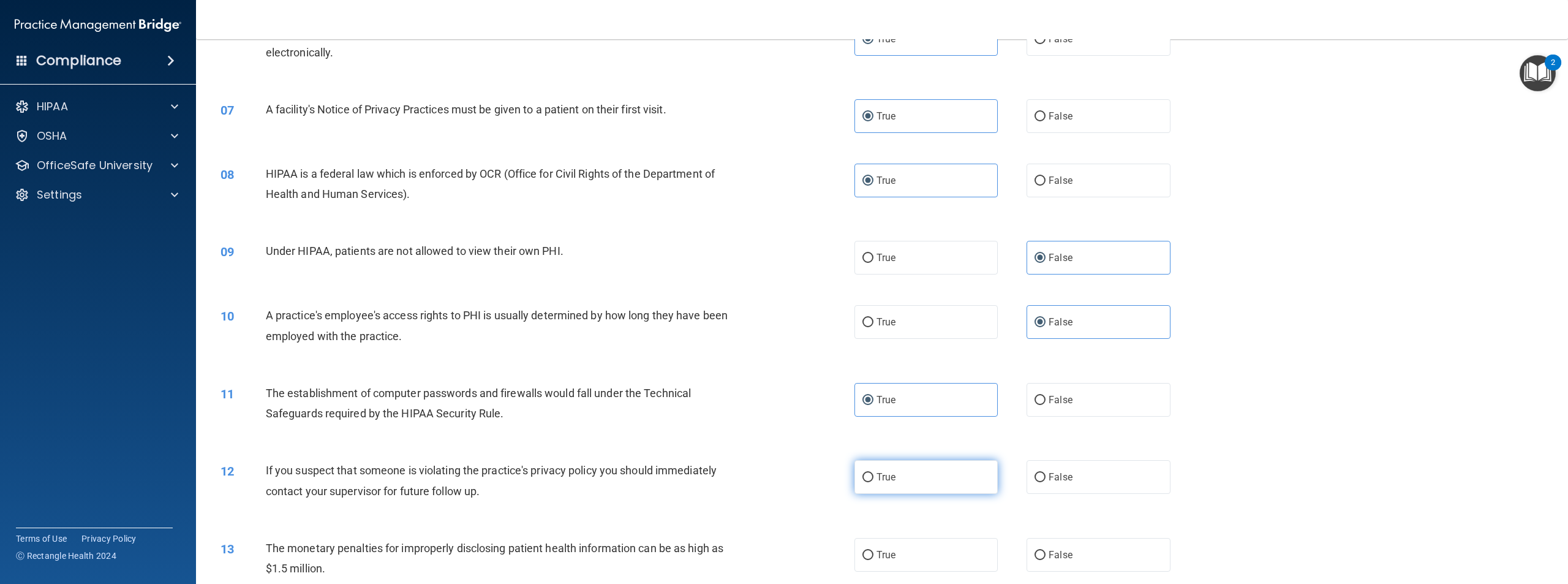 click on "True" at bounding box center [886, 477] 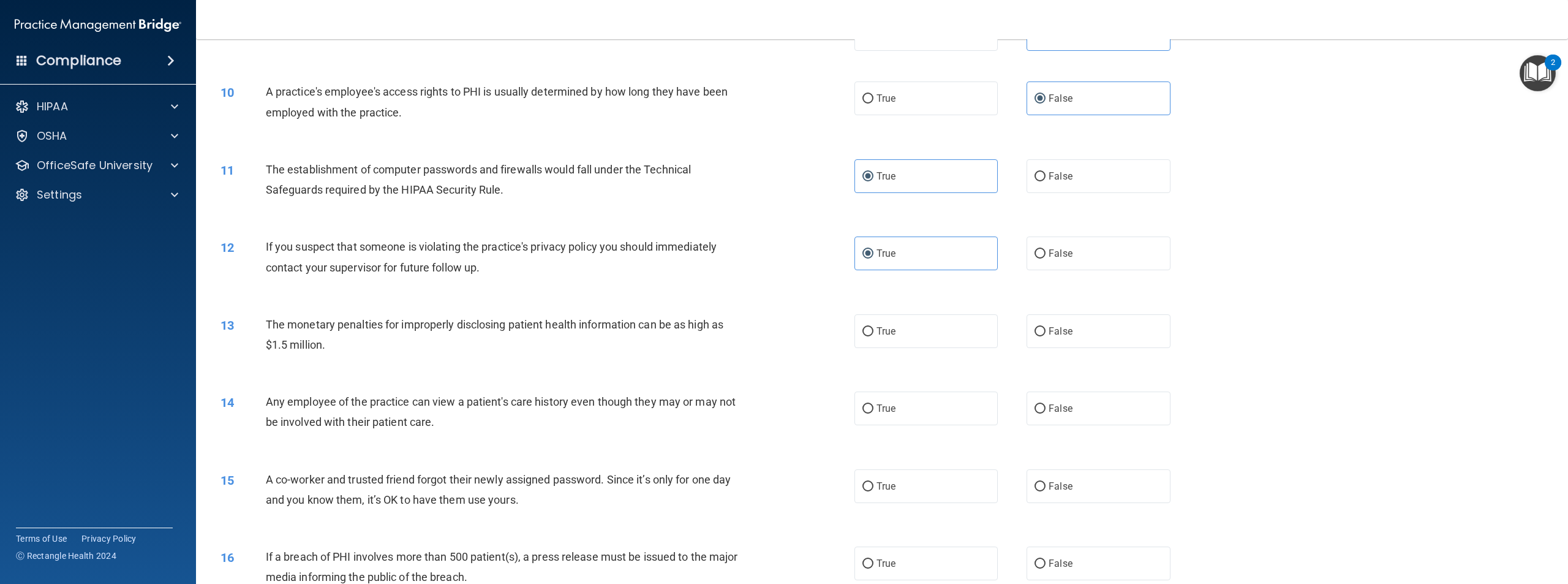 scroll, scrollTop: 735, scrollLeft: 0, axis: vertical 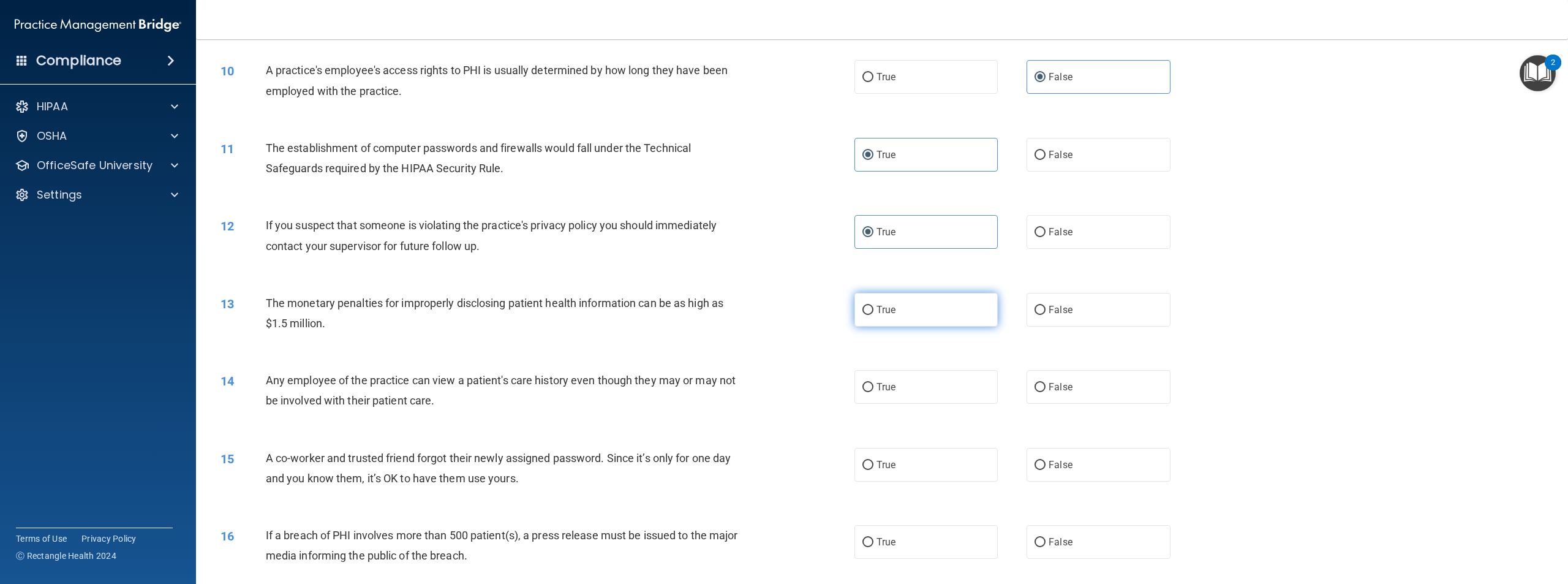 click on "True" at bounding box center [868, 310] 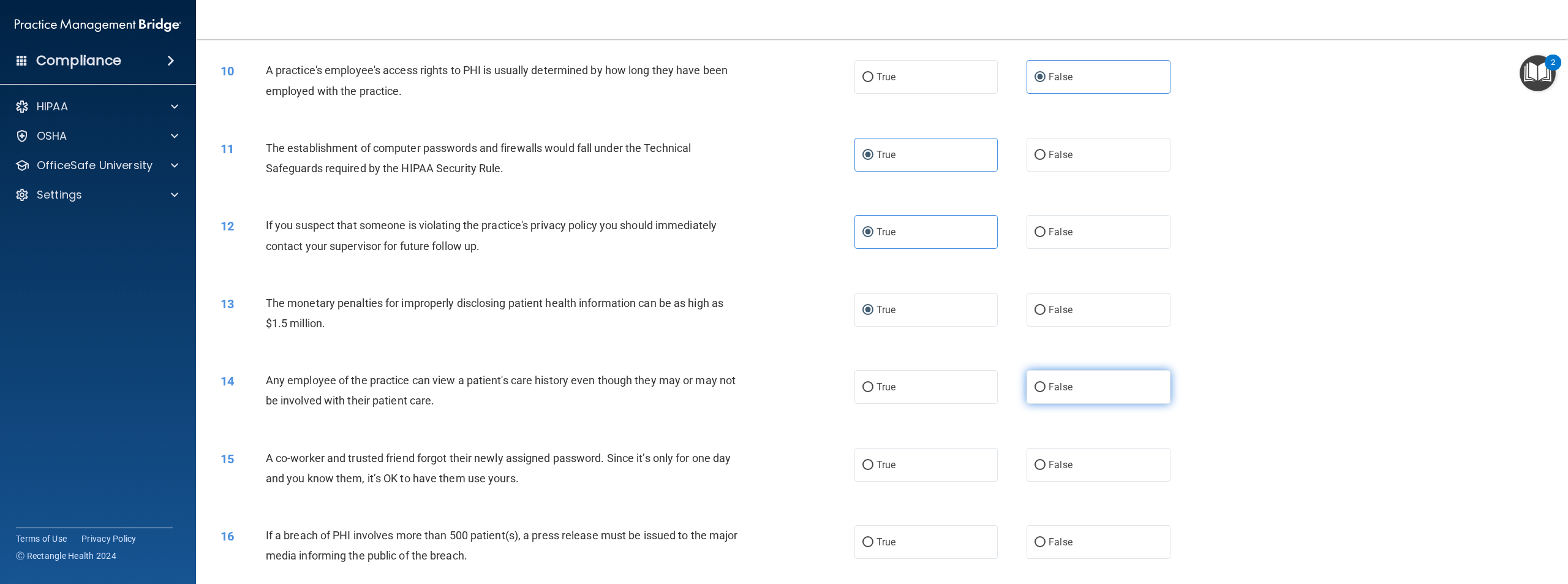 click on "False" at bounding box center (1098, 387) 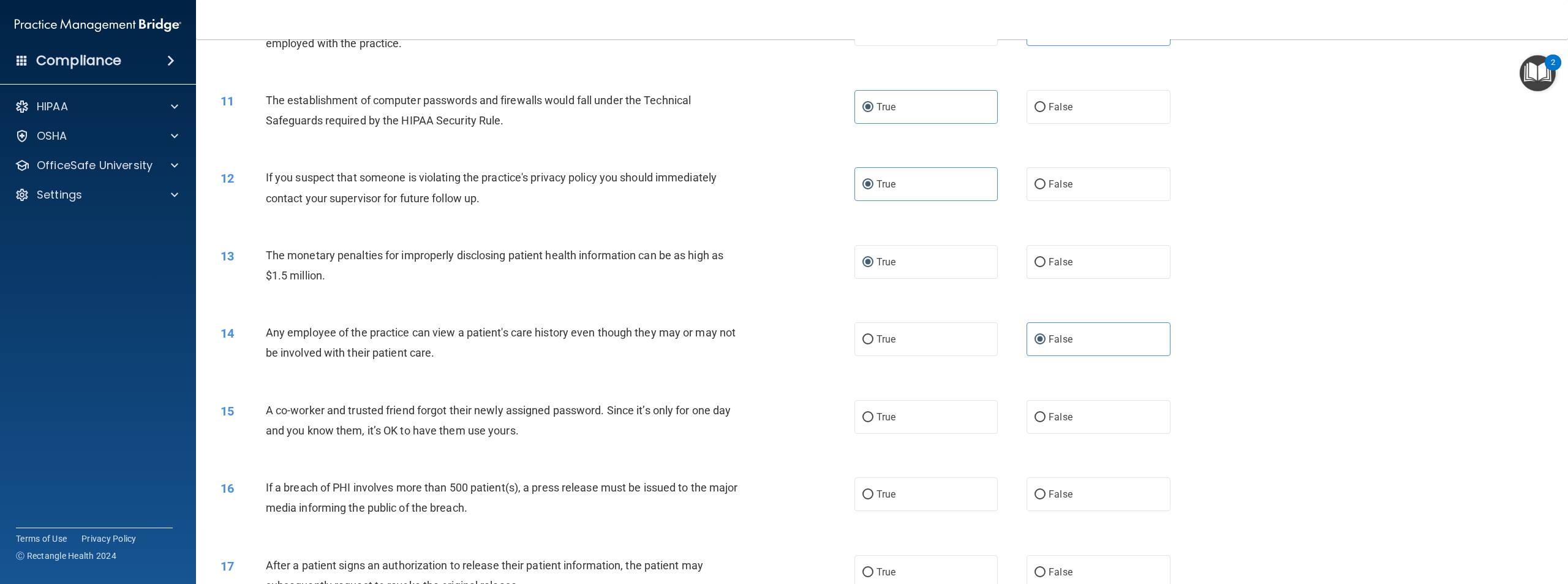 scroll, scrollTop: 858, scrollLeft: 0, axis: vertical 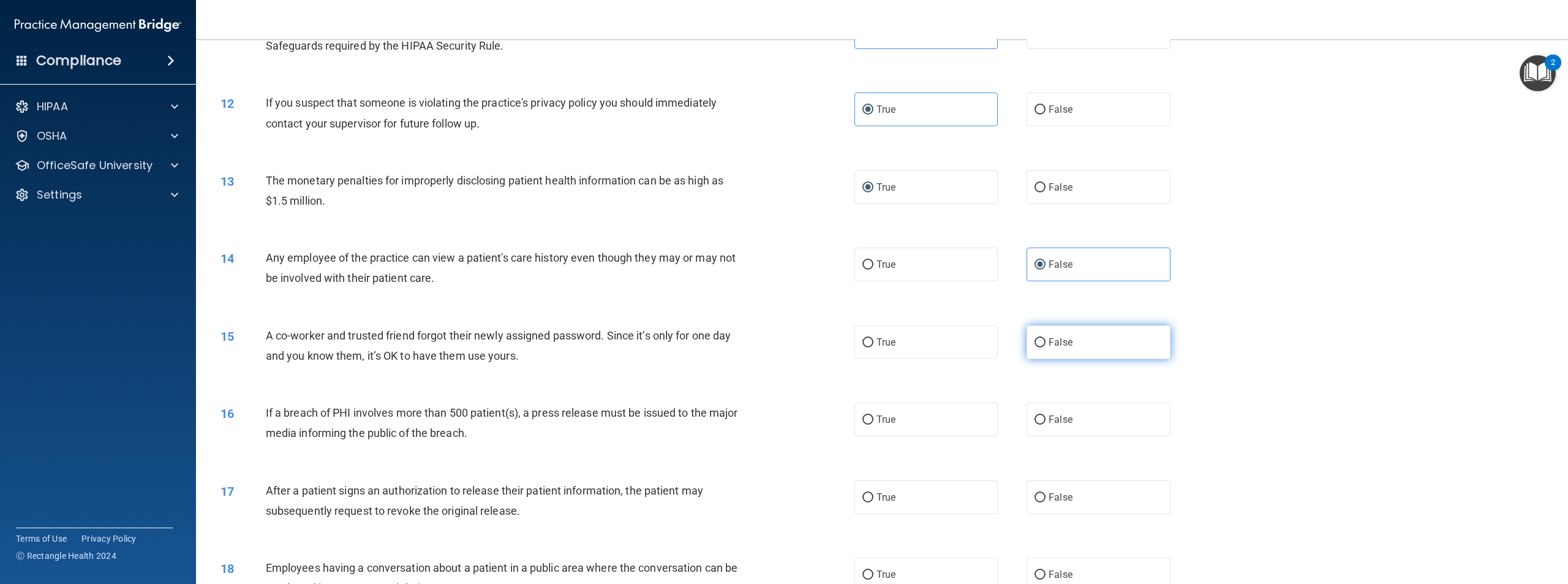 click on "False" at bounding box center [1098, 342] 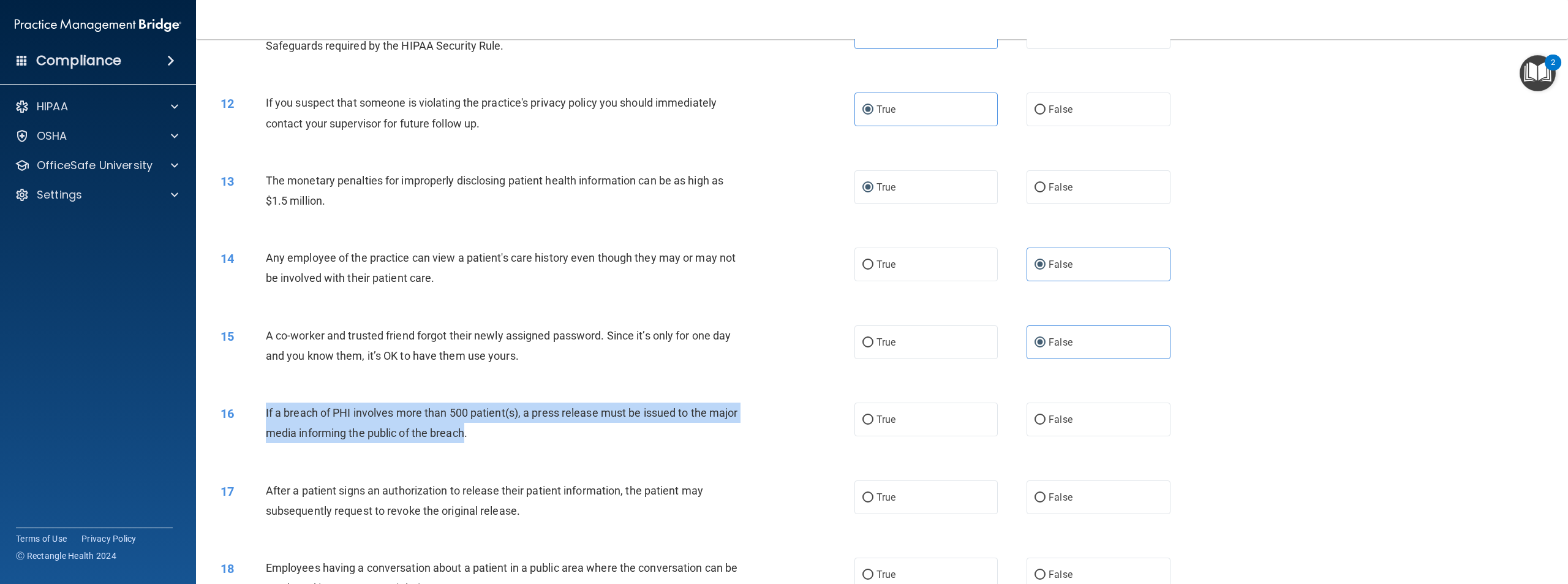 drag, startPoint x: 466, startPoint y: 454, endPoint x: 261, endPoint y: 428, distance: 206.6422 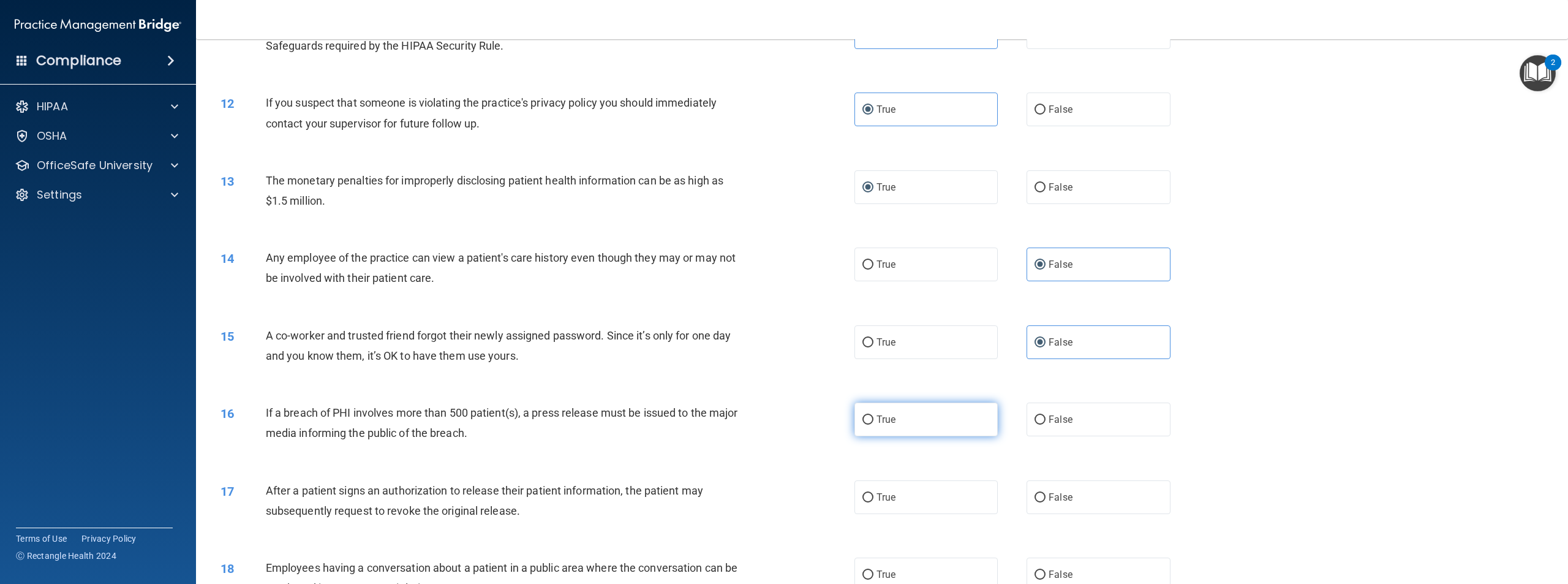 click on "True" at bounding box center [926, 419] 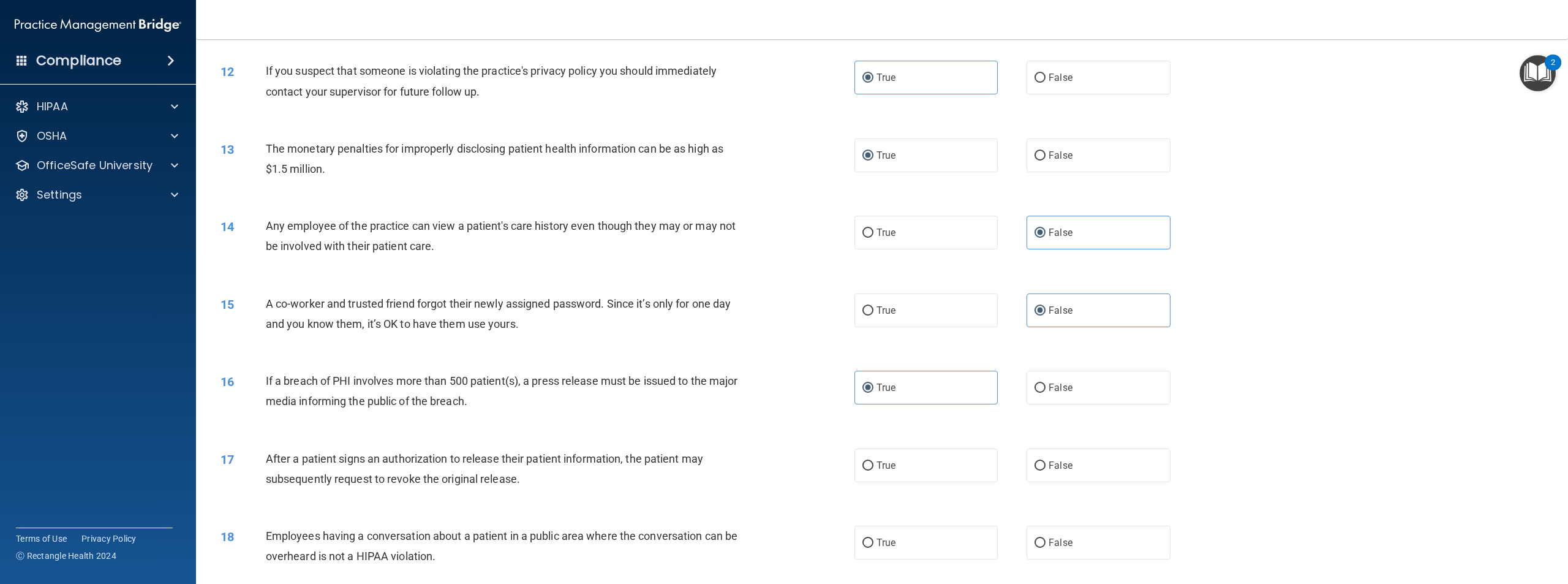 scroll, scrollTop: 919, scrollLeft: 0, axis: vertical 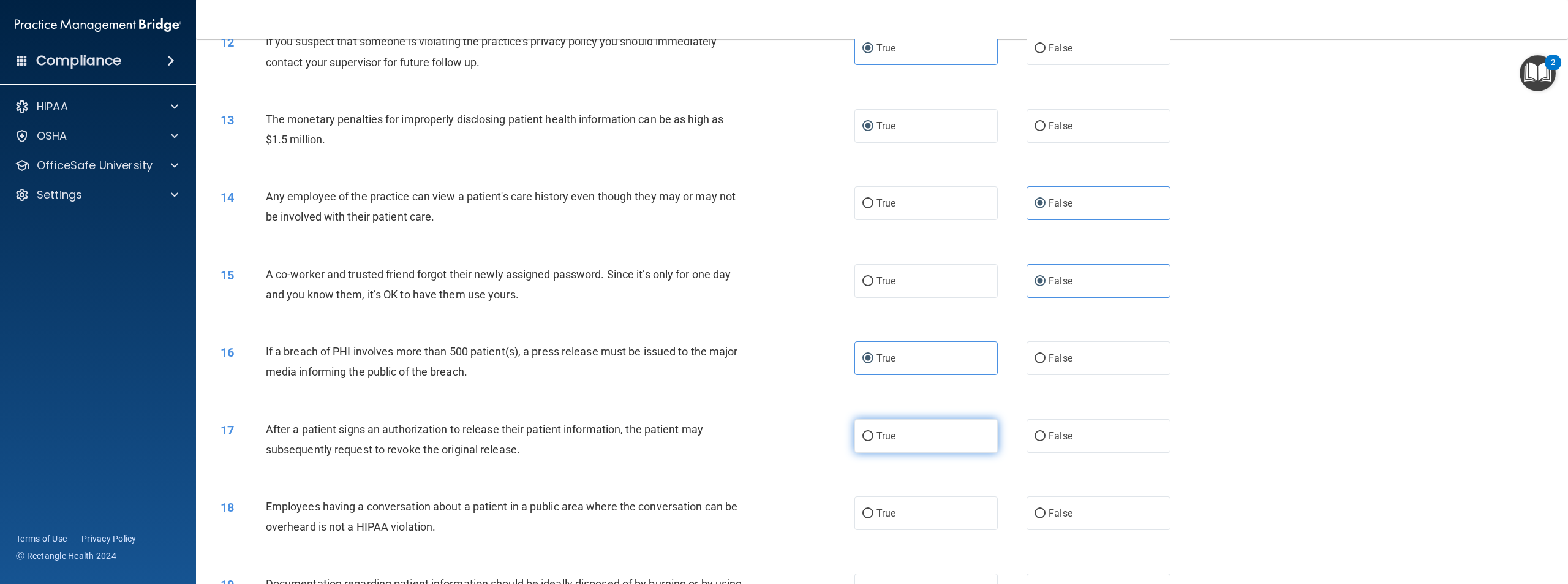 click on "True" at bounding box center [886, 436] 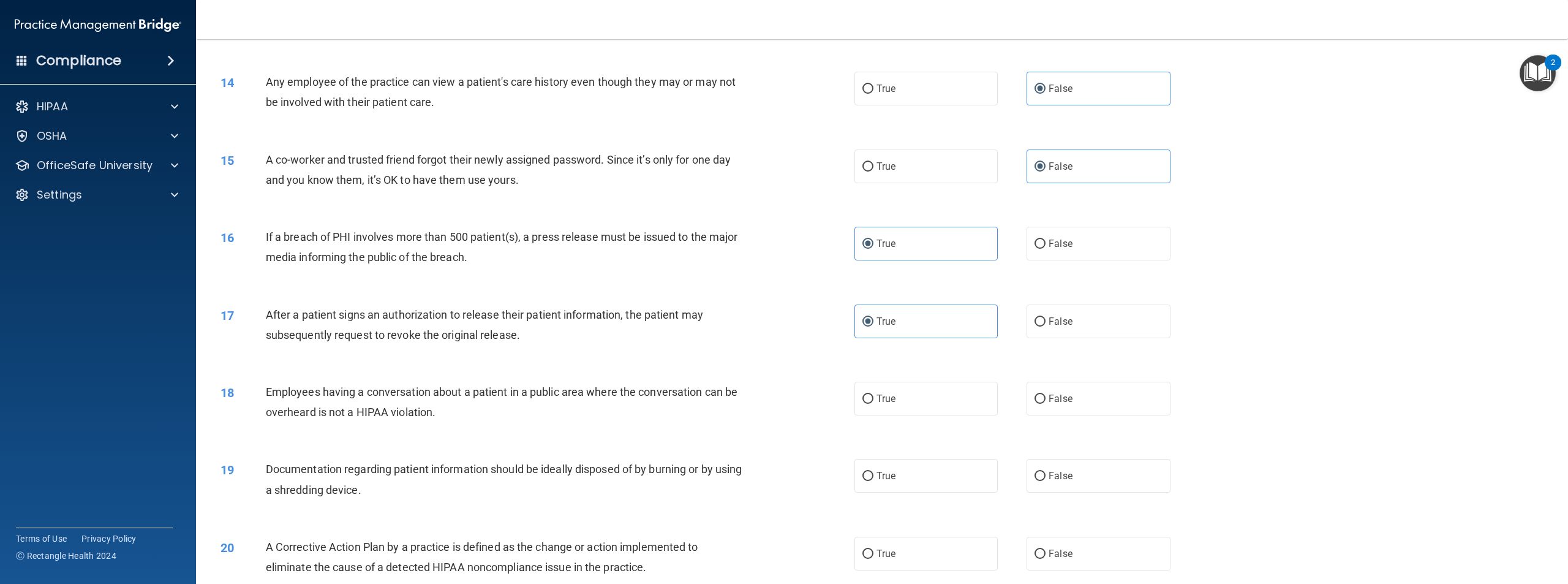 scroll, scrollTop: 1042, scrollLeft: 0, axis: vertical 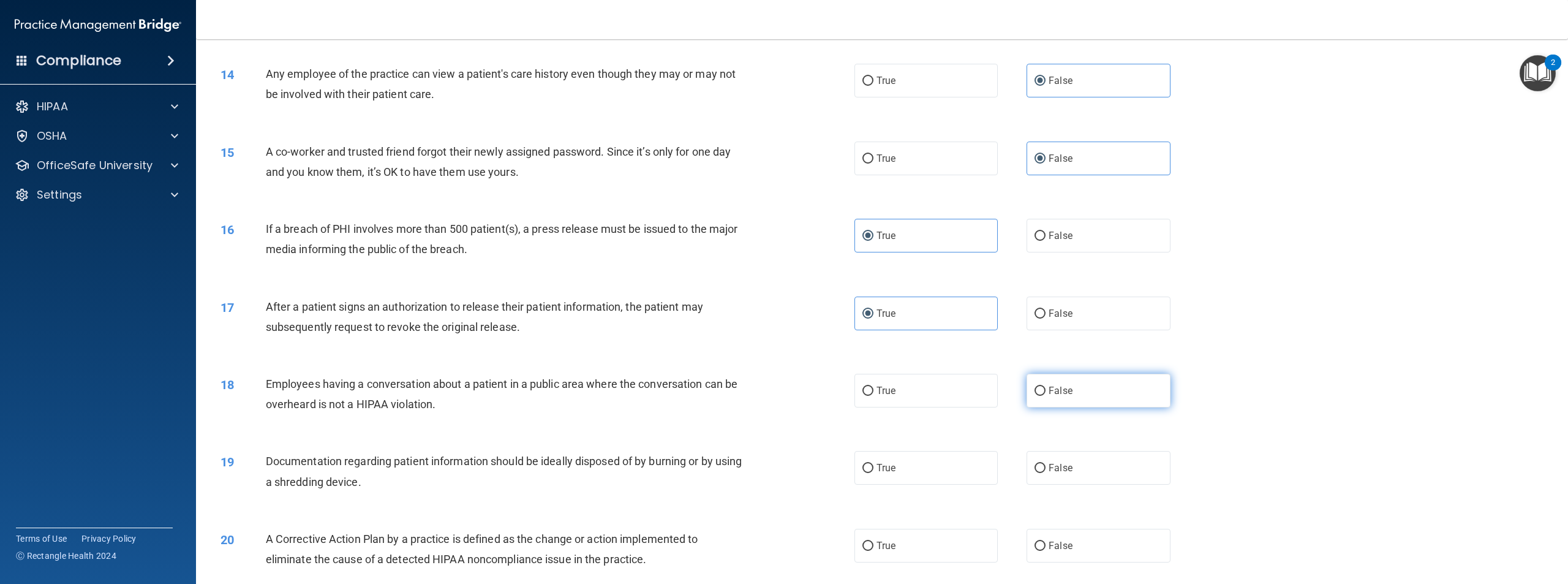 click on "False" at bounding box center [1060, 390] 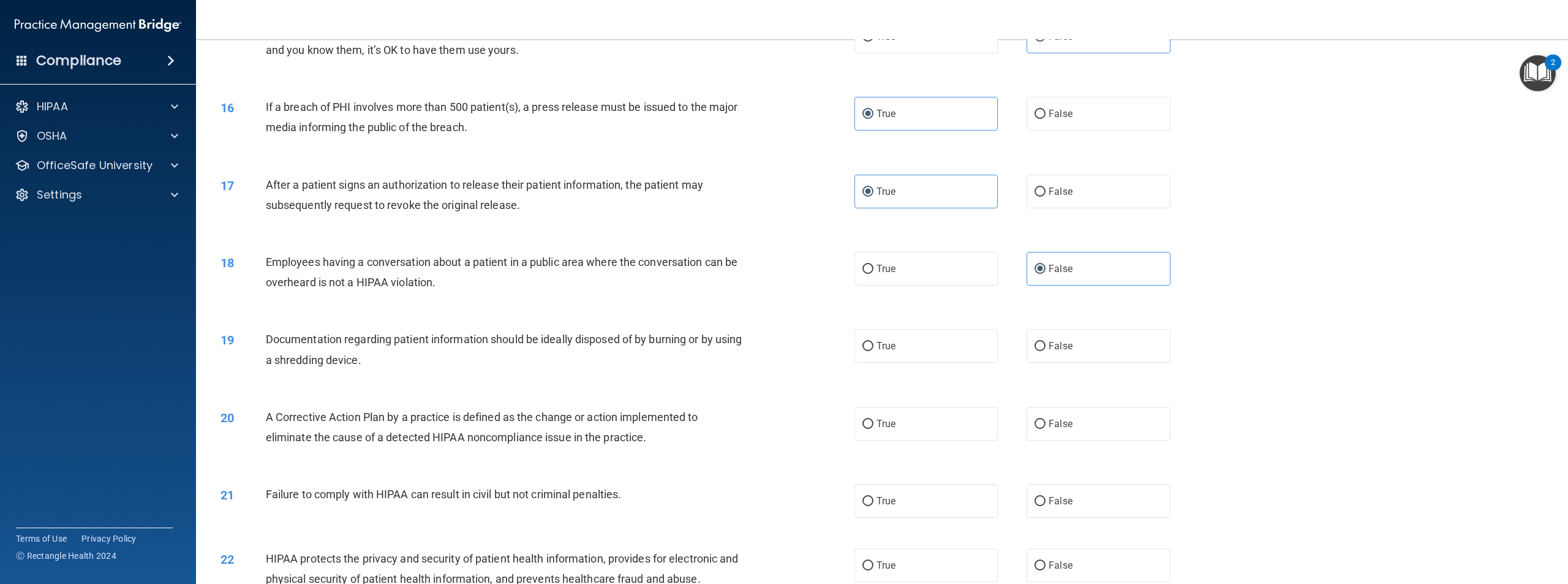 scroll, scrollTop: 1164, scrollLeft: 0, axis: vertical 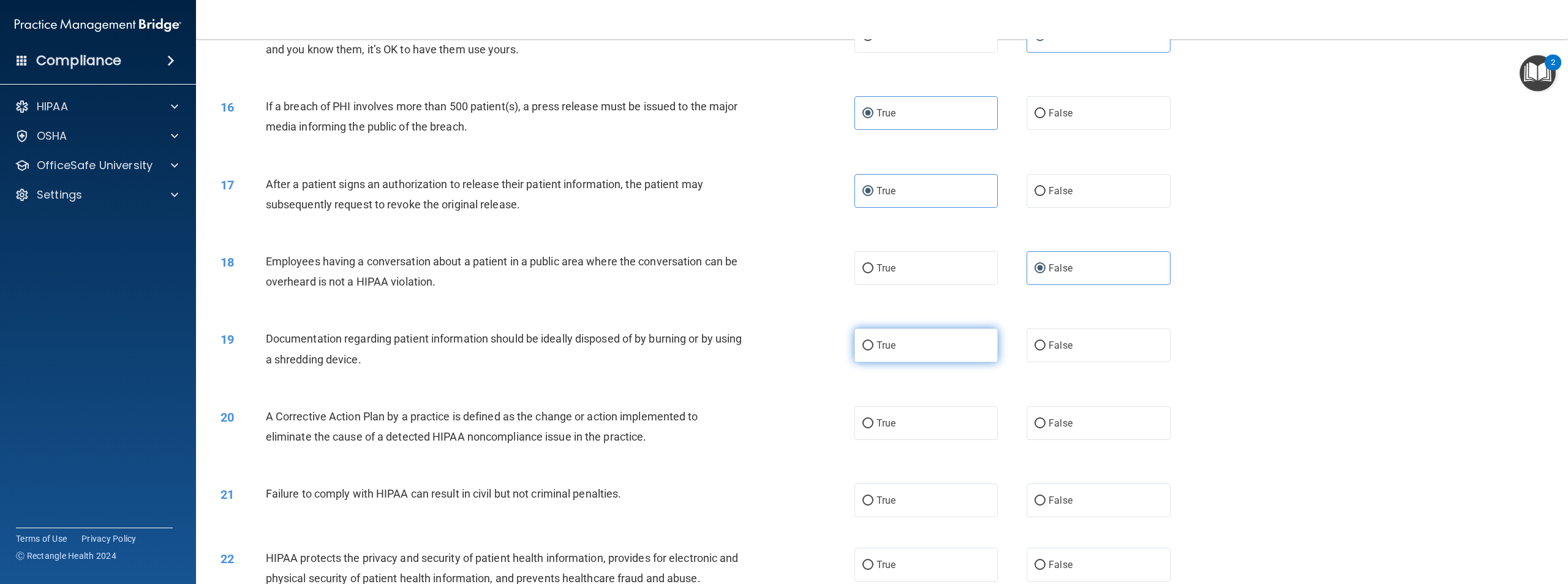 click on "True" at bounding box center [926, 345] 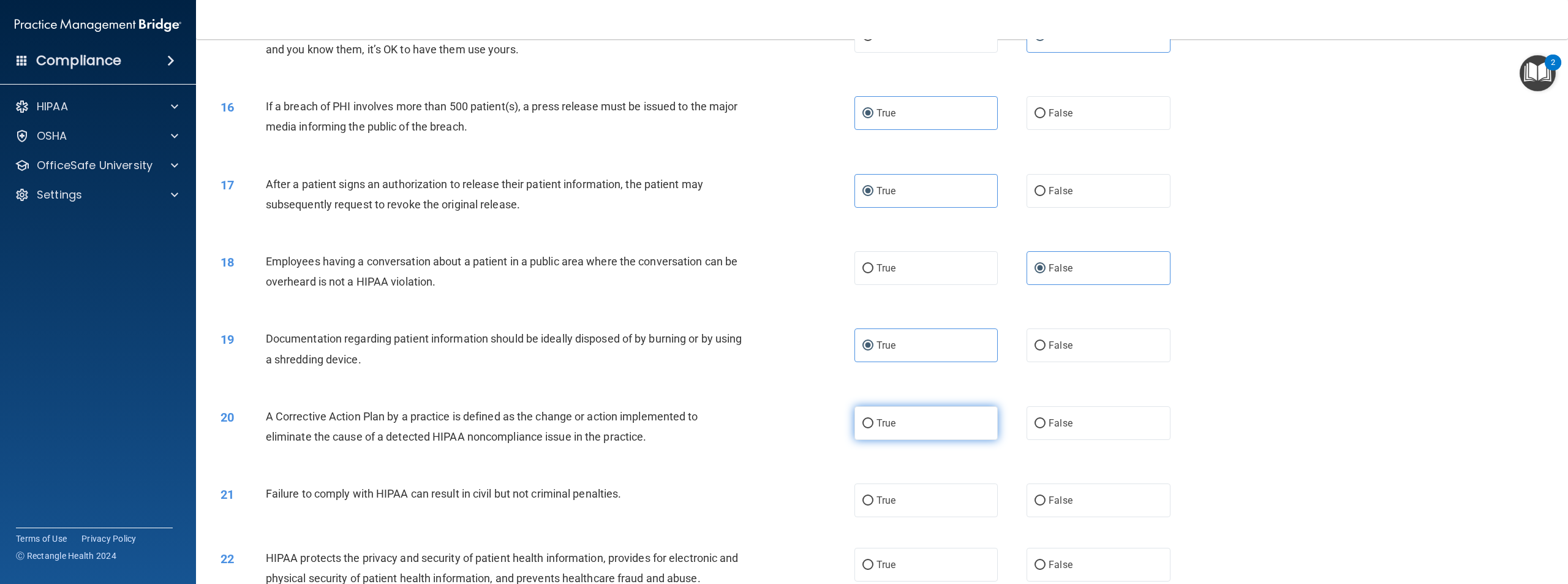 click on "True" at bounding box center (926, 423) 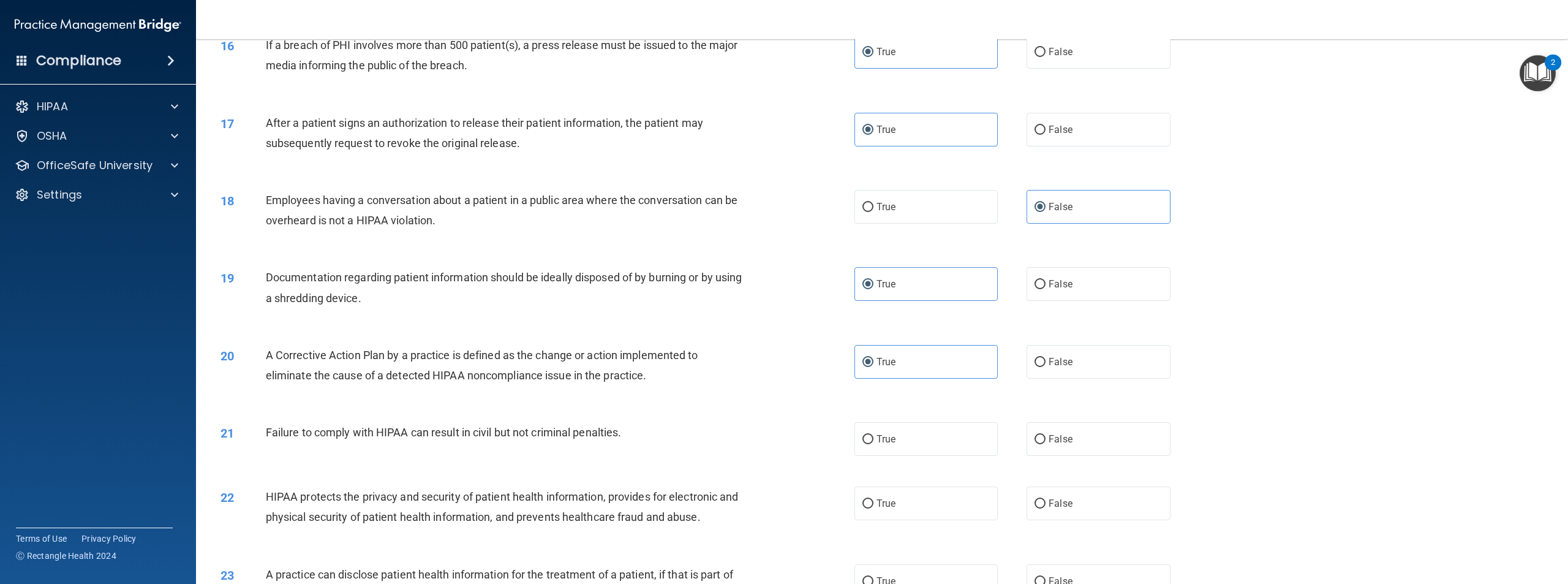 scroll, scrollTop: 1287, scrollLeft: 0, axis: vertical 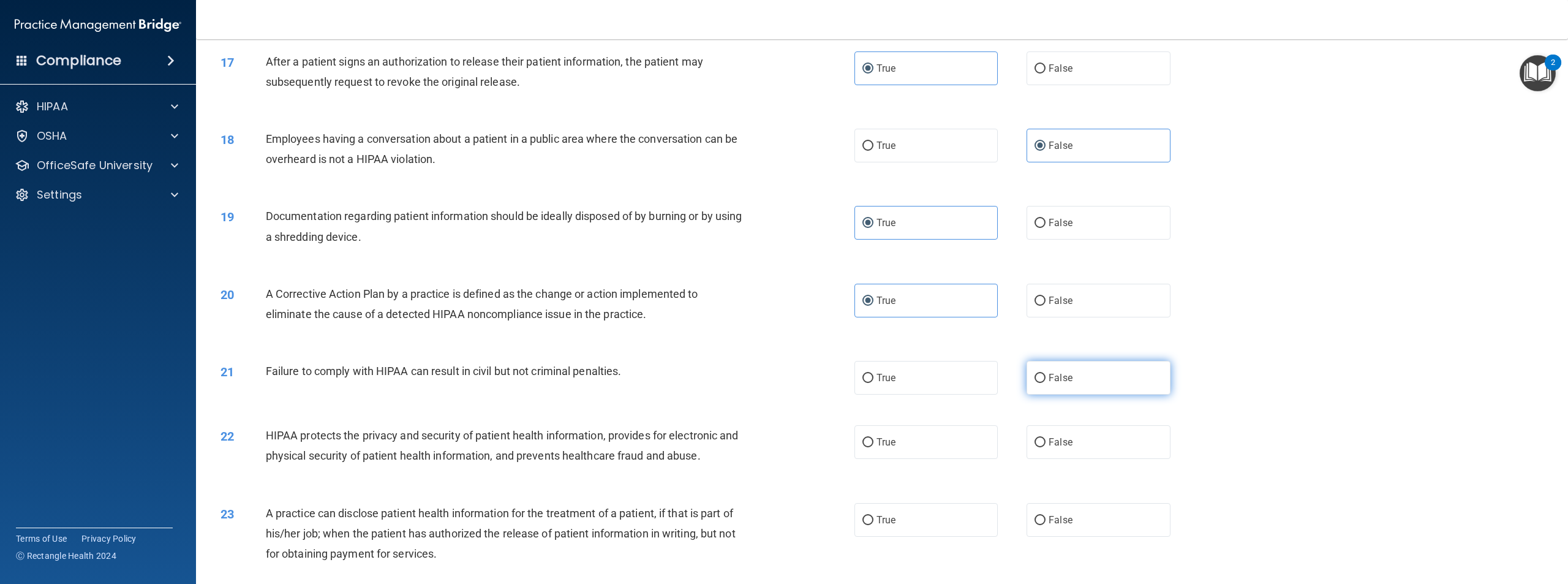 click on "False" at bounding box center [1060, 377] 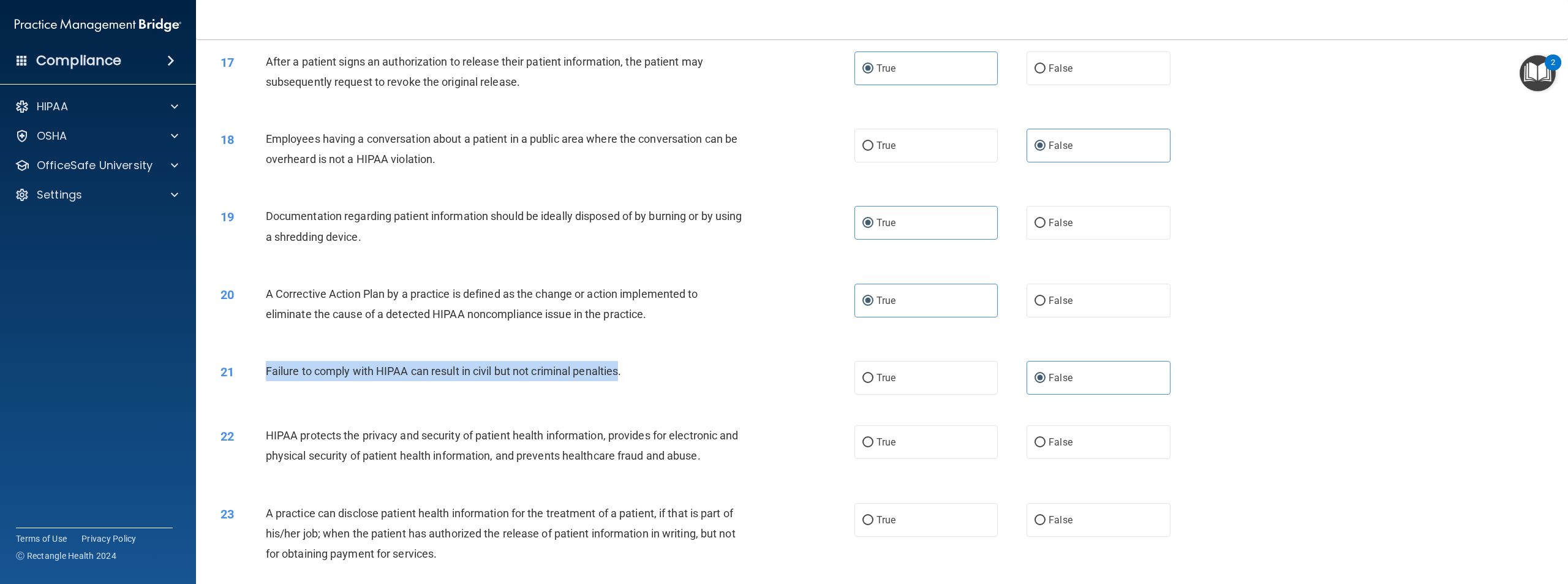 drag, startPoint x: 621, startPoint y: 388, endPoint x: 262, endPoint y: 392, distance: 359.0223 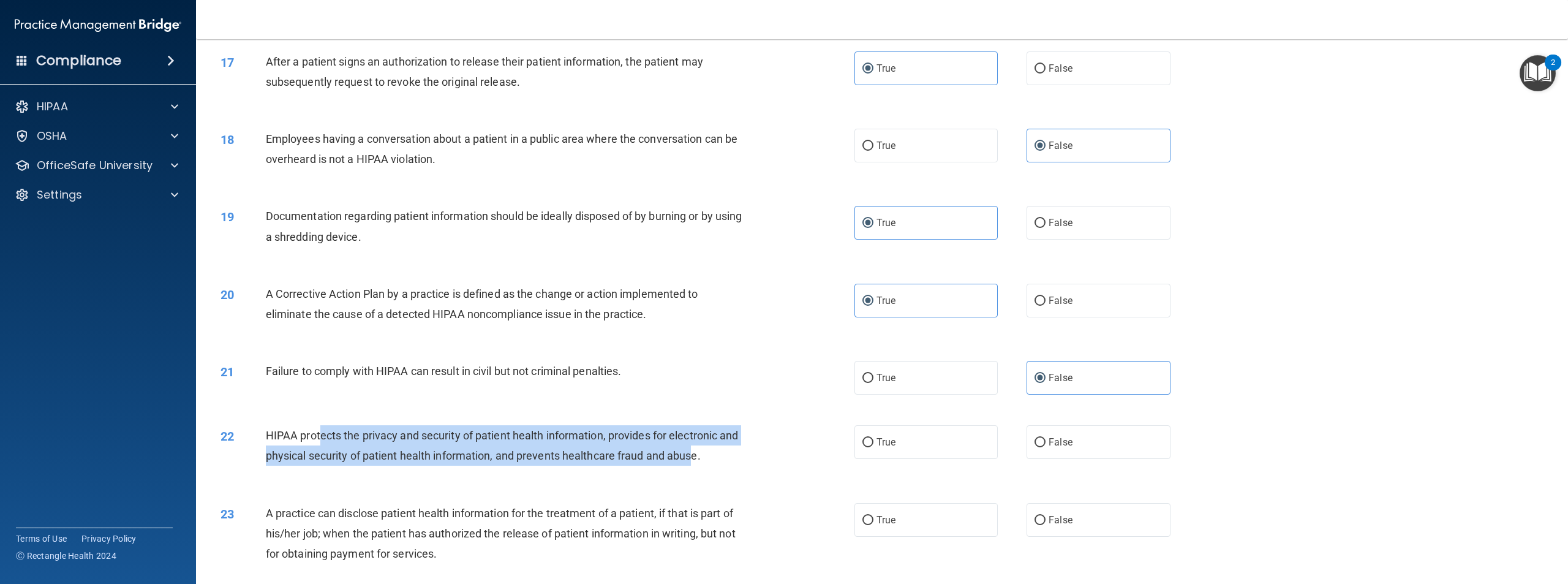 drag, startPoint x: 714, startPoint y: 468, endPoint x: 322, endPoint y: 457, distance: 392.1543 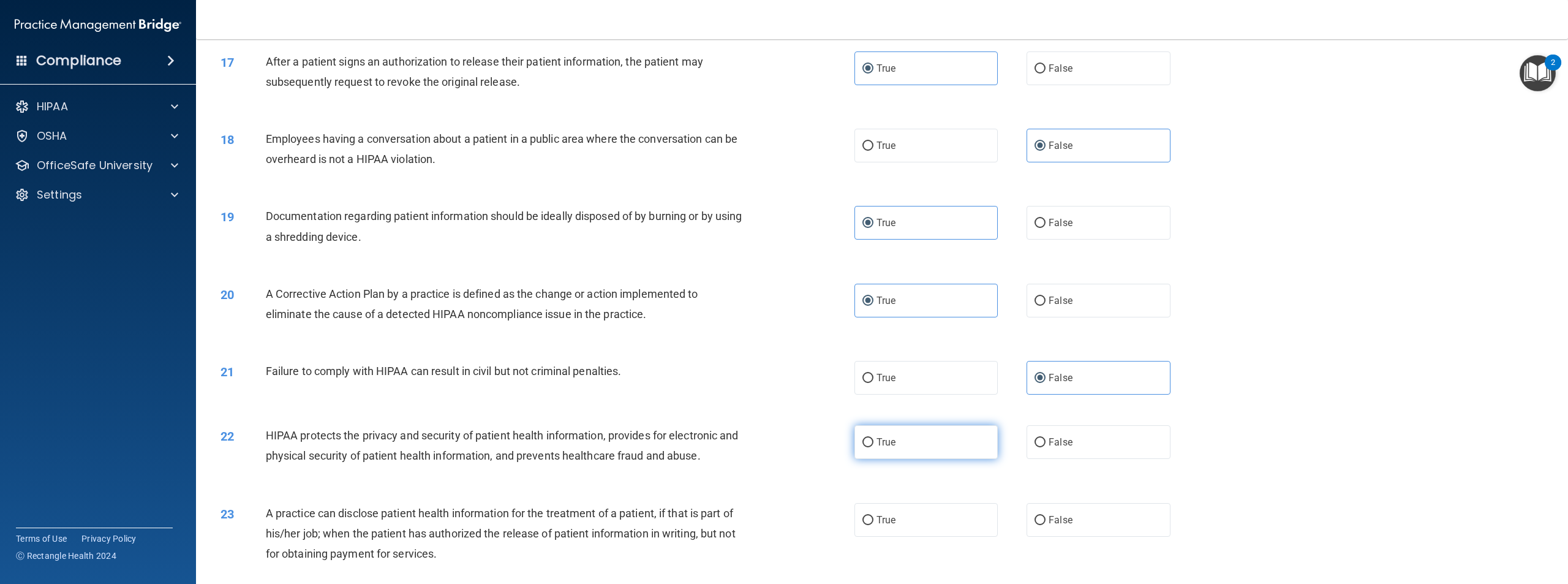 click on "True" at bounding box center (886, 442) 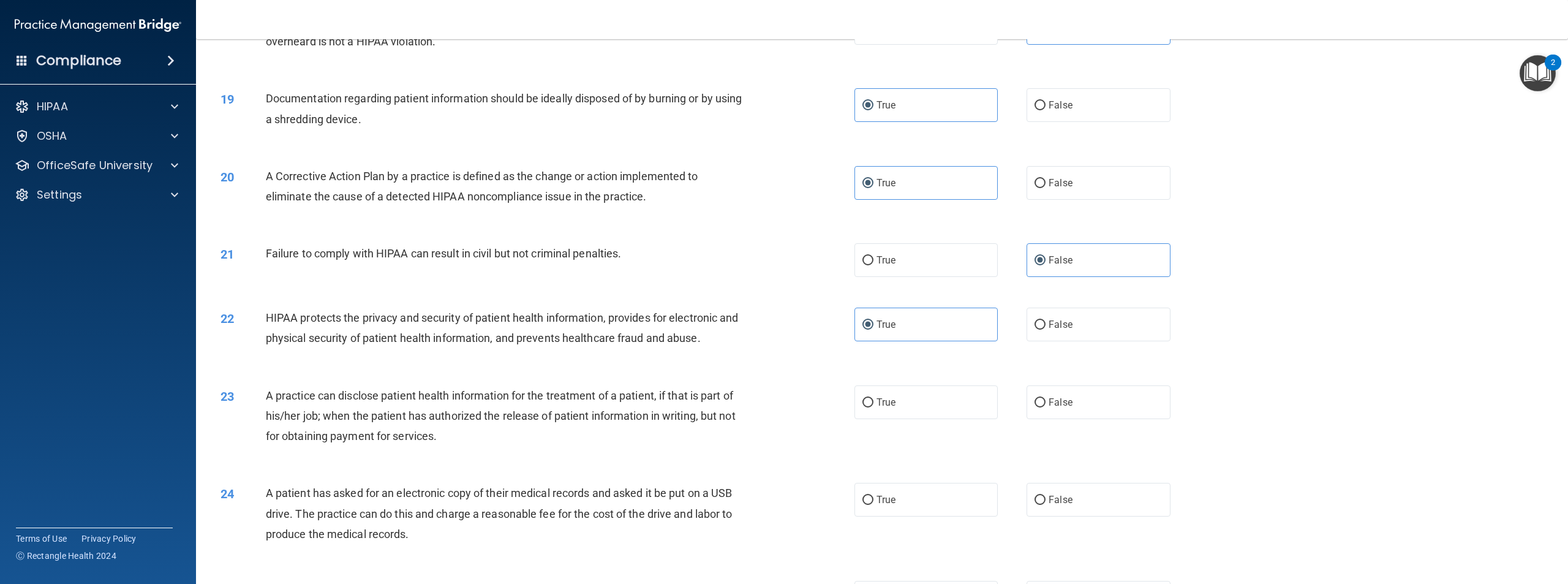 scroll, scrollTop: 1409, scrollLeft: 0, axis: vertical 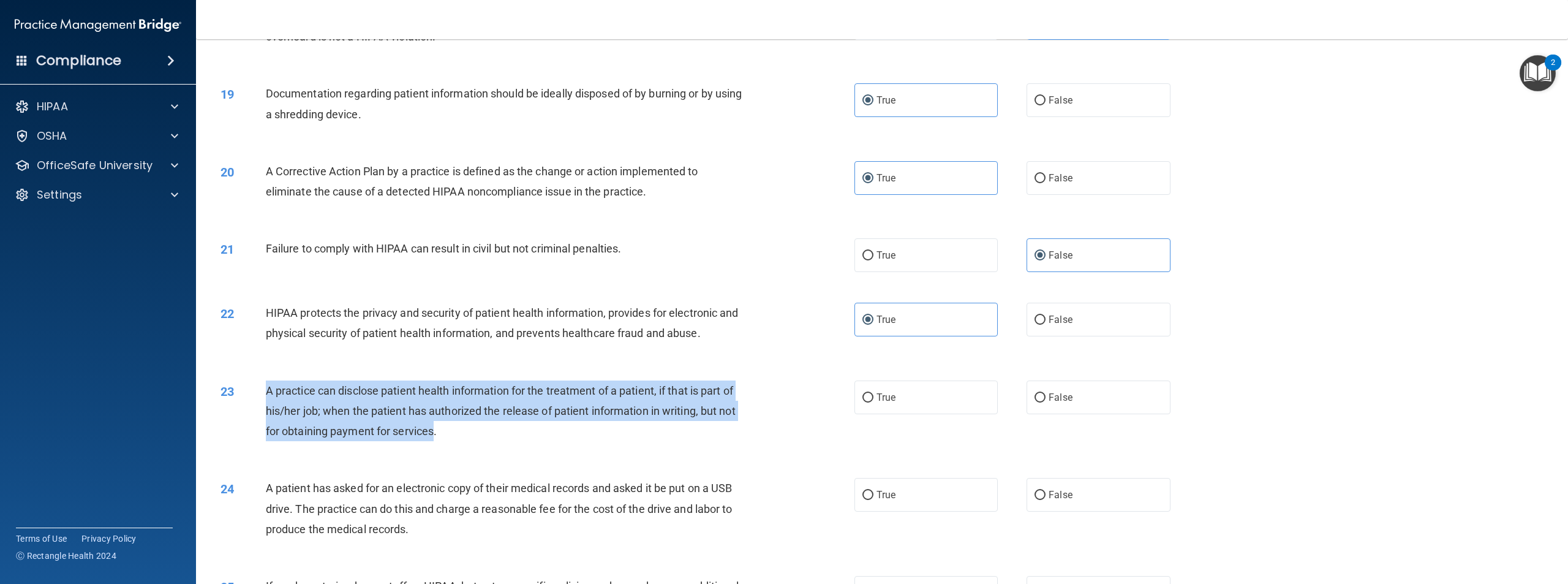 drag, startPoint x: 434, startPoint y: 453, endPoint x: 262, endPoint y: 404, distance: 178.84351 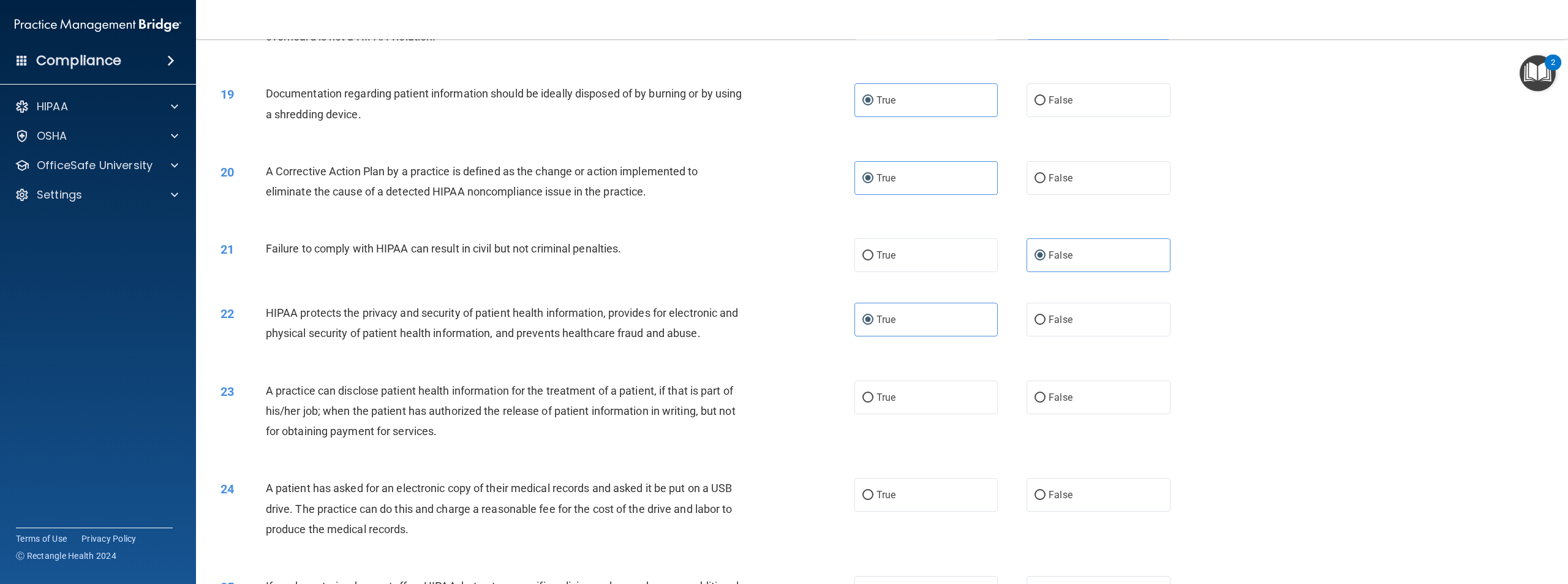 click on "23       A practice can disclose patient health information for the treatment of a patient, if that is part of his/her job; when the patient has authorized the release of patient information in writing, but not for obtaining payment for services.                 True           False" at bounding box center (882, 414) 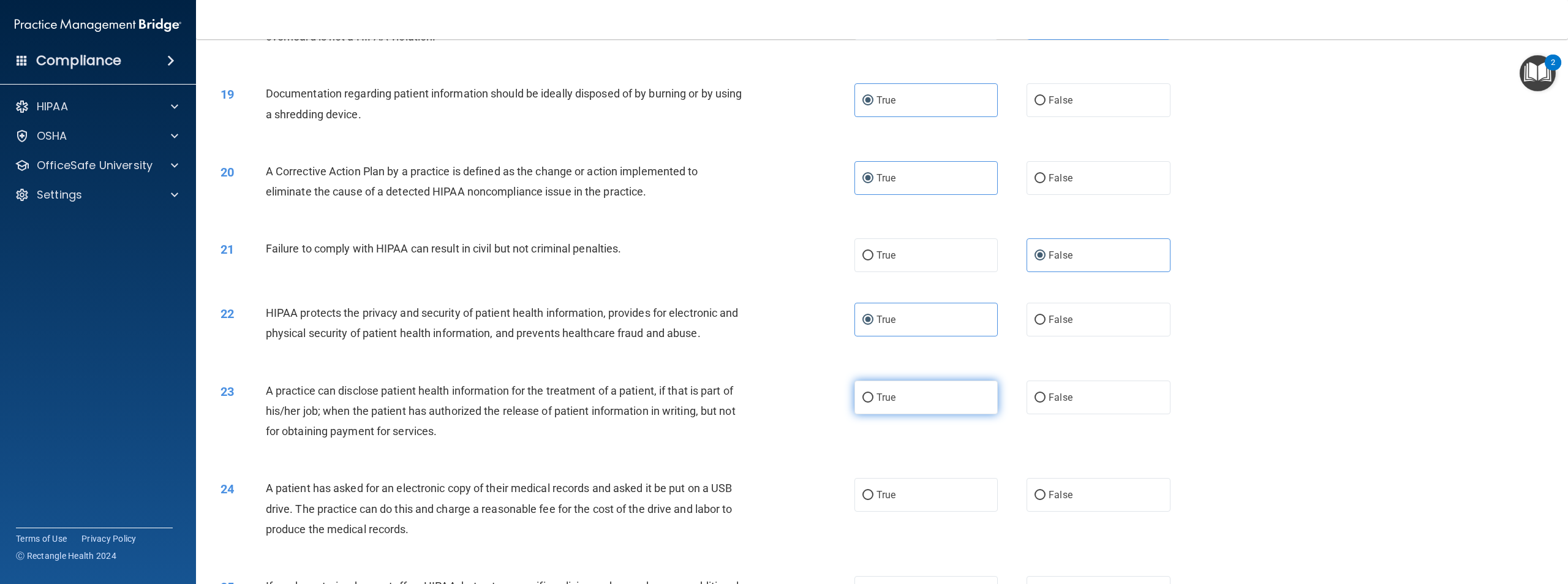 click on "True" at bounding box center [926, 397] 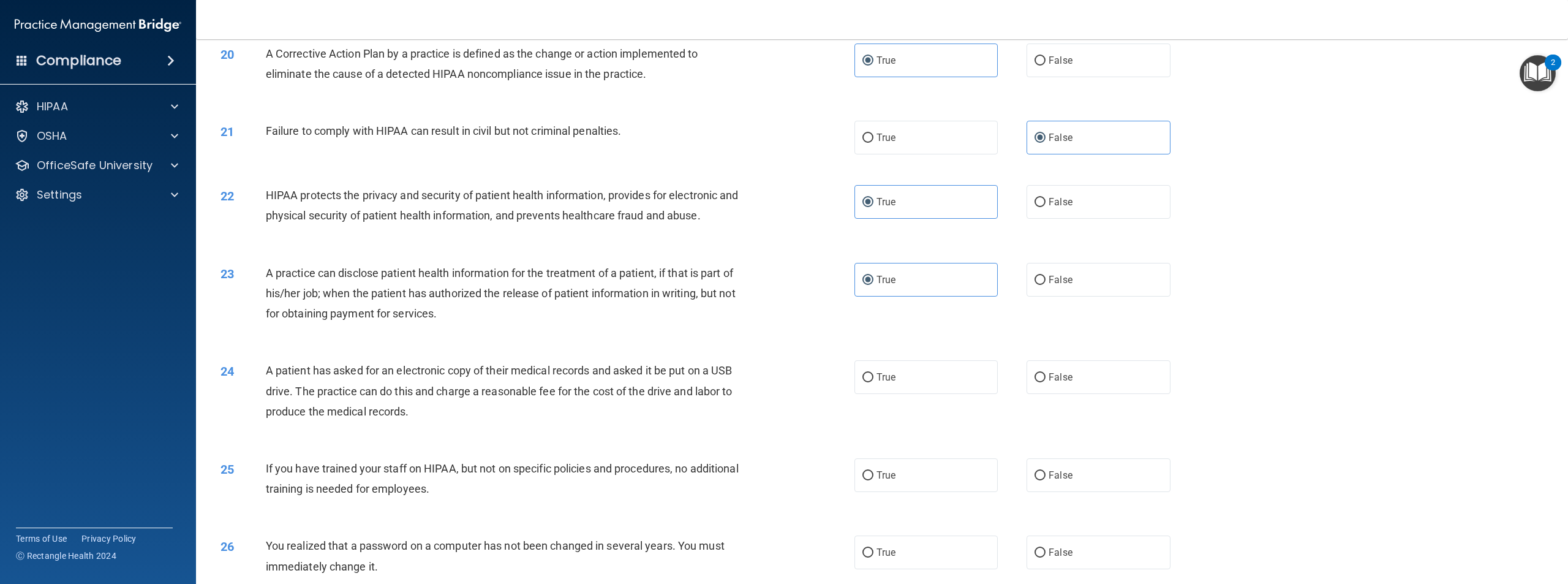 scroll, scrollTop: 1532, scrollLeft: 0, axis: vertical 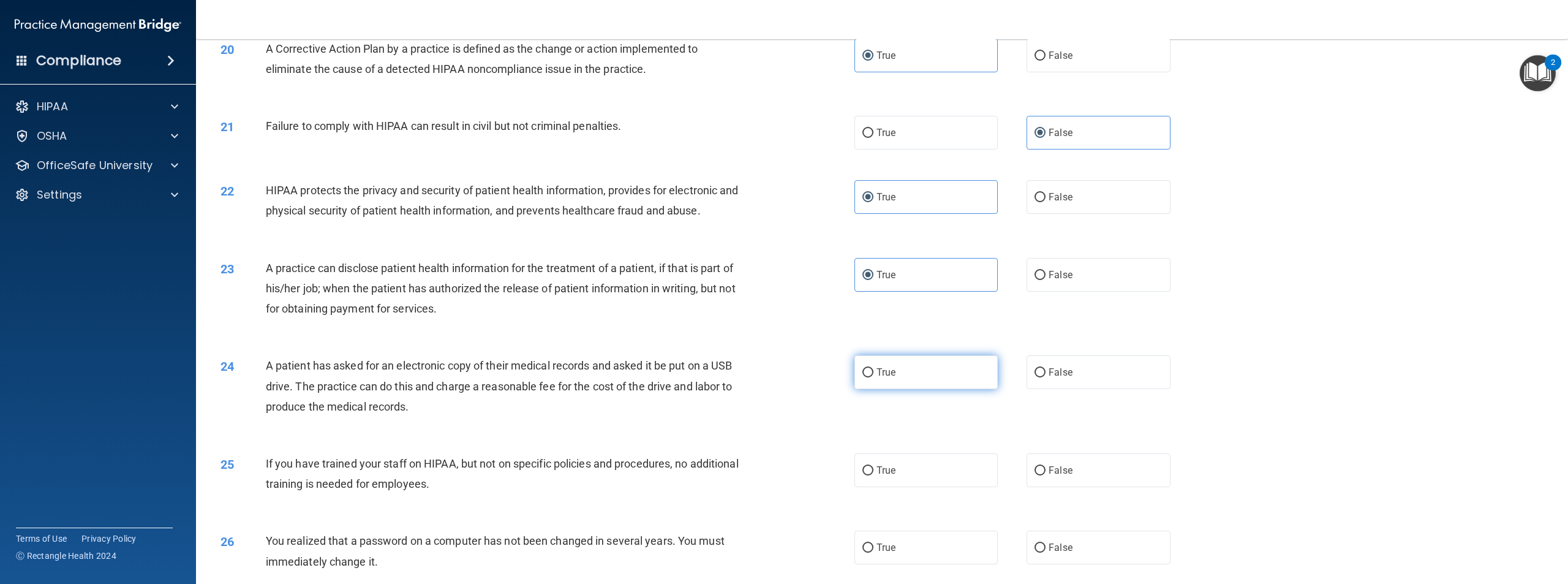 click on "True" at bounding box center [926, 372] 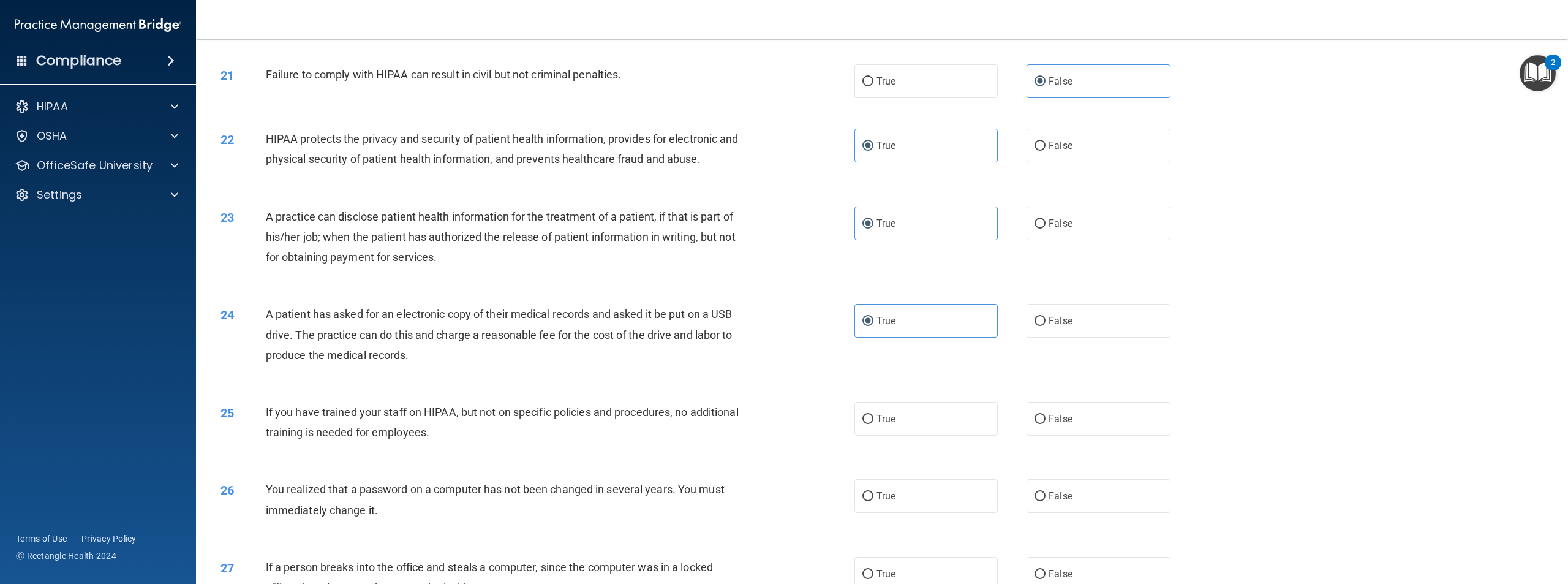 scroll, scrollTop: 1655, scrollLeft: 0, axis: vertical 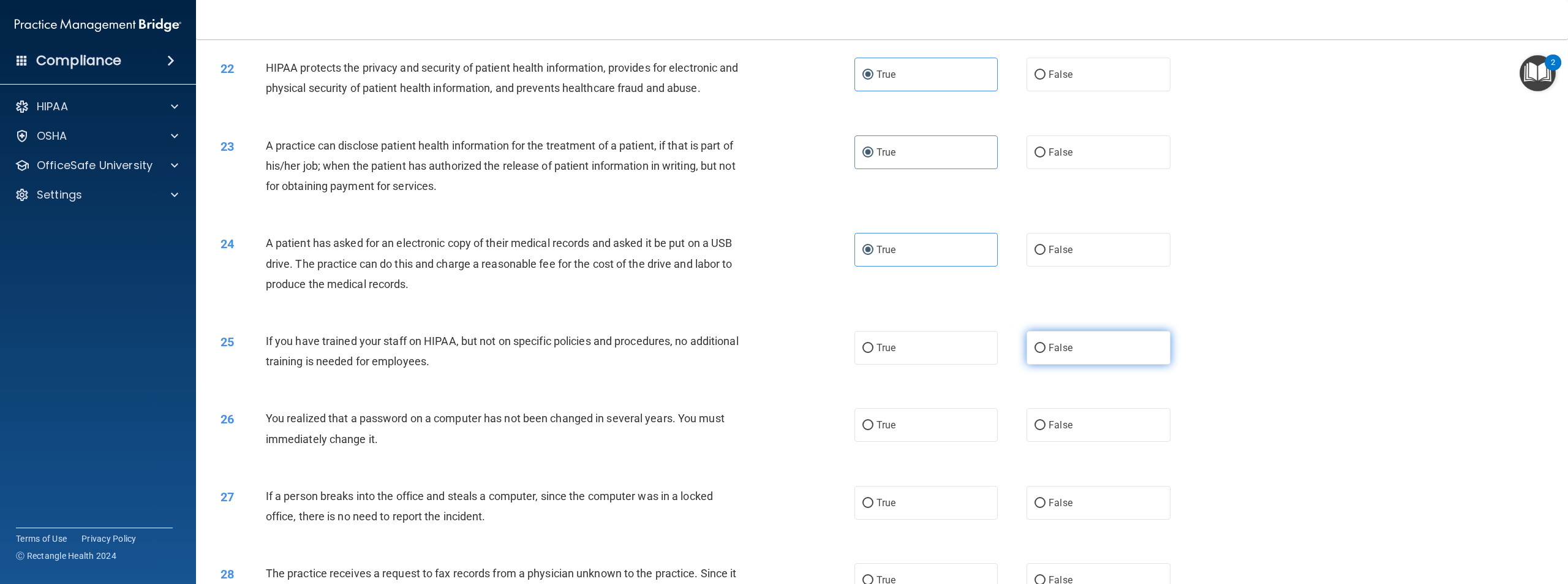 click on "False" at bounding box center (1098, 347) 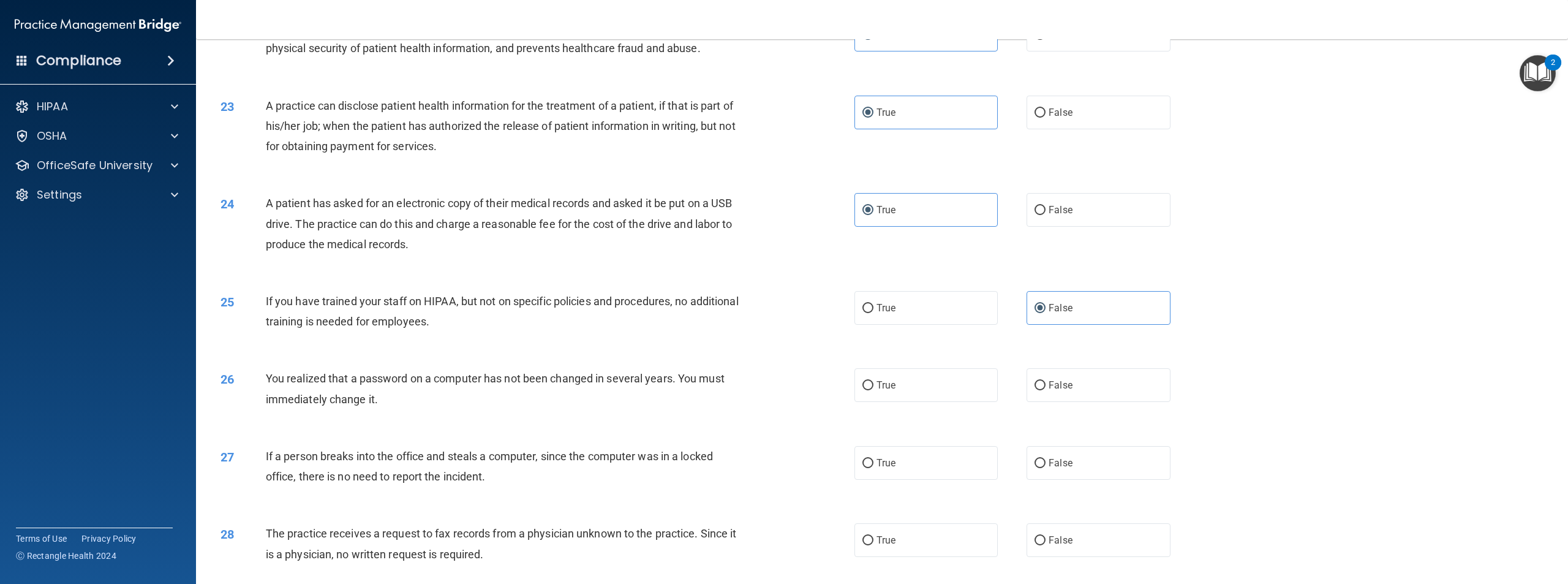 scroll, scrollTop: 1716, scrollLeft: 0, axis: vertical 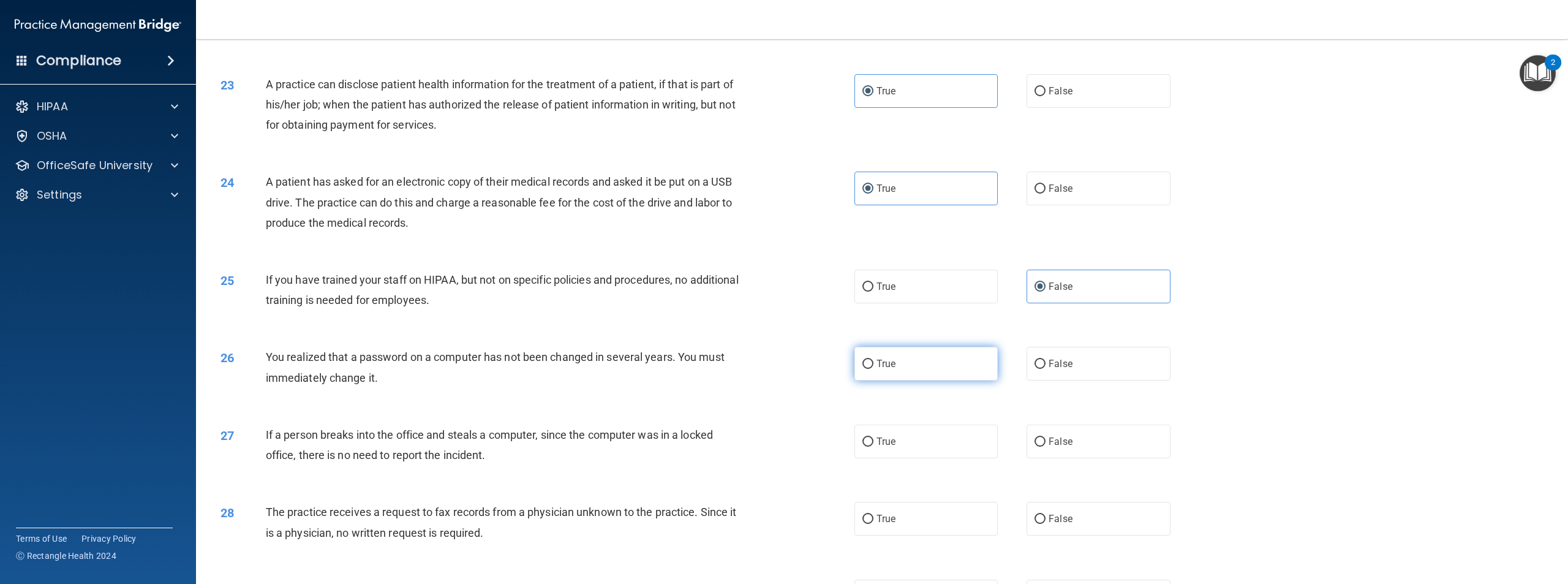 click on "True" at bounding box center [926, 363] 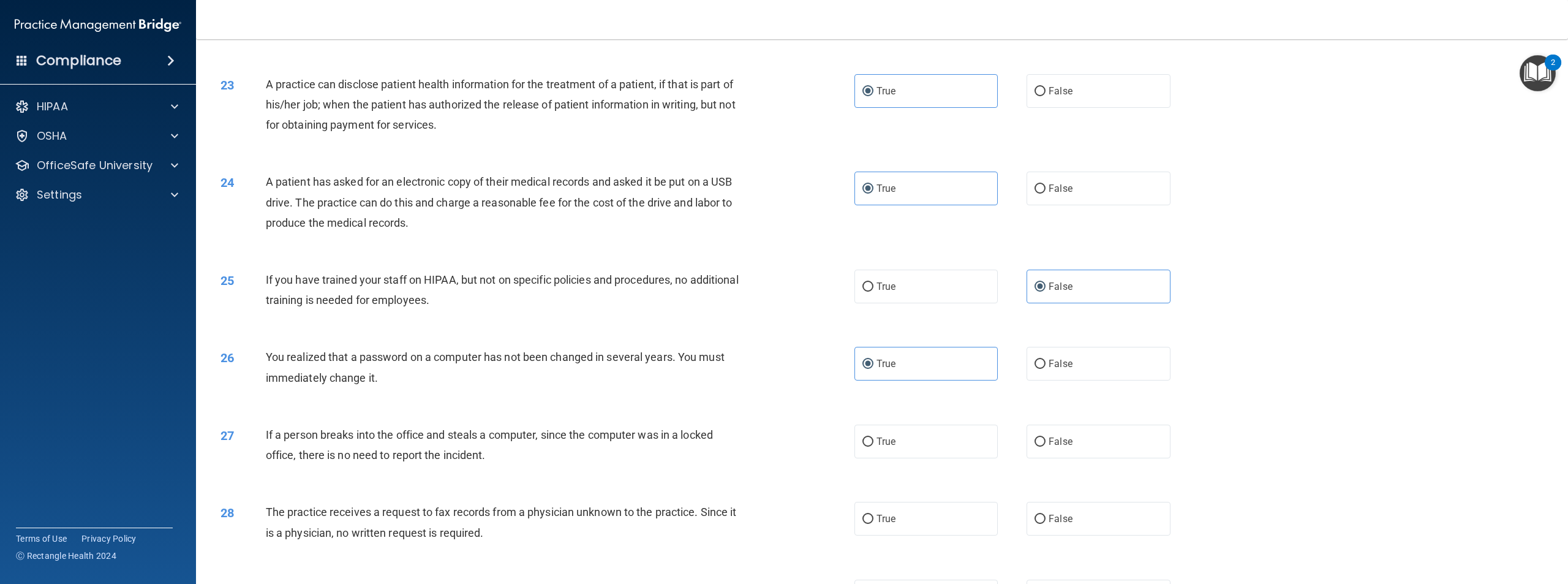 scroll, scrollTop: 1777, scrollLeft: 0, axis: vertical 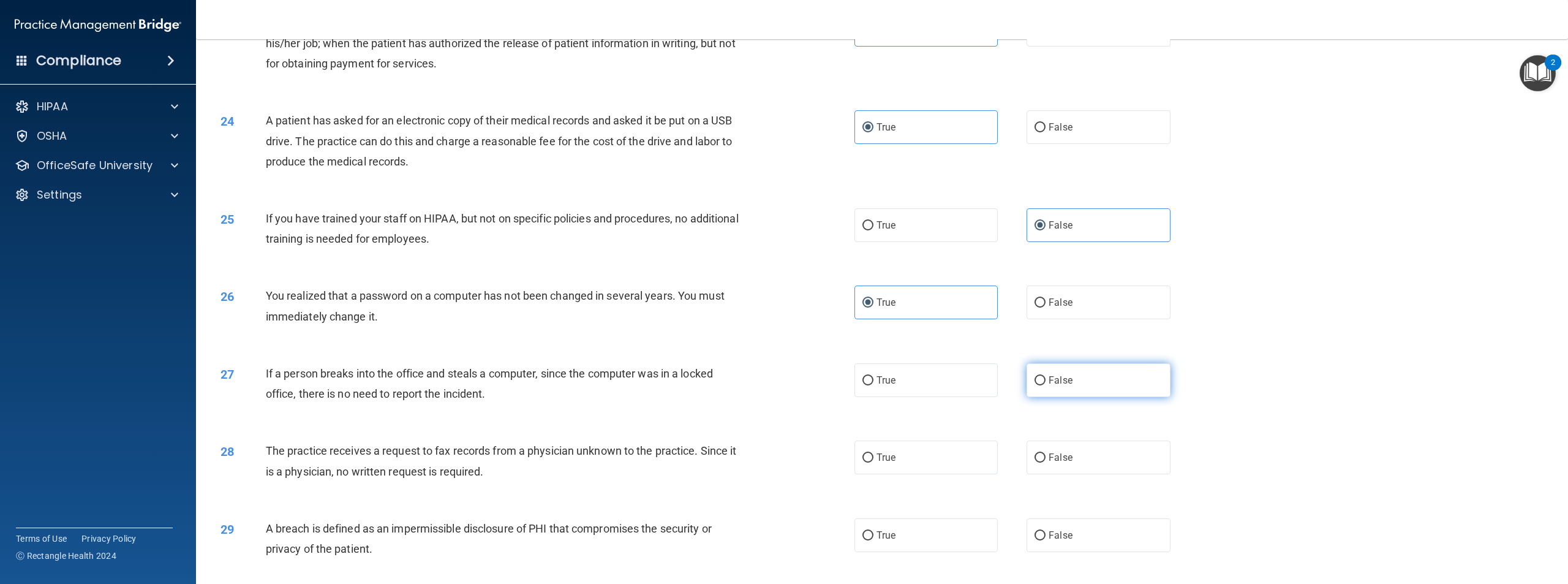 click on "False" at bounding box center (1098, 380) 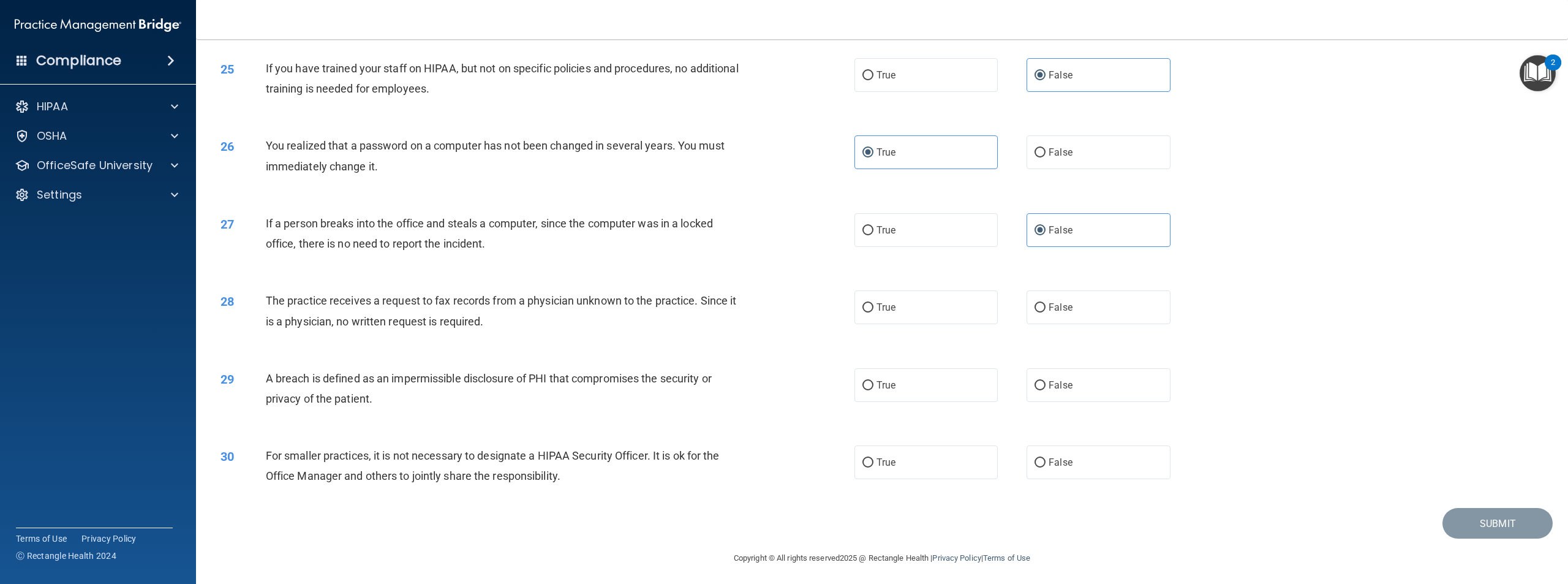 scroll, scrollTop: 1951, scrollLeft: 0, axis: vertical 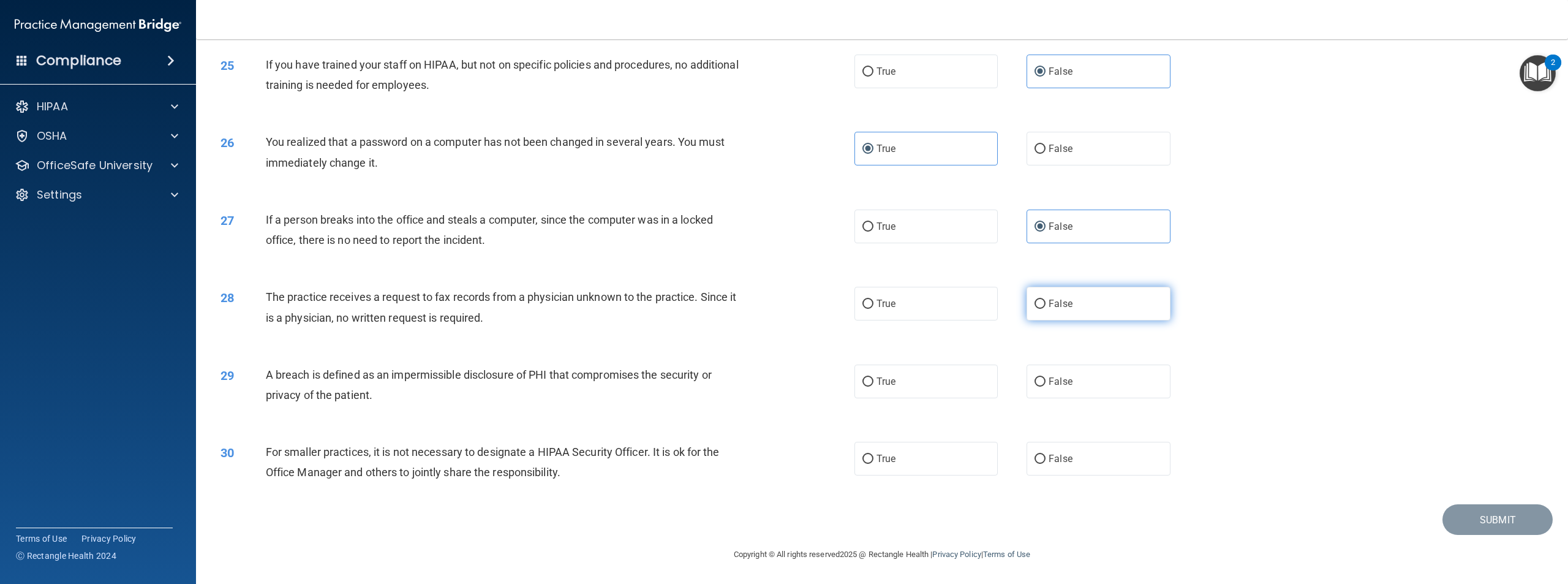 drag, startPoint x: 984, startPoint y: 304, endPoint x: 1030, endPoint y: 306, distance: 46.04346 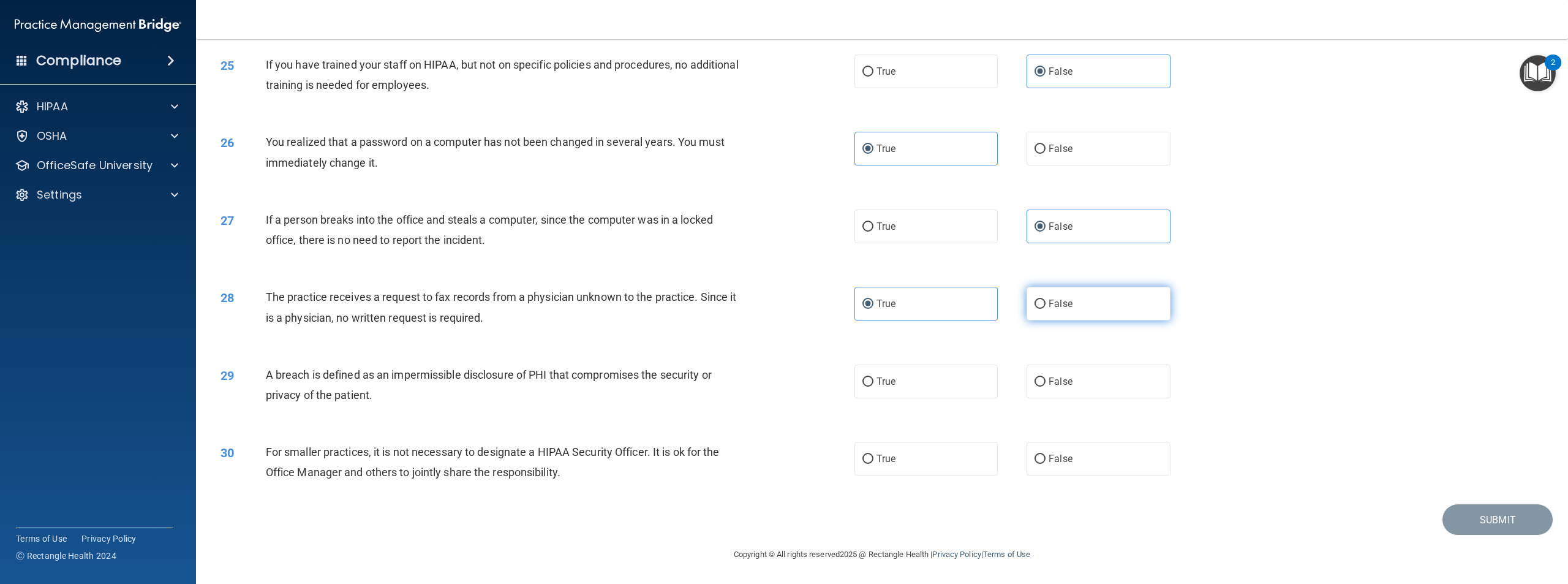 click on "True           False" at bounding box center (1027, 303) 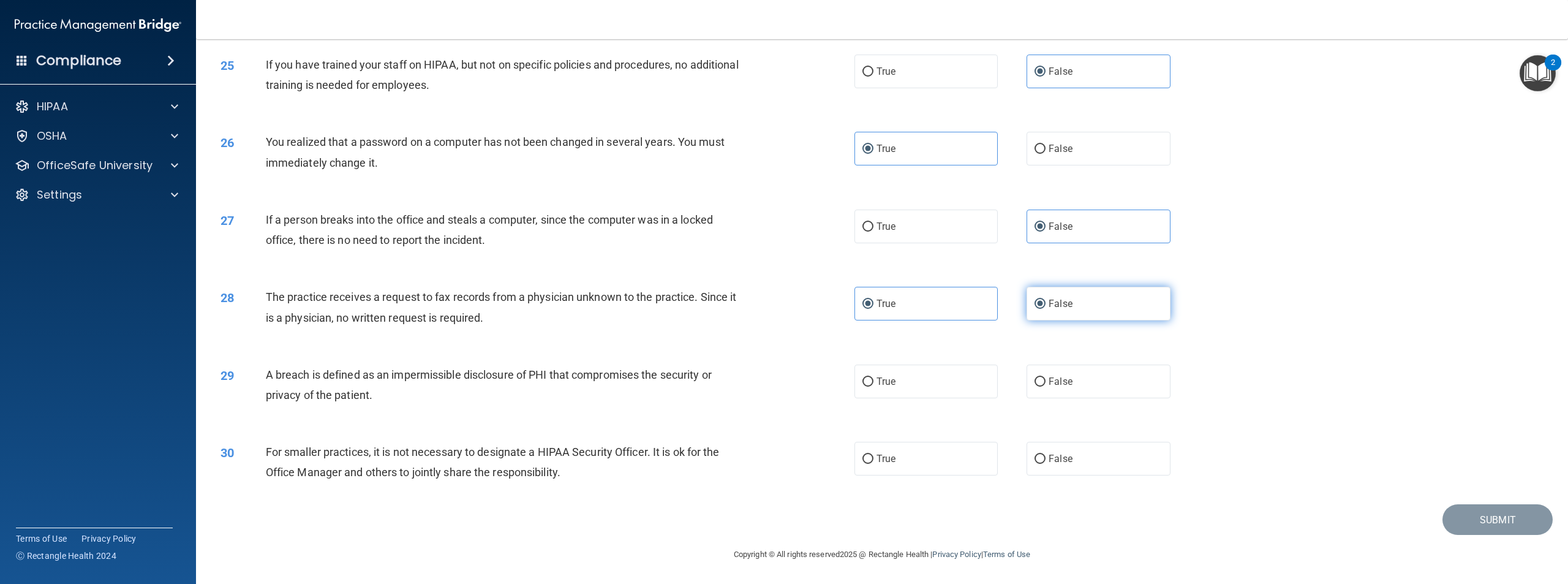 radio on "false" 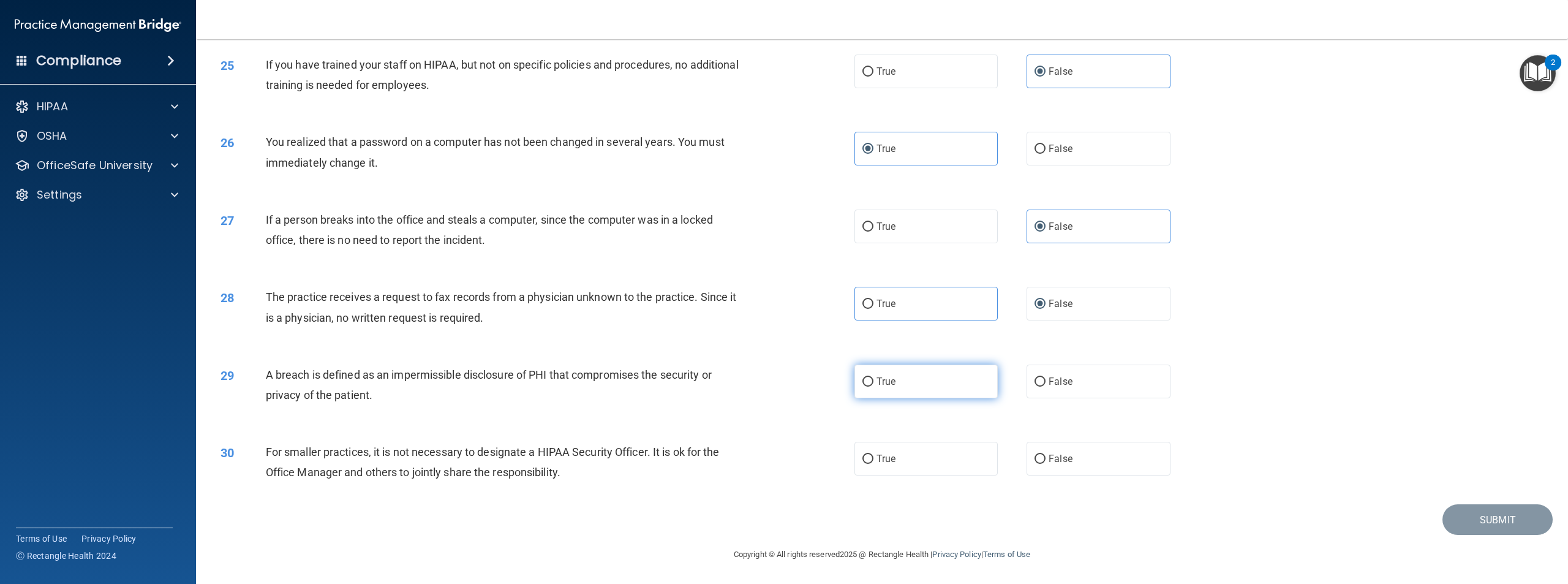 click on "True" at bounding box center [926, 381] 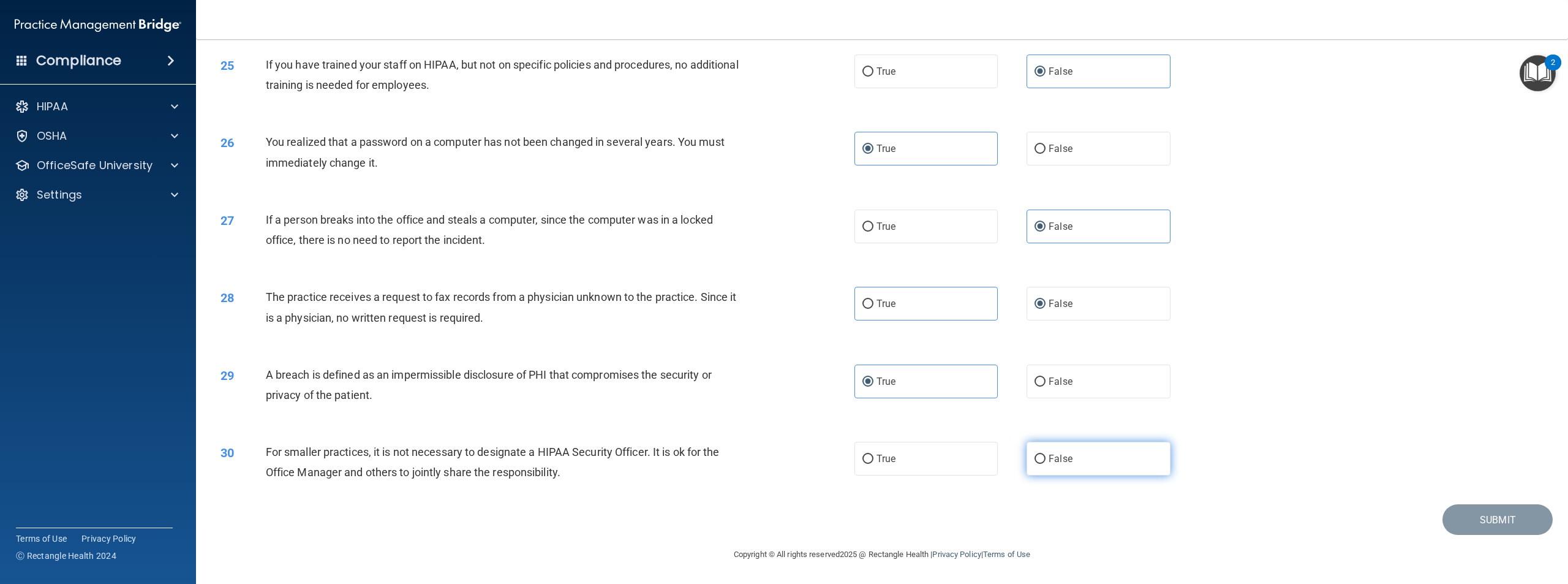 click on "False" at bounding box center (1098, 458) 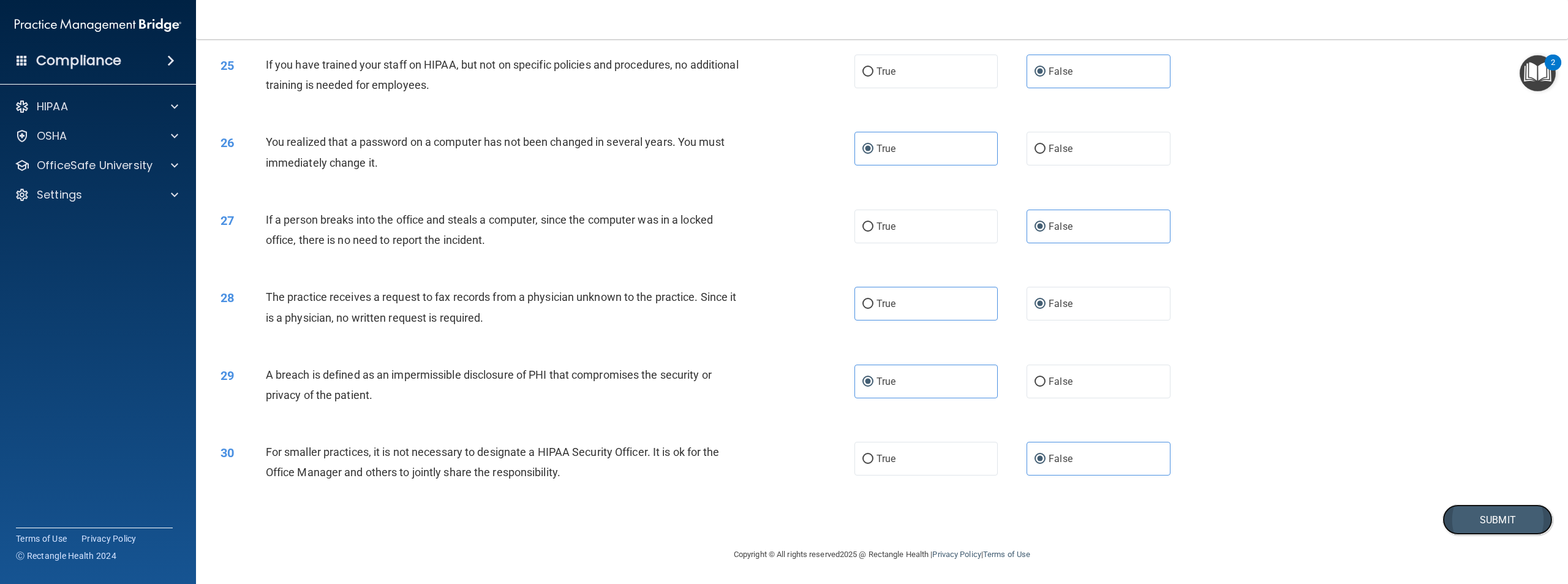 click on "Submit" at bounding box center (1498, 520) 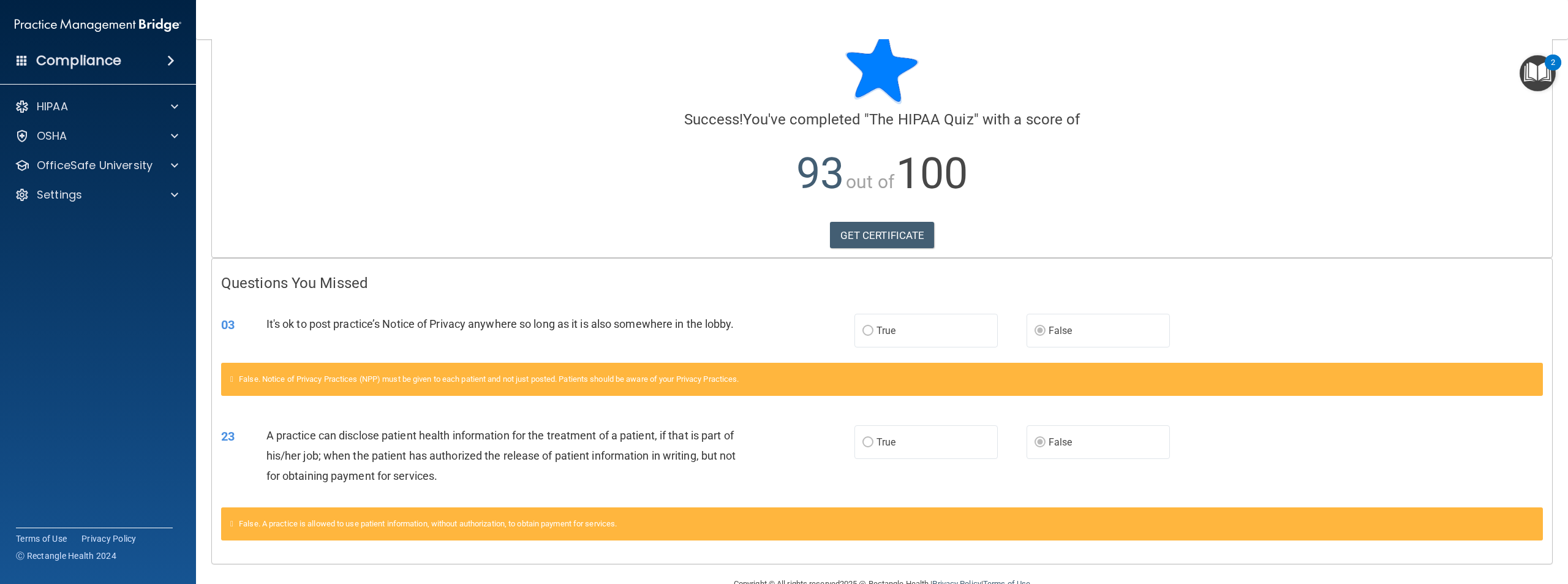 scroll, scrollTop: 60, scrollLeft: 0, axis: vertical 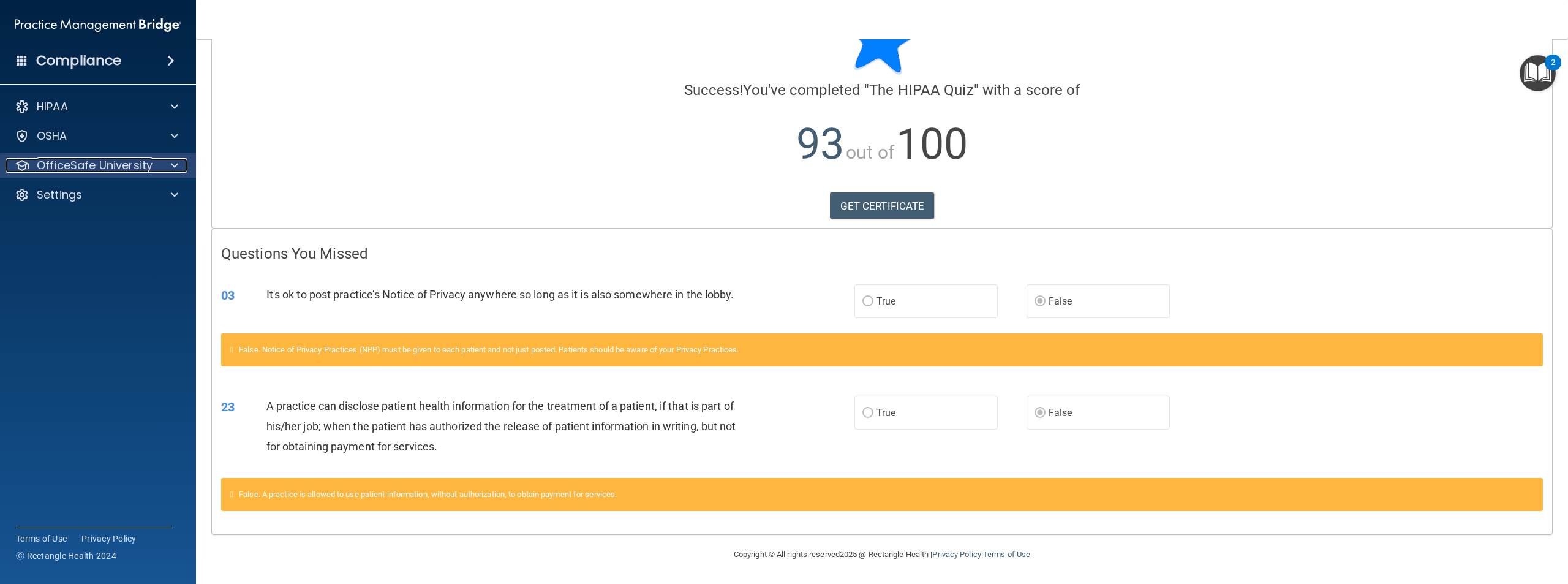 click on "OfficeSafe University" at bounding box center (94, 165) 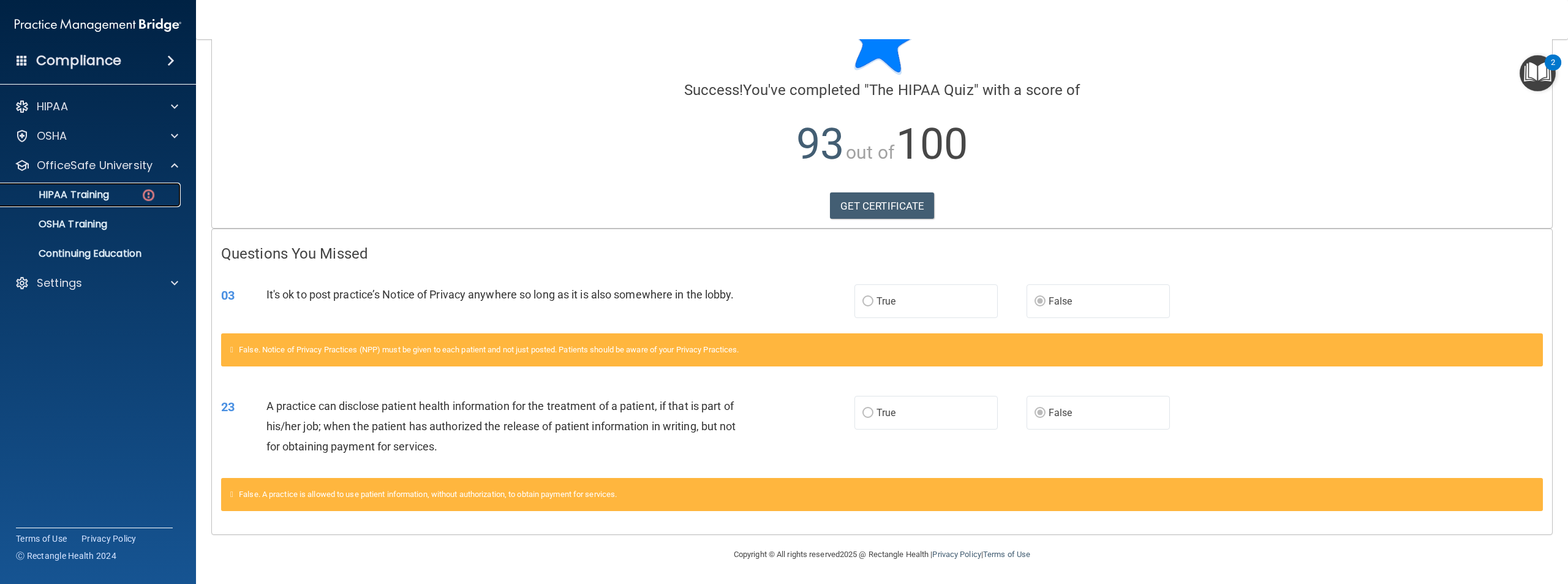 click on "HIPAA Training" at bounding box center [58, 195] 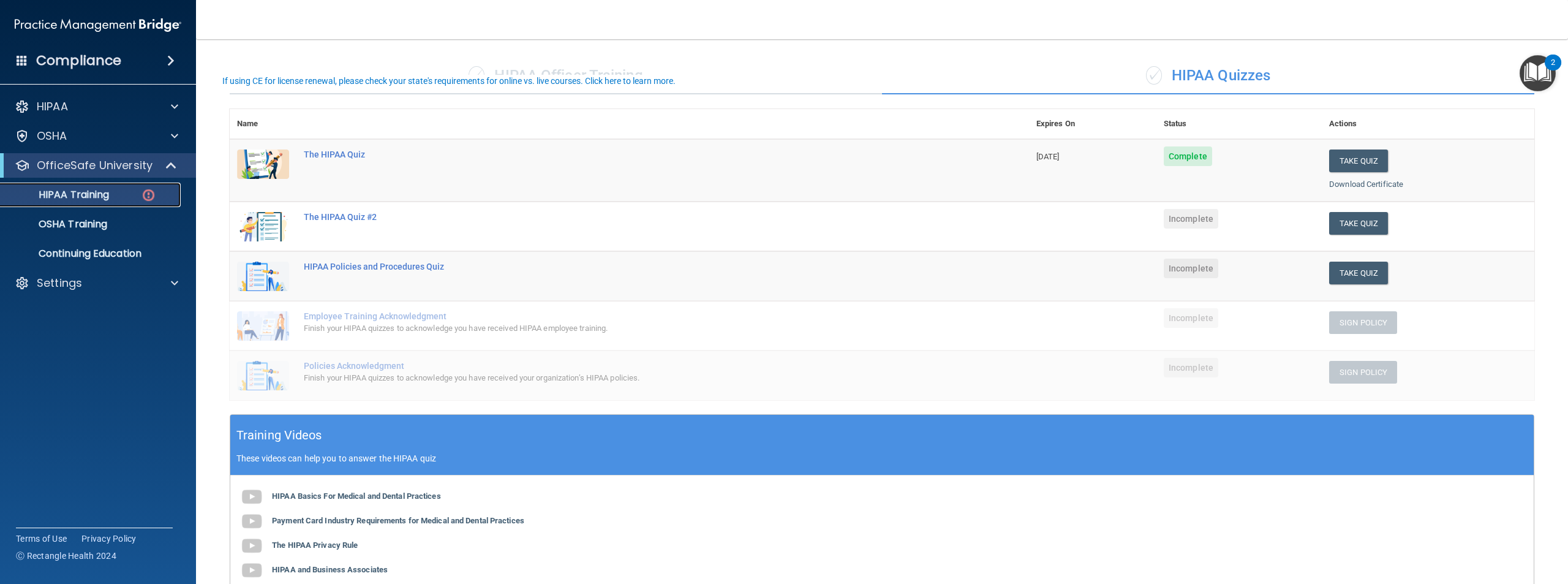 scroll, scrollTop: 42, scrollLeft: 0, axis: vertical 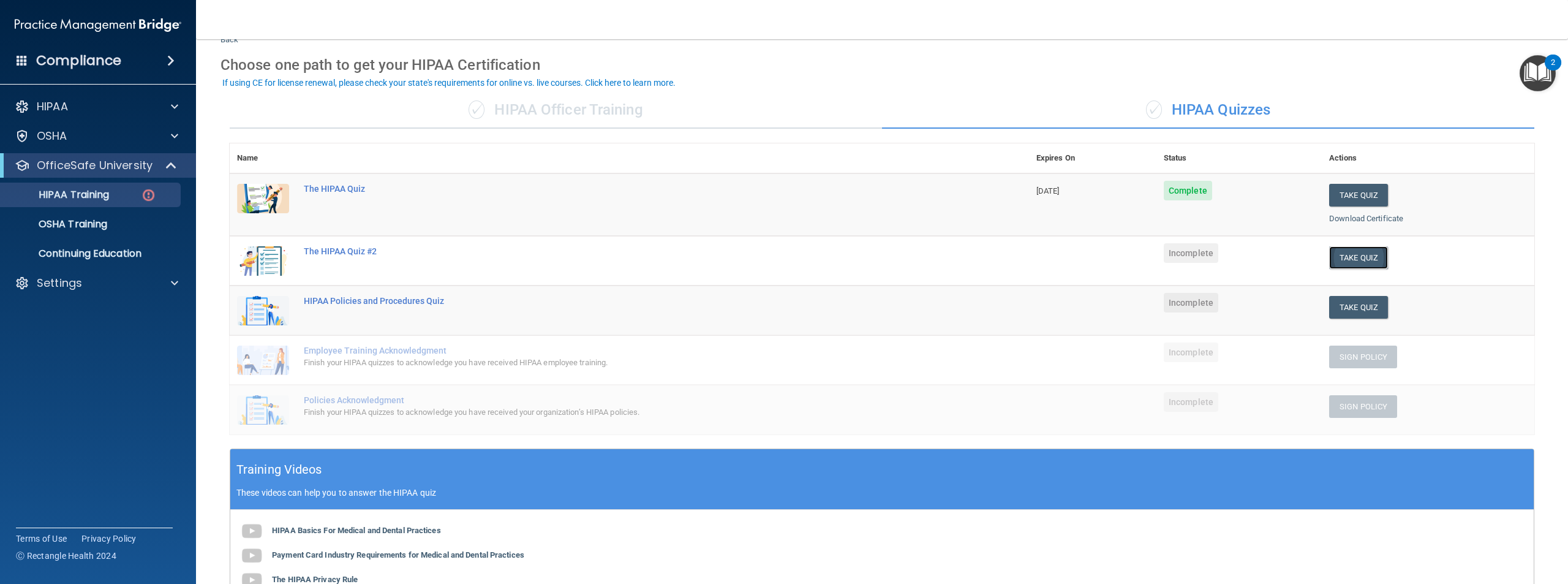 click on "Take Quiz" at bounding box center [1359, 257] 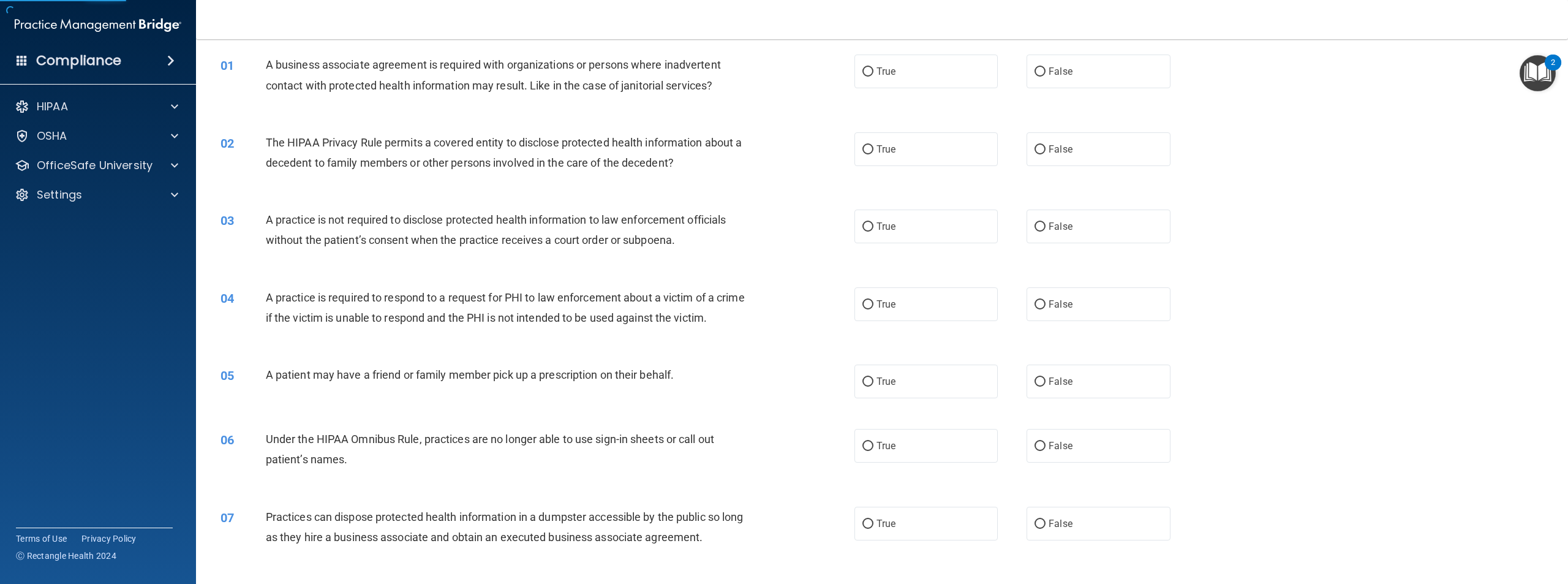 scroll, scrollTop: 0, scrollLeft: 0, axis: both 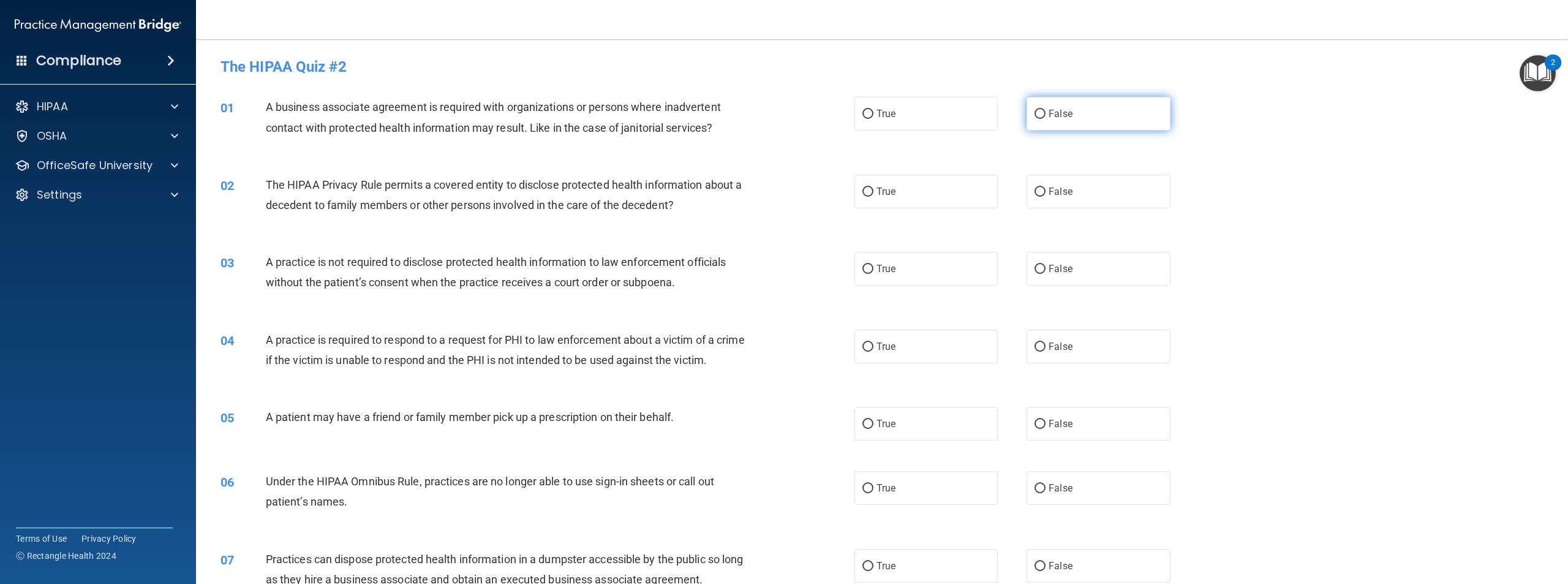 drag, startPoint x: 1049, startPoint y: 112, endPoint x: 1043, endPoint y: 113, distance: 6.082763 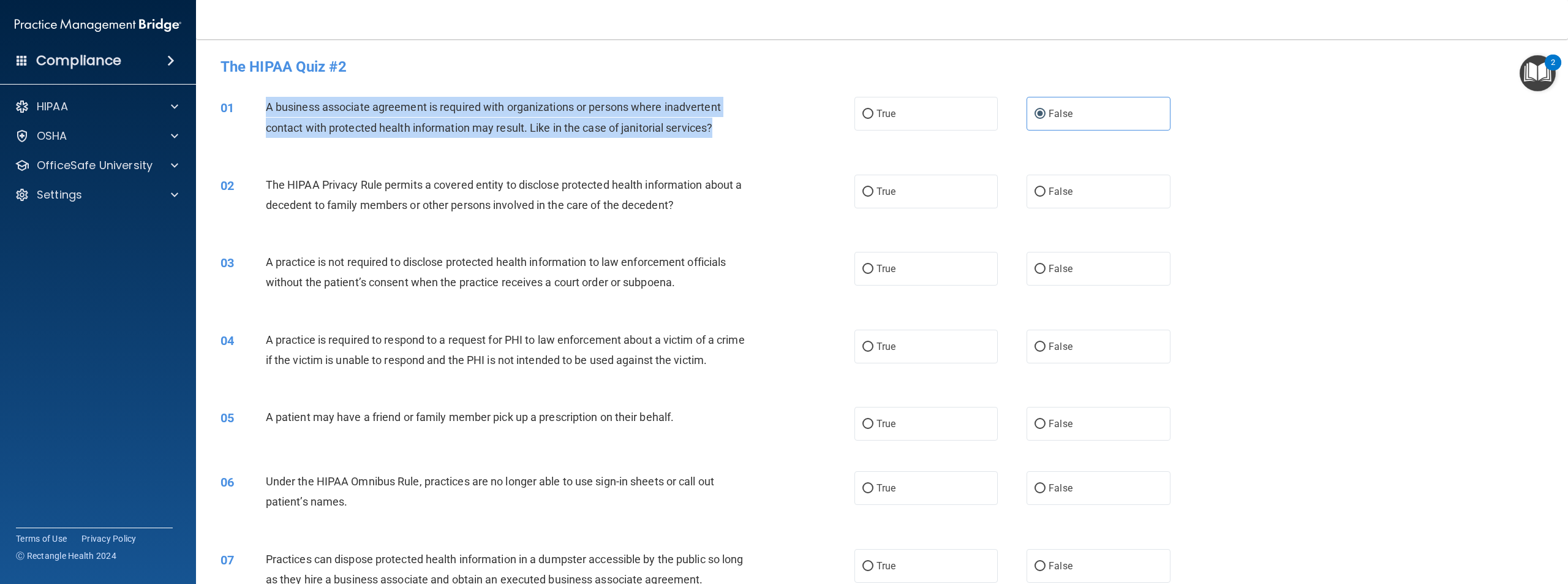 drag, startPoint x: 720, startPoint y: 129, endPoint x: 255, endPoint y: 98, distance: 466.0322 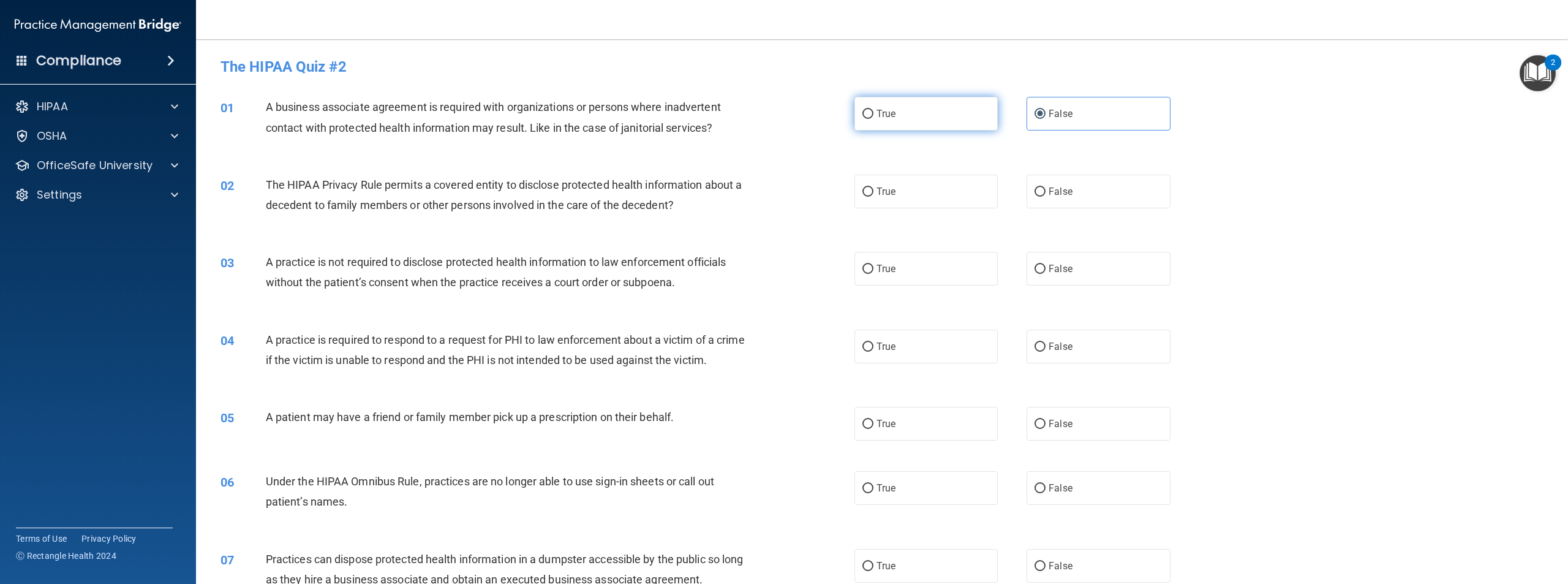 click on "True" at bounding box center (926, 113) 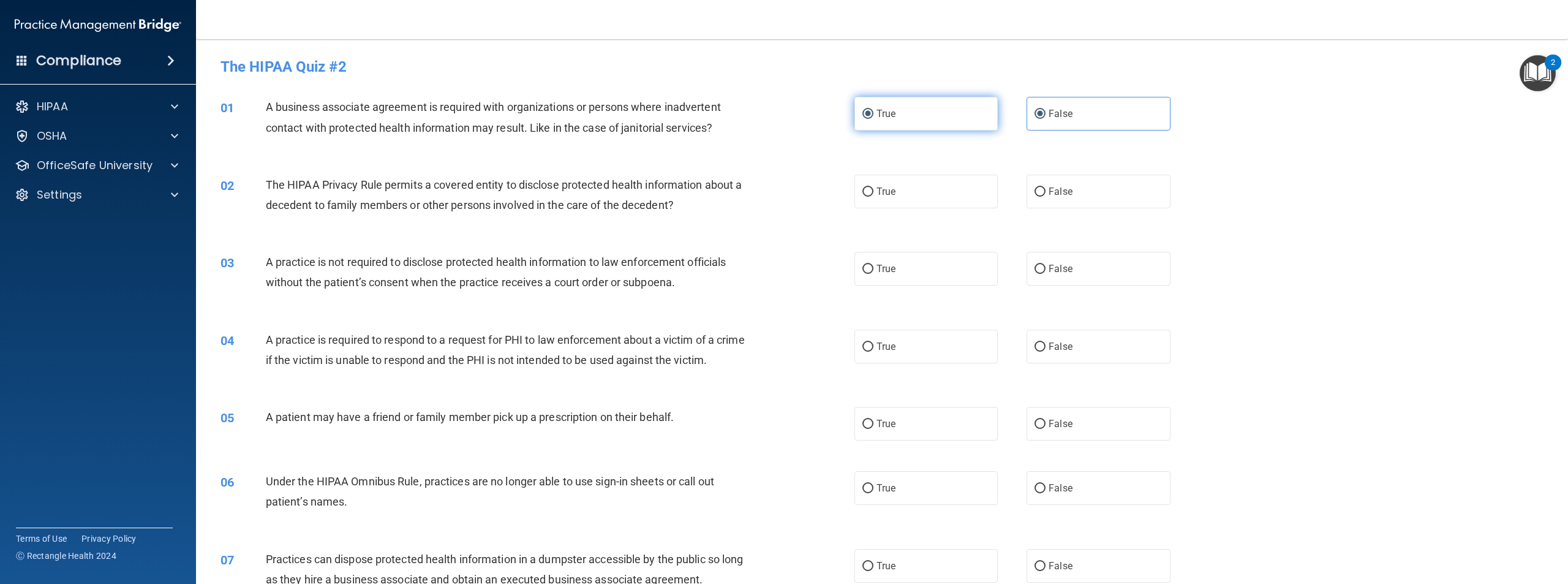 radio on "false" 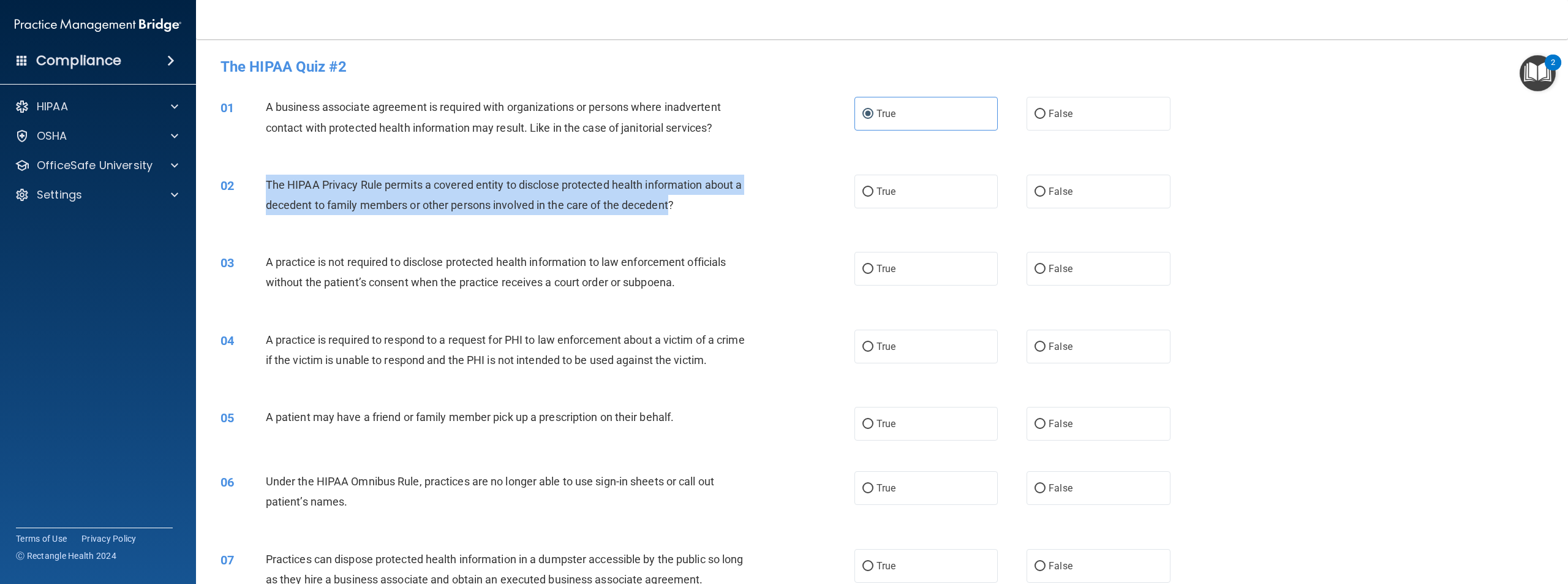 drag, startPoint x: 678, startPoint y: 202, endPoint x: 267, endPoint y: 189, distance: 411.20554 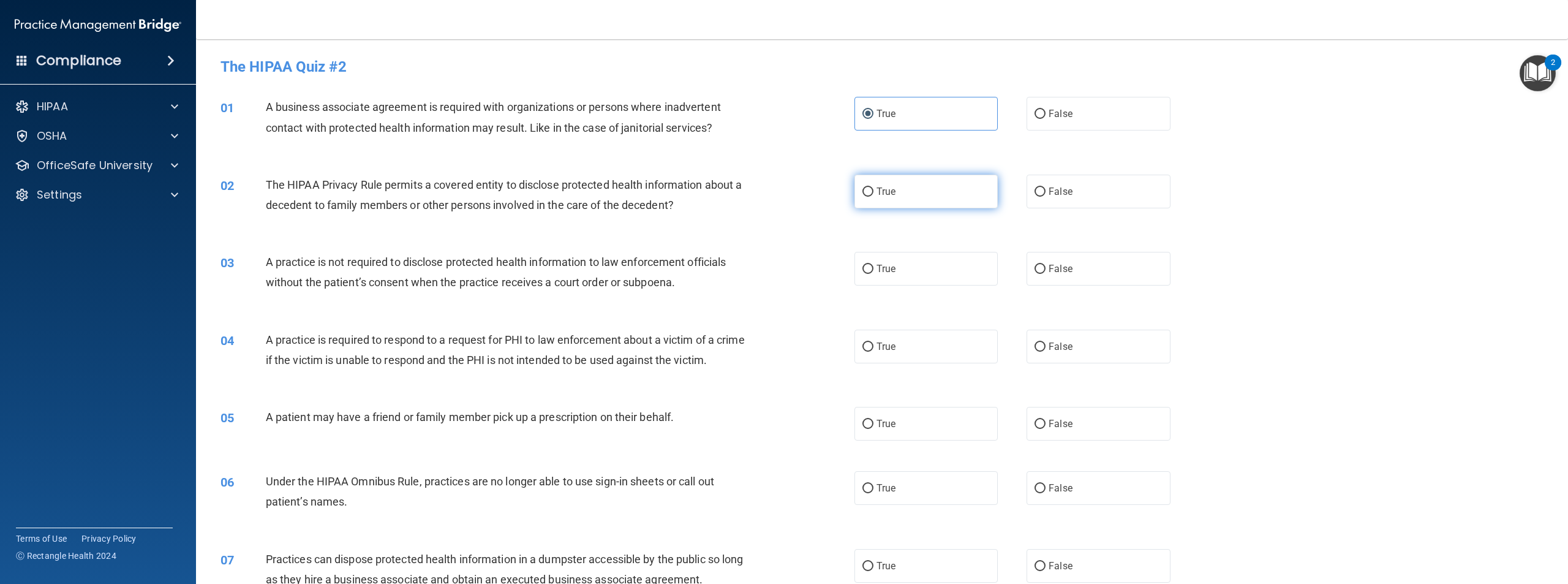 click on "True" at bounding box center (926, 191) 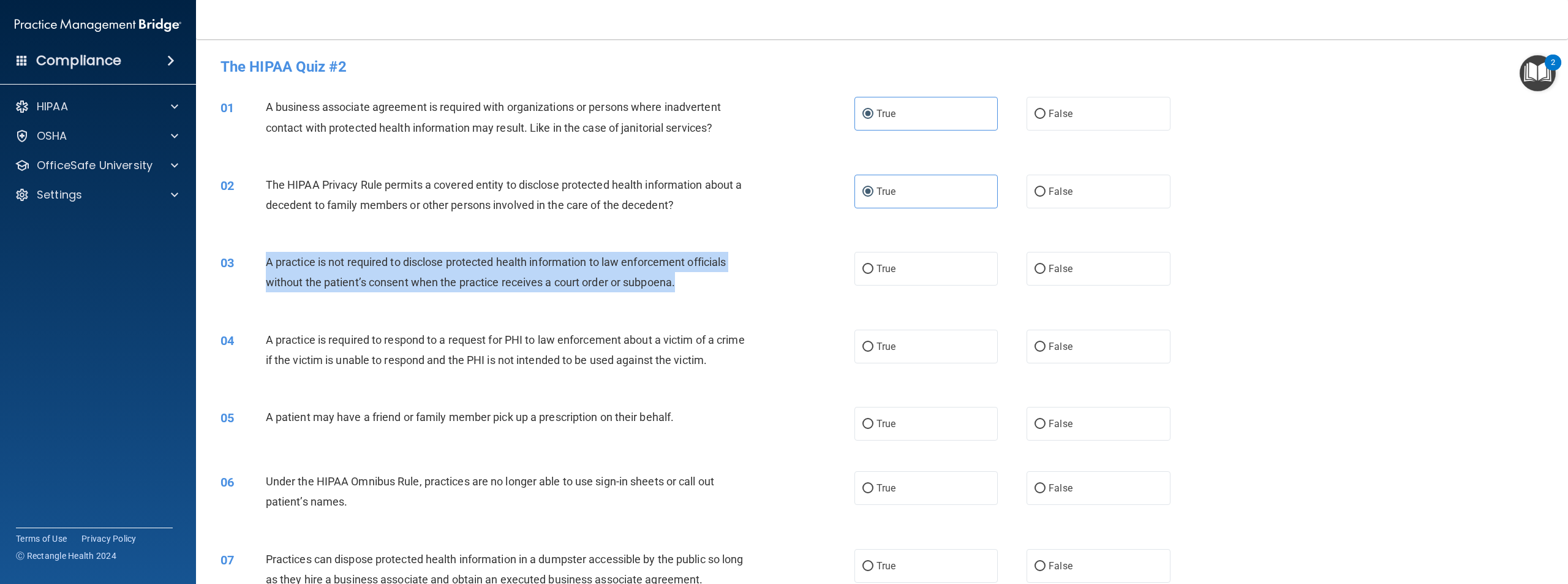 drag, startPoint x: 698, startPoint y: 278, endPoint x: 266, endPoint y: 261, distance: 432.334 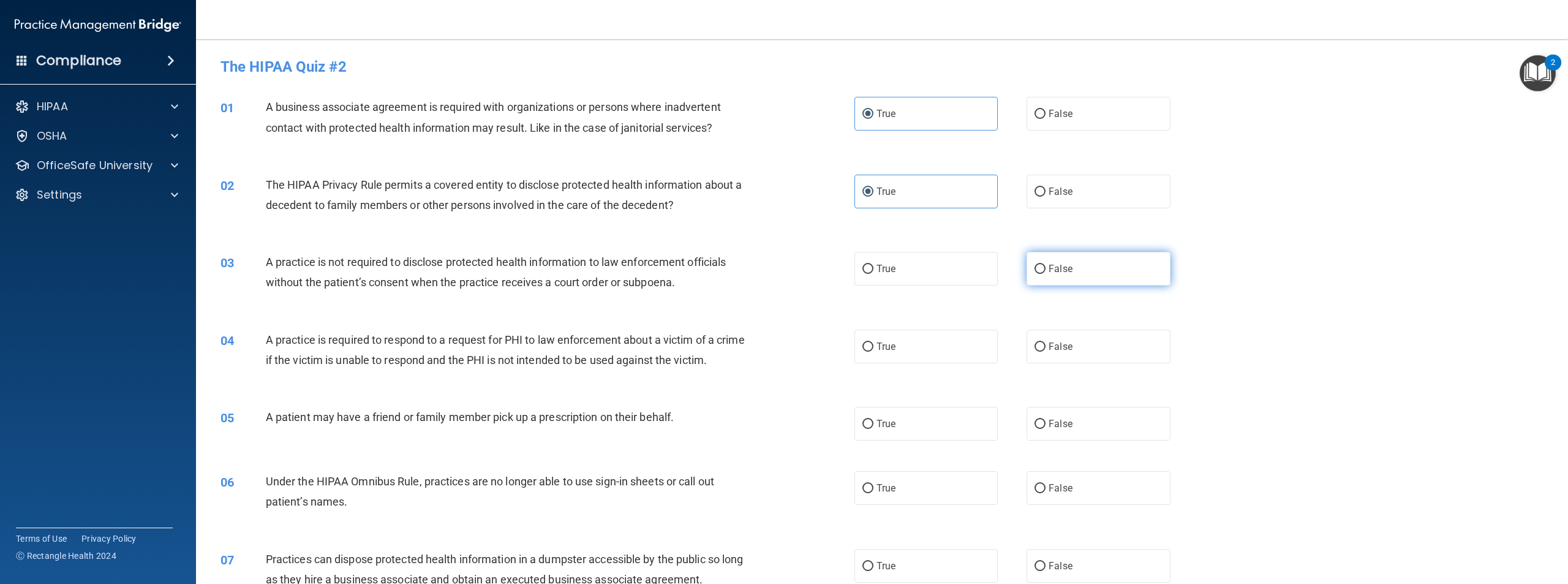 click on "False" at bounding box center [1098, 268] 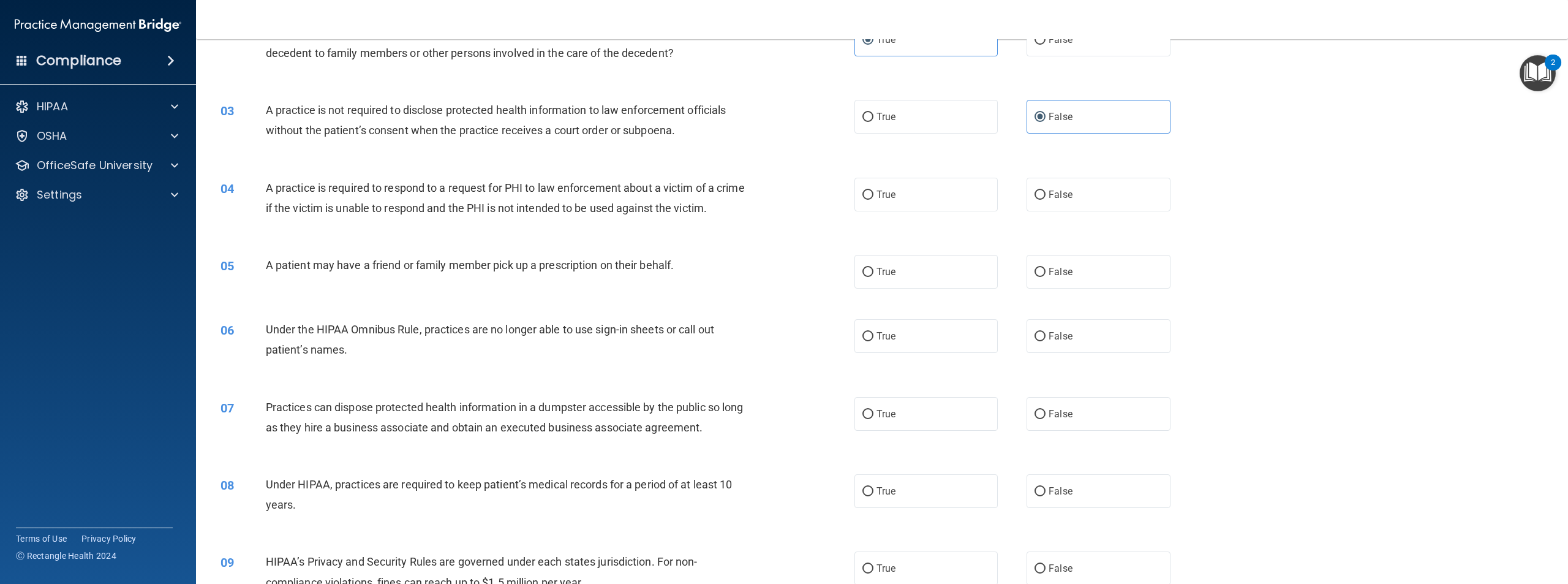scroll, scrollTop: 184, scrollLeft: 0, axis: vertical 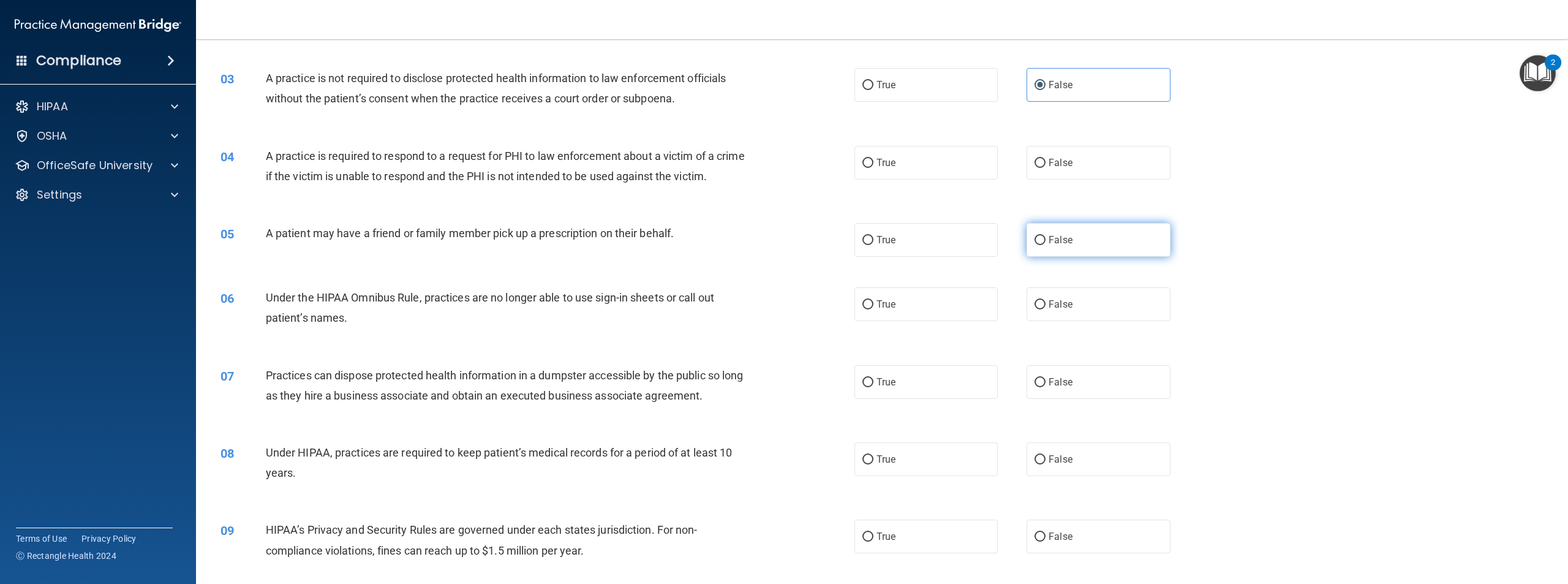 click on "False" at bounding box center [1060, 240] 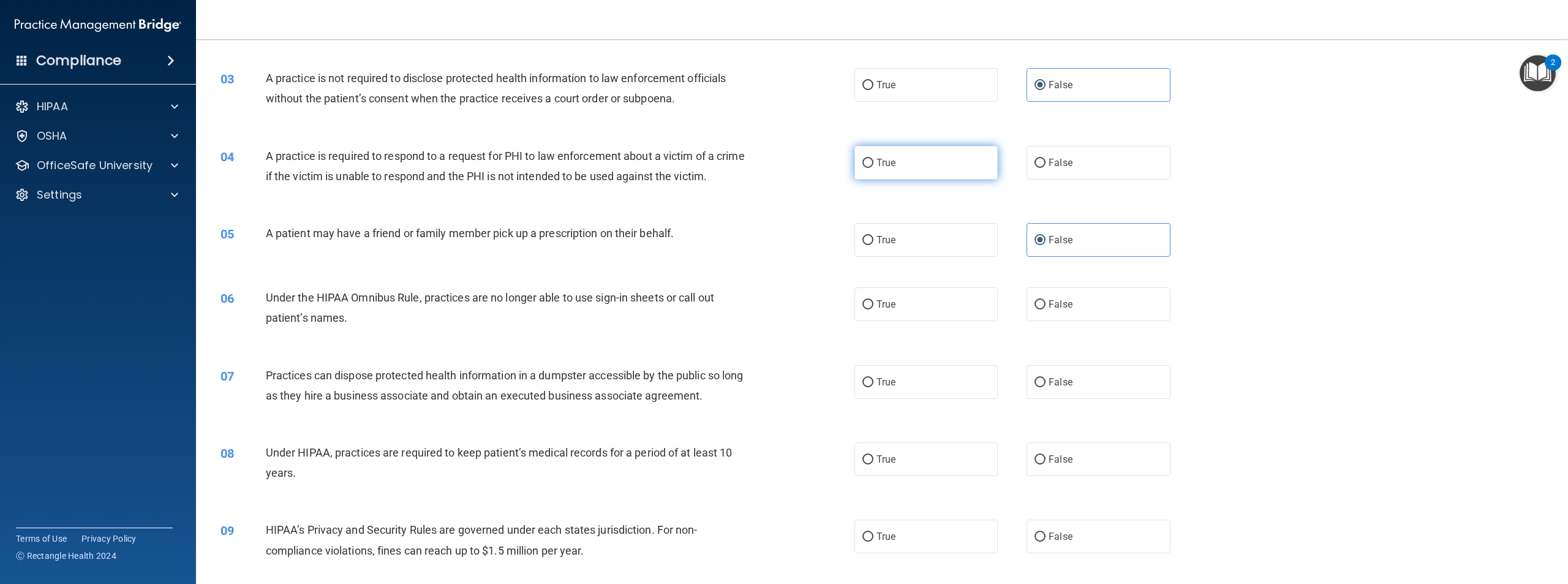 click on "True" at bounding box center [926, 162] 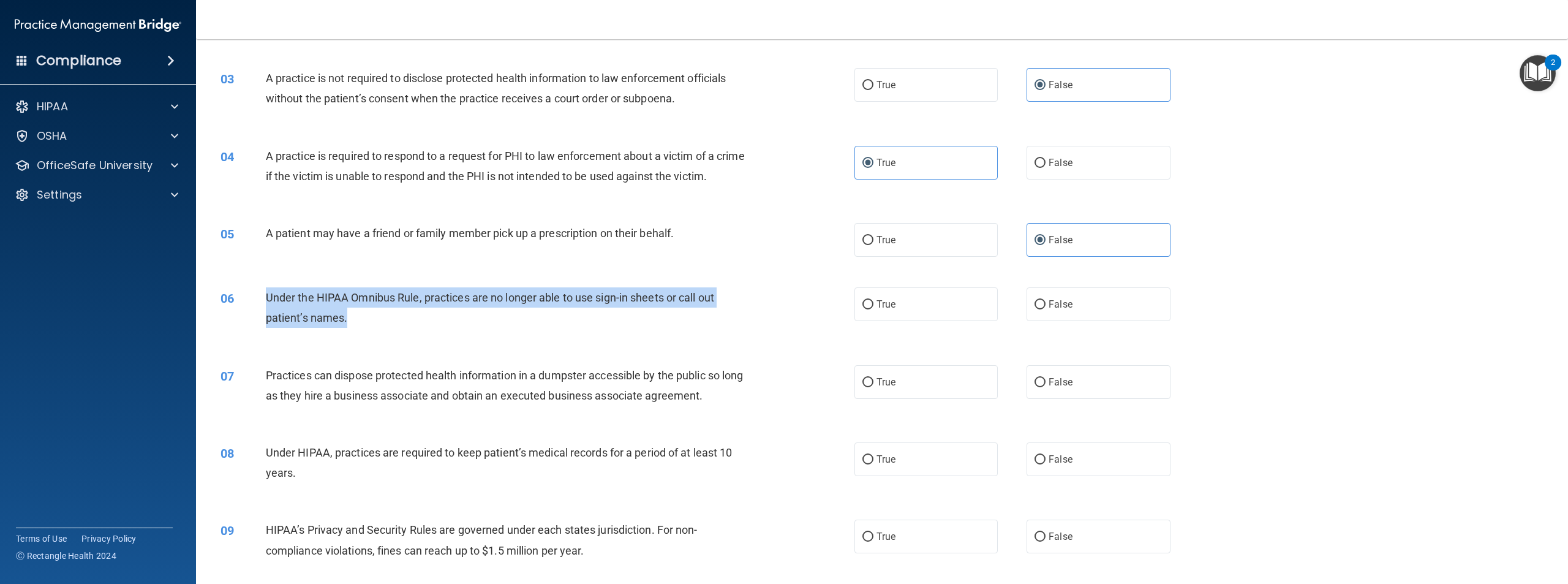 drag, startPoint x: 367, startPoint y: 335, endPoint x: 266, endPoint y: 324, distance: 101.59724 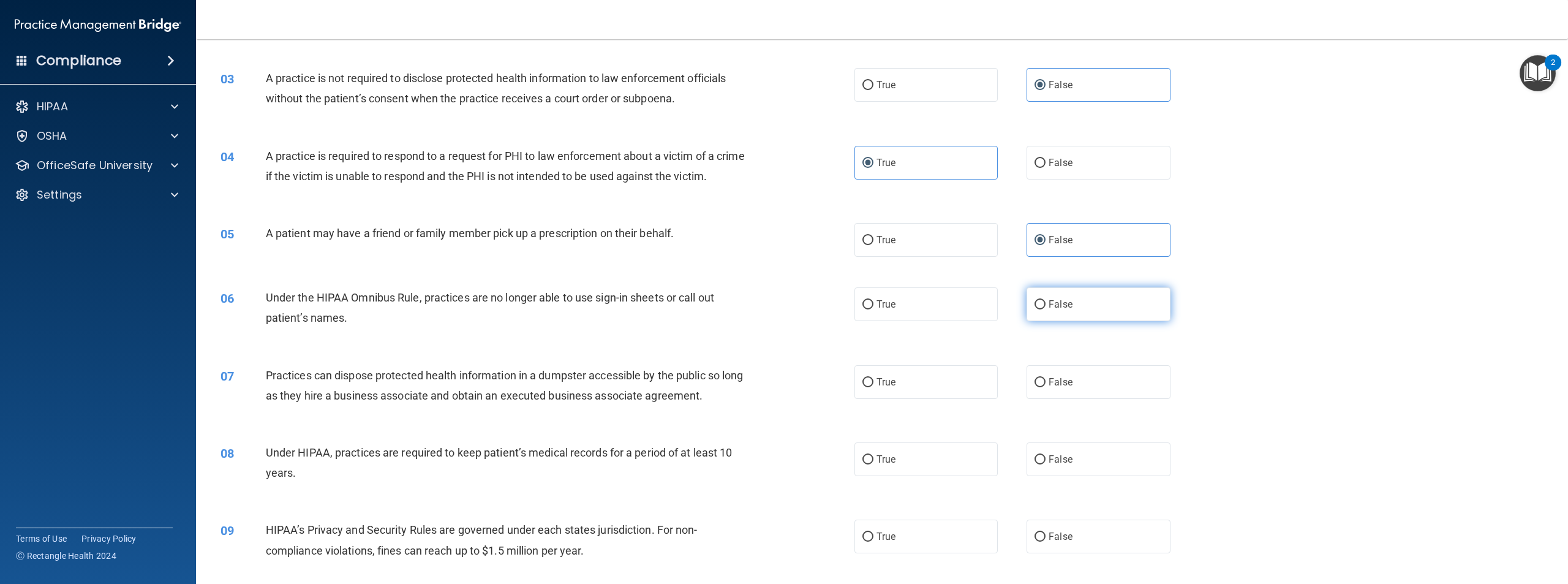 click on "False" at bounding box center (1060, 304) 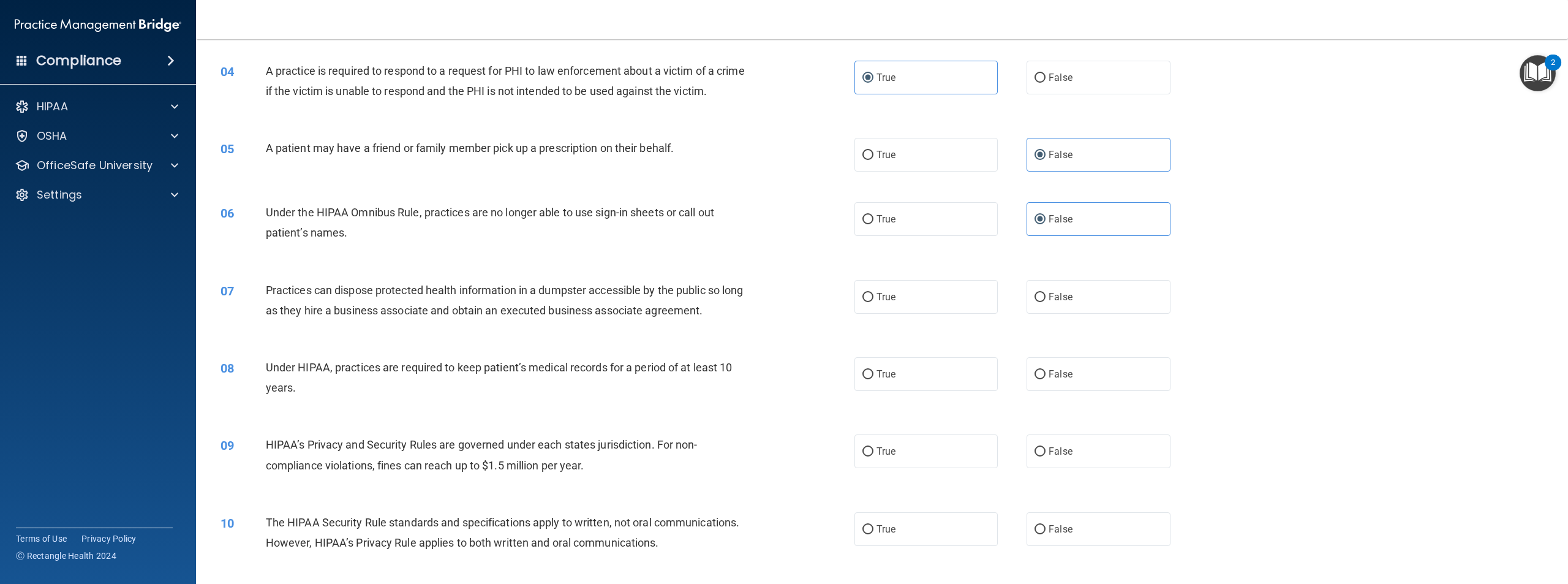 scroll, scrollTop: 306, scrollLeft: 0, axis: vertical 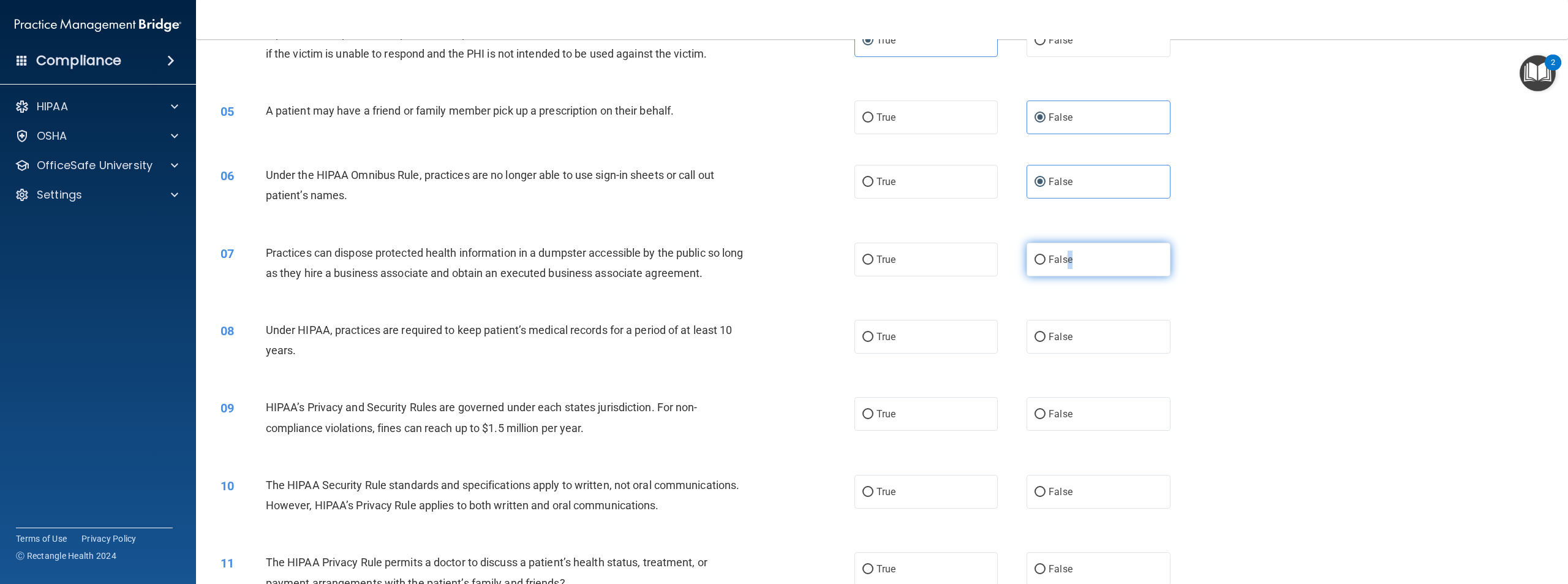 click on "False" at bounding box center [1060, 259] 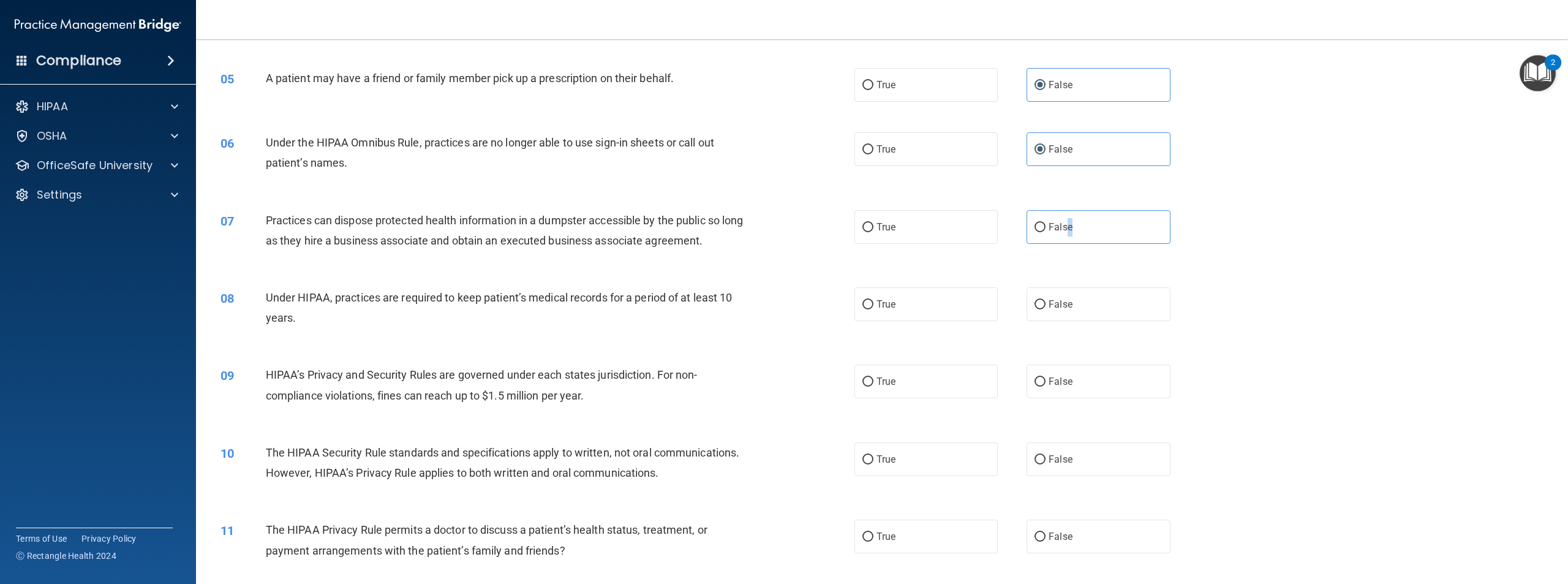 scroll, scrollTop: 368, scrollLeft: 0, axis: vertical 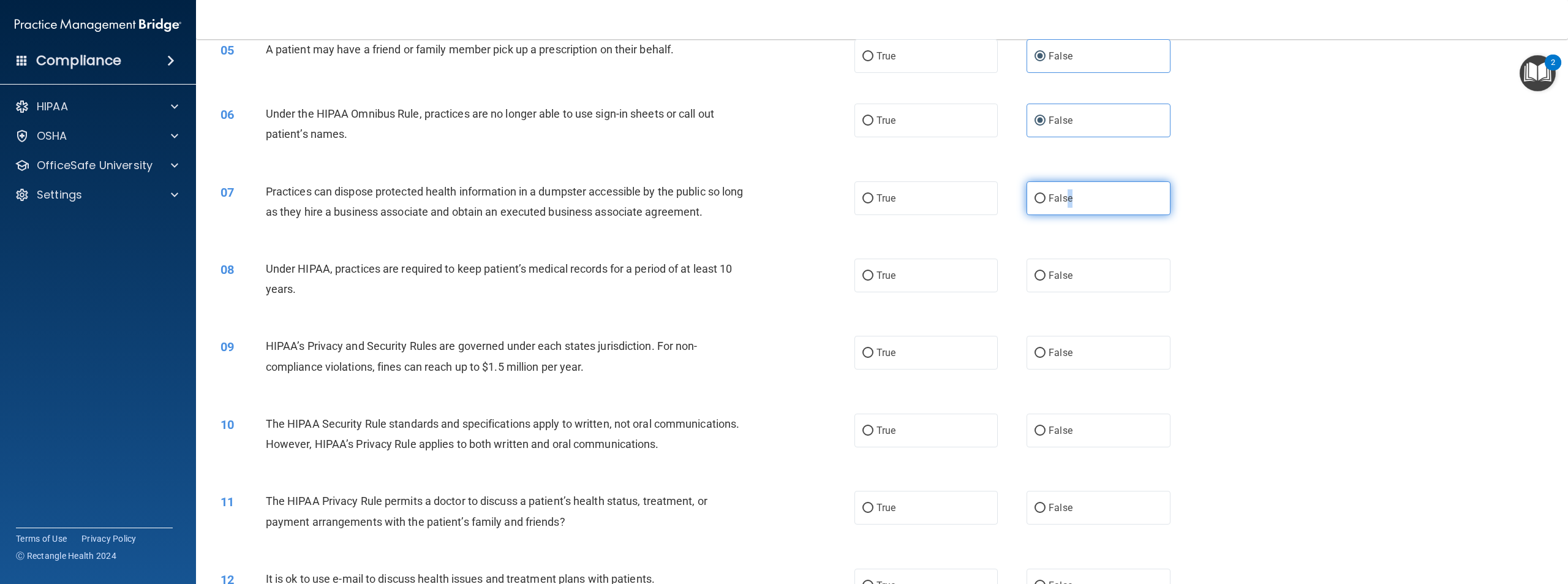 click on "False" at bounding box center (1098, 198) 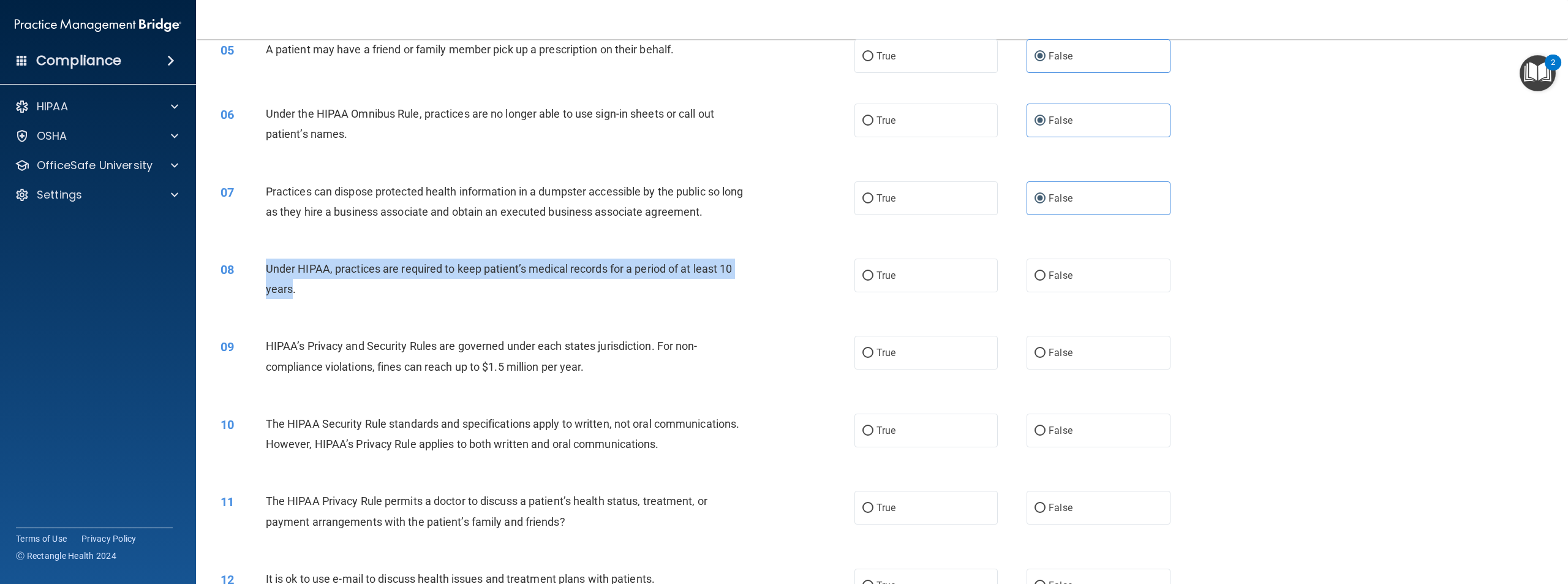 drag, startPoint x: 290, startPoint y: 306, endPoint x: 264, endPoint y: 290, distance: 30.52868 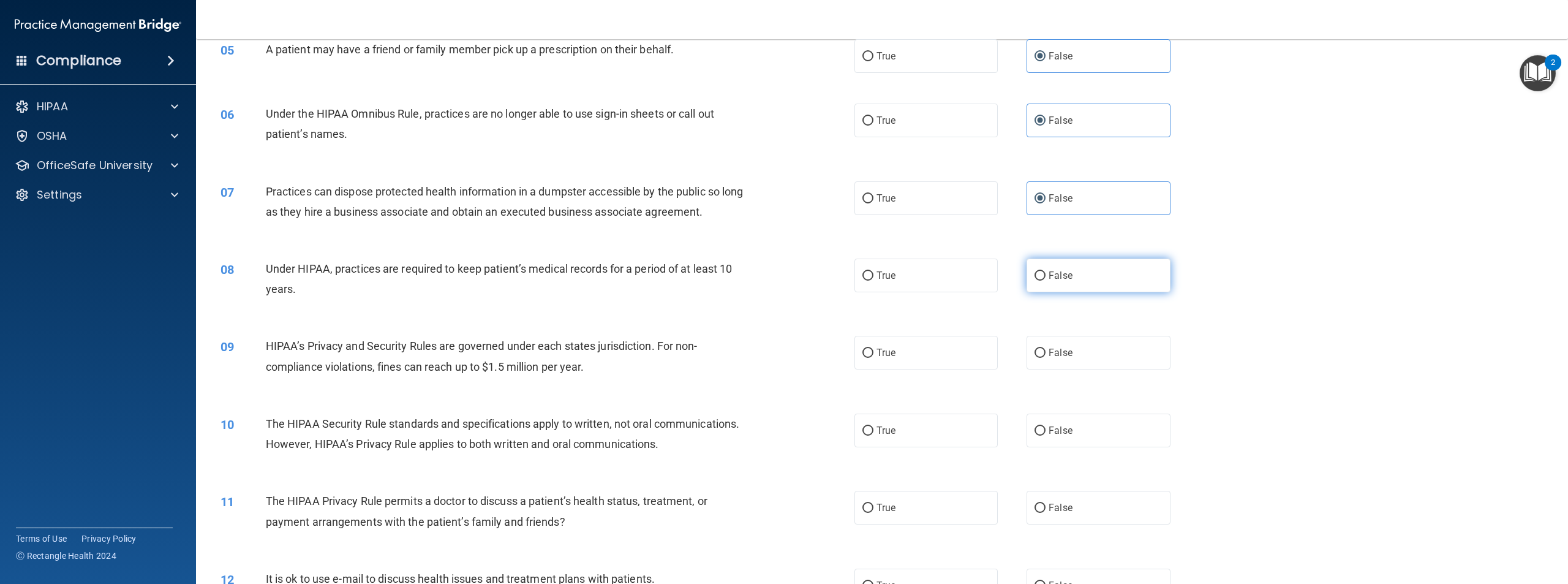 click on "False" at bounding box center (1060, 275) 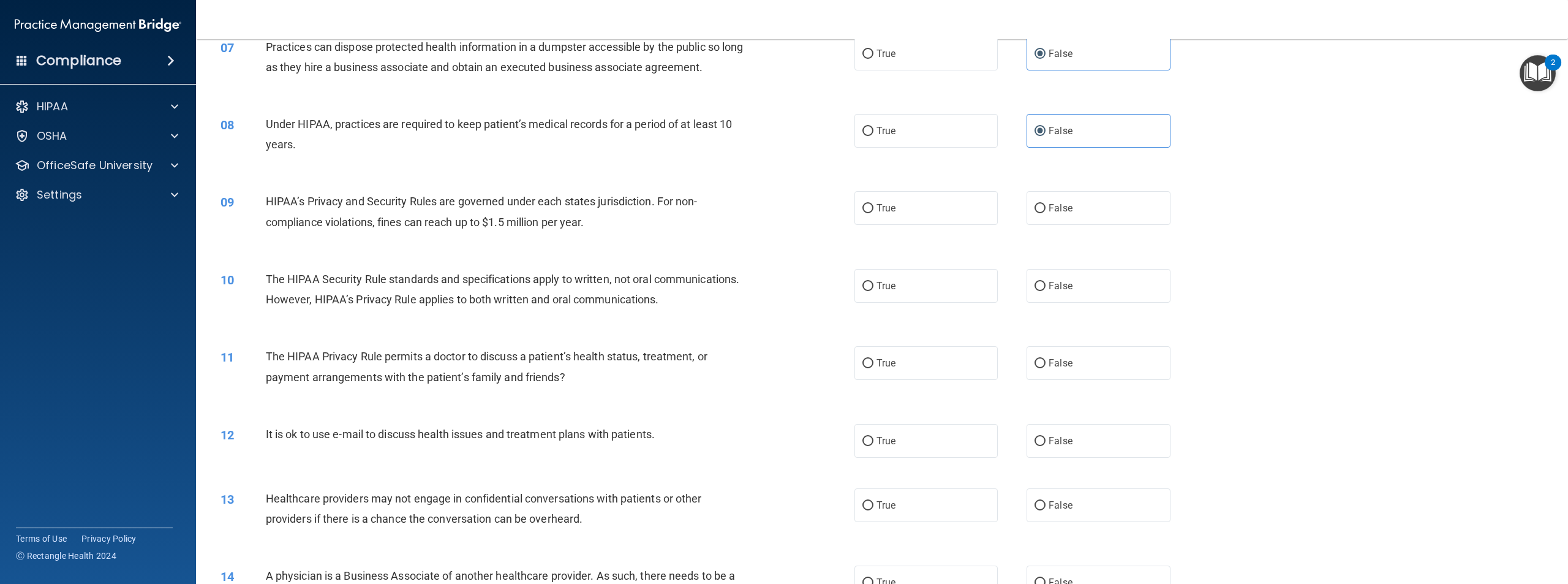 scroll, scrollTop: 552, scrollLeft: 0, axis: vertical 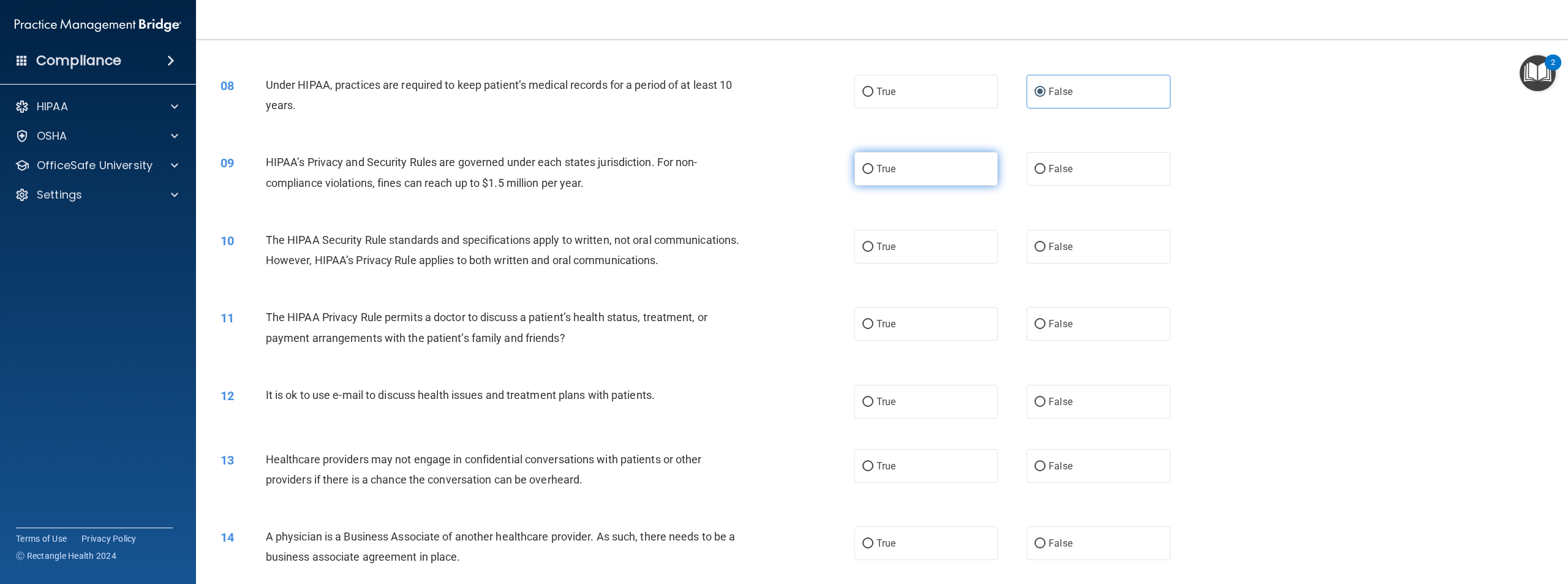 click on "True" at bounding box center (886, 169) 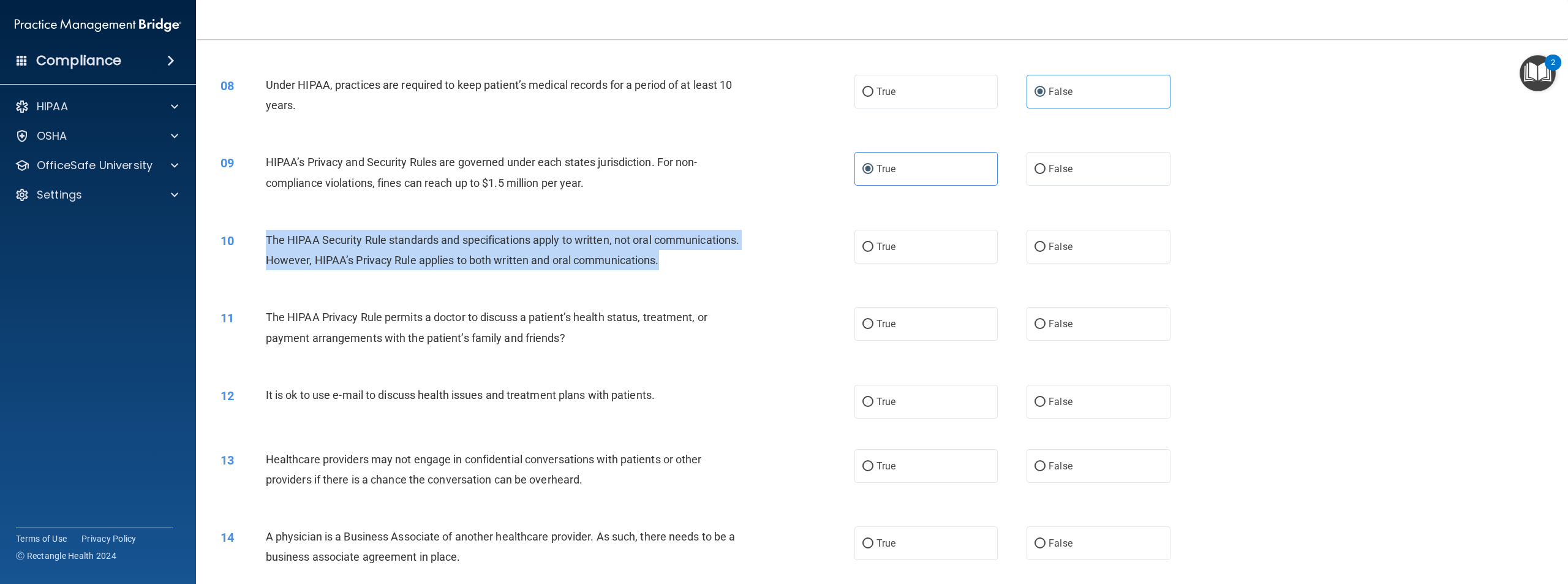 drag, startPoint x: 351, startPoint y: 303, endPoint x: 258, endPoint y: 250, distance: 107.04205 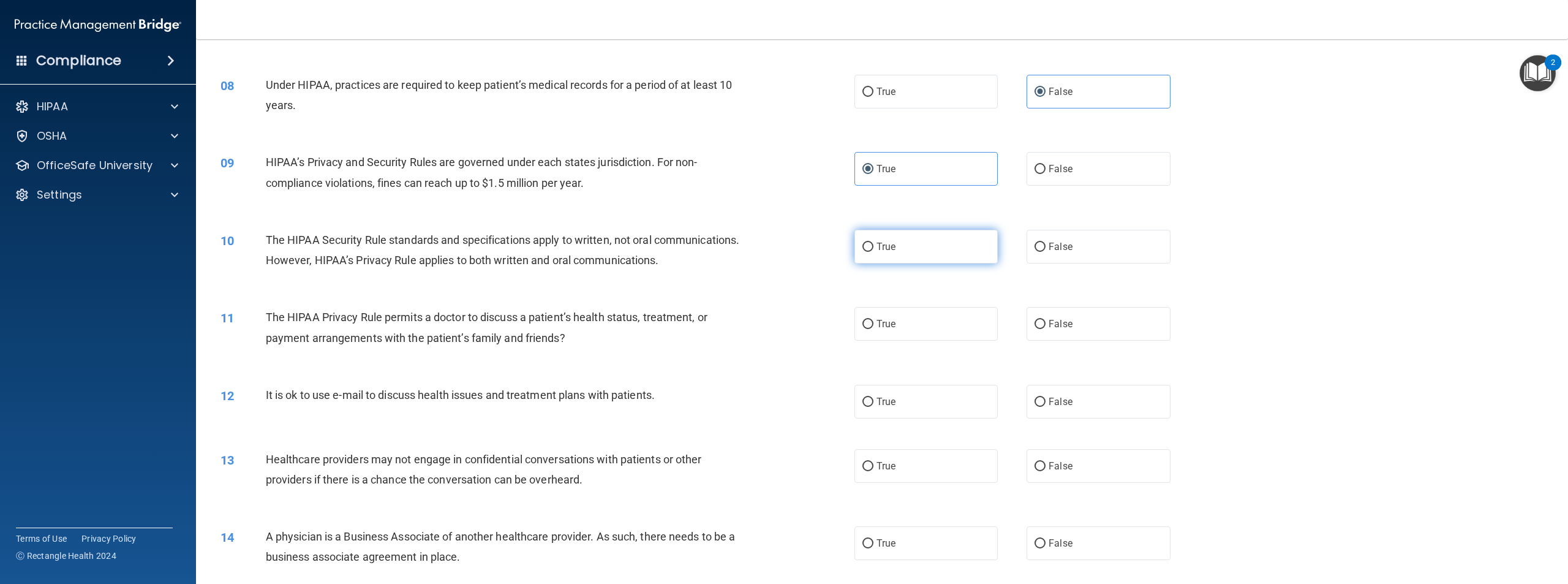 click on "True" at bounding box center [926, 246] 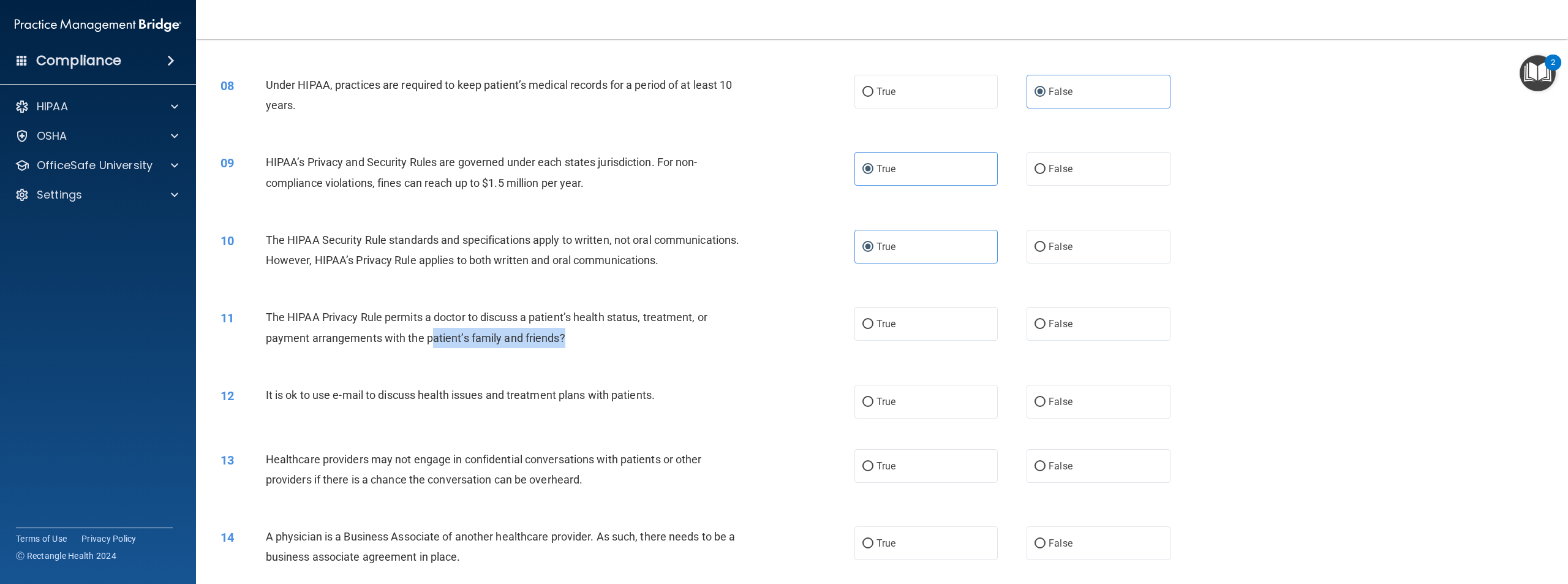 drag, startPoint x: 577, startPoint y: 377, endPoint x: 434, endPoint y: 375, distance: 143.01399 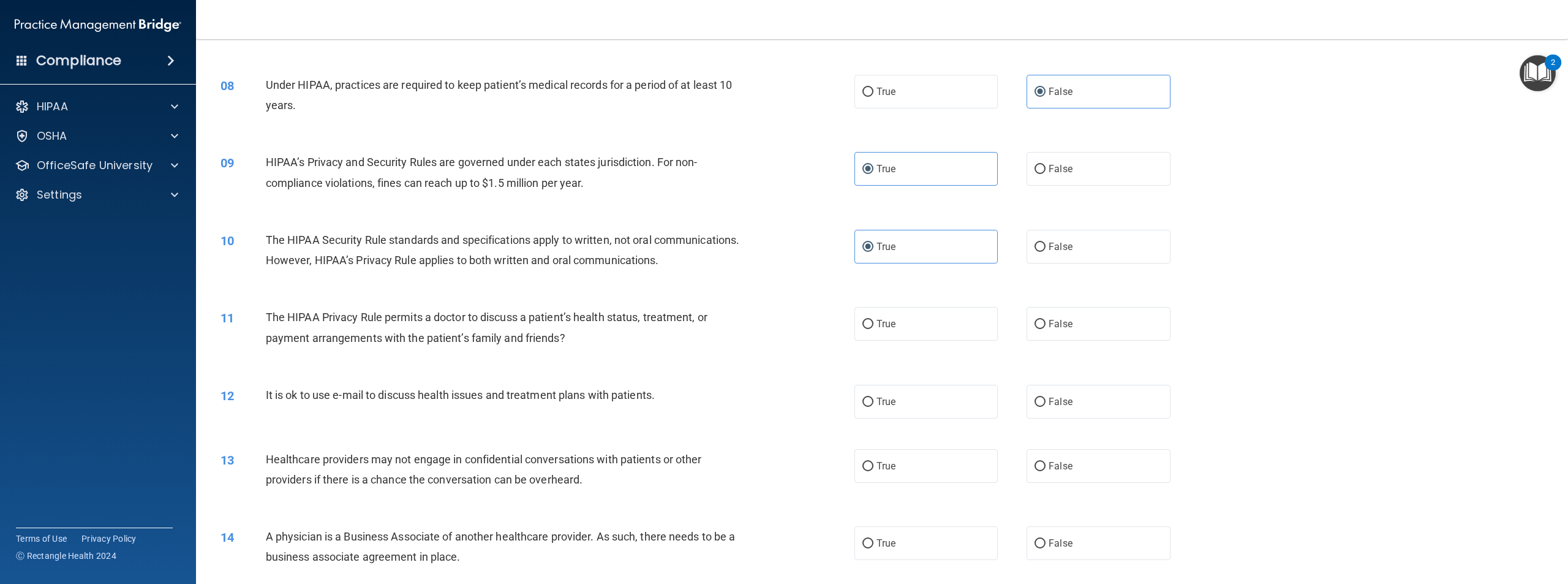 click on "11       The HIPAA Privacy Rule permits a doctor to discuss a patient’s health status, treatment, or payment arrangements with the patient’s family and friends?                 True           False" at bounding box center [882, 330] 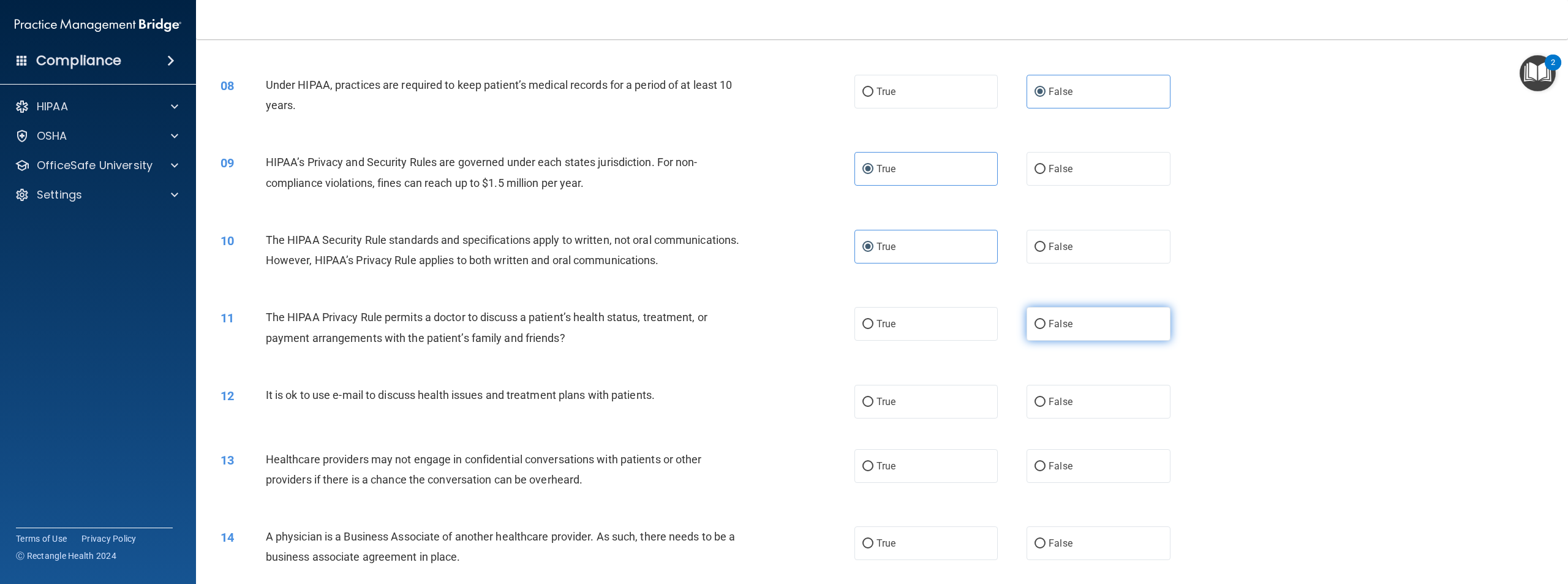 click on "False" at bounding box center (1098, 324) 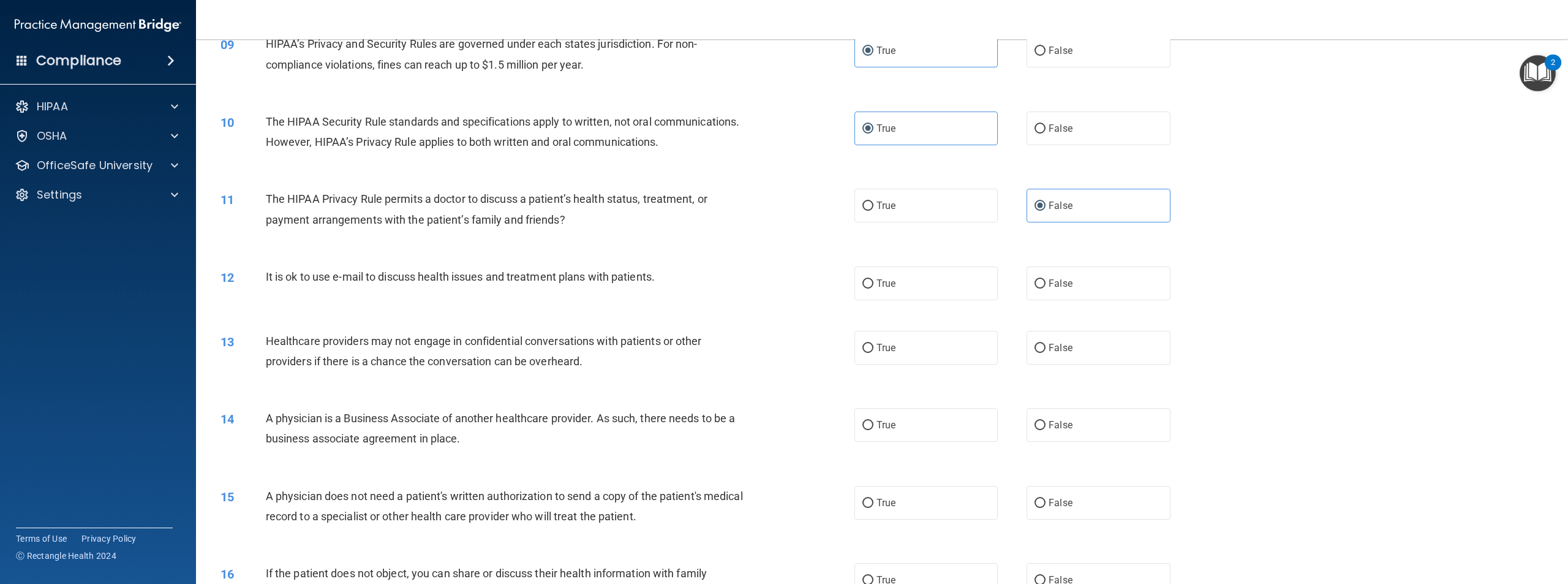 scroll, scrollTop: 674, scrollLeft: 0, axis: vertical 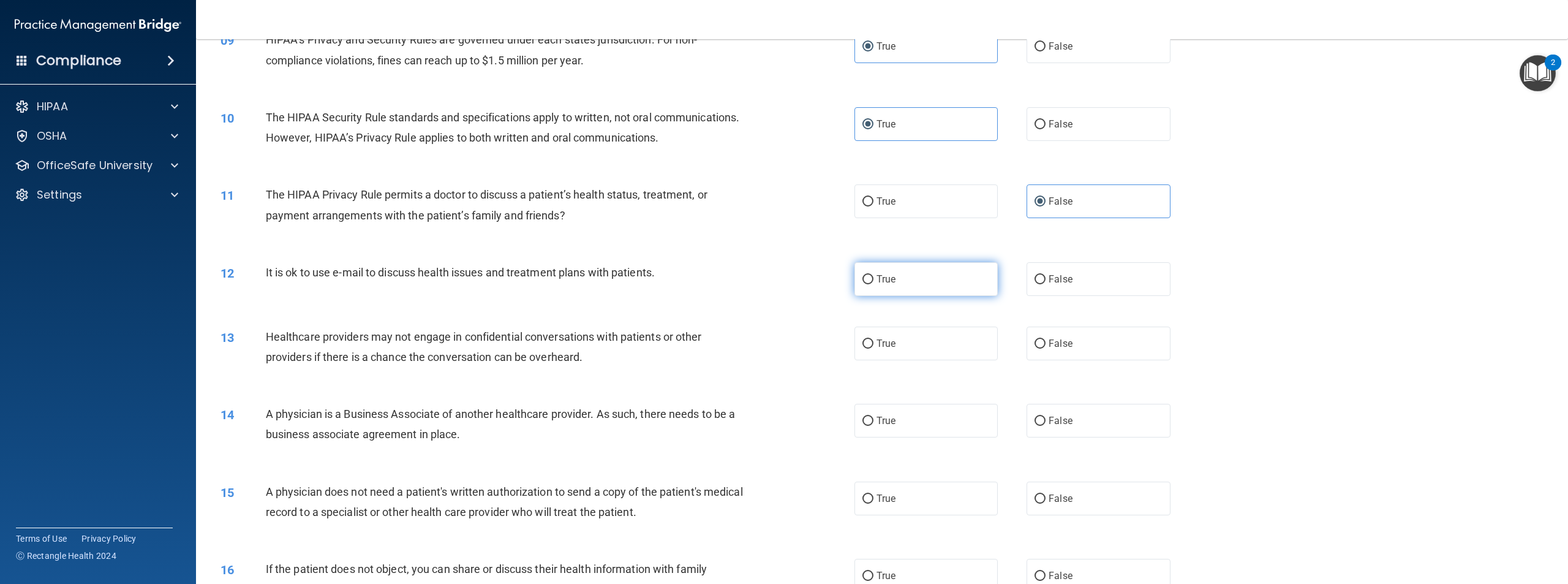 click on "True" at bounding box center [926, 279] 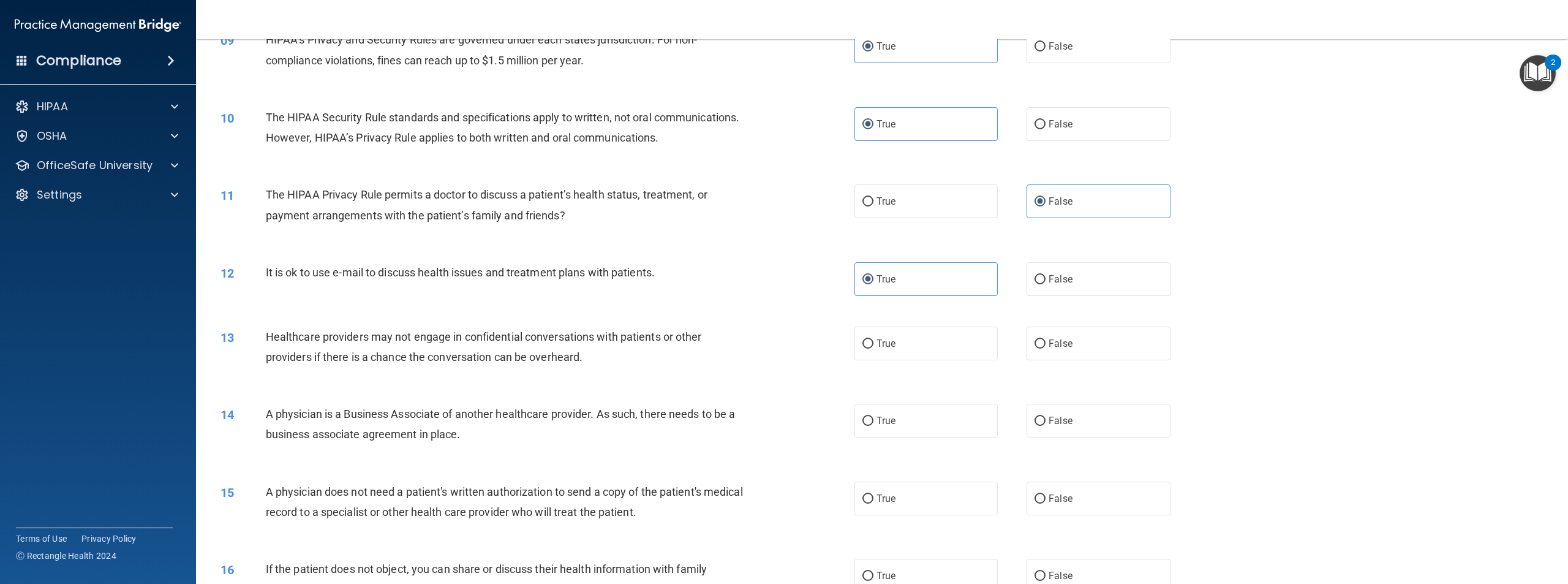 scroll, scrollTop: 735, scrollLeft: 0, axis: vertical 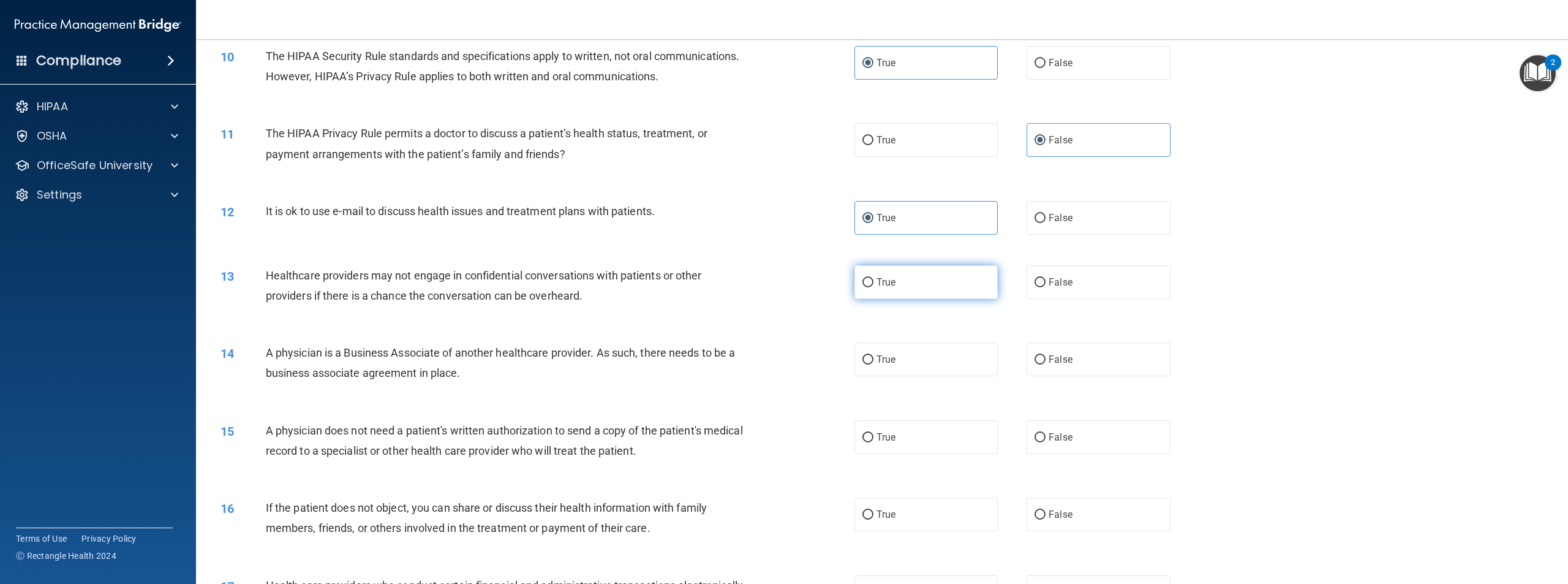 click on "True" at bounding box center [868, 283] 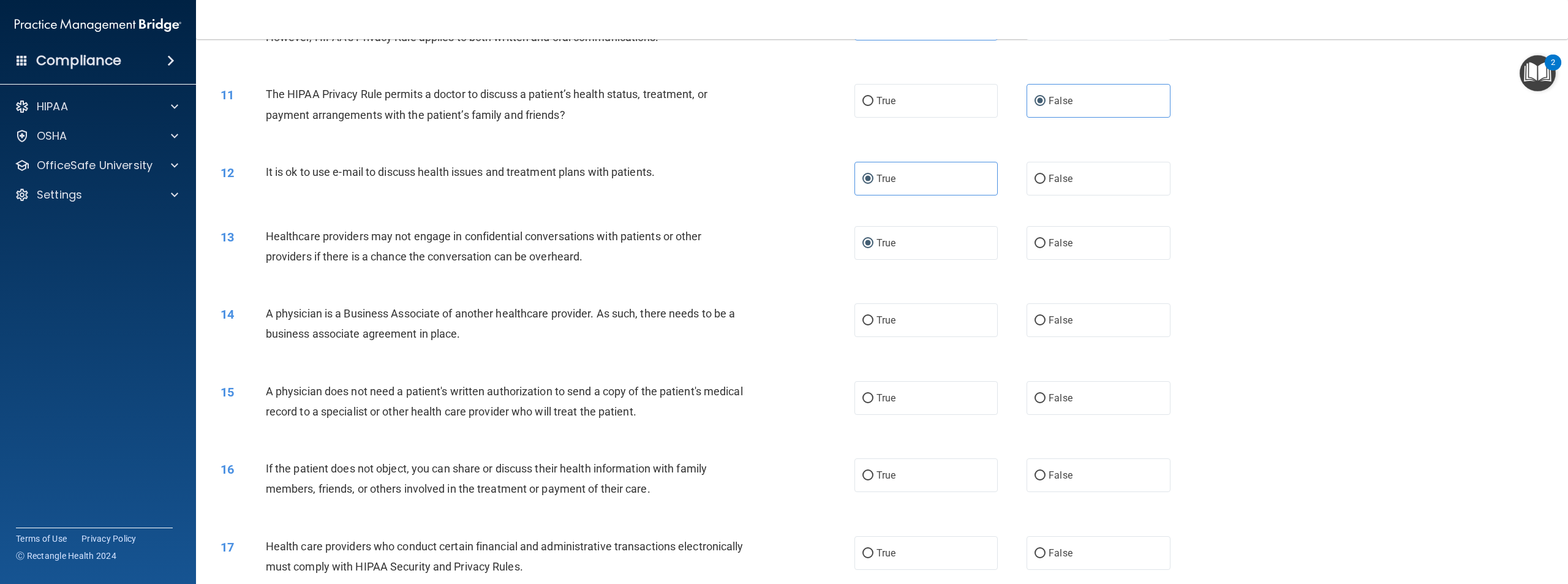scroll, scrollTop: 797, scrollLeft: 0, axis: vertical 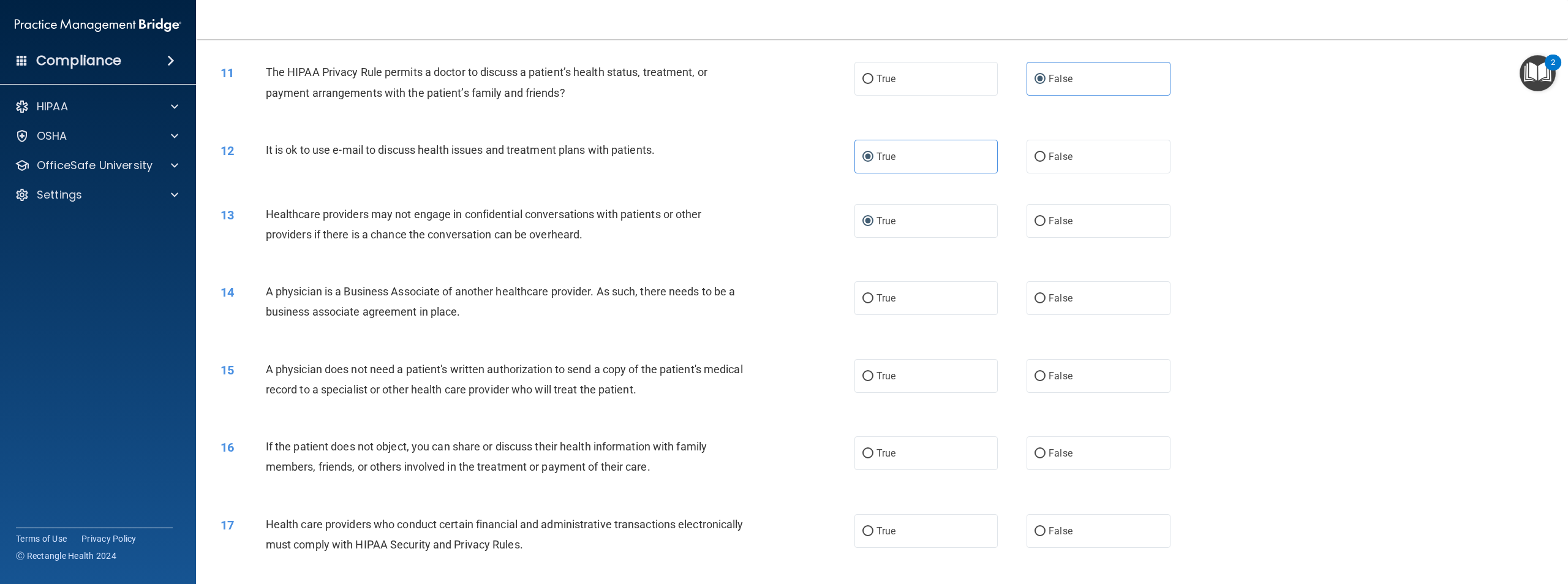 drag, startPoint x: 473, startPoint y: 351, endPoint x: 265, endPoint y: 325, distance: 209.6187 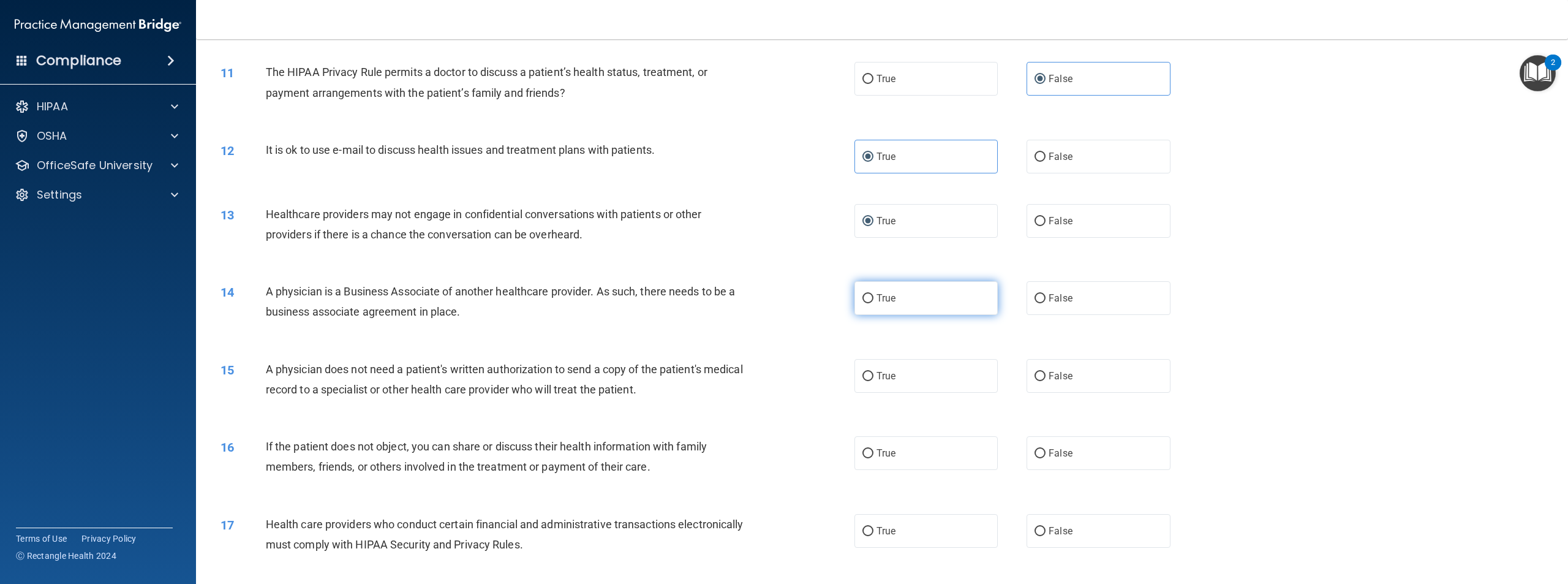 drag, startPoint x: 894, startPoint y: 343, endPoint x: 877, endPoint y: 336, distance: 18.38478 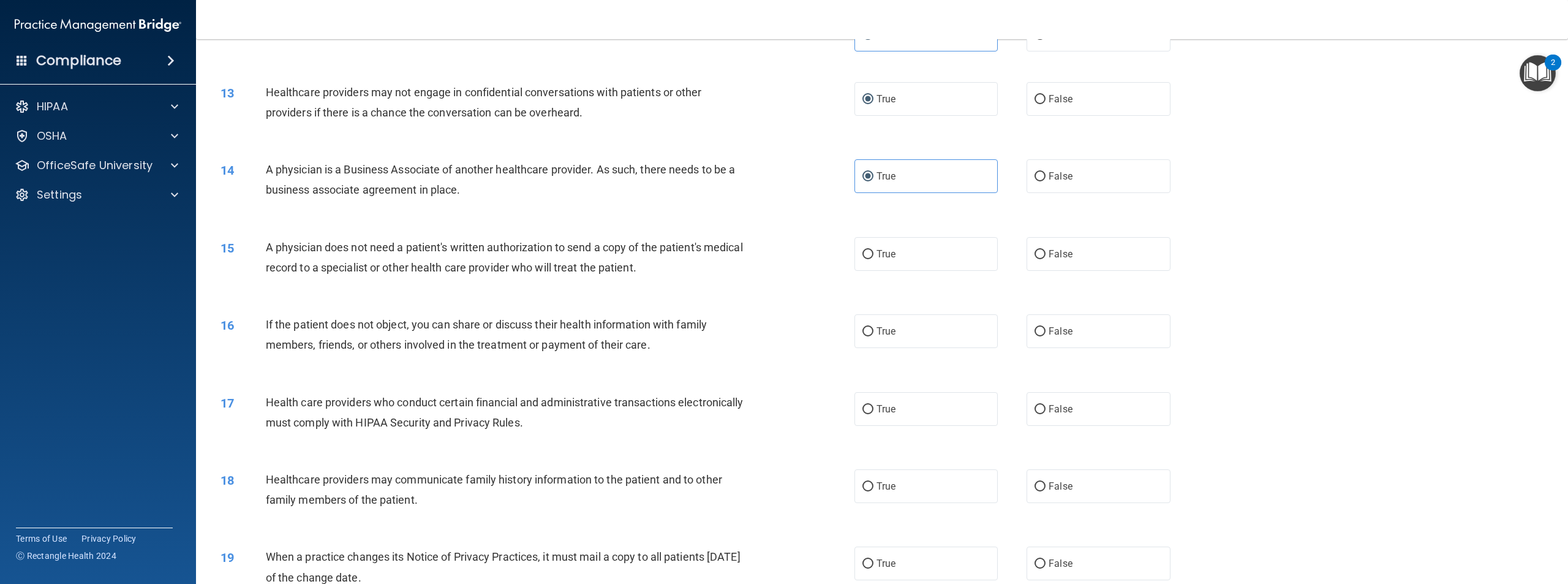 scroll, scrollTop: 919, scrollLeft: 0, axis: vertical 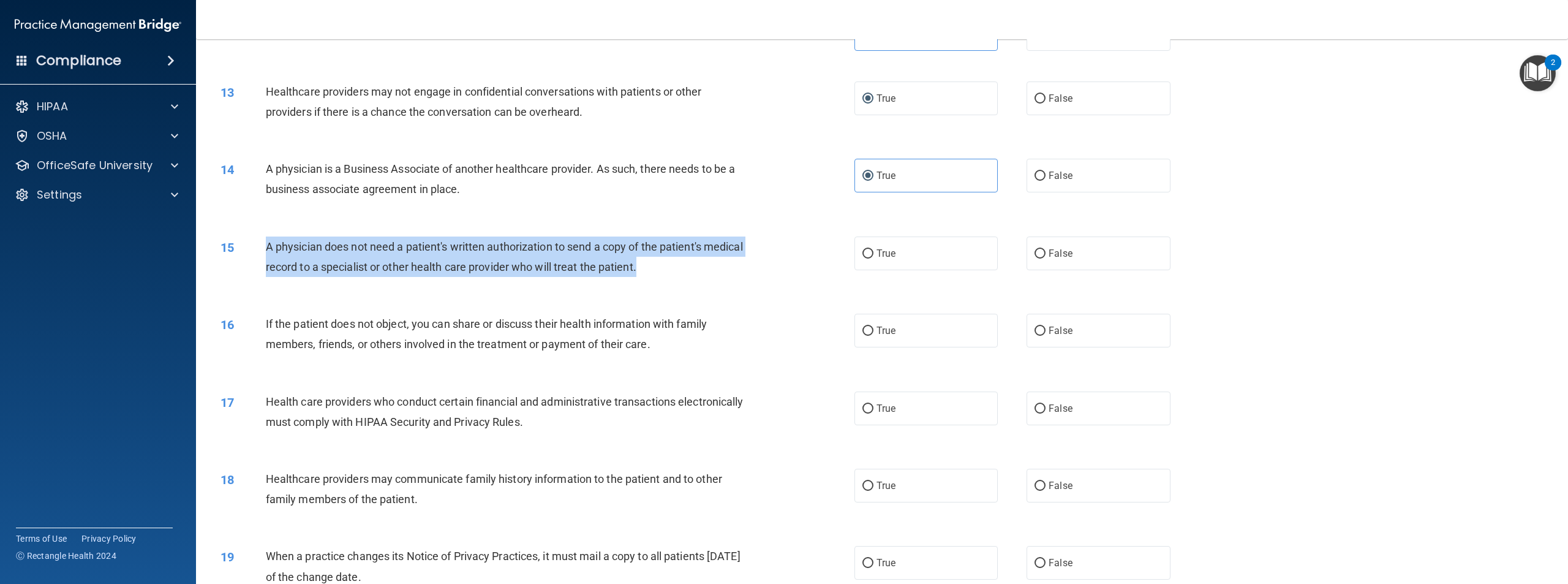 drag, startPoint x: 715, startPoint y: 313, endPoint x: 272, endPoint y: 287, distance: 443.7623 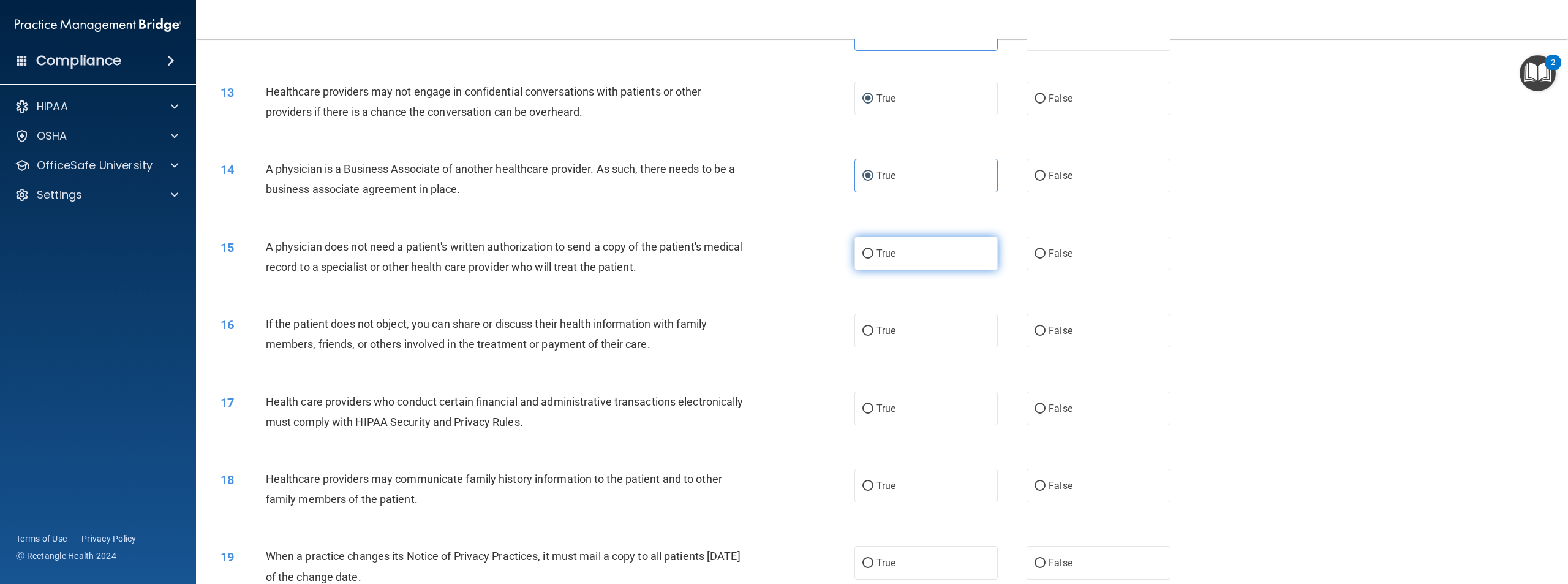 click on "True" at bounding box center [926, 253] 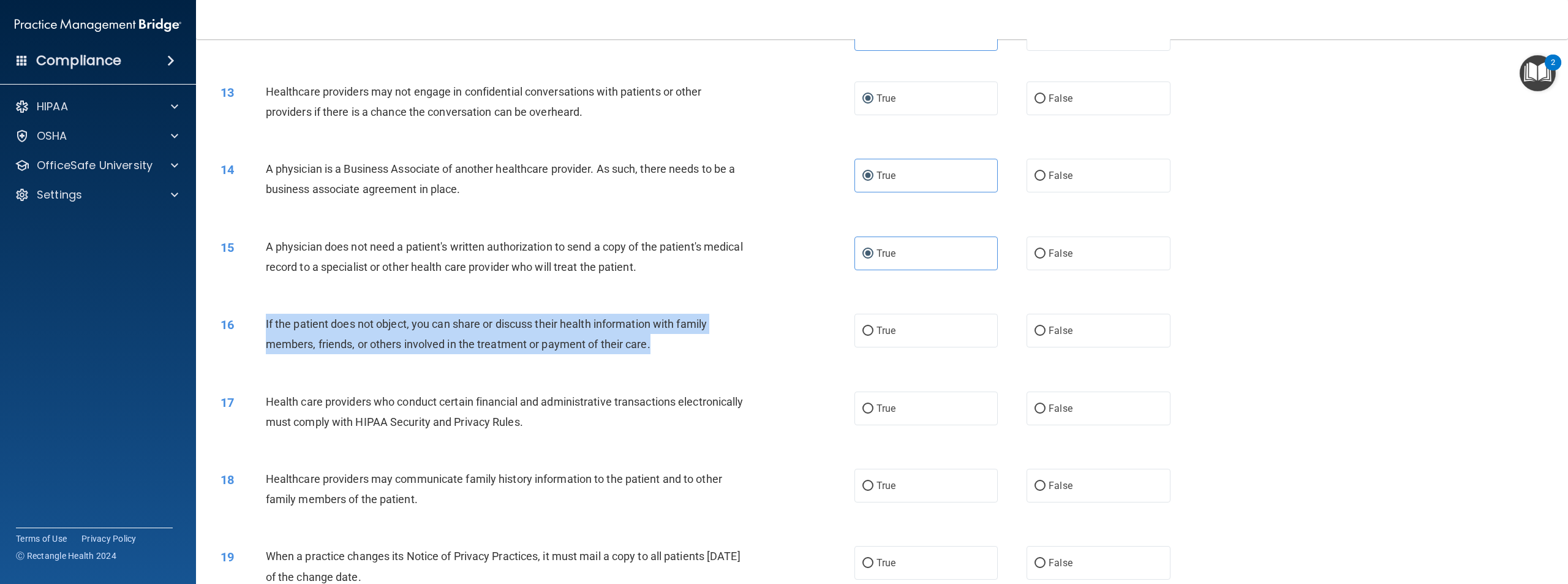 drag, startPoint x: 703, startPoint y: 382, endPoint x: 233, endPoint y: 379, distance: 470.00957 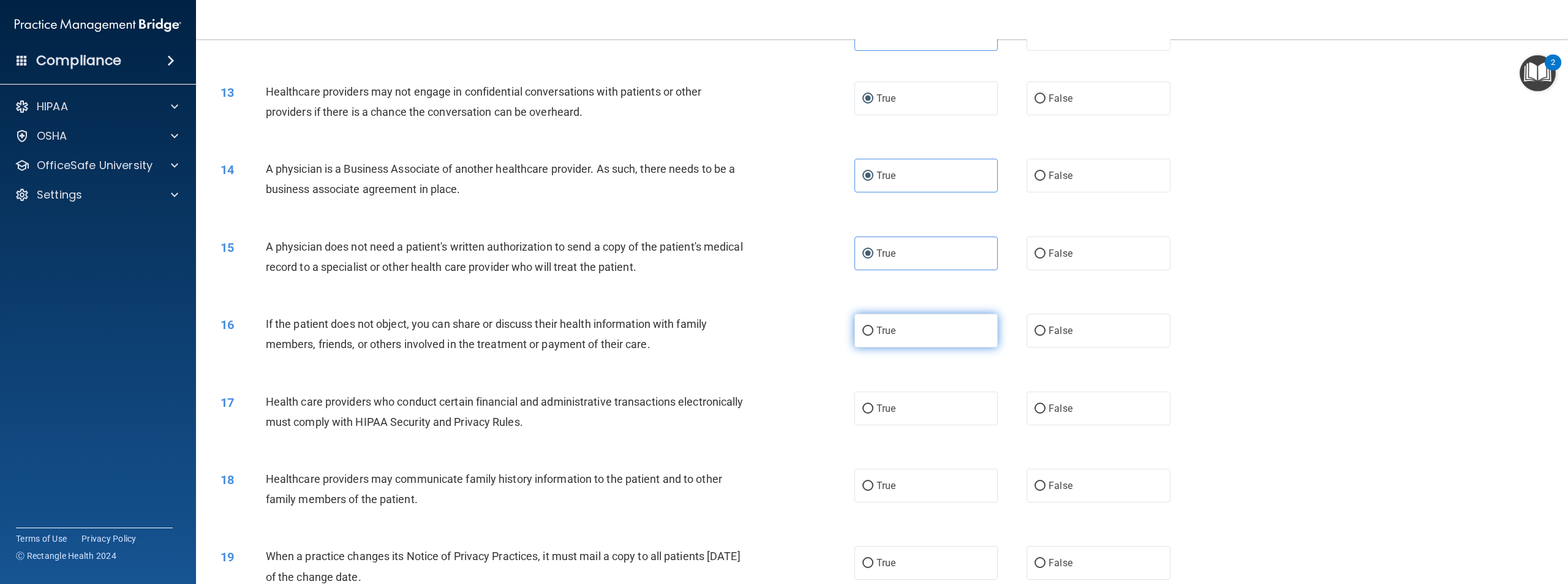 click on "True" at bounding box center (886, 330) 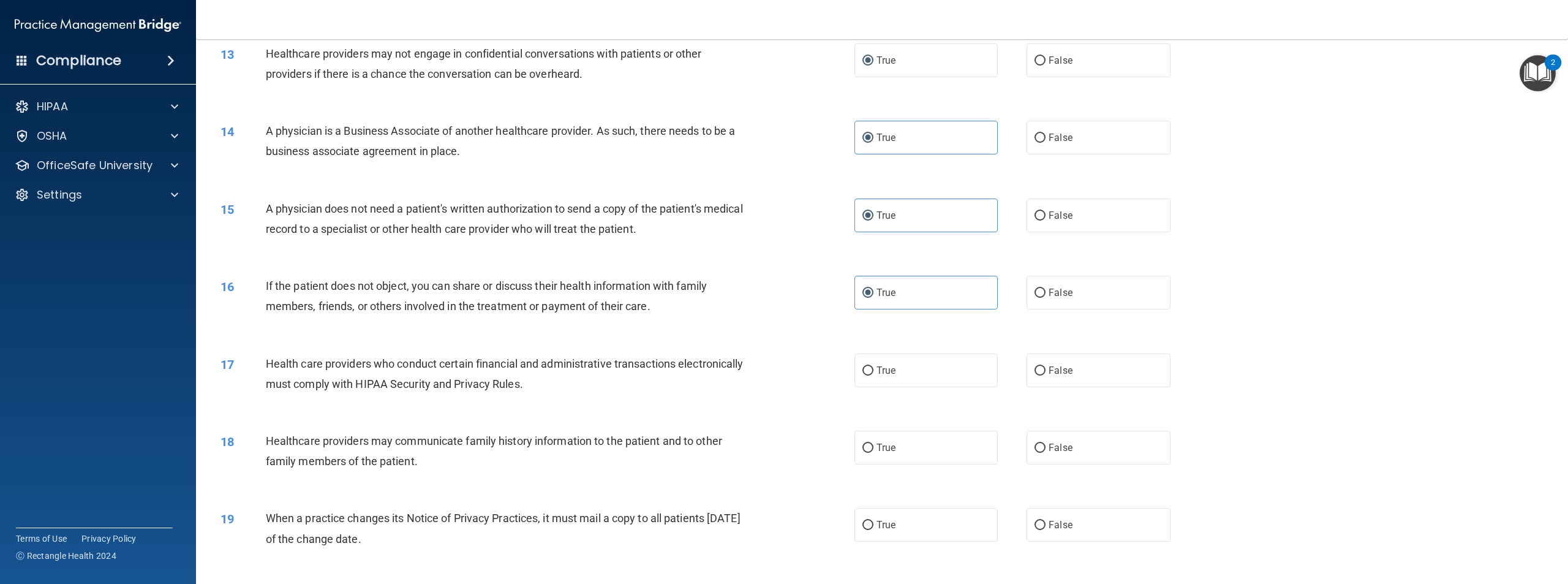 scroll, scrollTop: 1042, scrollLeft: 0, axis: vertical 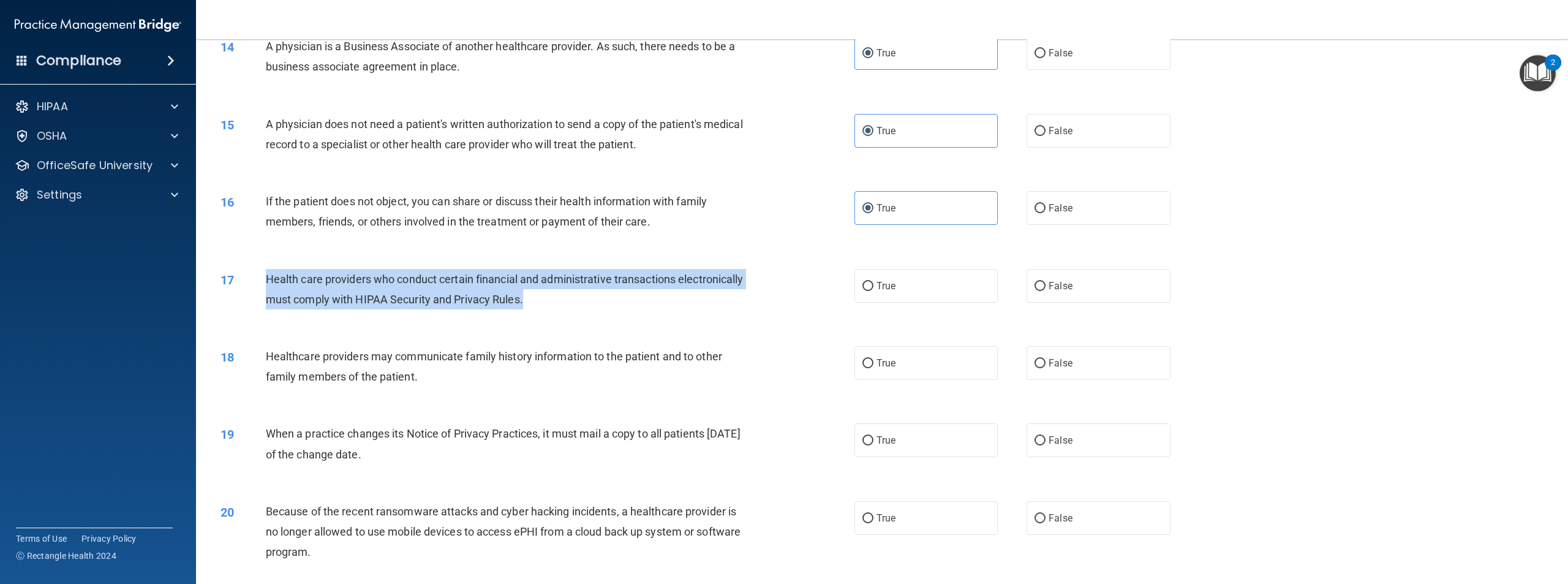 drag, startPoint x: 617, startPoint y: 343, endPoint x: 233, endPoint y: 312, distance: 385.24927 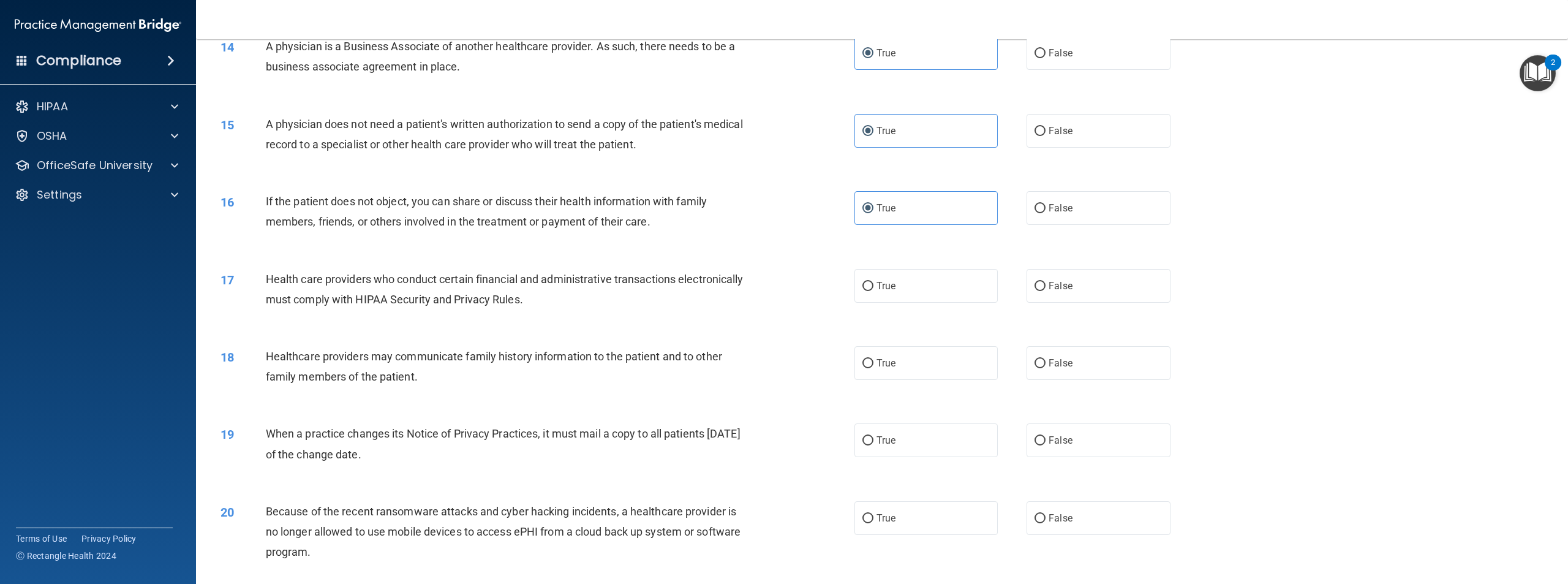 click on "17       Health care providers who conduct certain financial and administrative transactions electronically must comply with HIPAA Security and Privacy Rules.                  True           False" at bounding box center (882, 292) 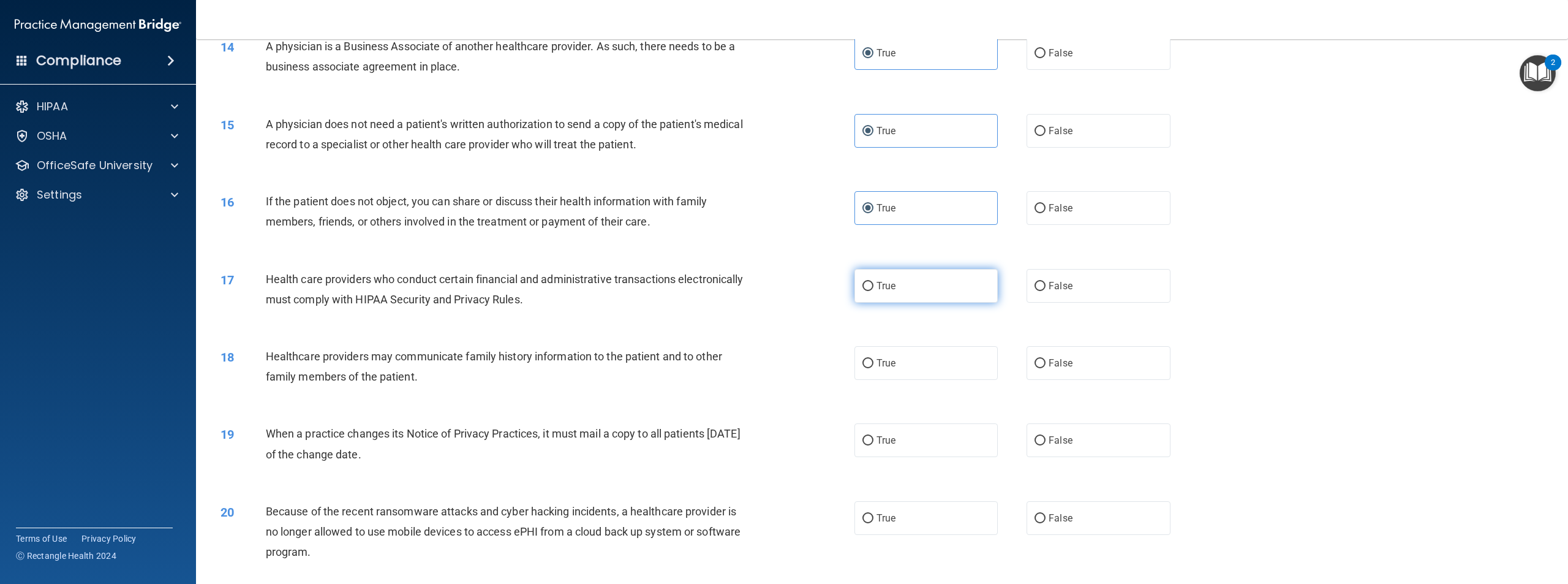 click on "True" at bounding box center (926, 286) 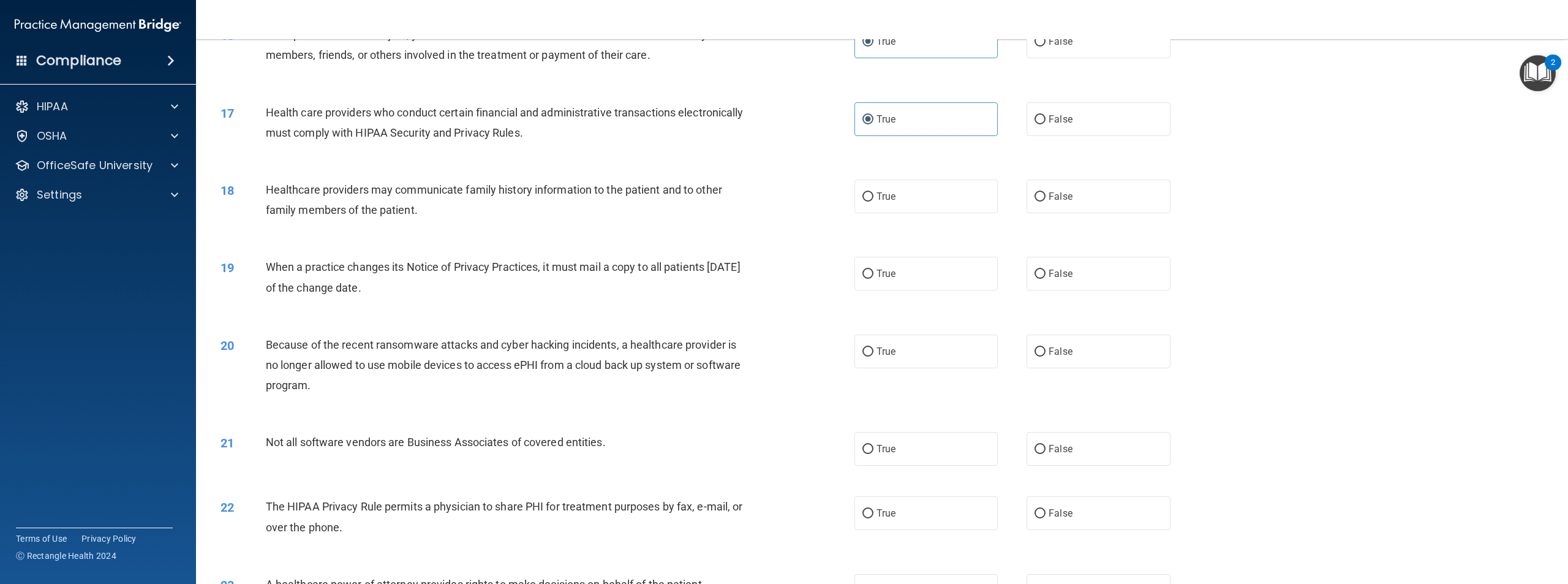 scroll, scrollTop: 1226, scrollLeft: 0, axis: vertical 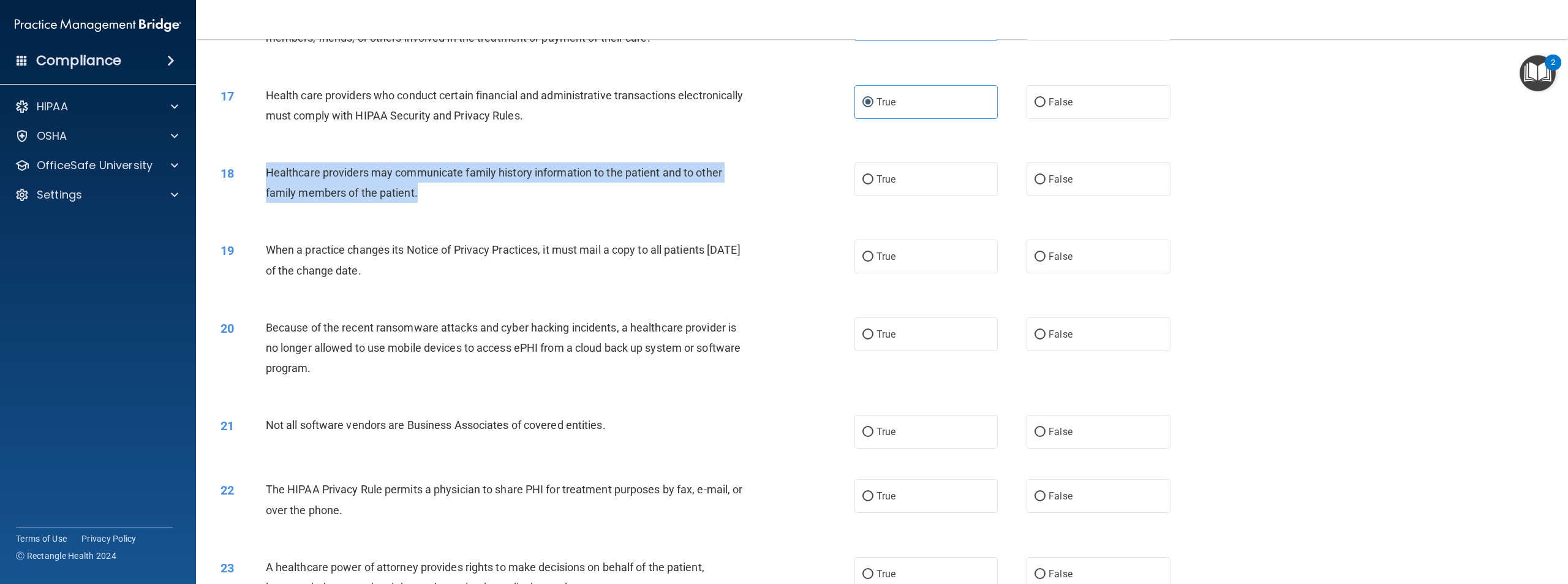 drag, startPoint x: 261, startPoint y: 215, endPoint x: 432, endPoint y: 245, distance: 173.6116 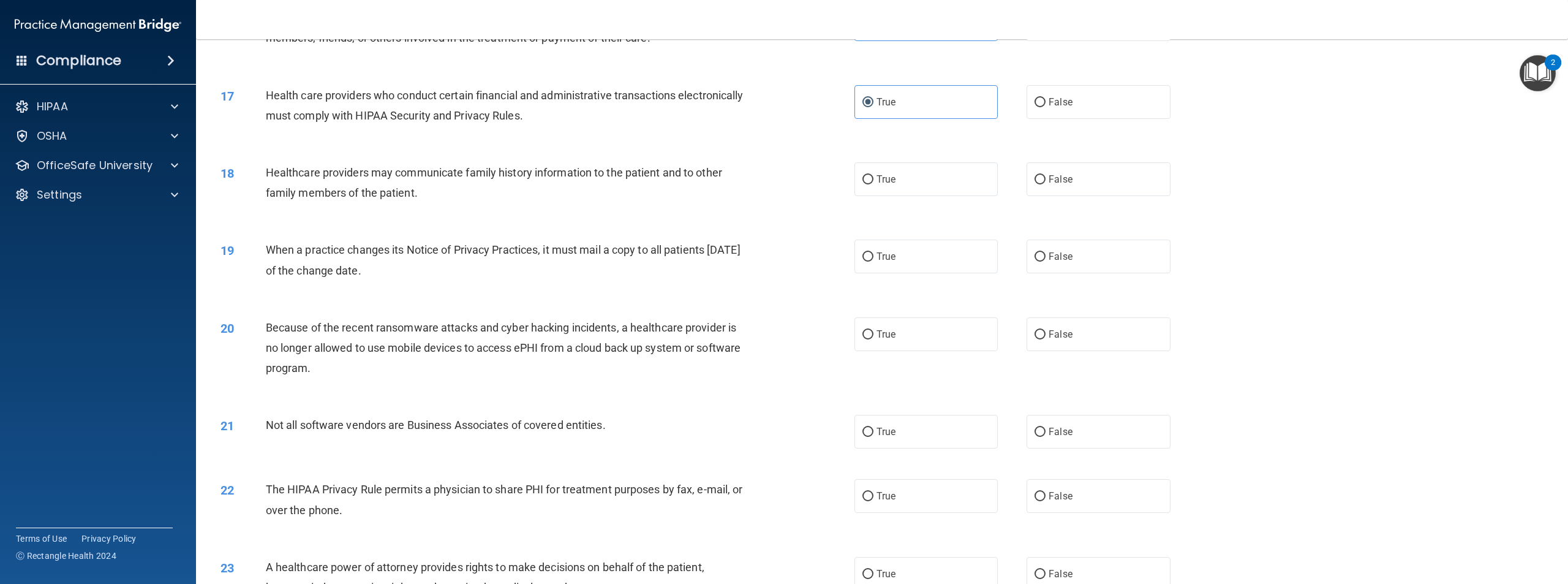 click on "18       Healthcare providers may communicate family history information to the patient and to other family members of the patient.                 True           False" at bounding box center [882, 186] 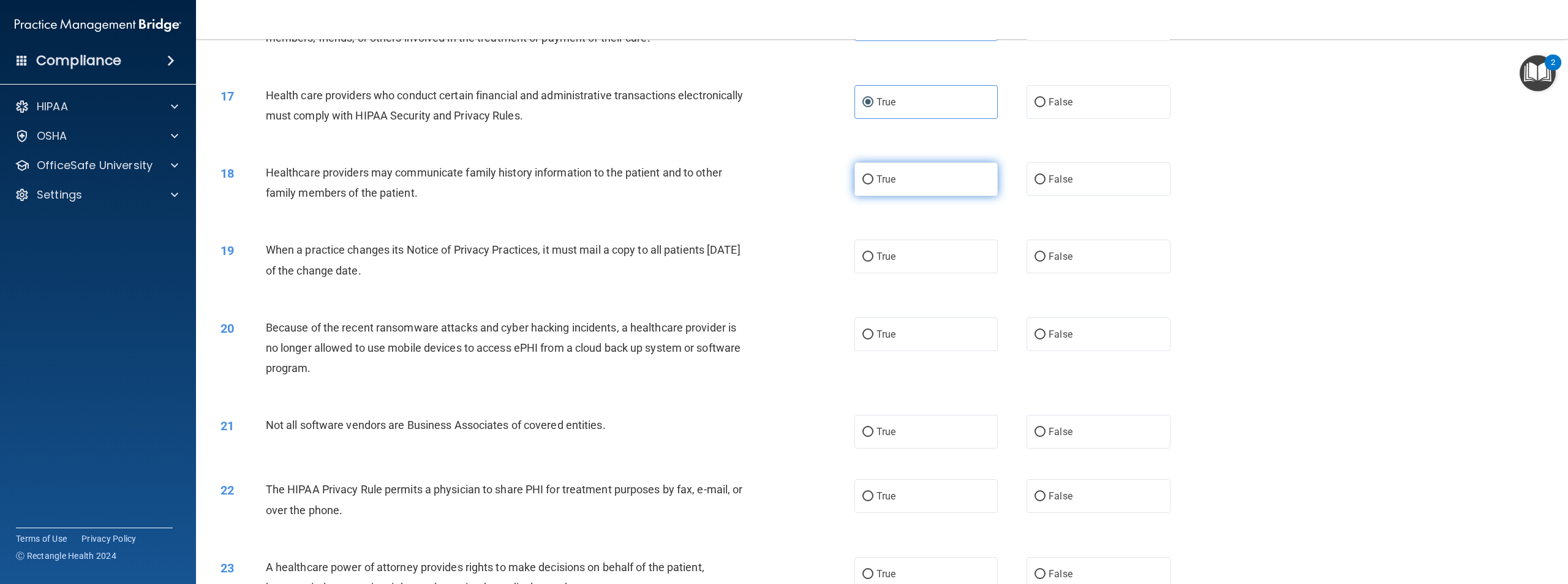 click on "True" at bounding box center [926, 179] 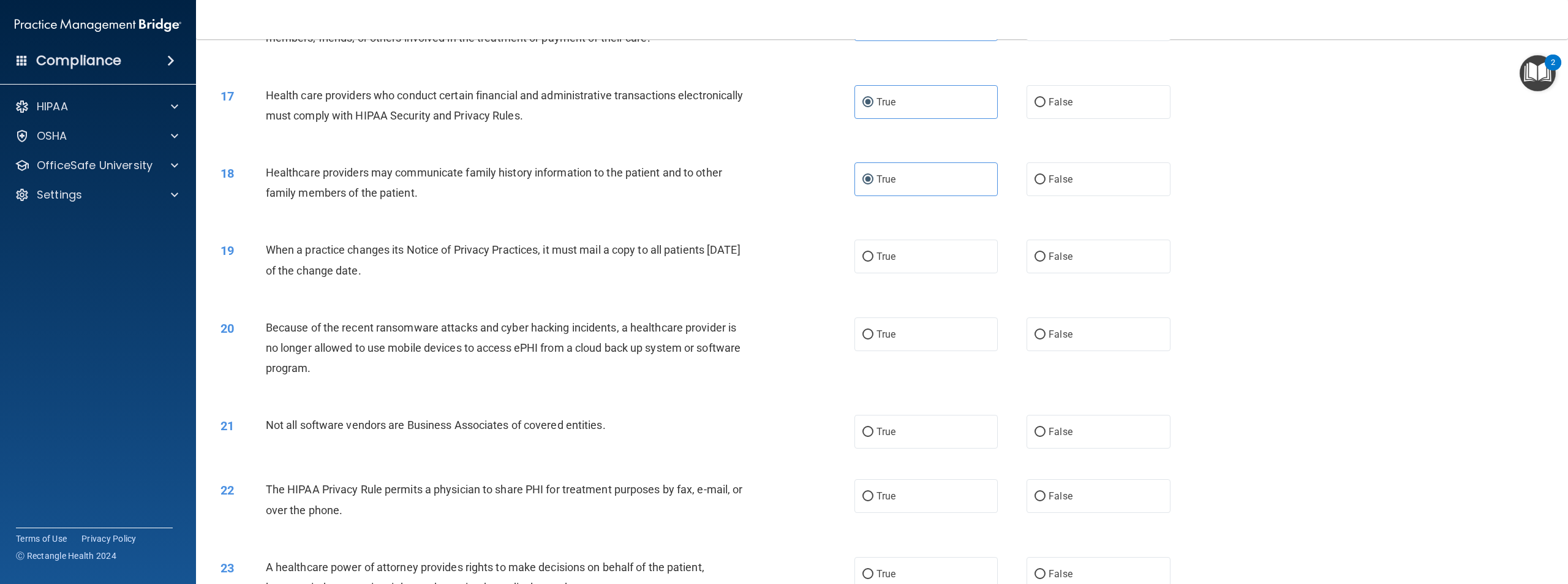 drag, startPoint x: 517, startPoint y: 313, endPoint x: 262, endPoint y: 283, distance: 256.7586 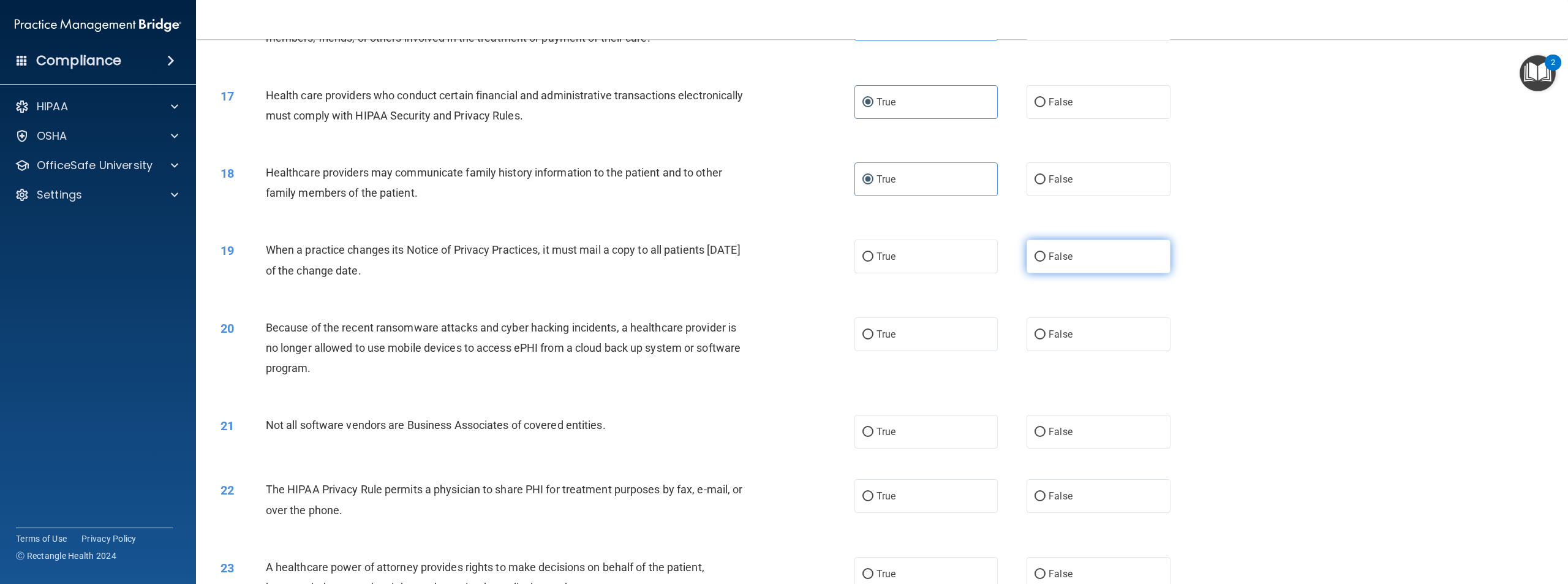click on "False" at bounding box center [1098, 256] 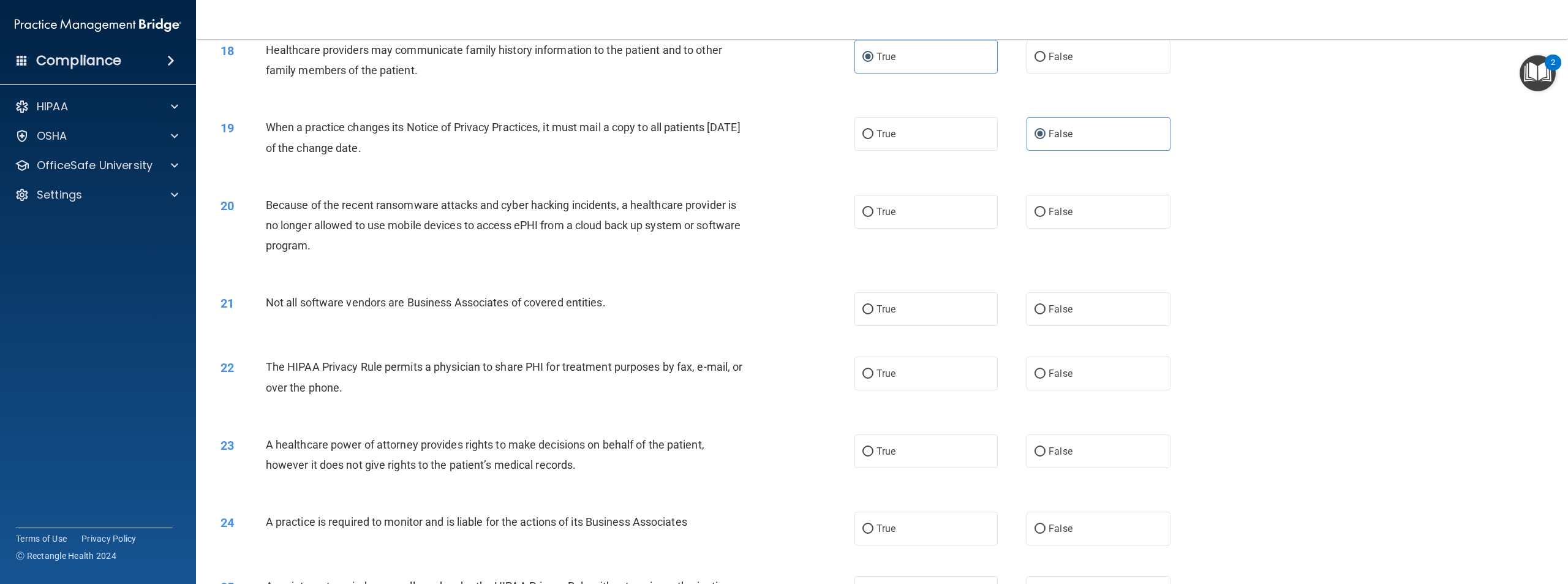 scroll, scrollTop: 1409, scrollLeft: 0, axis: vertical 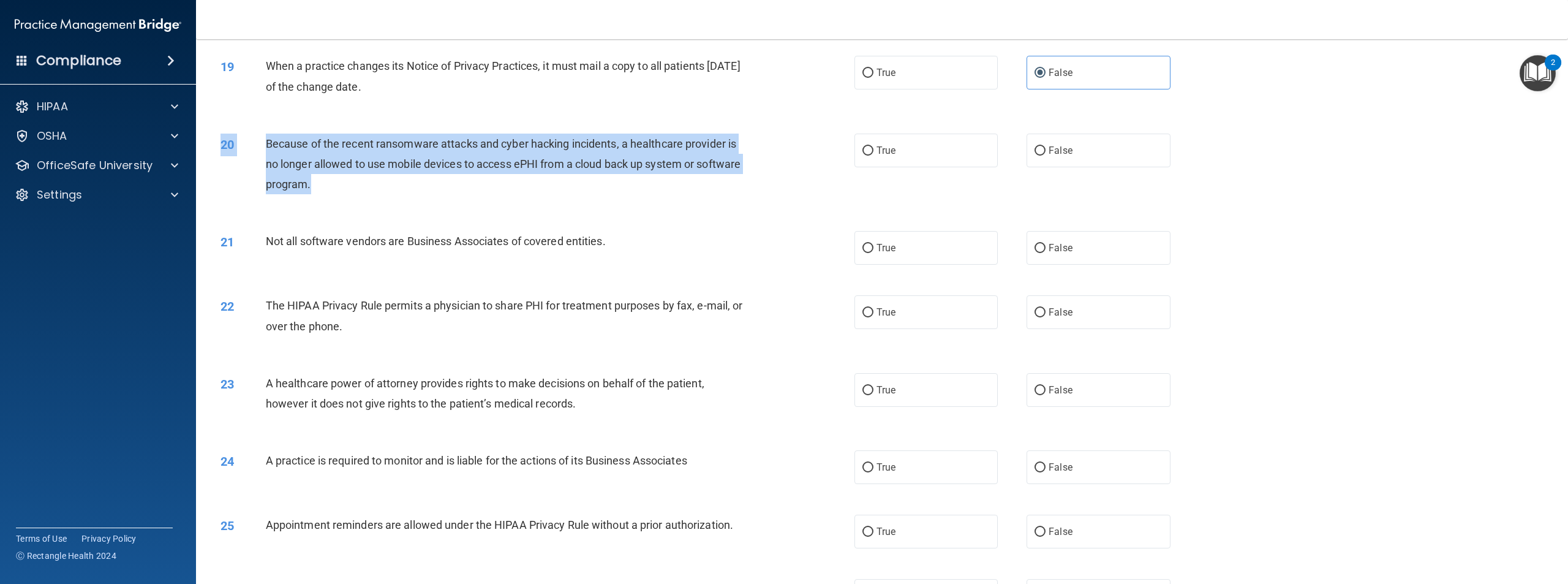 drag, startPoint x: 380, startPoint y: 223, endPoint x: 288, endPoint y: 173, distance: 104.70912 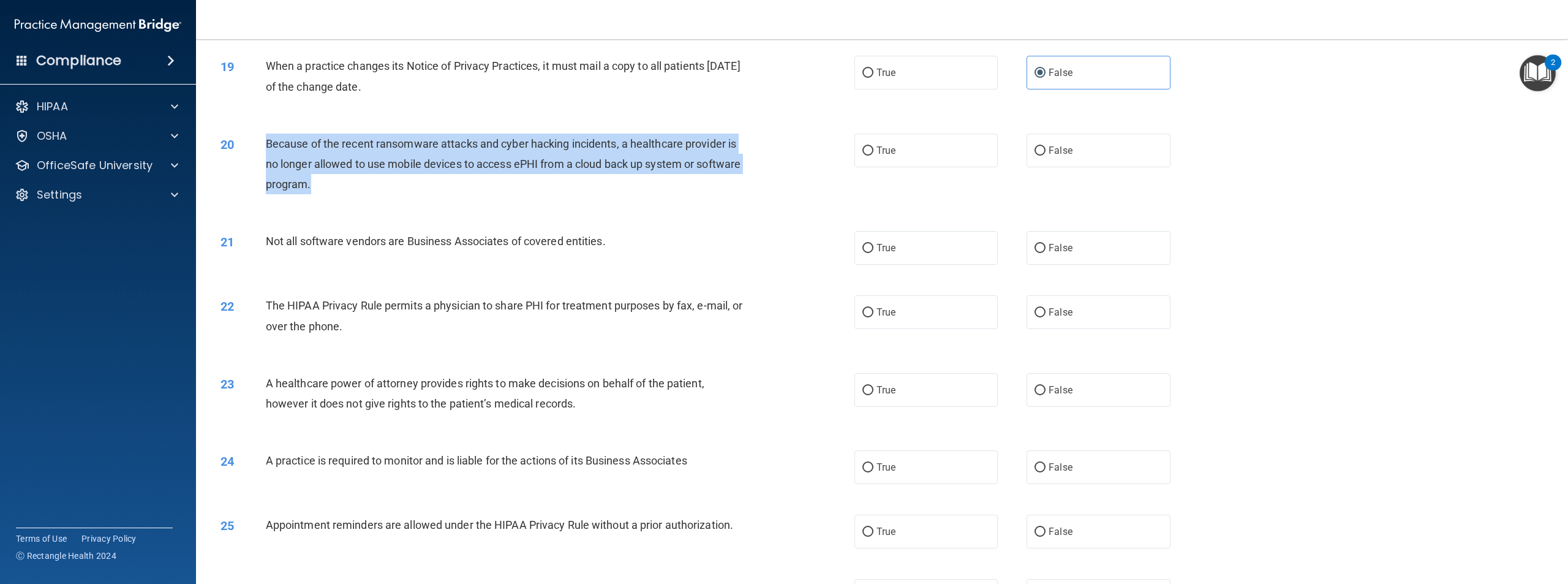 drag, startPoint x: 371, startPoint y: 224, endPoint x: 268, endPoint y: 175, distance: 114.06139 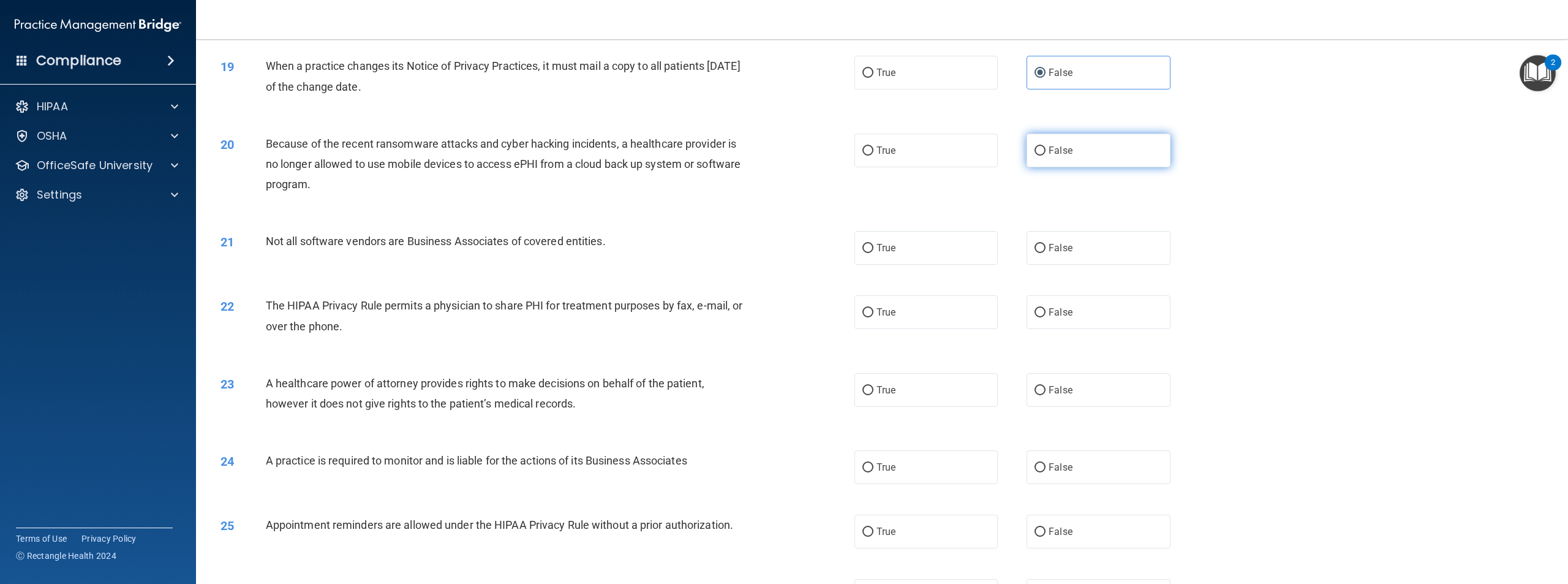 click on "False" at bounding box center [1098, 150] 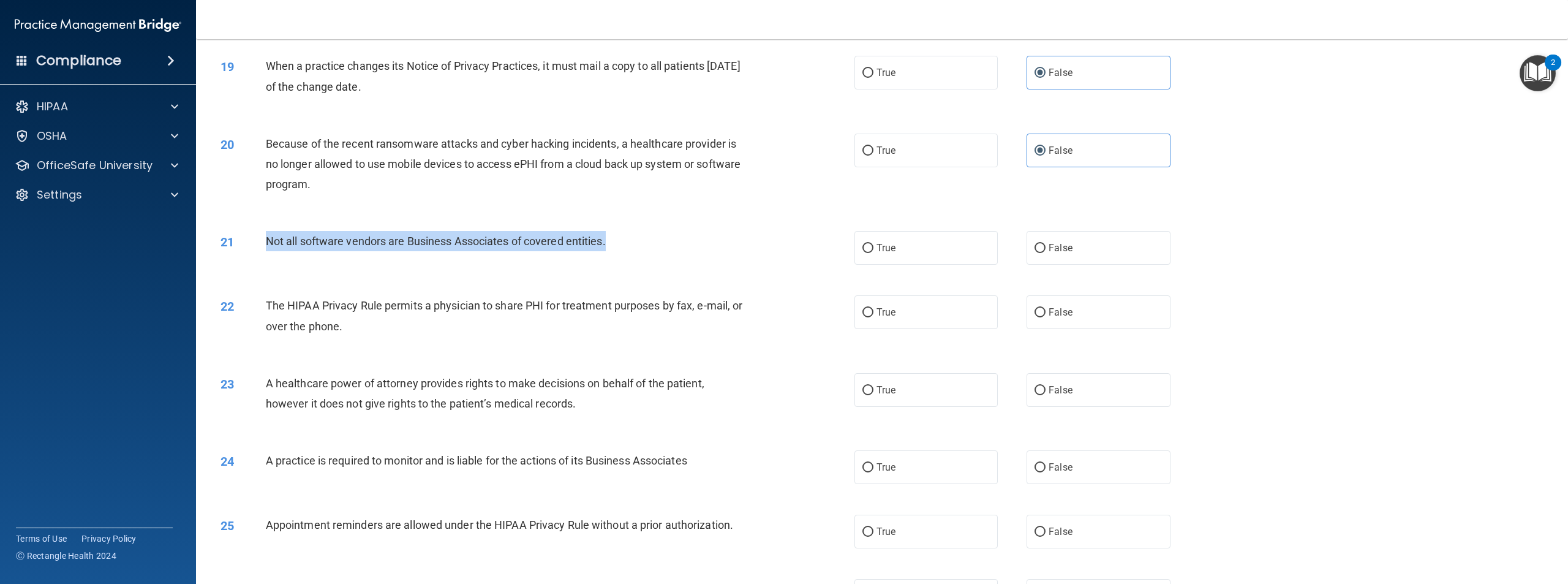drag, startPoint x: 608, startPoint y: 281, endPoint x: 266, endPoint y: 277, distance: 342.0234 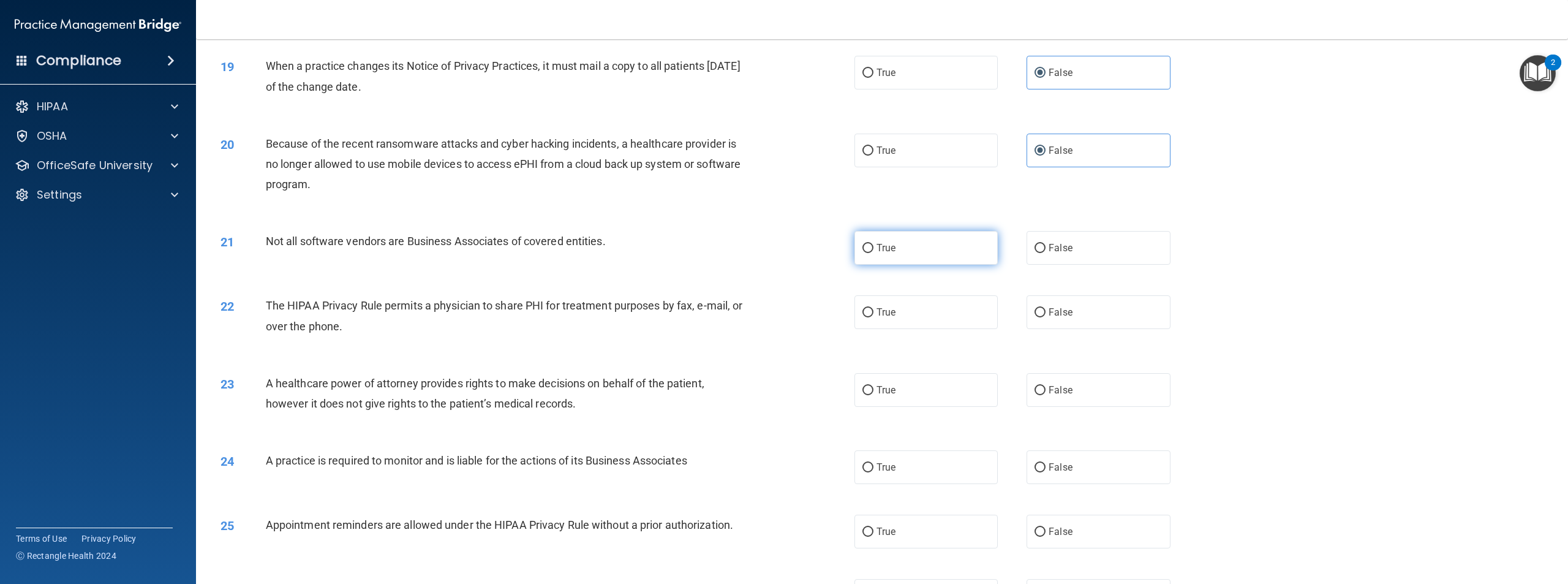 click on "True" at bounding box center (926, 248) 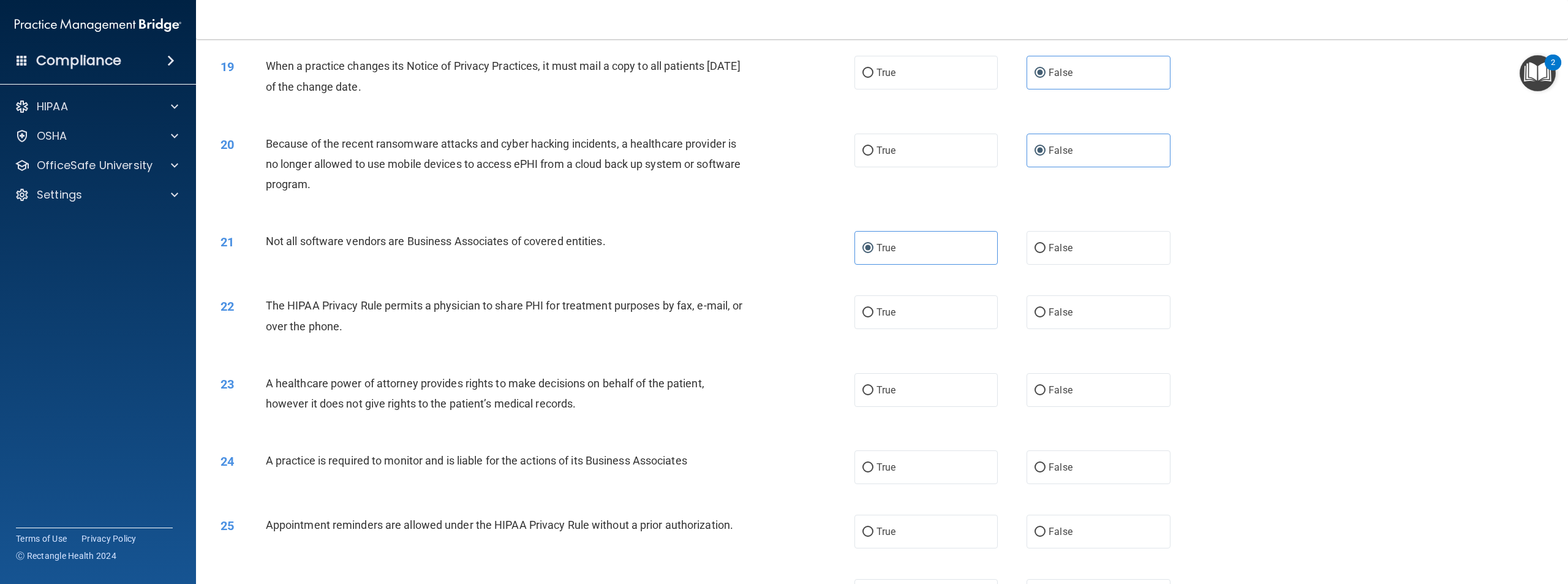 scroll, scrollTop: 1471, scrollLeft: 0, axis: vertical 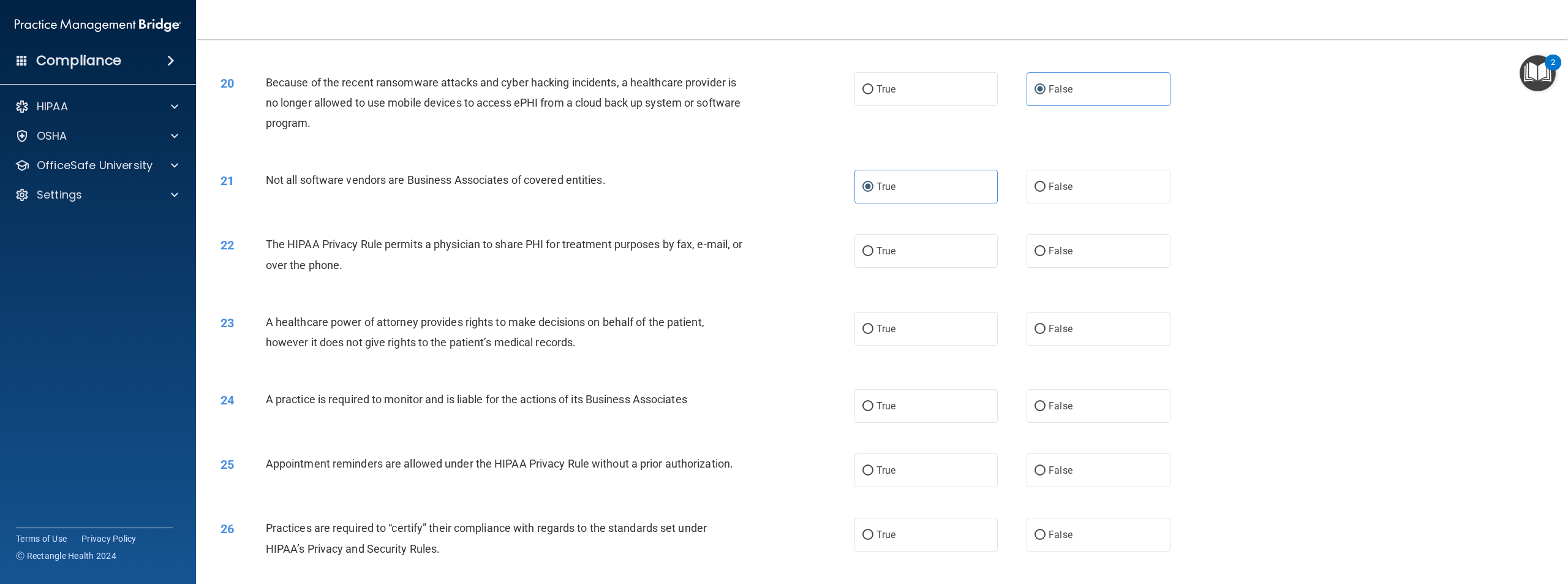 drag, startPoint x: 426, startPoint y: 303, endPoint x: 420, endPoint y: 301, distance: 6.324555 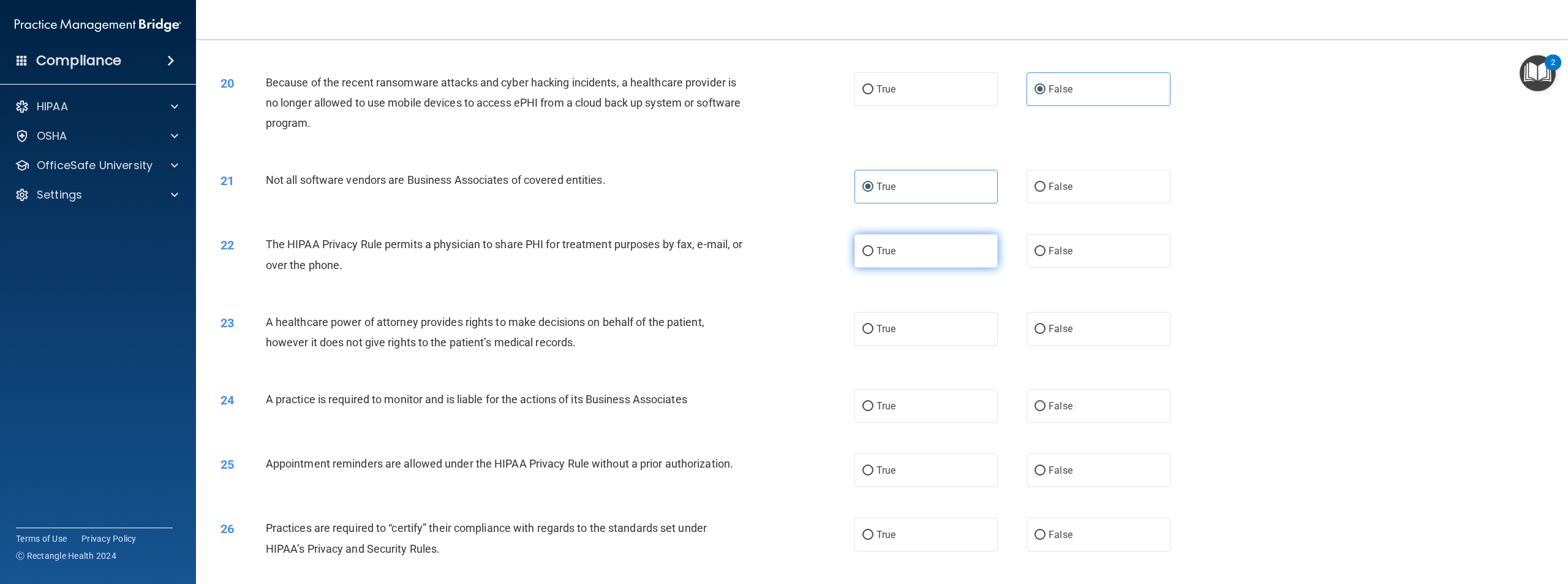 click on "True" at bounding box center (926, 251) 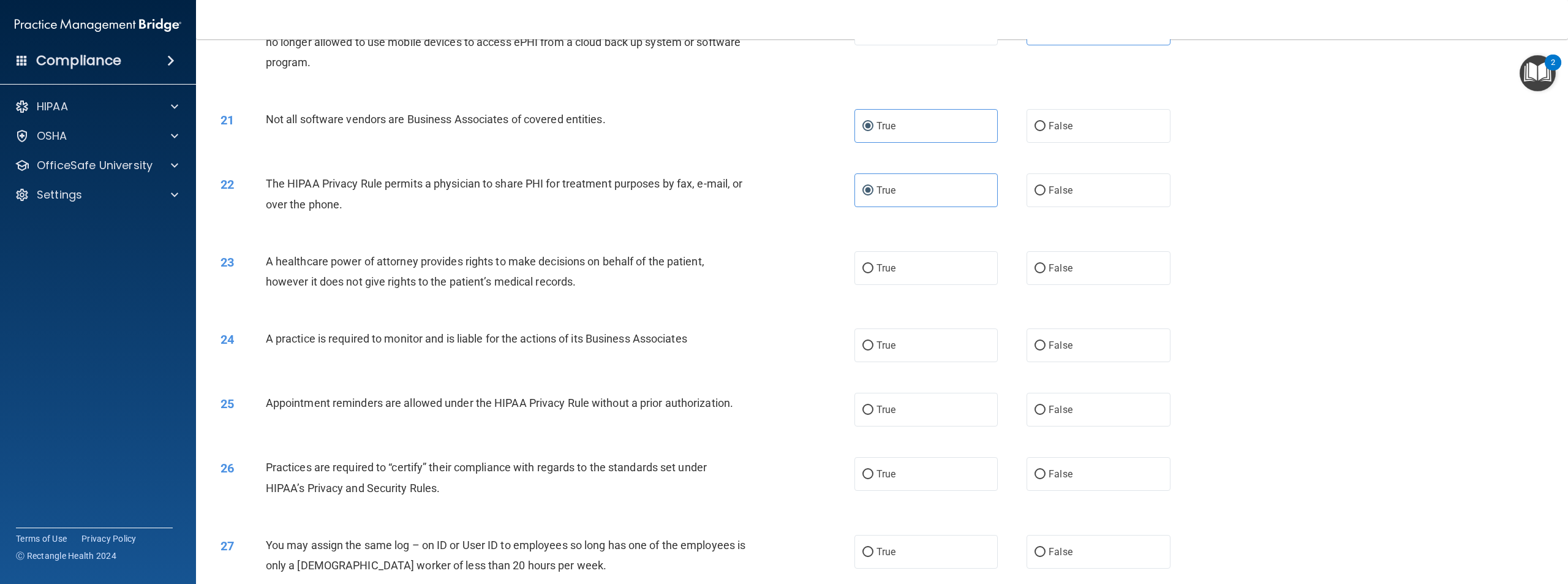 scroll, scrollTop: 1532, scrollLeft: 0, axis: vertical 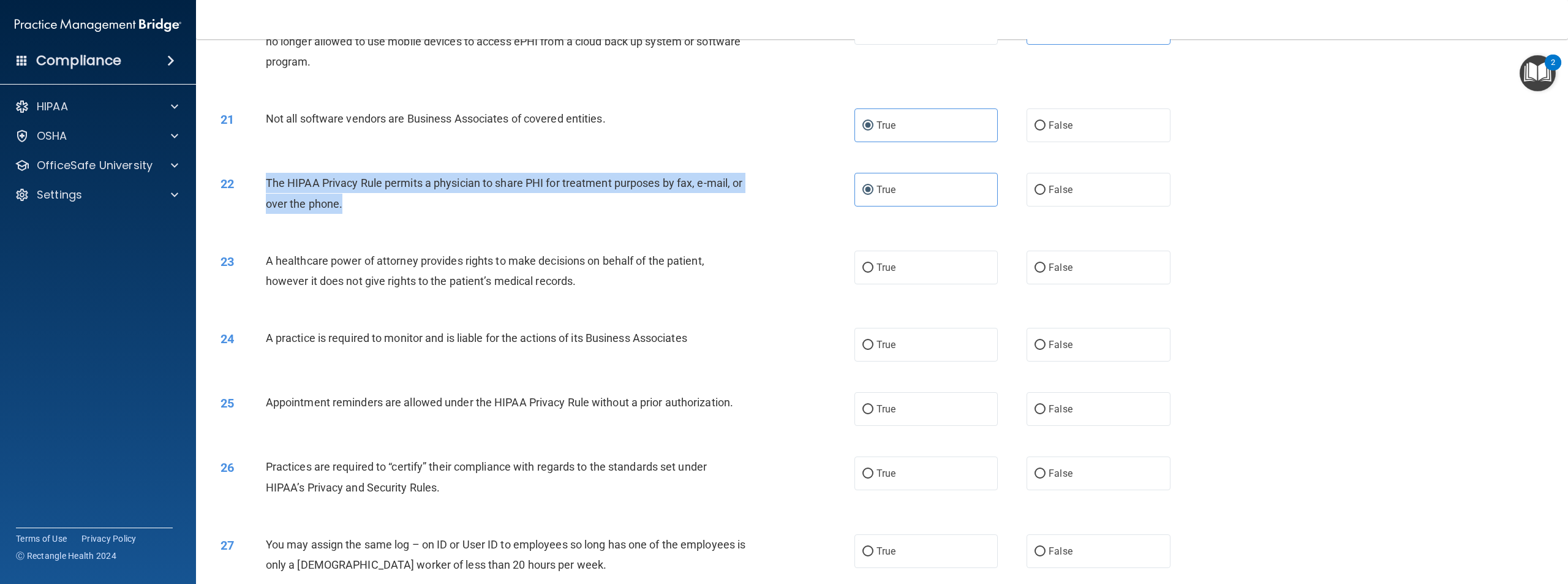 drag, startPoint x: 428, startPoint y: 237, endPoint x: 259, endPoint y: 215, distance: 170.42594 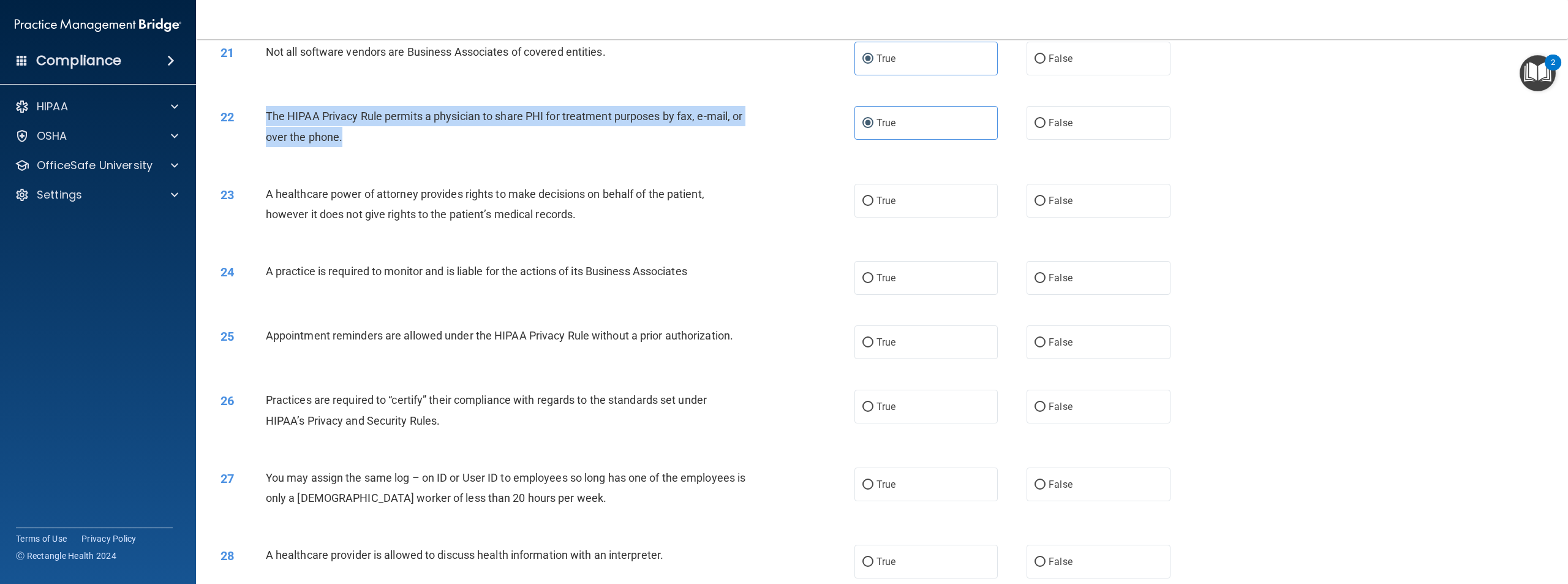 scroll, scrollTop: 1593, scrollLeft: 0, axis: vertical 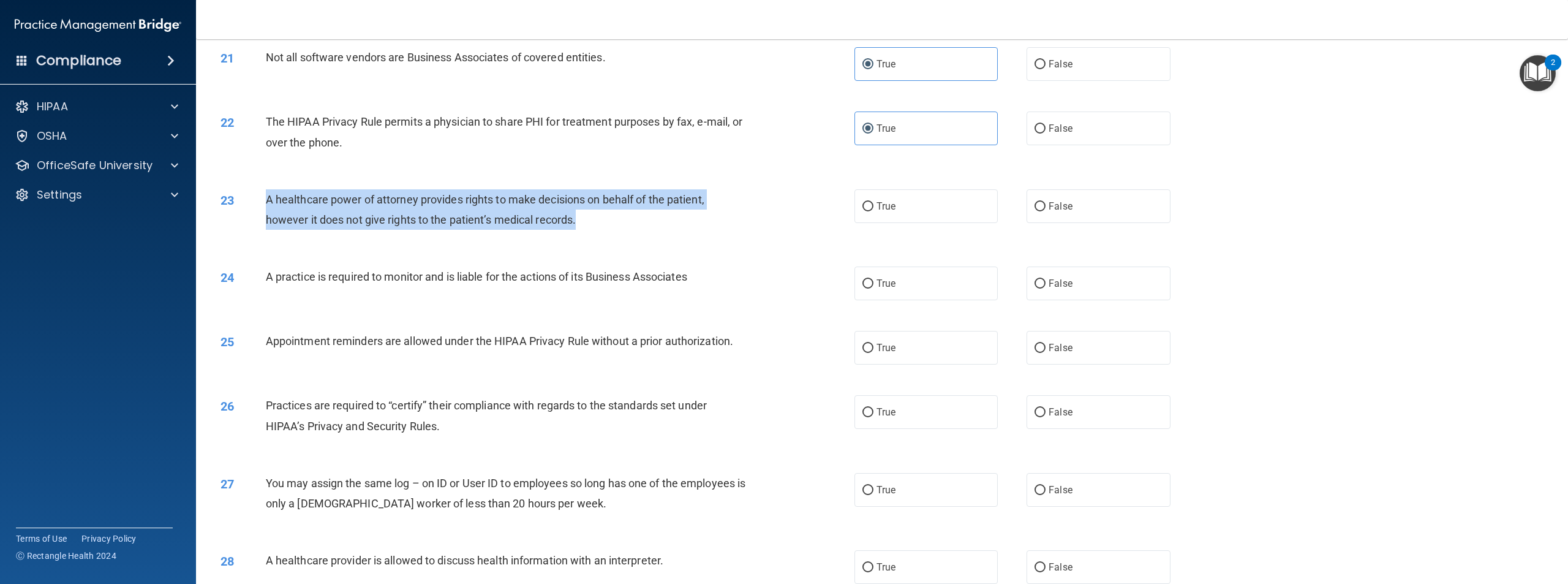 drag, startPoint x: 618, startPoint y: 270, endPoint x: 268, endPoint y: 238, distance: 351.4598 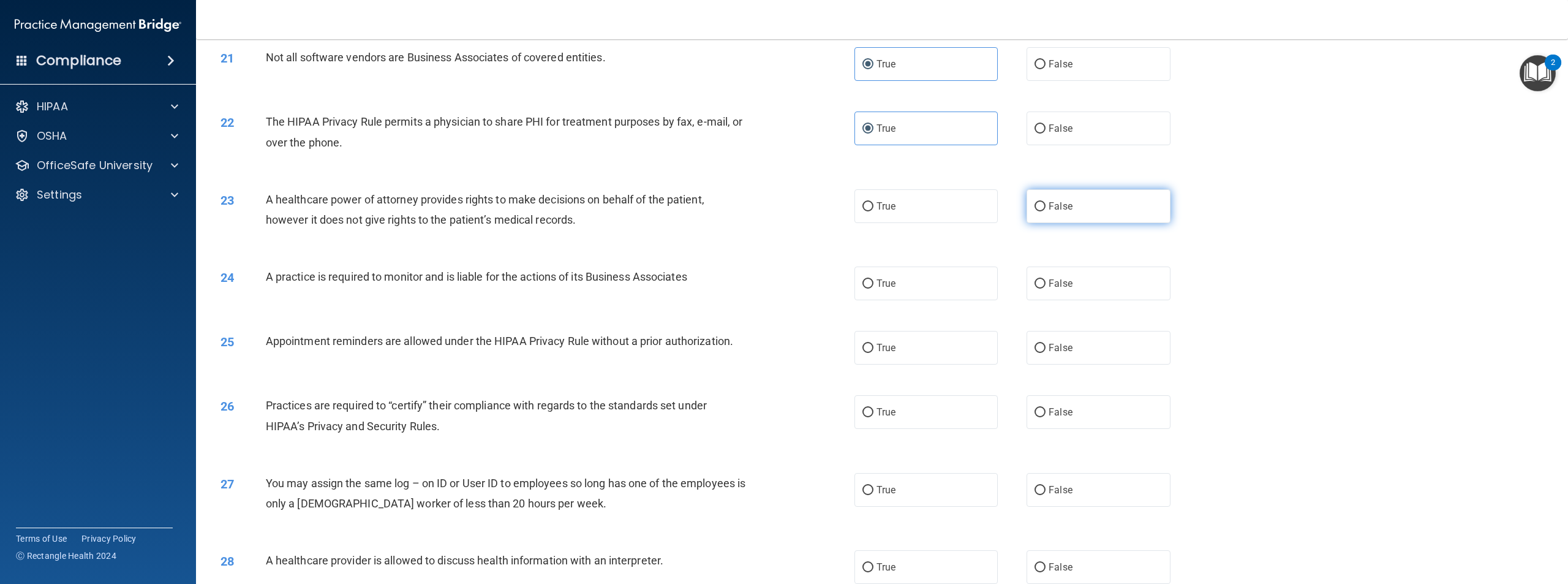 click on "False" at bounding box center (1060, 206) 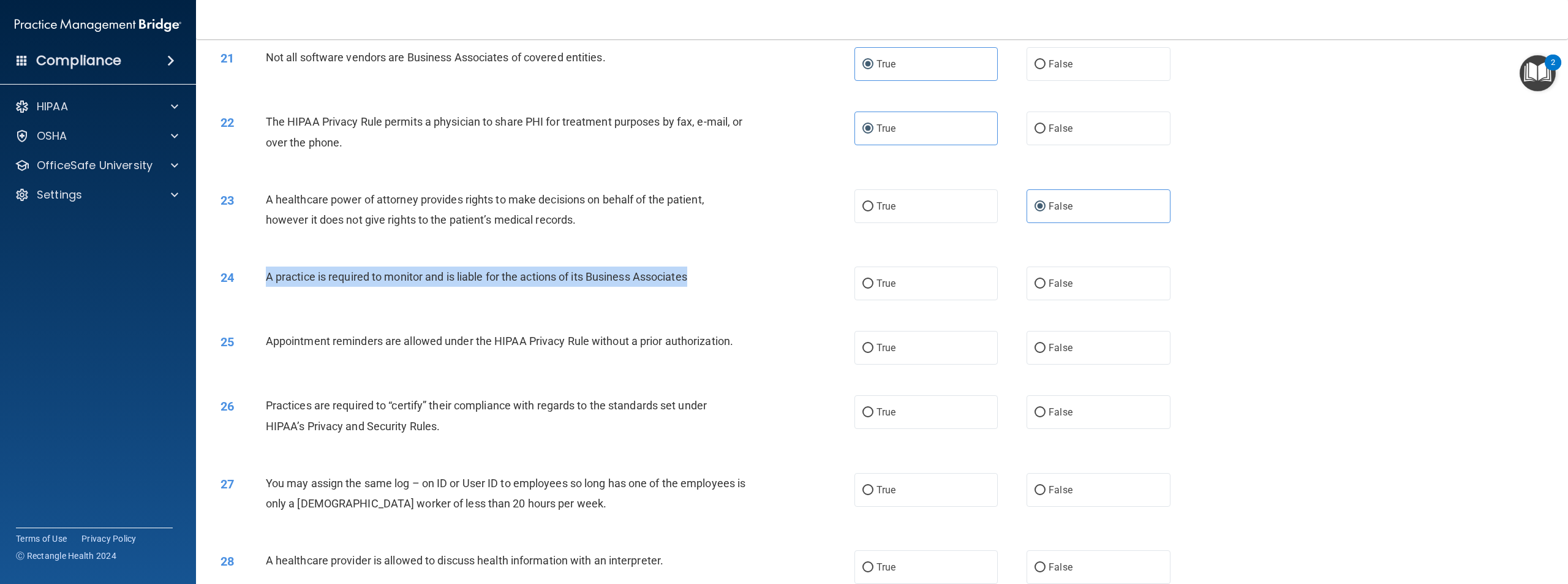 drag, startPoint x: 710, startPoint y: 323, endPoint x: 265, endPoint y: 308, distance: 445.25274 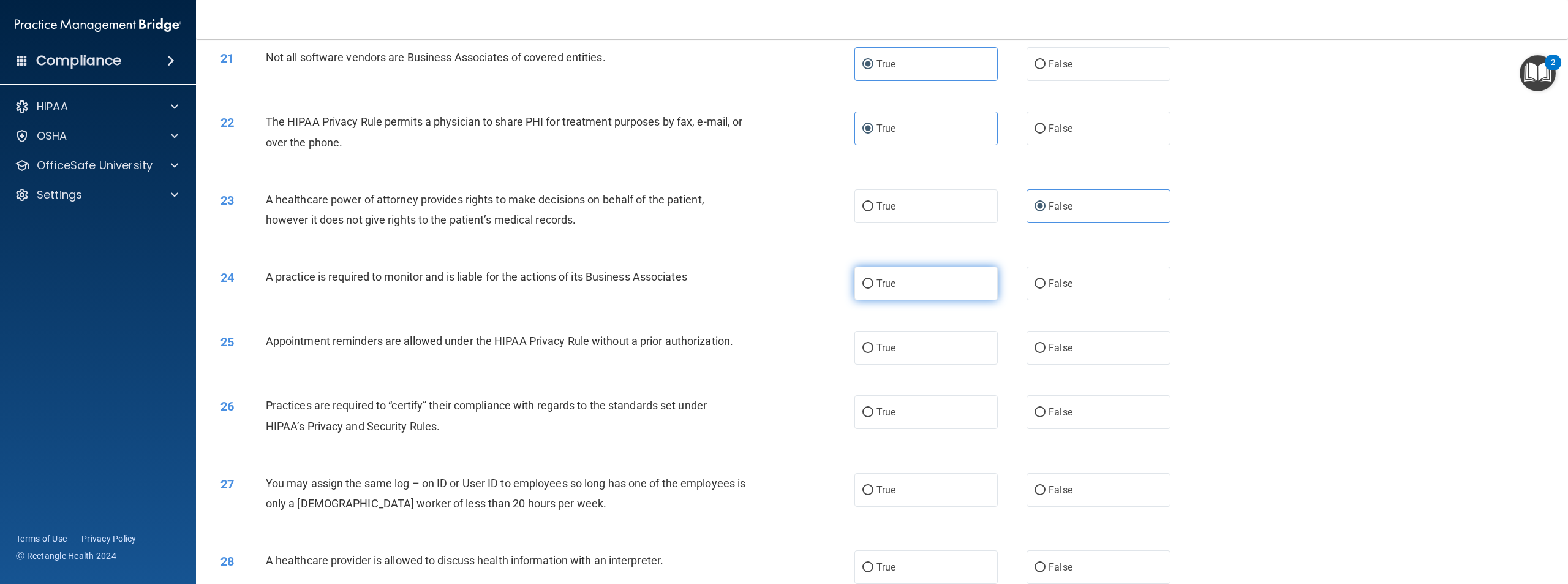 click on "True" at bounding box center [886, 283] 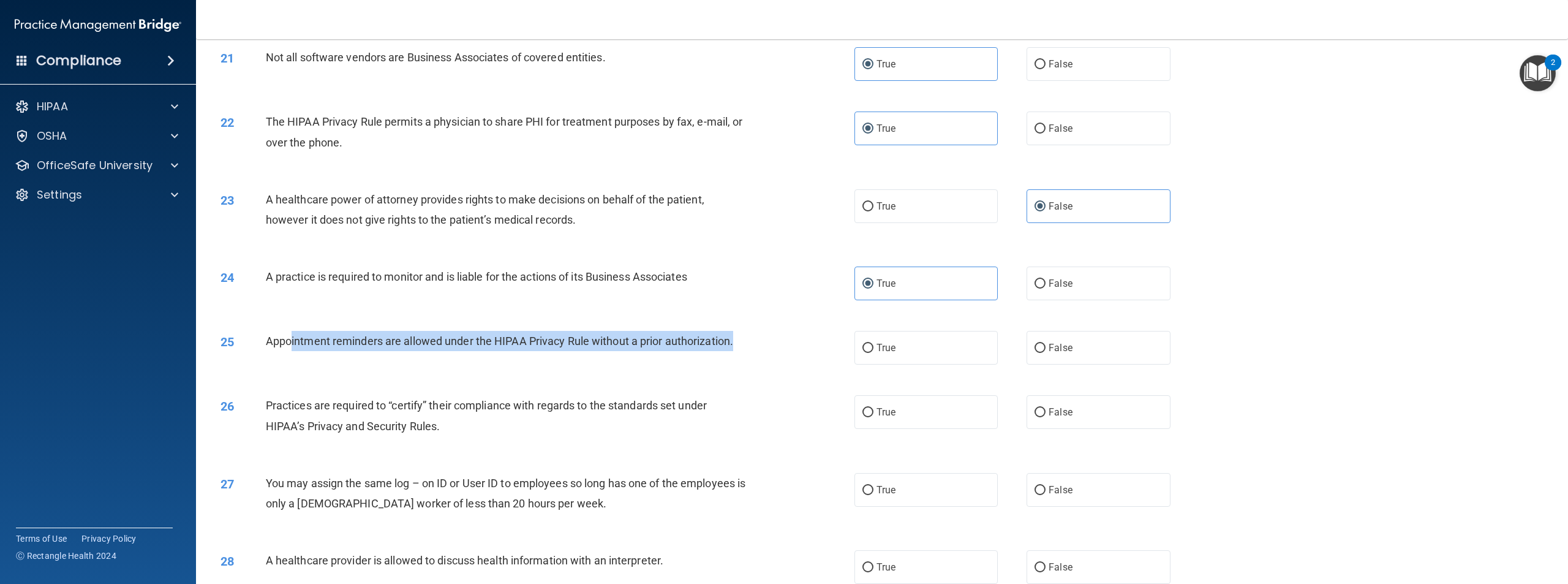 drag, startPoint x: 778, startPoint y: 387, endPoint x: 290, endPoint y: 373, distance: 488.20078 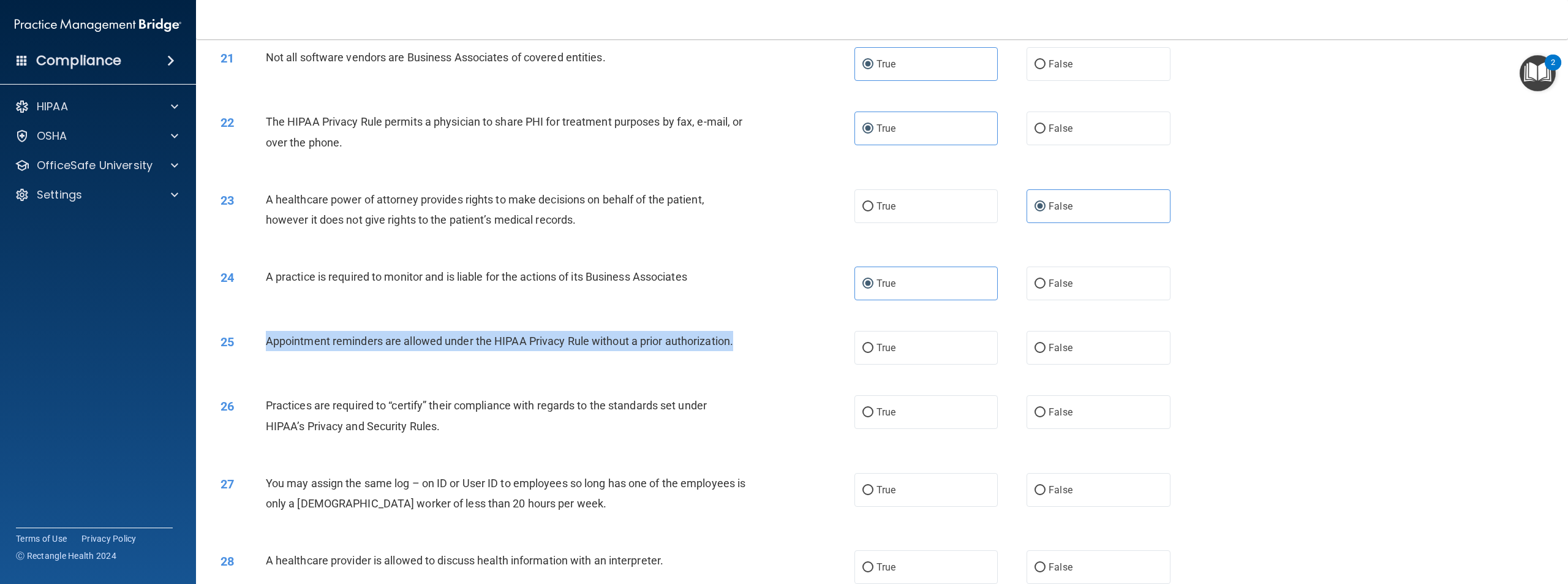 drag, startPoint x: 747, startPoint y: 380, endPoint x: 315, endPoint y: 367, distance: 432.19556 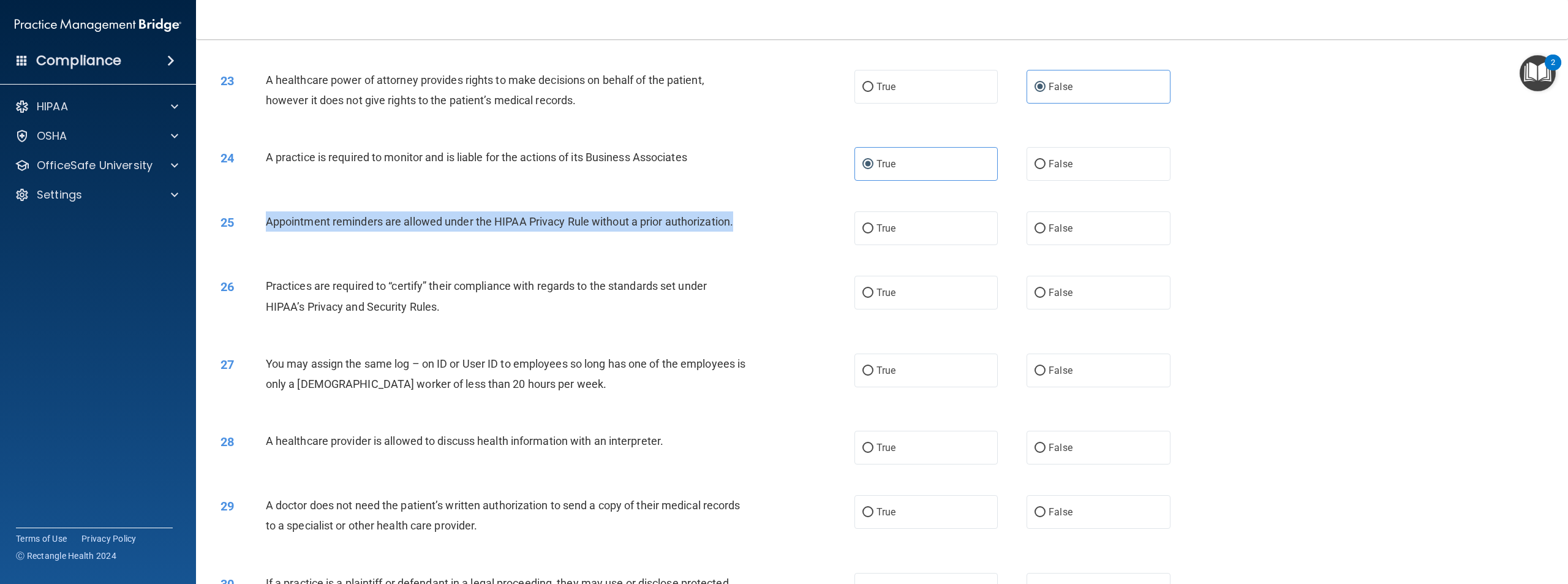 scroll, scrollTop: 1716, scrollLeft: 0, axis: vertical 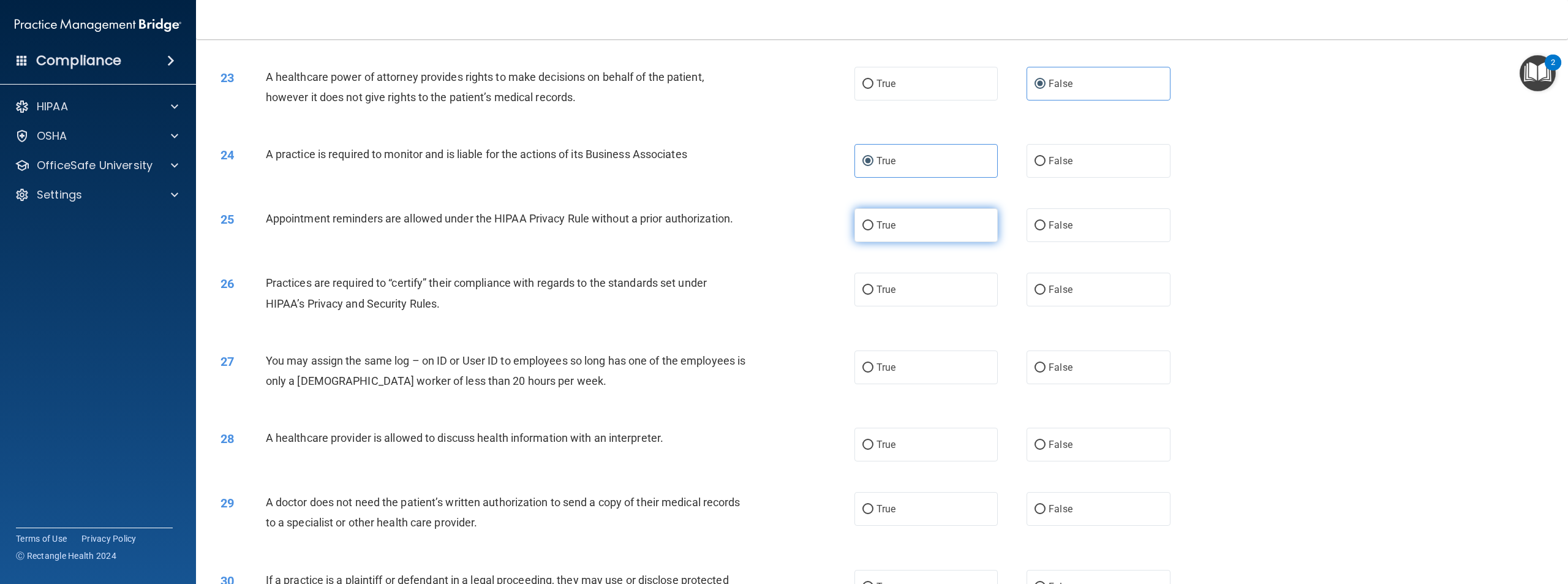 click on "True" at bounding box center (886, 225) 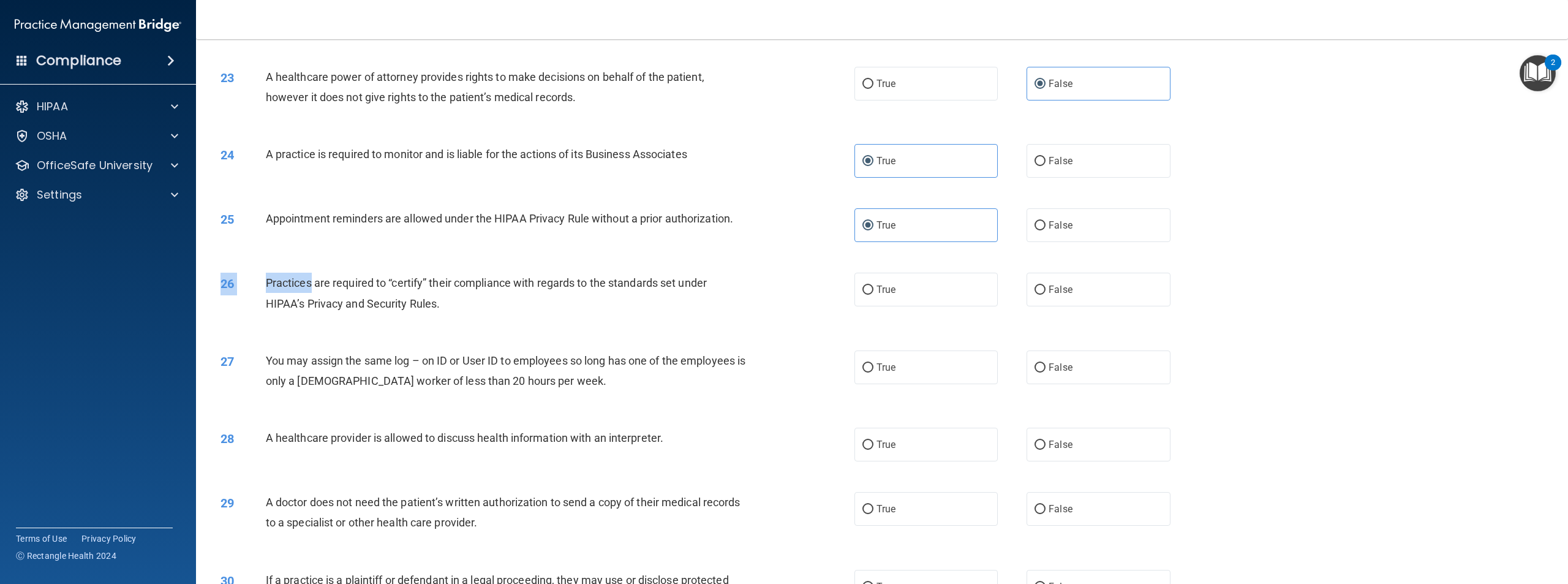 drag, startPoint x: 497, startPoint y: 363, endPoint x: 369, endPoint y: 330, distance: 132.18548 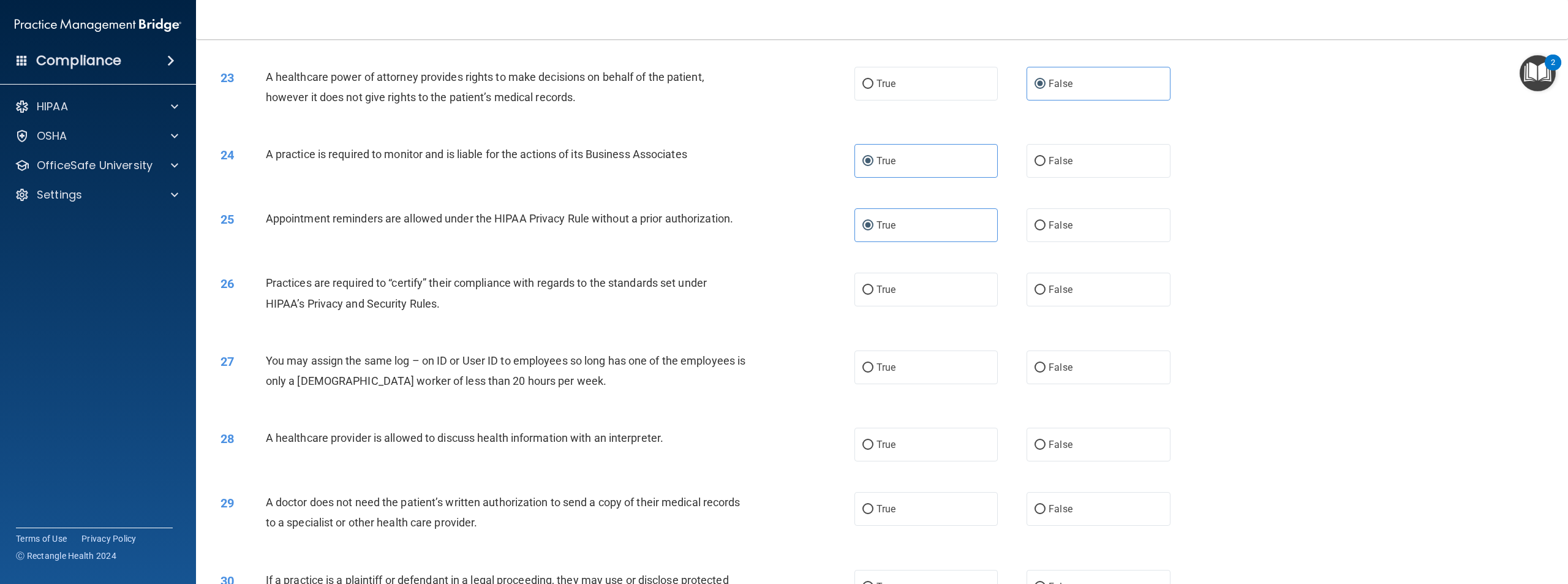 click on "Practices are required to “certify” their compliance with regards to the standards set under HIPAA’s Privacy and Security Rules." at bounding box center (486, 293) 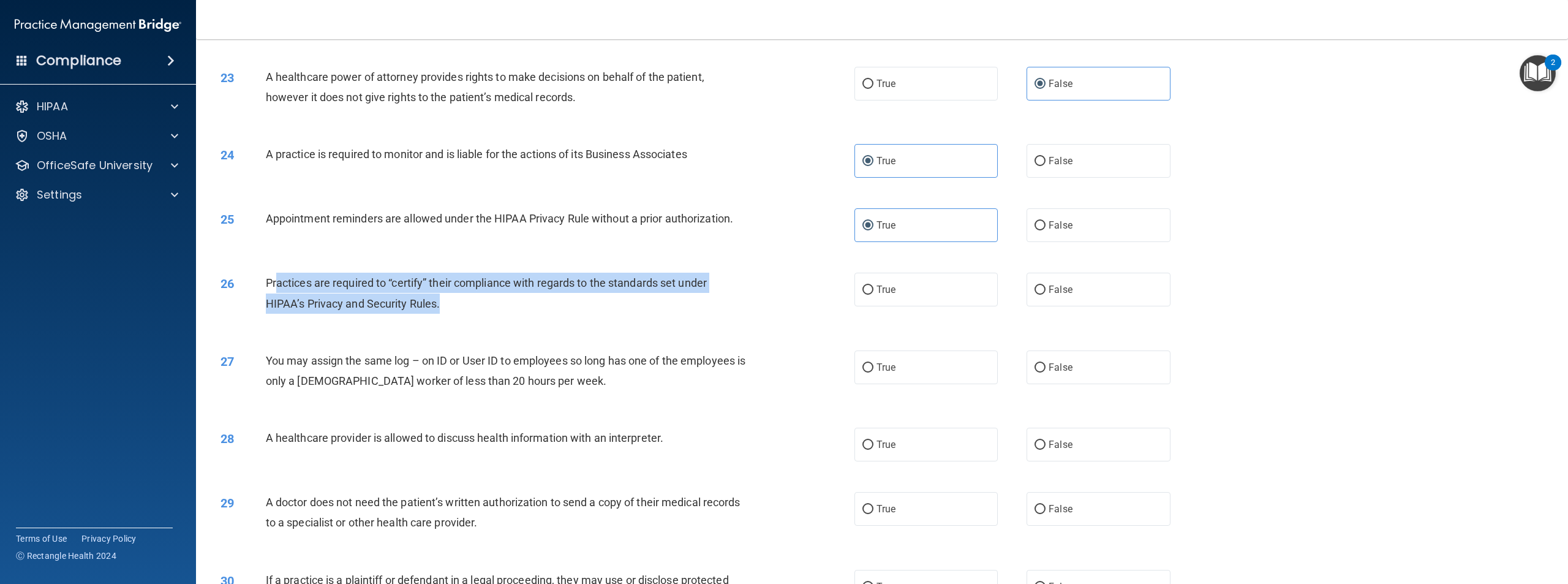 drag, startPoint x: 475, startPoint y: 346, endPoint x: 276, endPoint y: 324, distance: 200.212 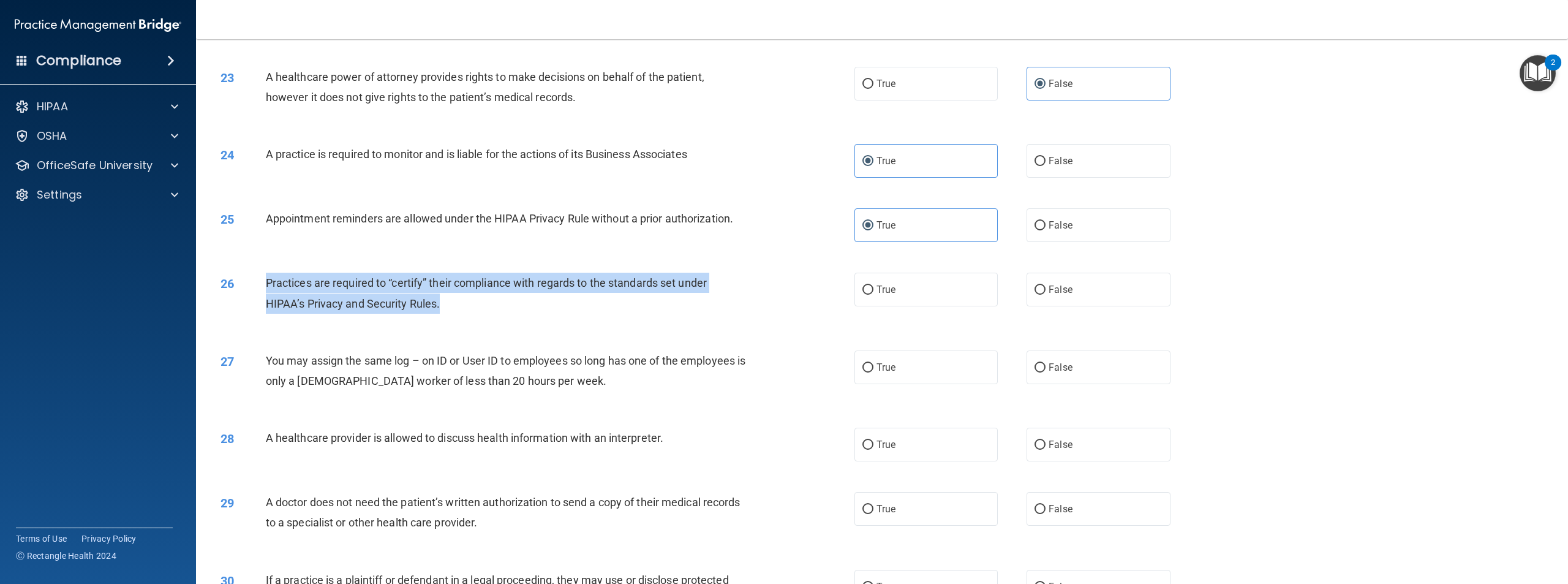drag, startPoint x: 411, startPoint y: 343, endPoint x: 260, endPoint y: 320, distance: 152.7416 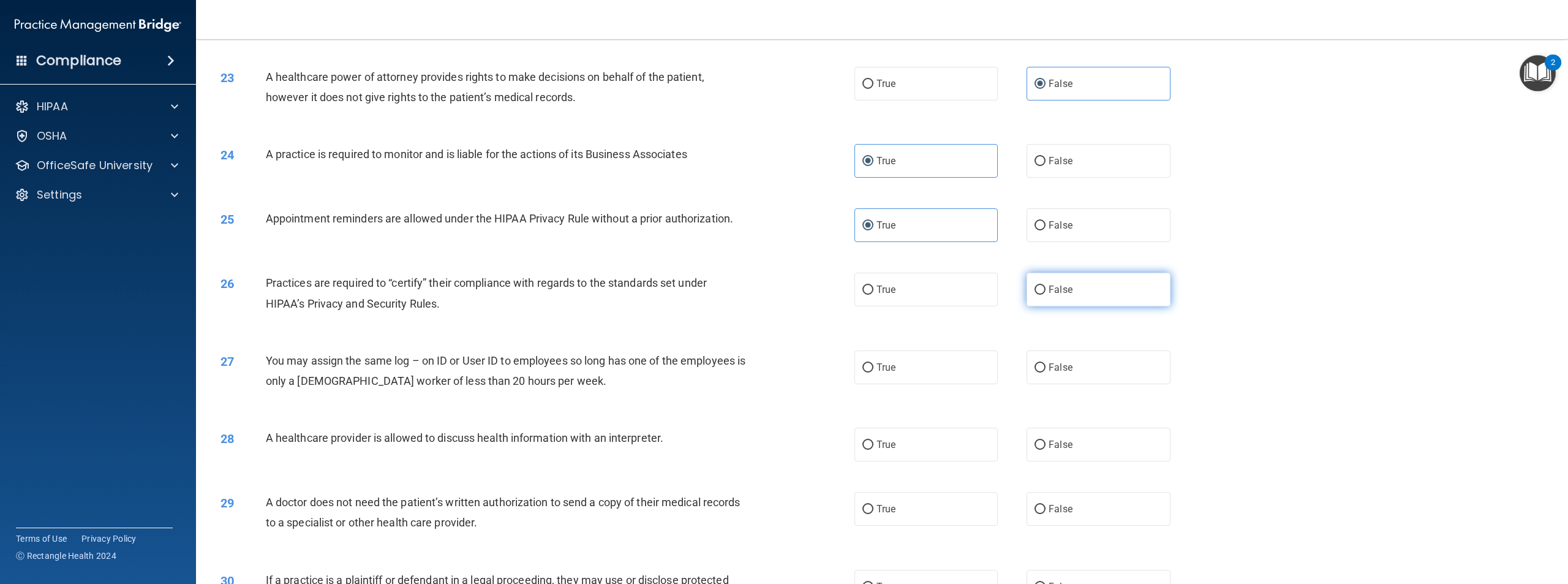 click on "False" at bounding box center [1098, 289] 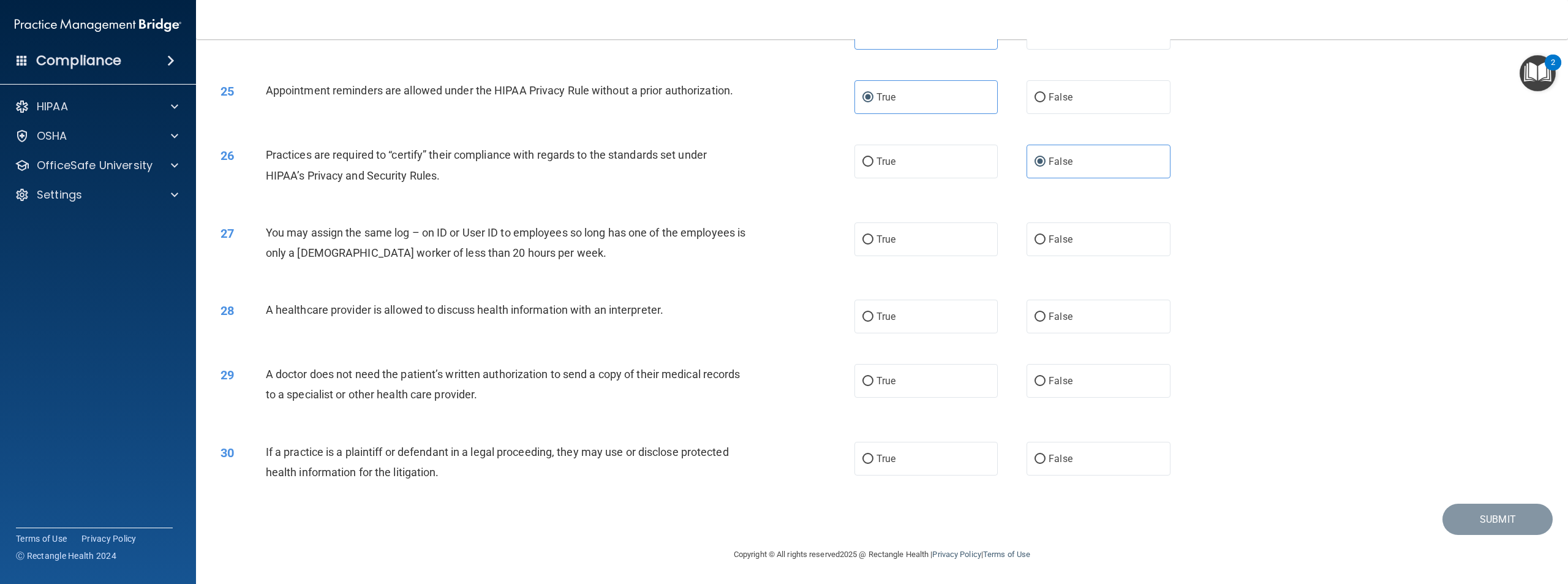 scroll, scrollTop: 1884, scrollLeft: 0, axis: vertical 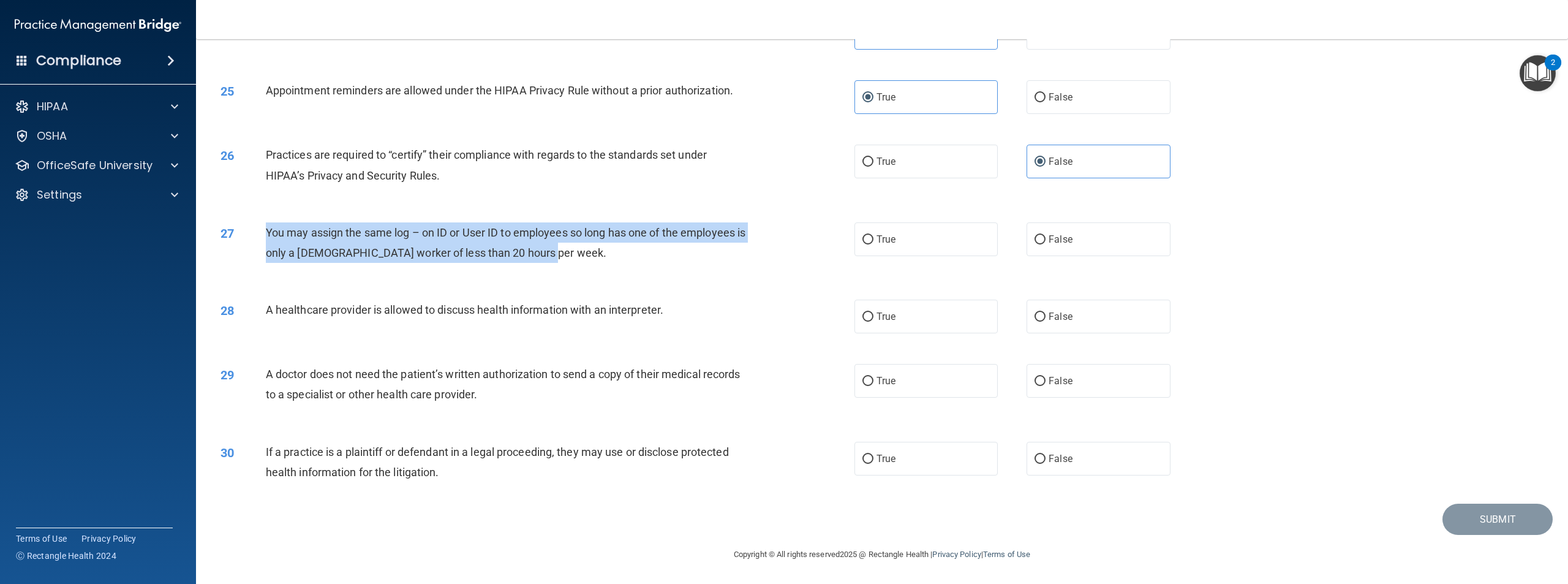 drag, startPoint x: 552, startPoint y: 254, endPoint x: 264, endPoint y: 229, distance: 289.08303 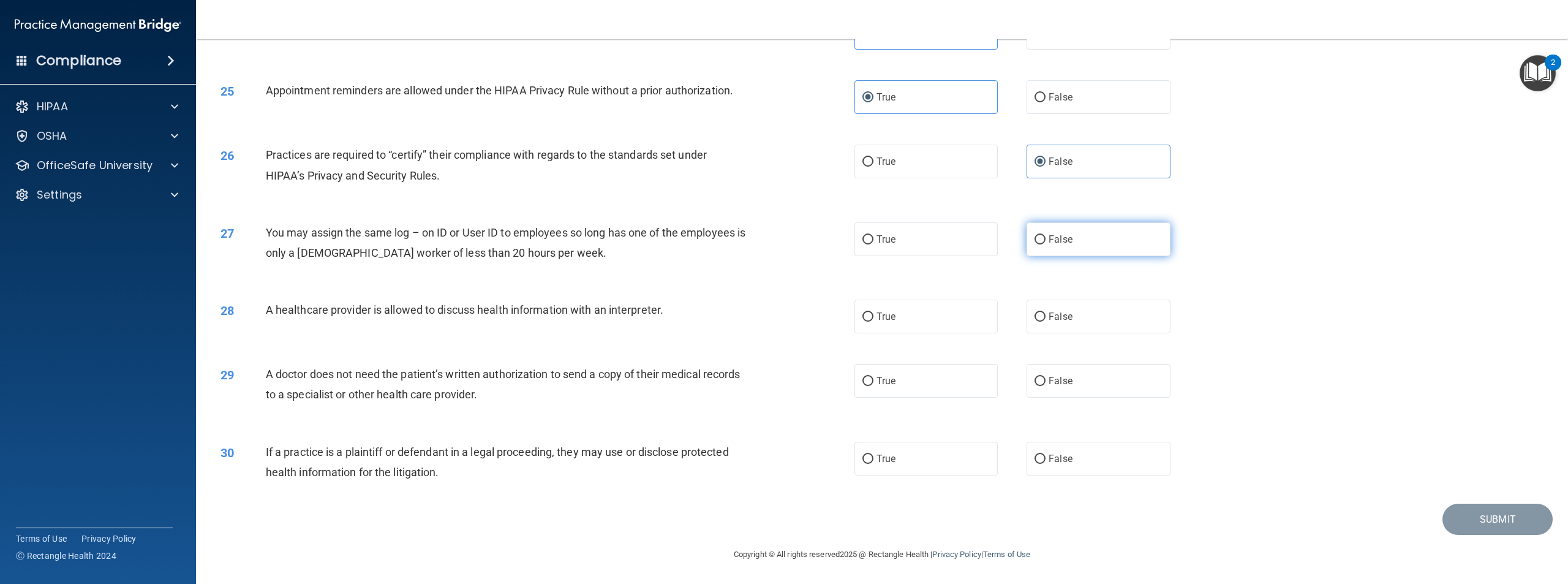 click on "False" at bounding box center [1098, 239] 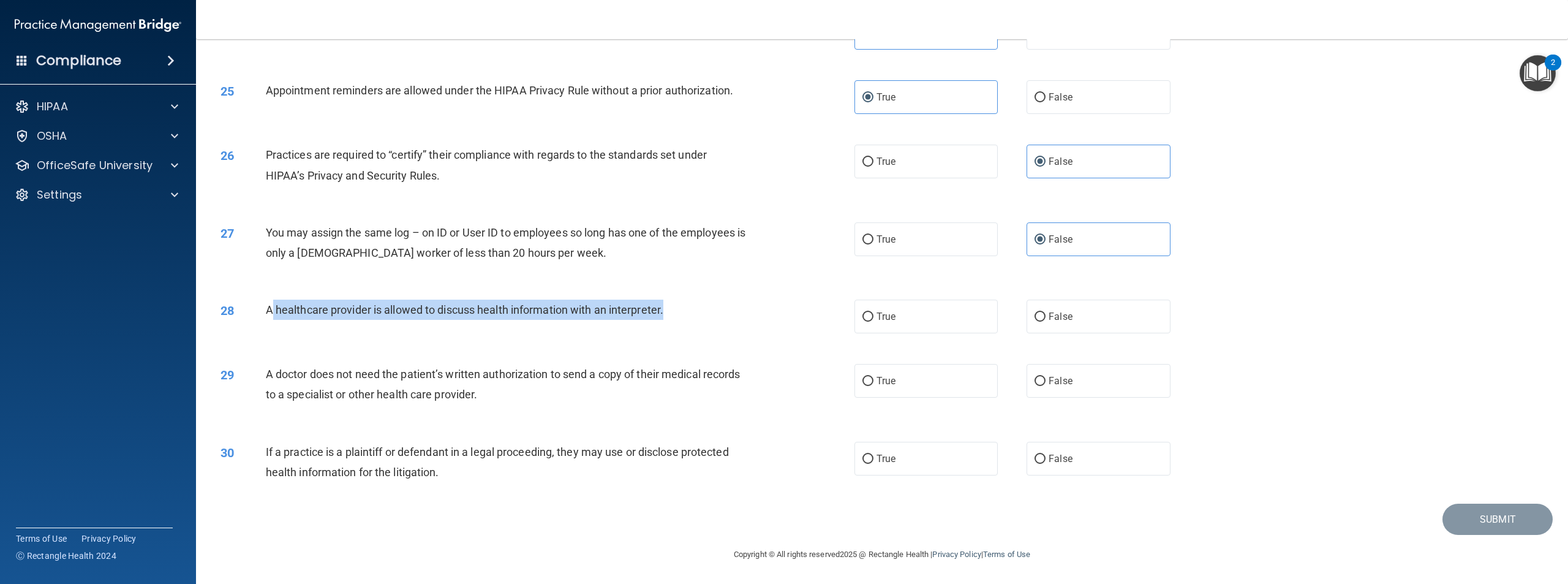 drag, startPoint x: 725, startPoint y: 306, endPoint x: 273, endPoint y: 316, distance: 452.1106 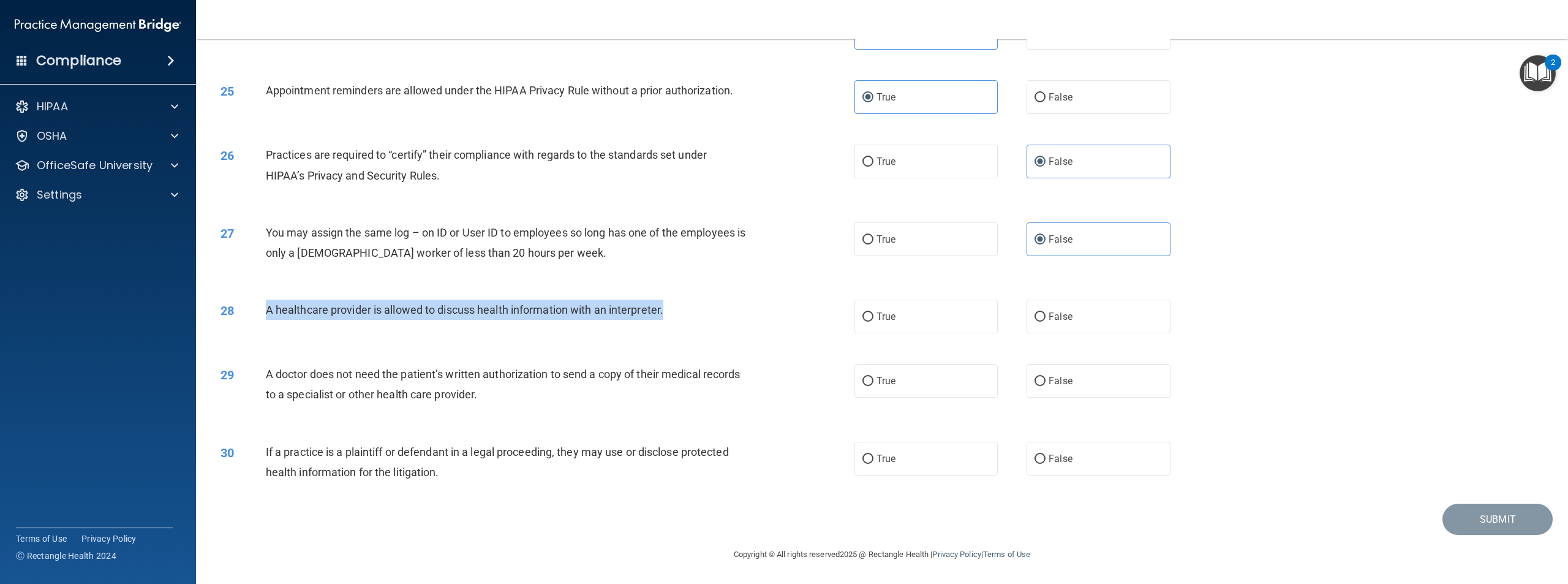 drag, startPoint x: 266, startPoint y: 314, endPoint x: 670, endPoint y: 309, distance: 404.0309 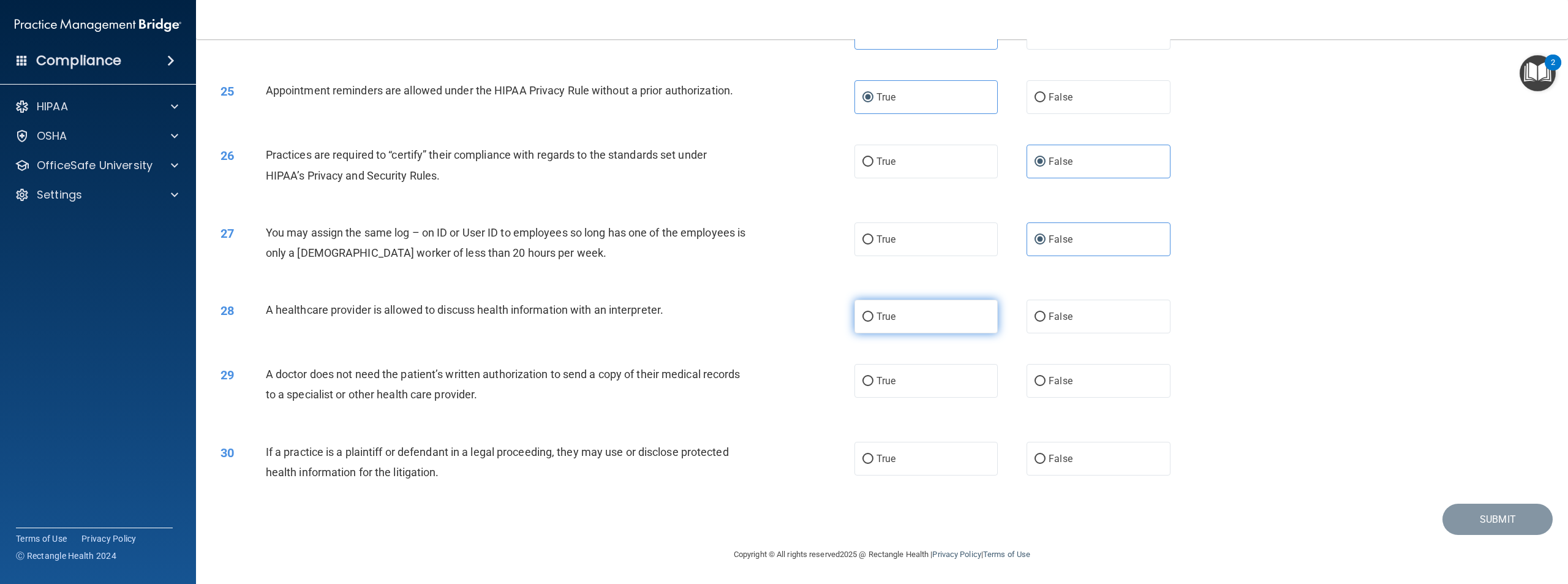click on "True" at bounding box center [926, 316] 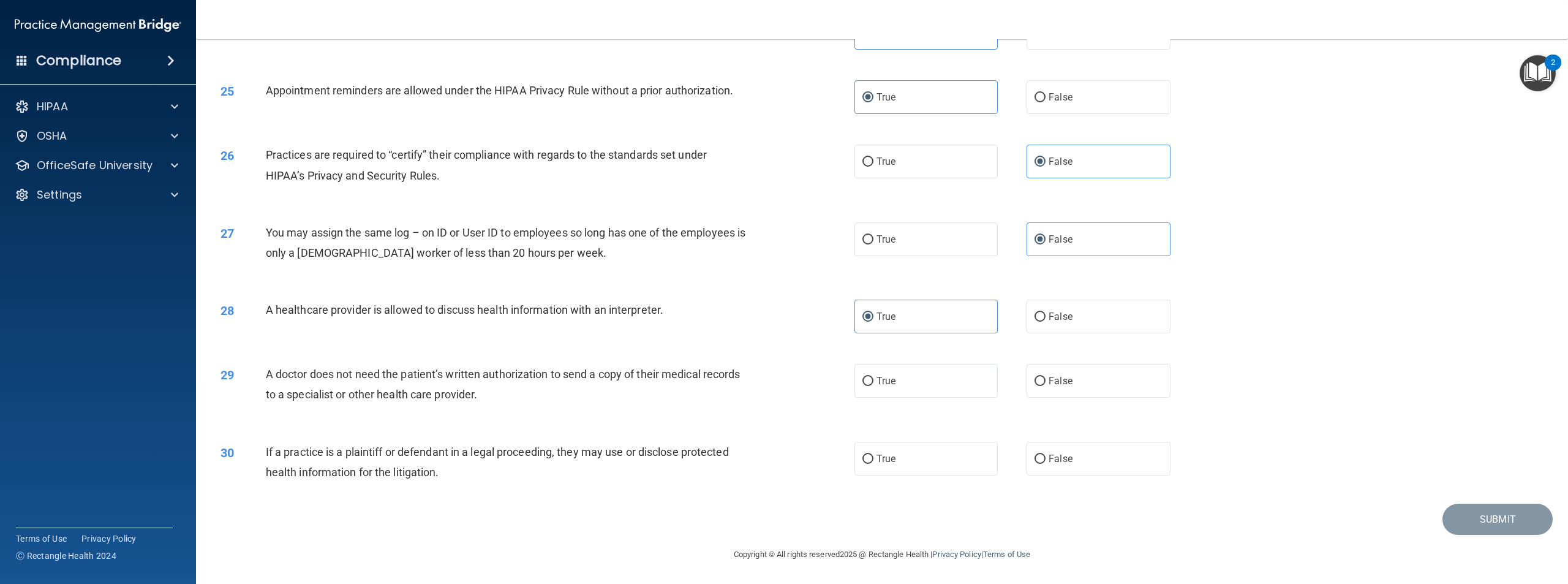 drag, startPoint x: 573, startPoint y: 392, endPoint x: 266, endPoint y: 368, distance: 307.93668 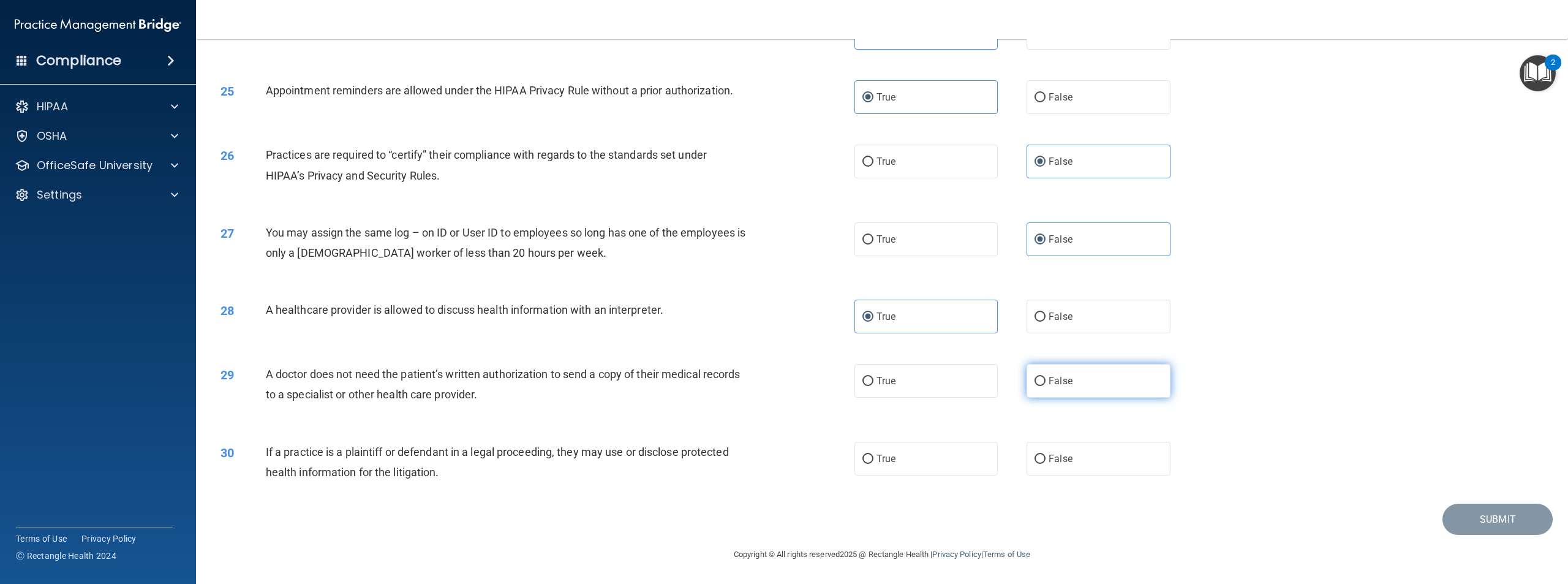 click on "False" at bounding box center [1098, 381] 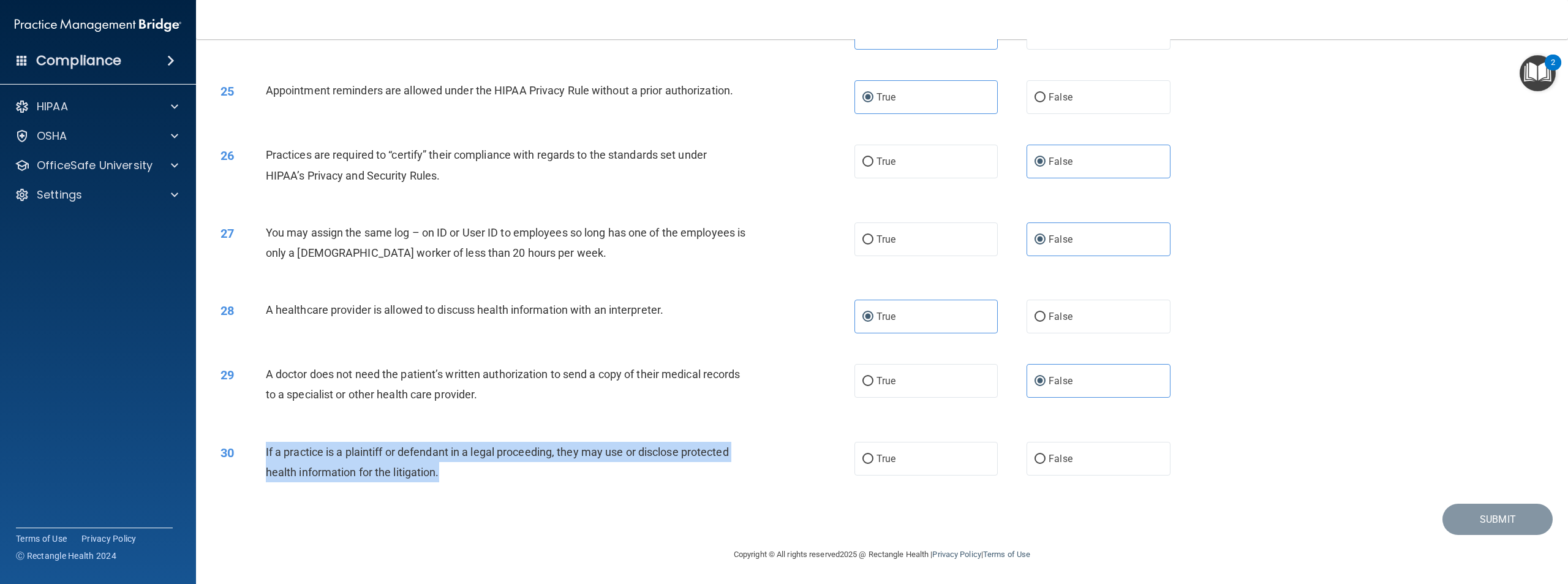 drag, startPoint x: 467, startPoint y: 474, endPoint x: 265, endPoint y: 445, distance: 204.07107 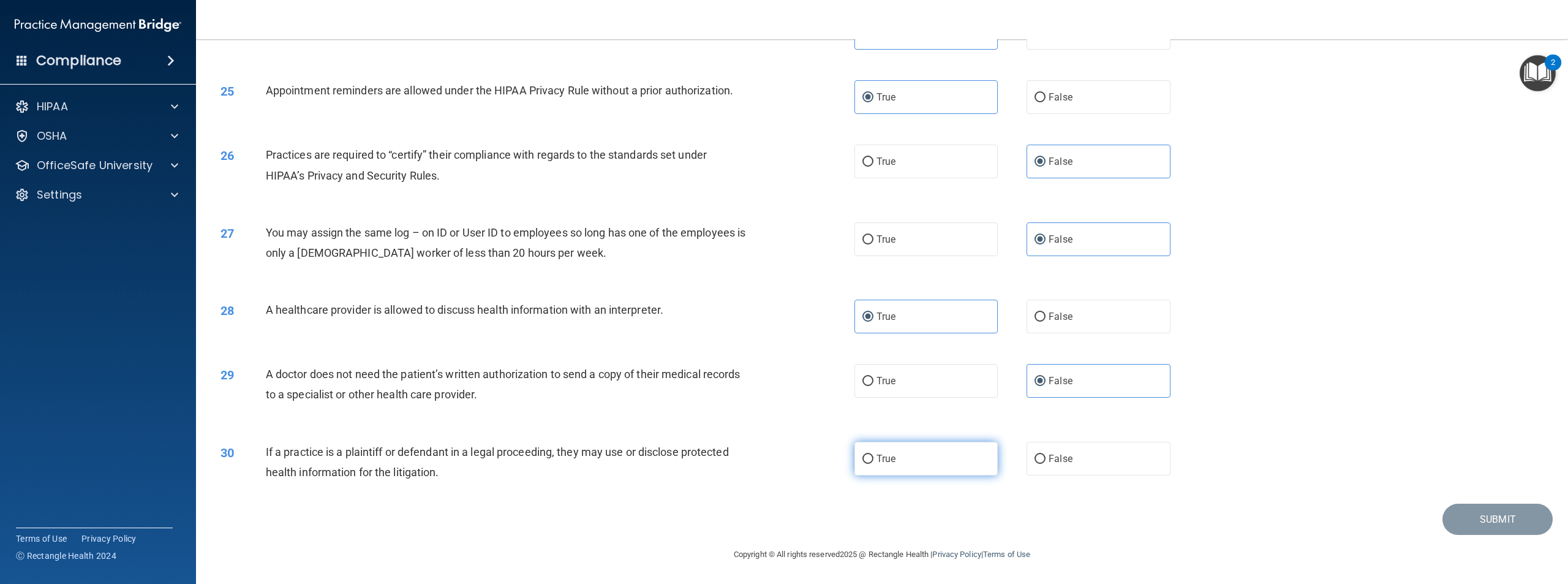click on "True" at bounding box center (886, 458) 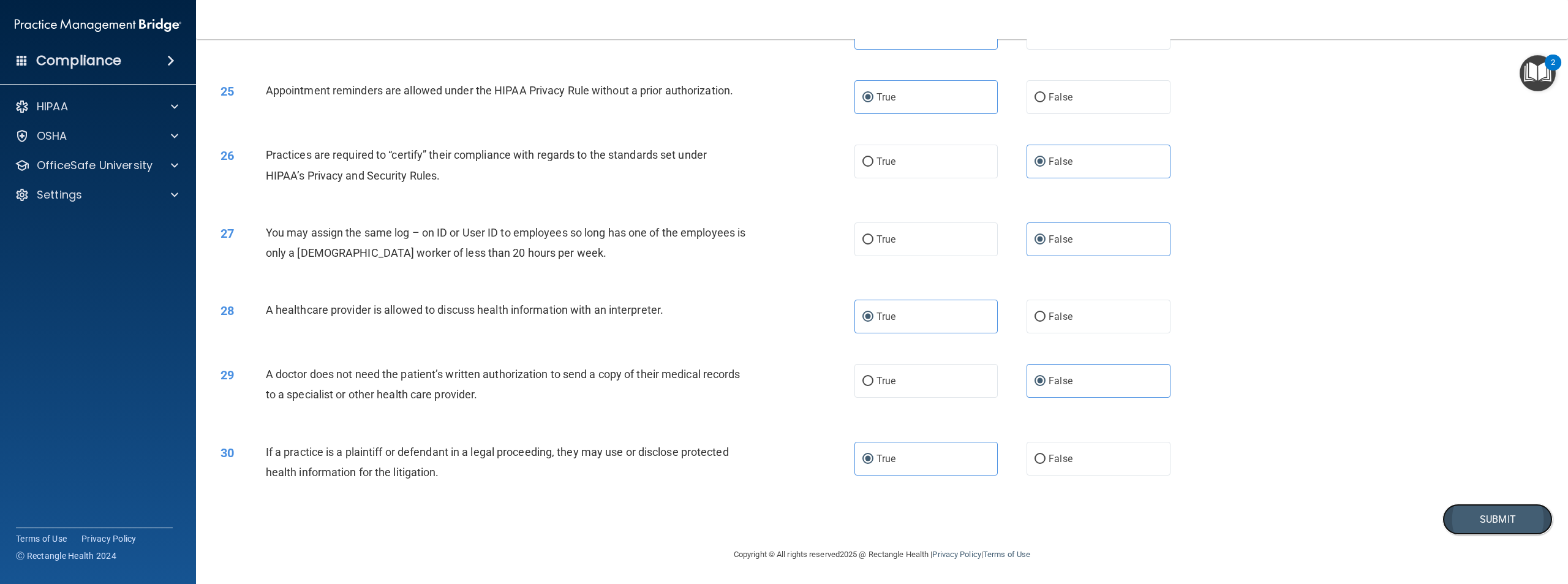 click on "Submit" at bounding box center (1498, 519) 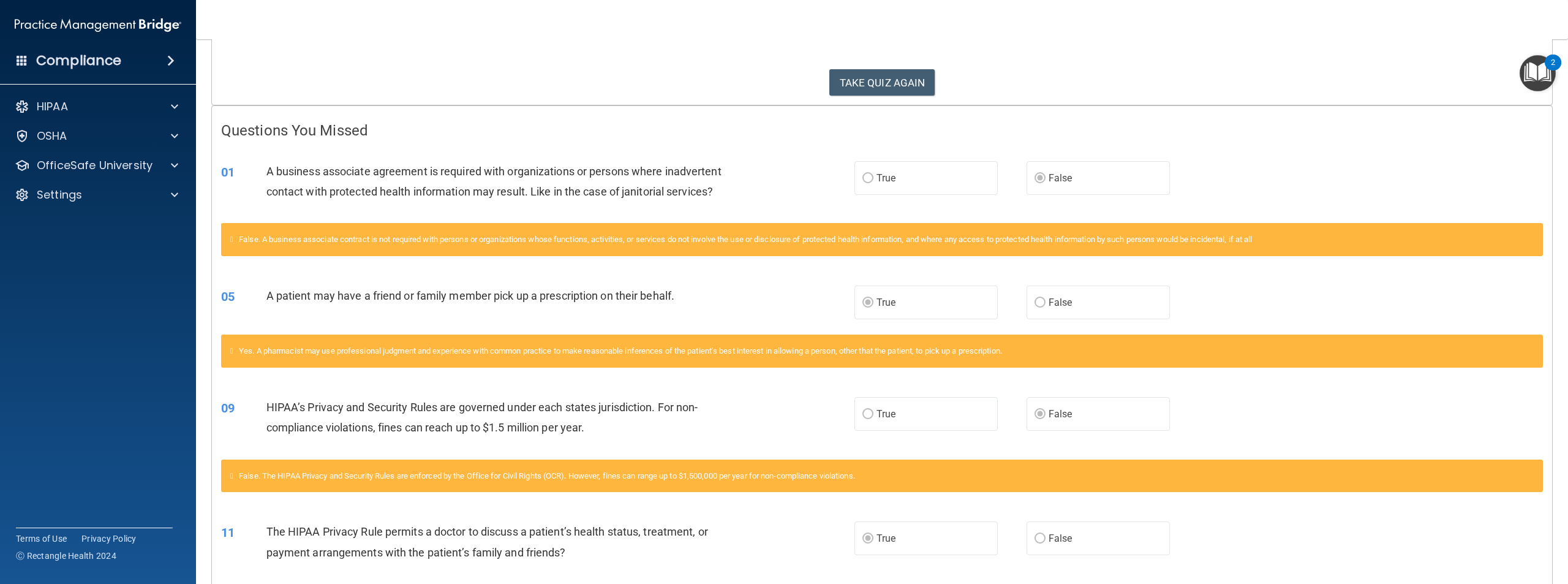 scroll, scrollTop: 184, scrollLeft: 0, axis: vertical 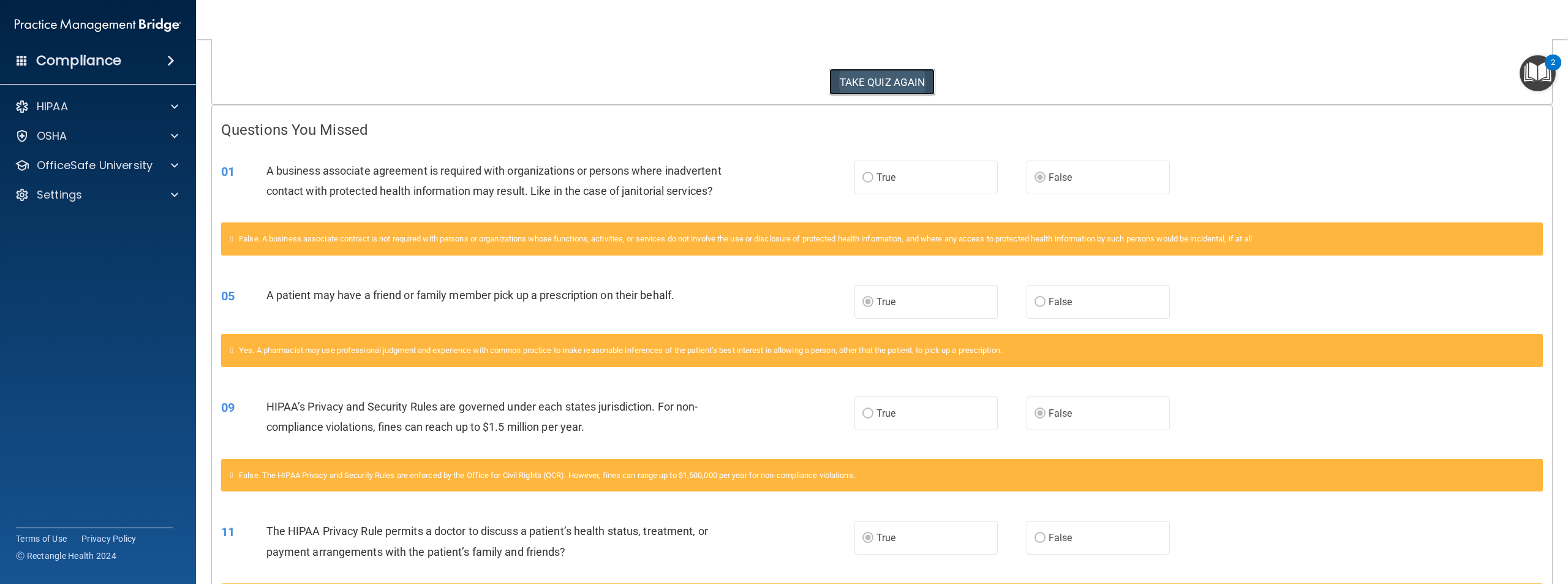 click on "TAKE QUIZ AGAIN" at bounding box center (882, 82) 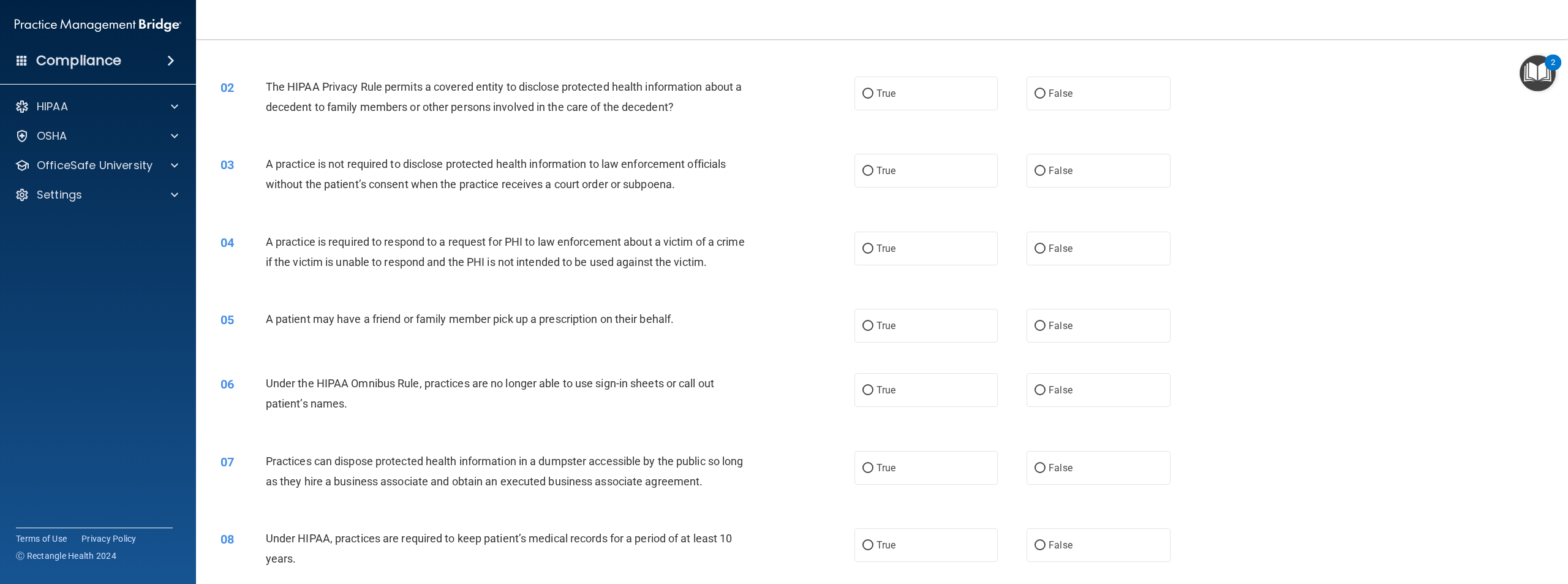 scroll, scrollTop: 0, scrollLeft: 0, axis: both 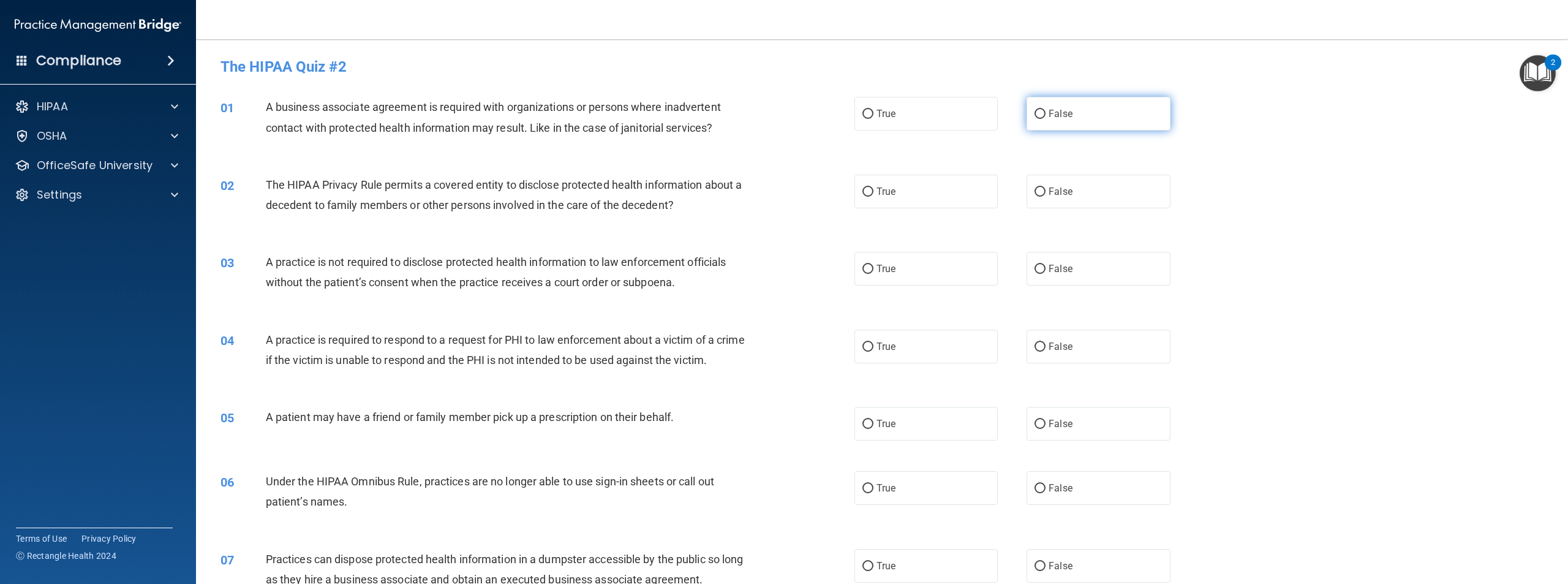 click on "False" at bounding box center (1098, 113) 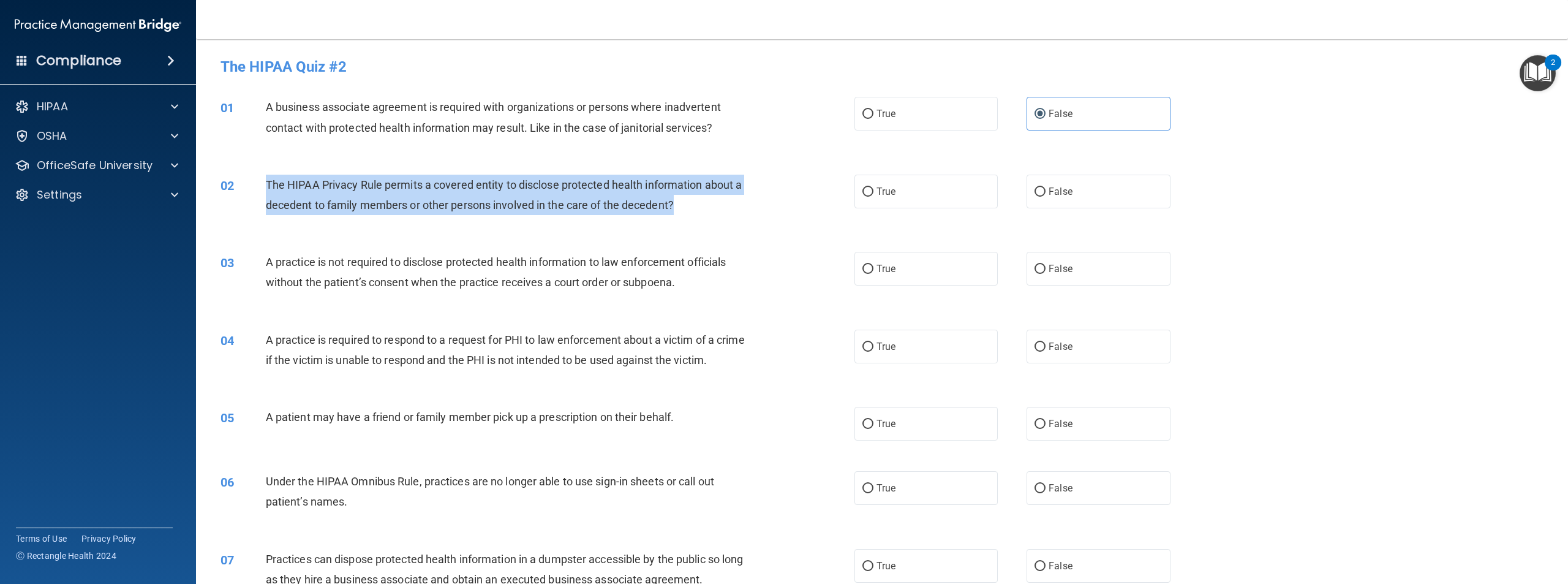 drag, startPoint x: 700, startPoint y: 208, endPoint x: 265, endPoint y: 186, distance: 435.55597 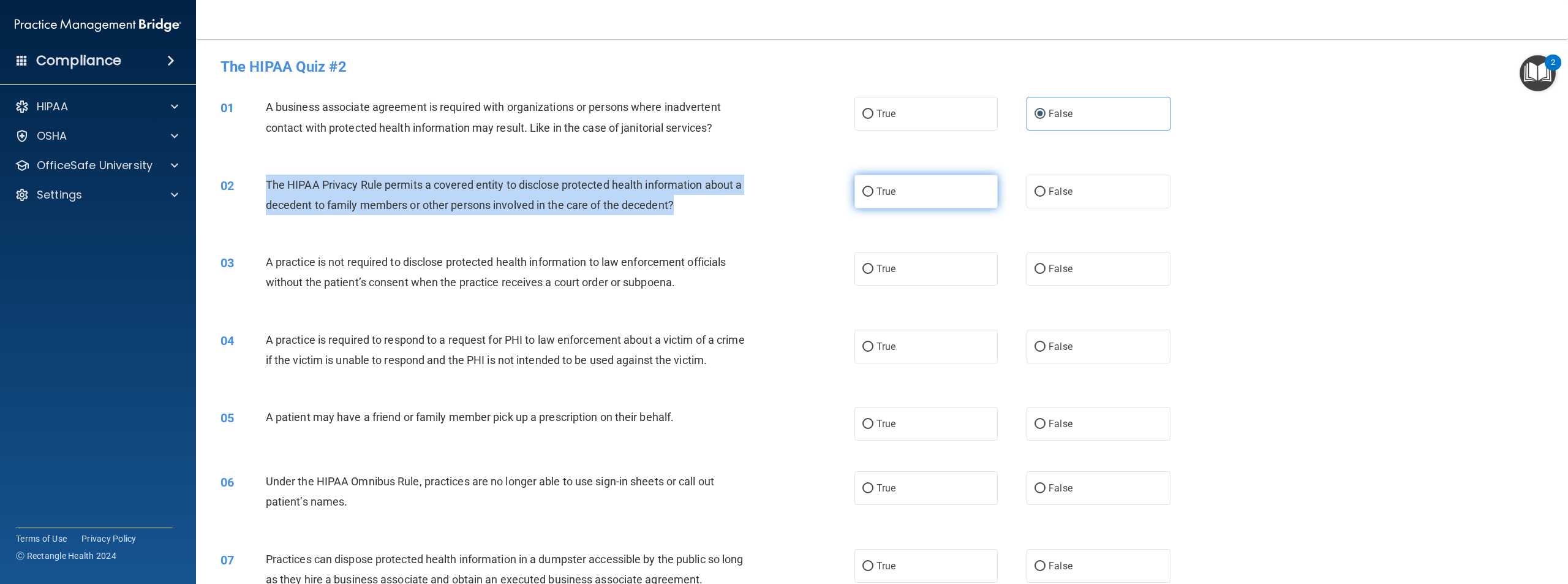 click on "True" at bounding box center [868, 192] 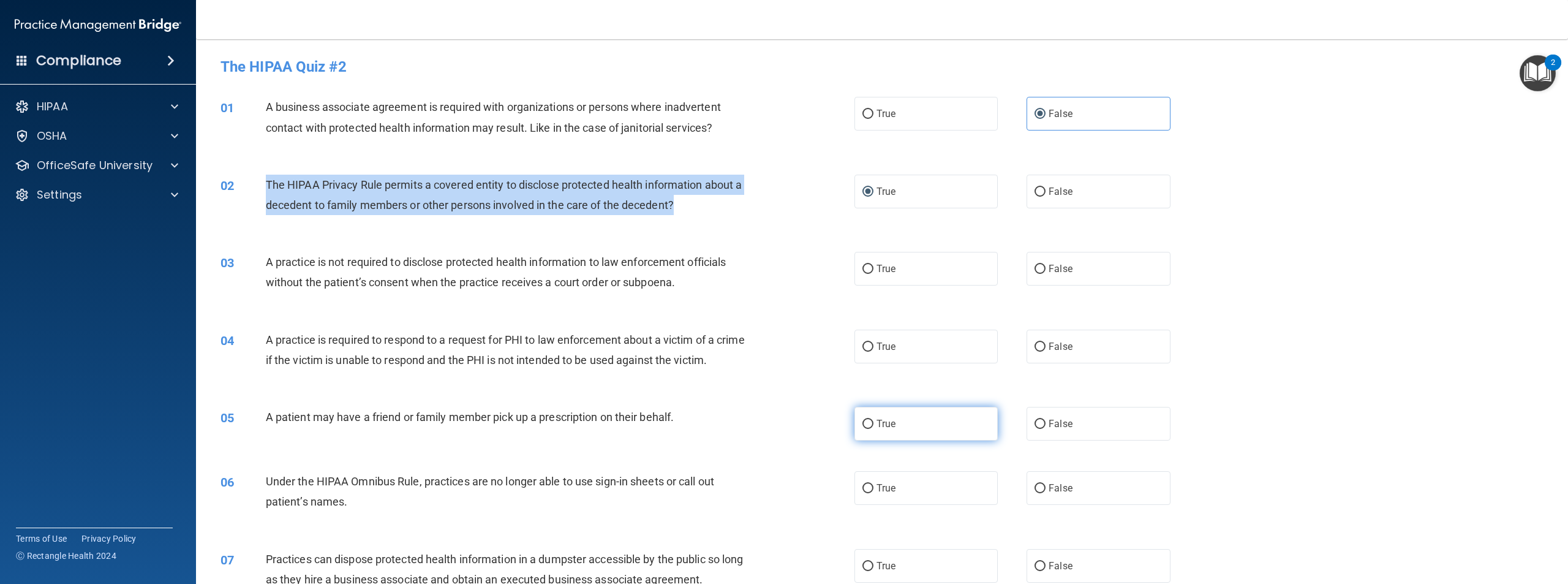 click on "True" at bounding box center (868, 424) 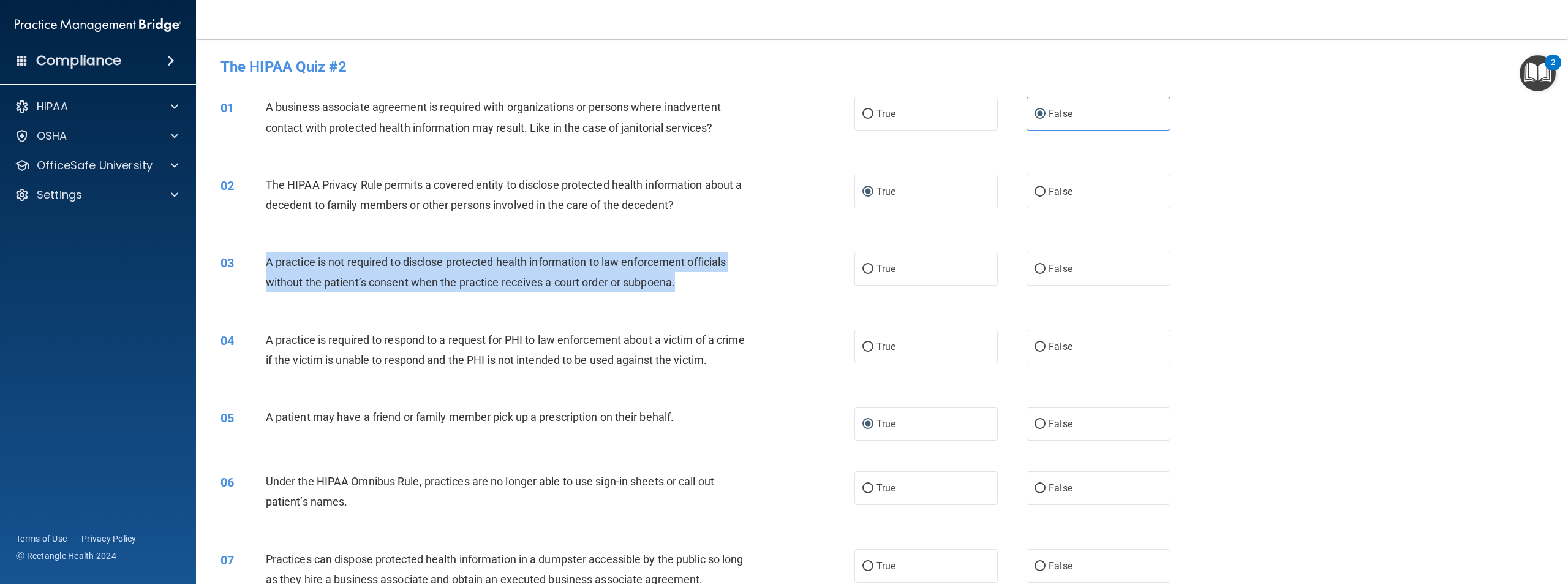 drag, startPoint x: 685, startPoint y: 286, endPoint x: 262, endPoint y: 259, distance: 423.8608 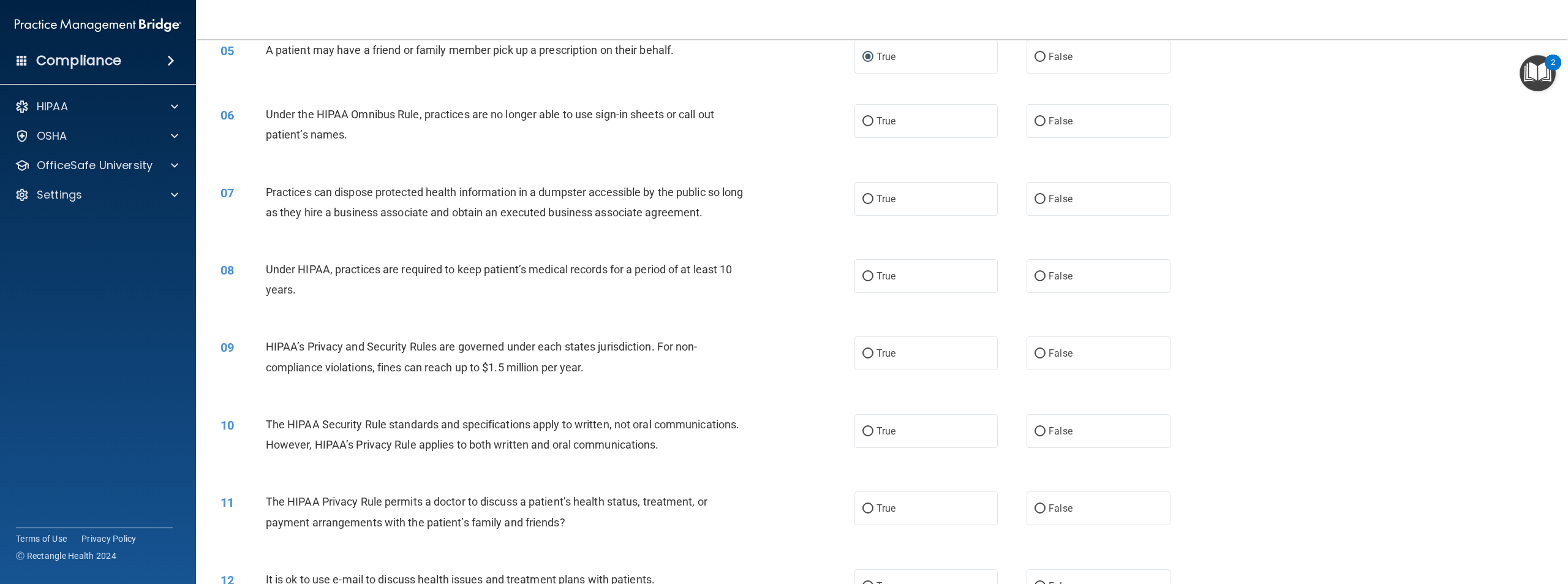 scroll, scrollTop: 368, scrollLeft: 0, axis: vertical 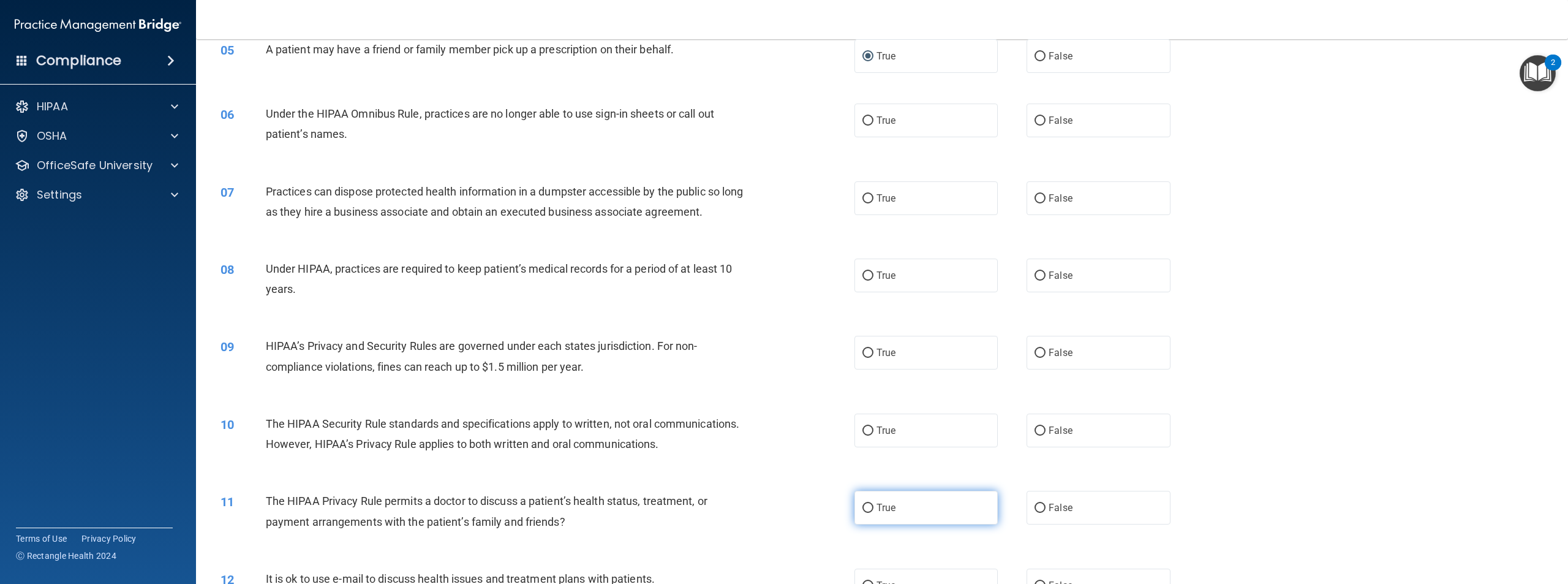 click on "True" at bounding box center (926, 507) 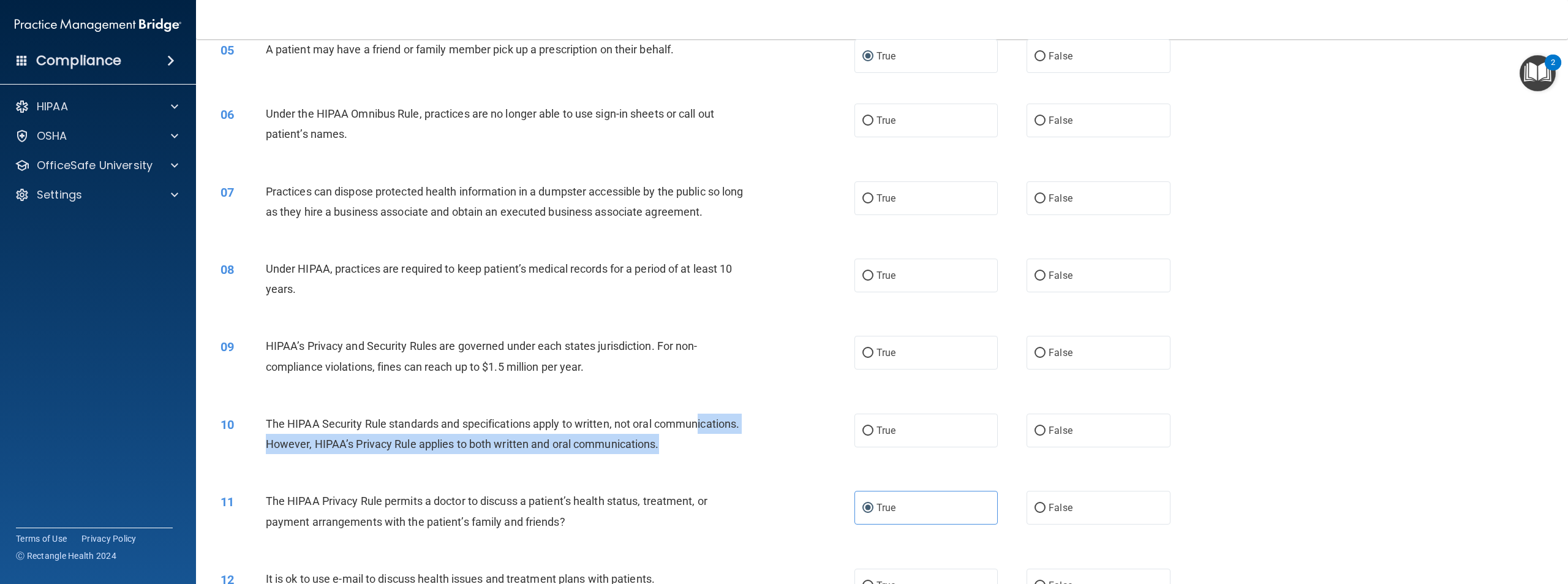 drag, startPoint x: 384, startPoint y: 479, endPoint x: 309, endPoint y: 462, distance: 76.90254 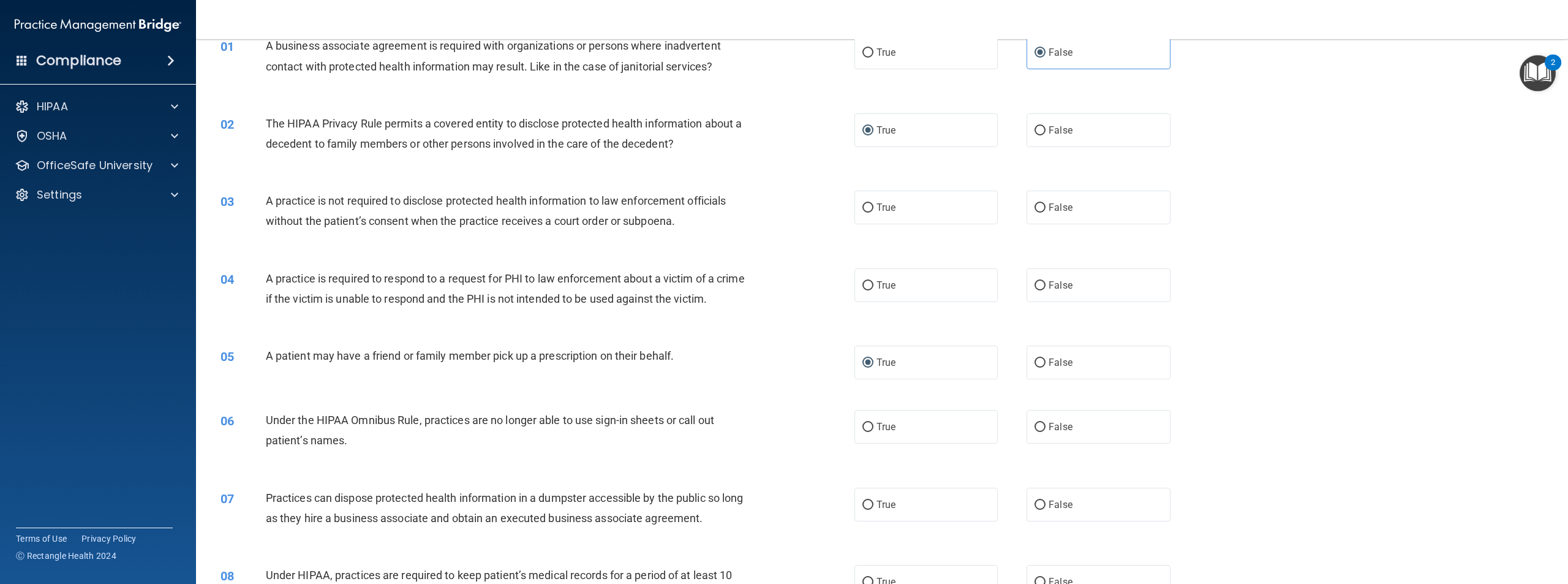 scroll, scrollTop: 0, scrollLeft: 0, axis: both 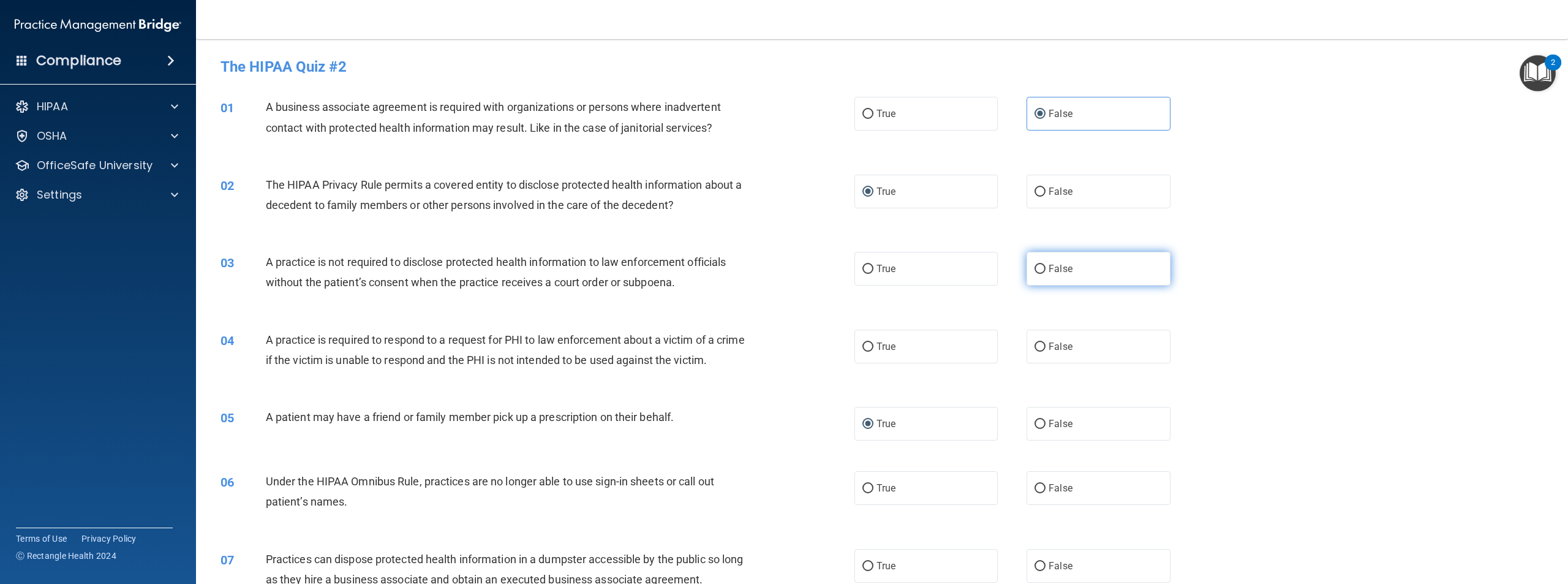 click on "False" at bounding box center (1098, 268) 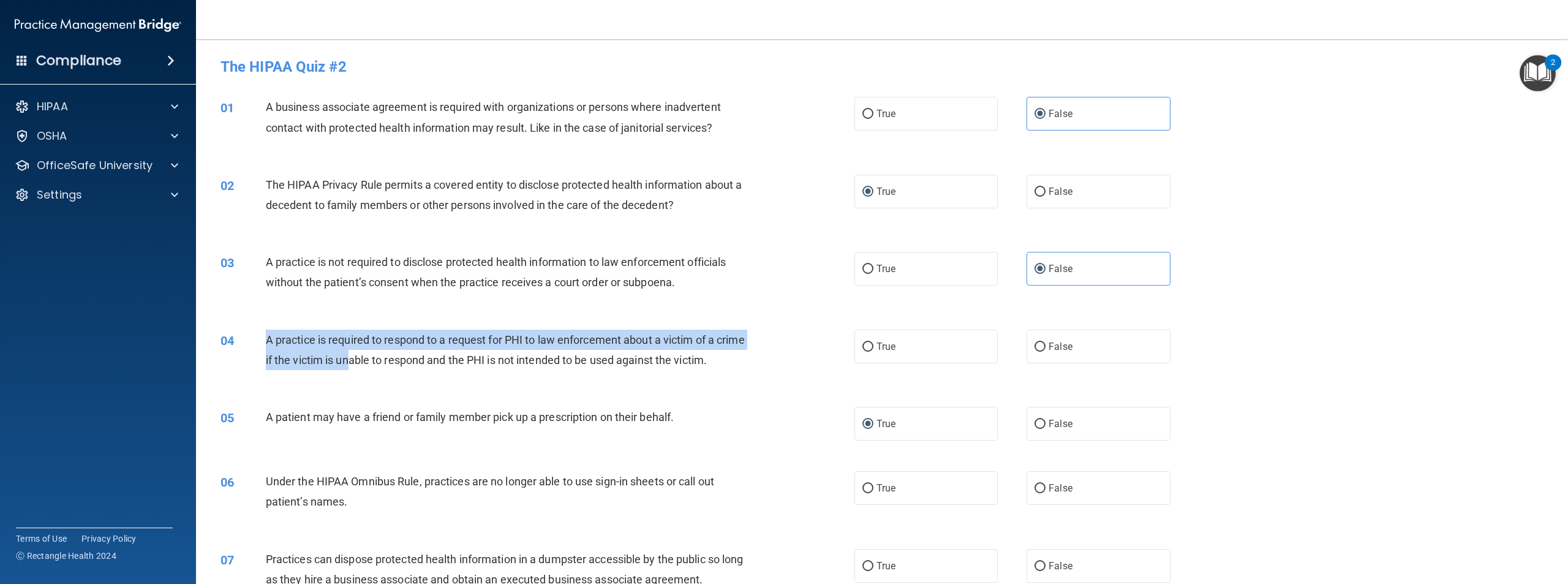 drag, startPoint x: 381, startPoint y: 367, endPoint x: 257, endPoint y: 349, distance: 125.29964 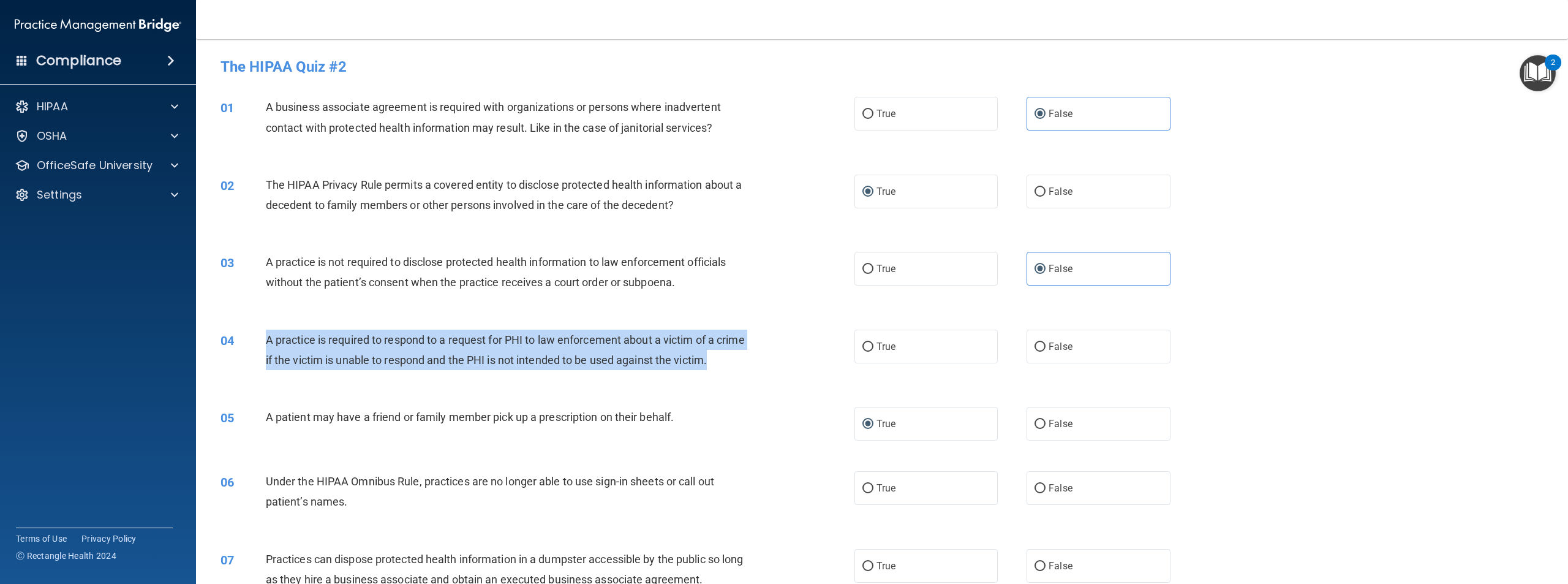 drag, startPoint x: 330, startPoint y: 387, endPoint x: 264, endPoint y: 338, distance: 82.20097 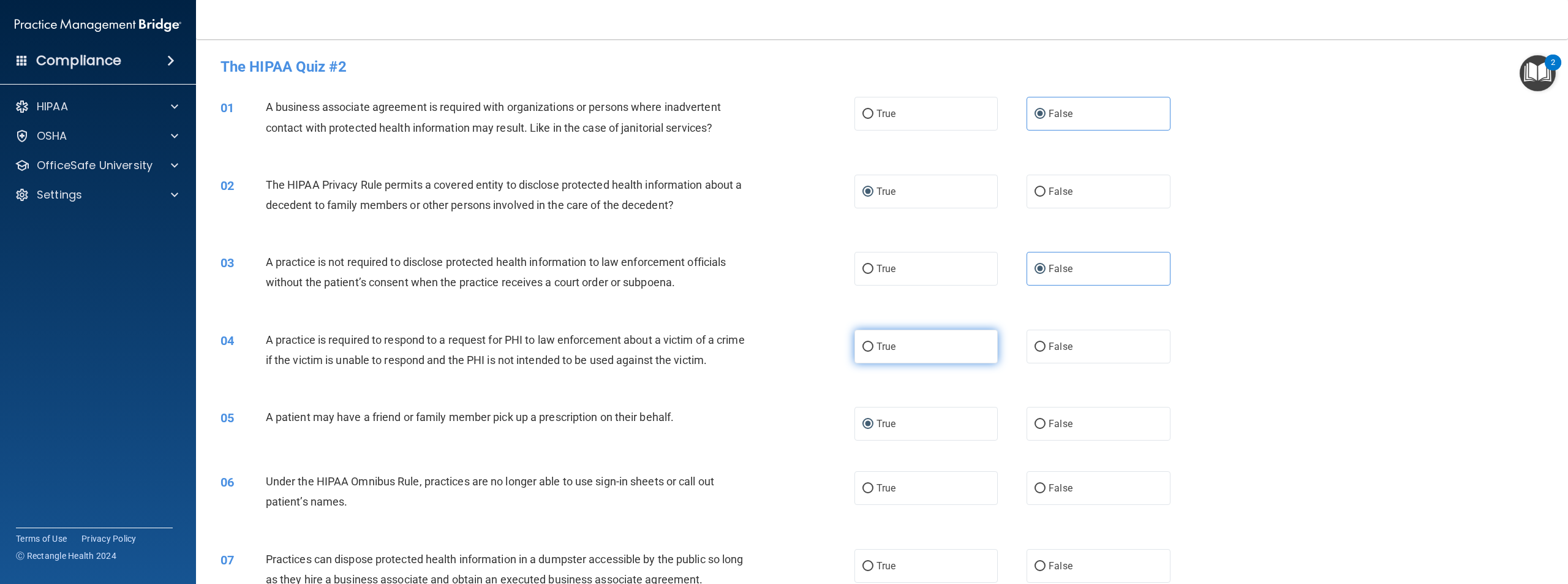 click on "True" at bounding box center [886, 346] 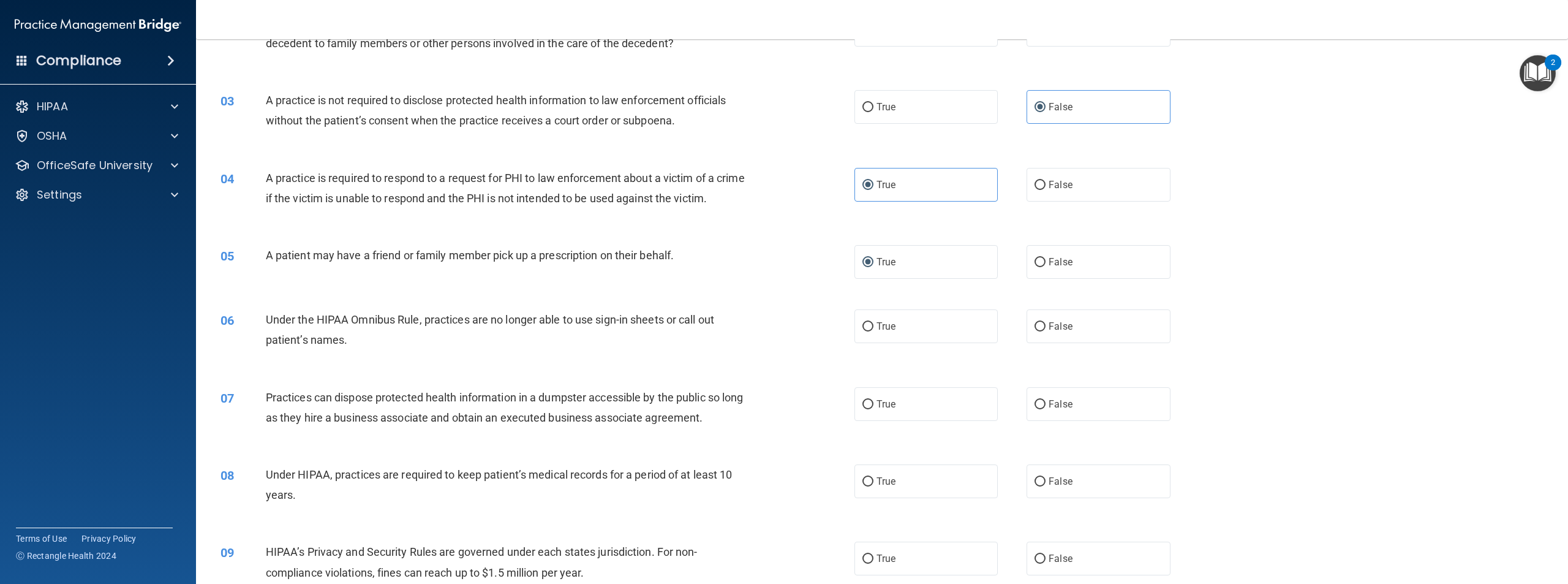 scroll, scrollTop: 184, scrollLeft: 0, axis: vertical 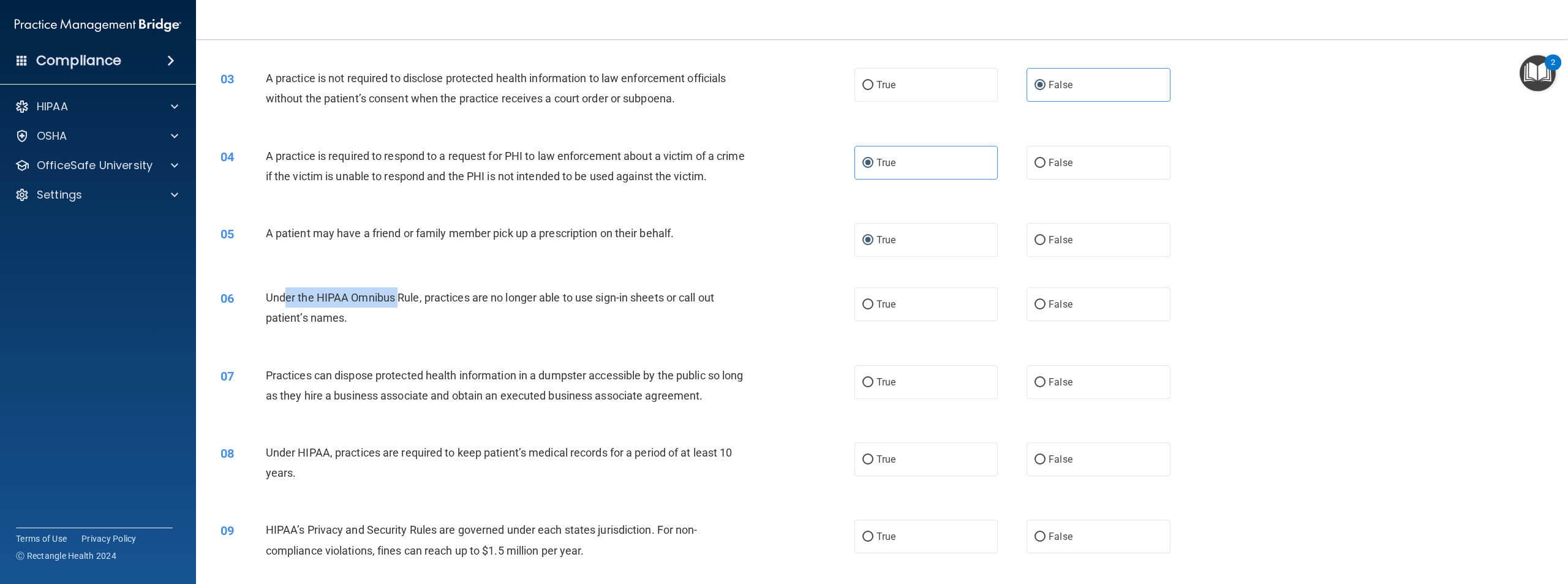 drag, startPoint x: 379, startPoint y: 327, endPoint x: 285, endPoint y: 316, distance: 94.64143 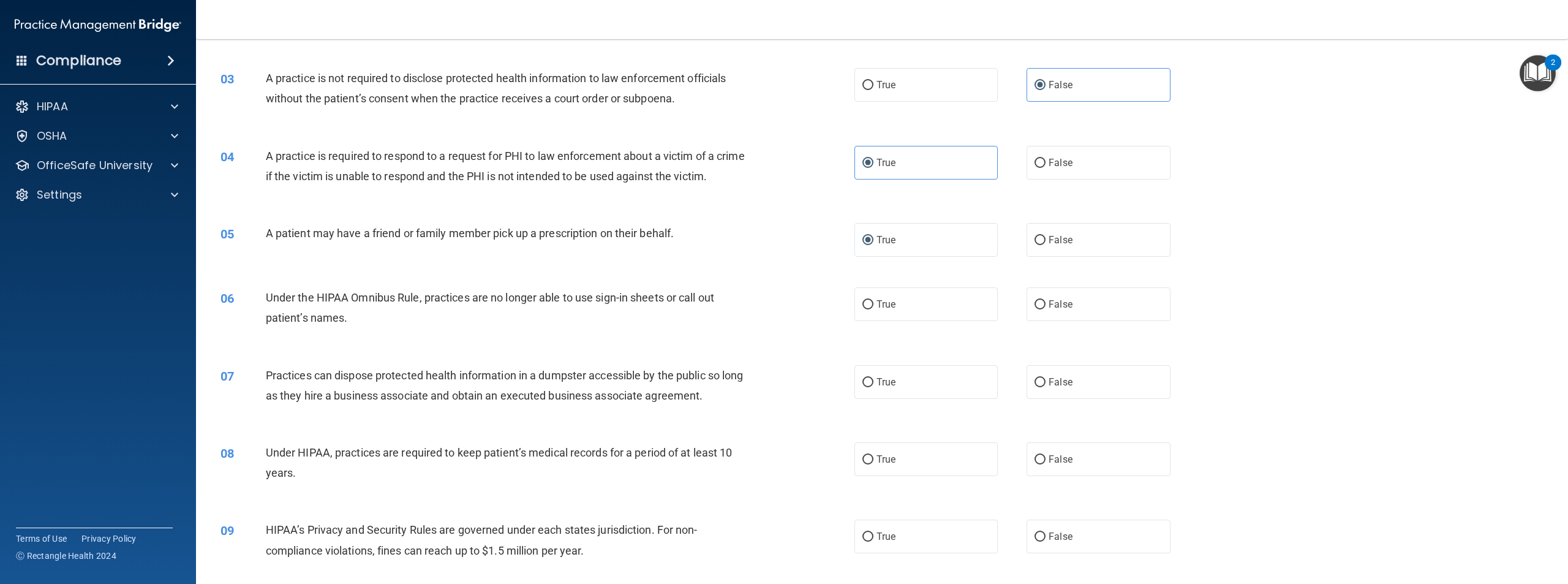 drag, startPoint x: 361, startPoint y: 339, endPoint x: 353, endPoint y: 340, distance: 8.062258 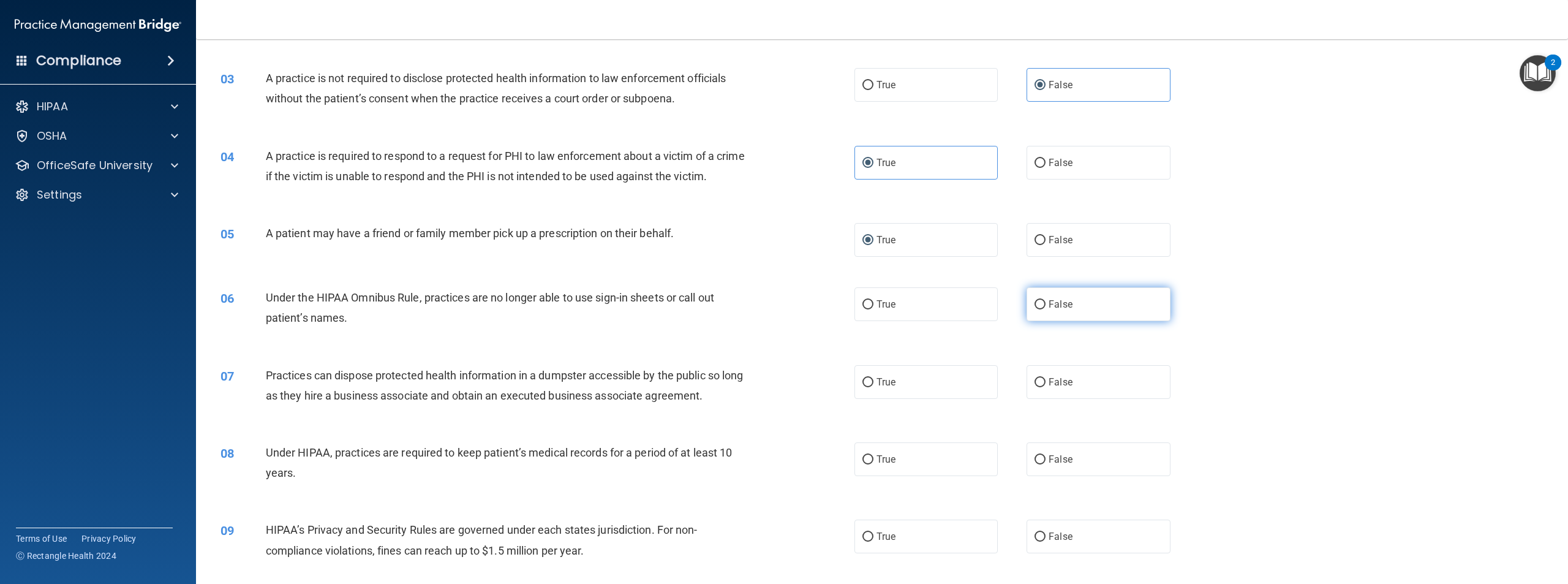 click on "False" at bounding box center (1098, 304) 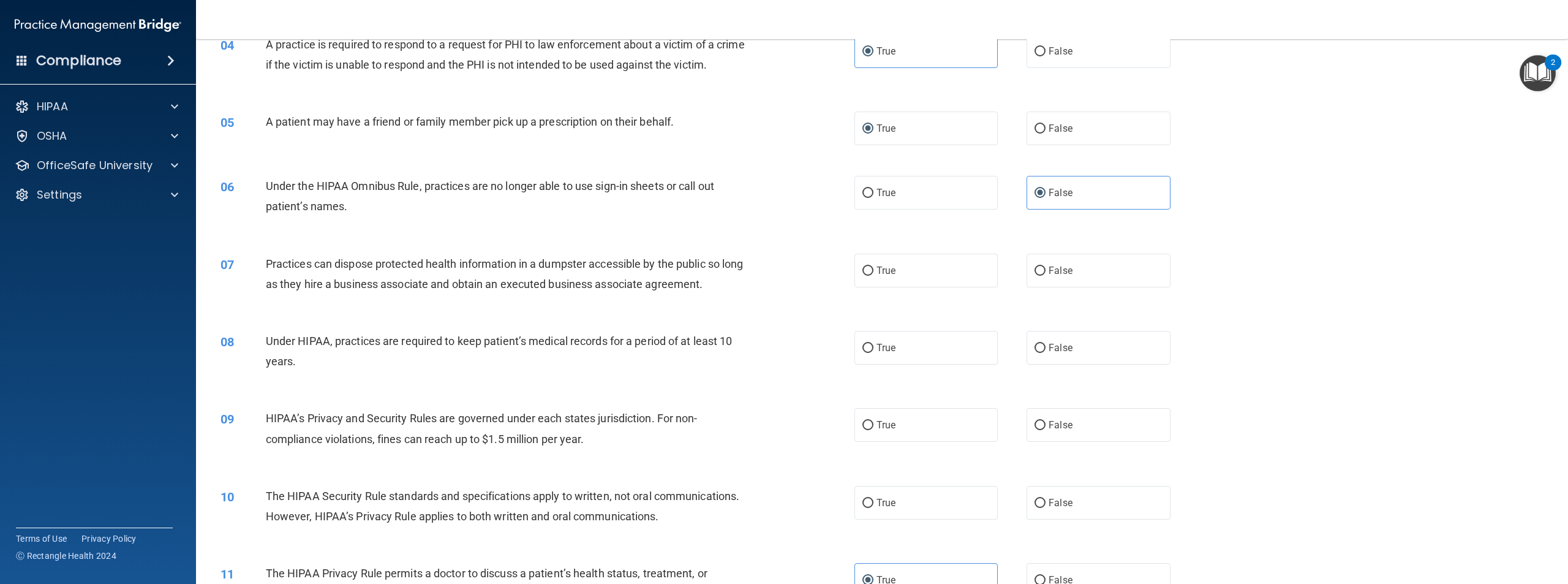 scroll, scrollTop: 306, scrollLeft: 0, axis: vertical 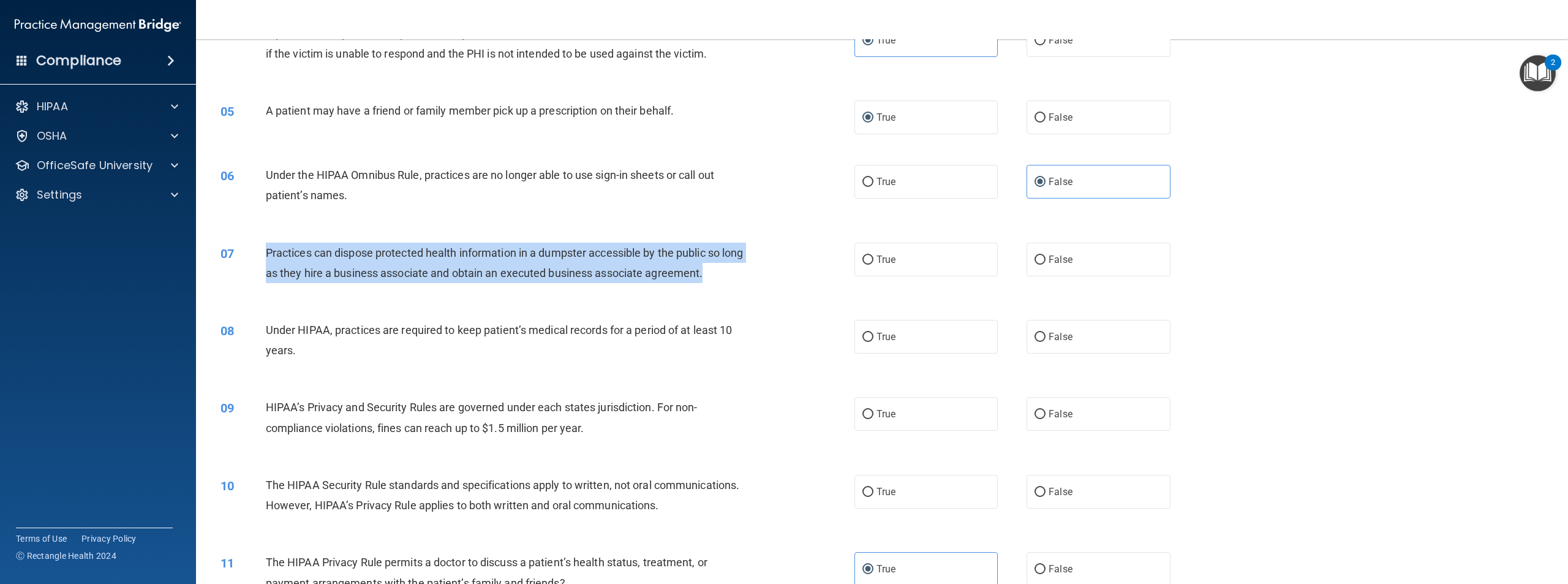 drag, startPoint x: 696, startPoint y: 291, endPoint x: 263, endPoint y: 275, distance: 433.29551 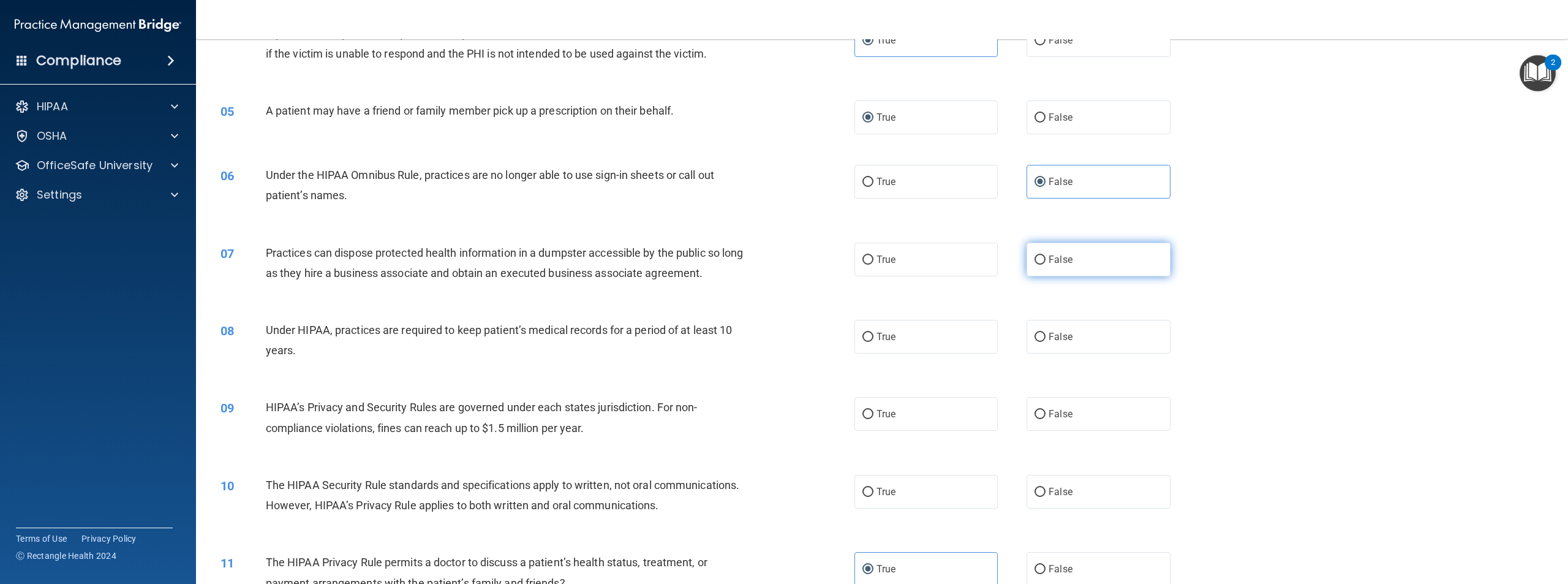 click on "False" at bounding box center (1098, 259) 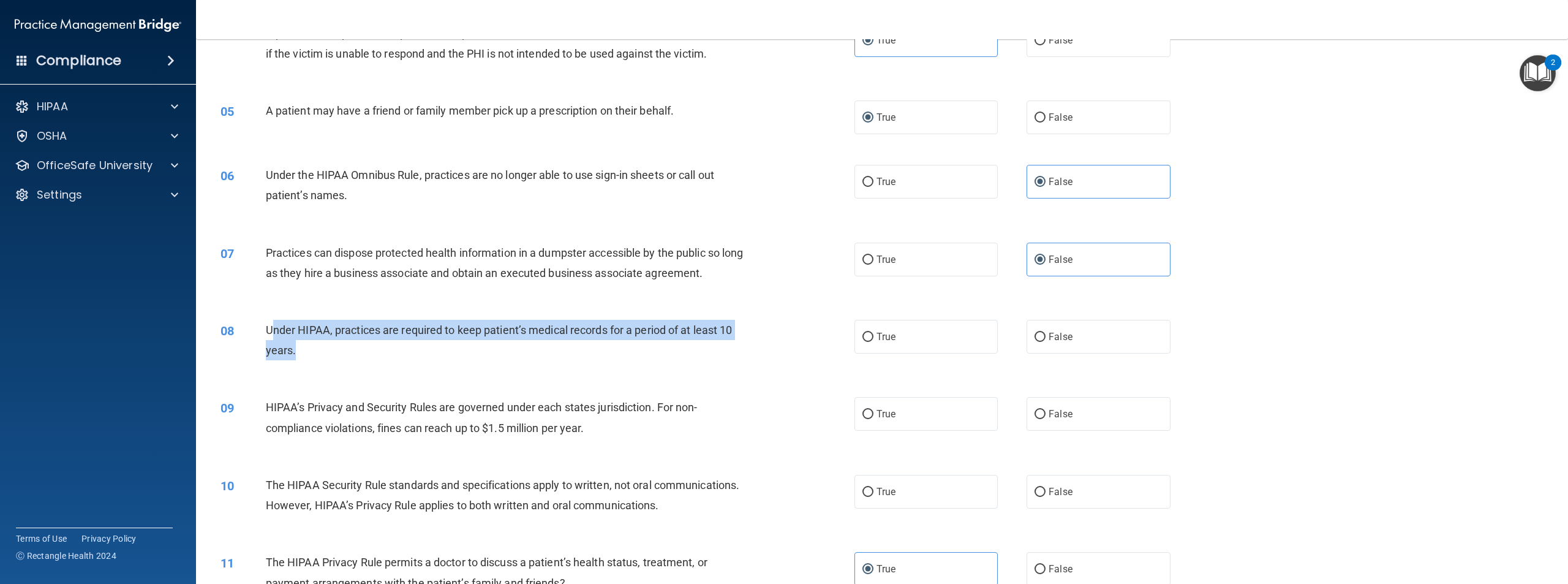 drag, startPoint x: 311, startPoint y: 370, endPoint x: 275, endPoint y: 352, distance: 40.24922 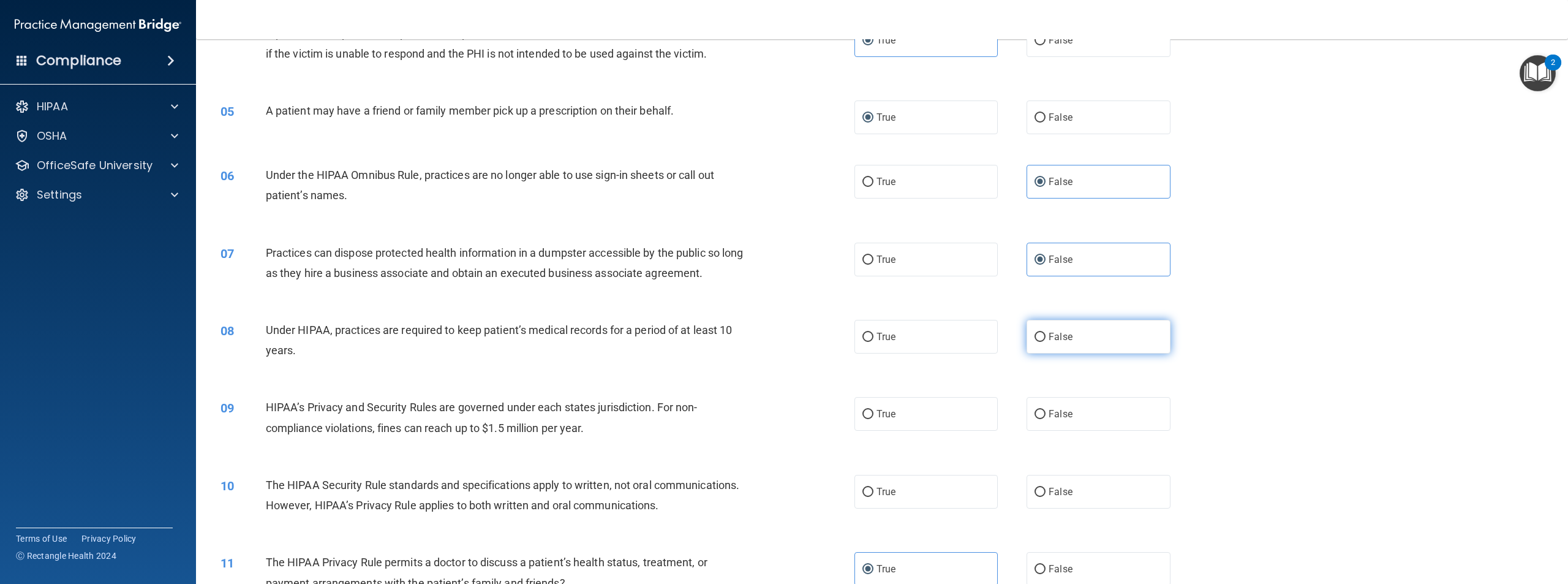 click on "False" at bounding box center (1098, 336) 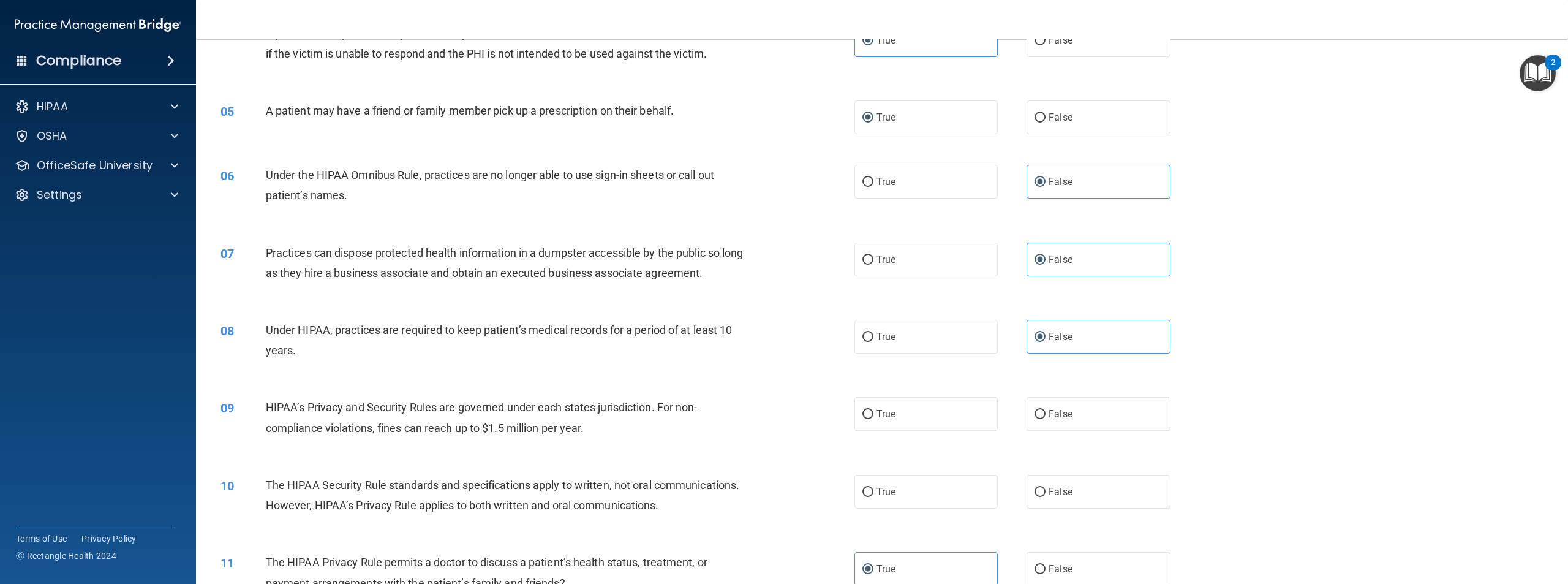 scroll, scrollTop: 368, scrollLeft: 0, axis: vertical 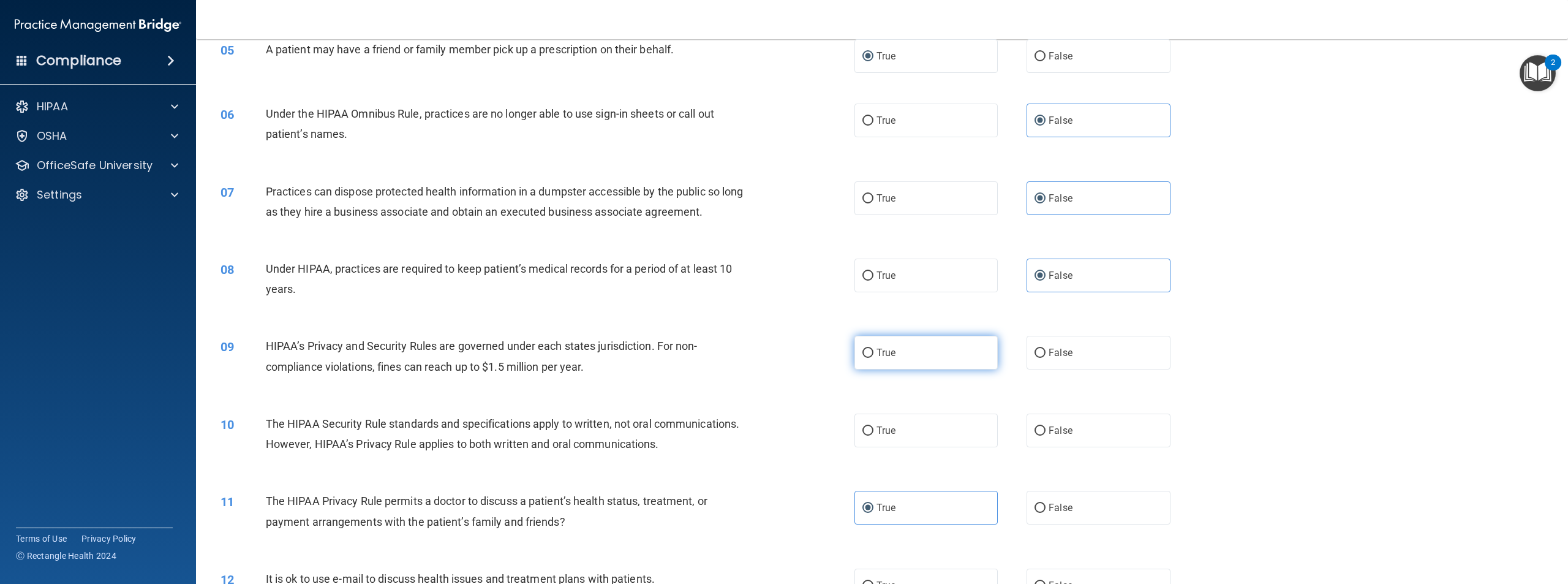 click on "True" at bounding box center (926, 352) 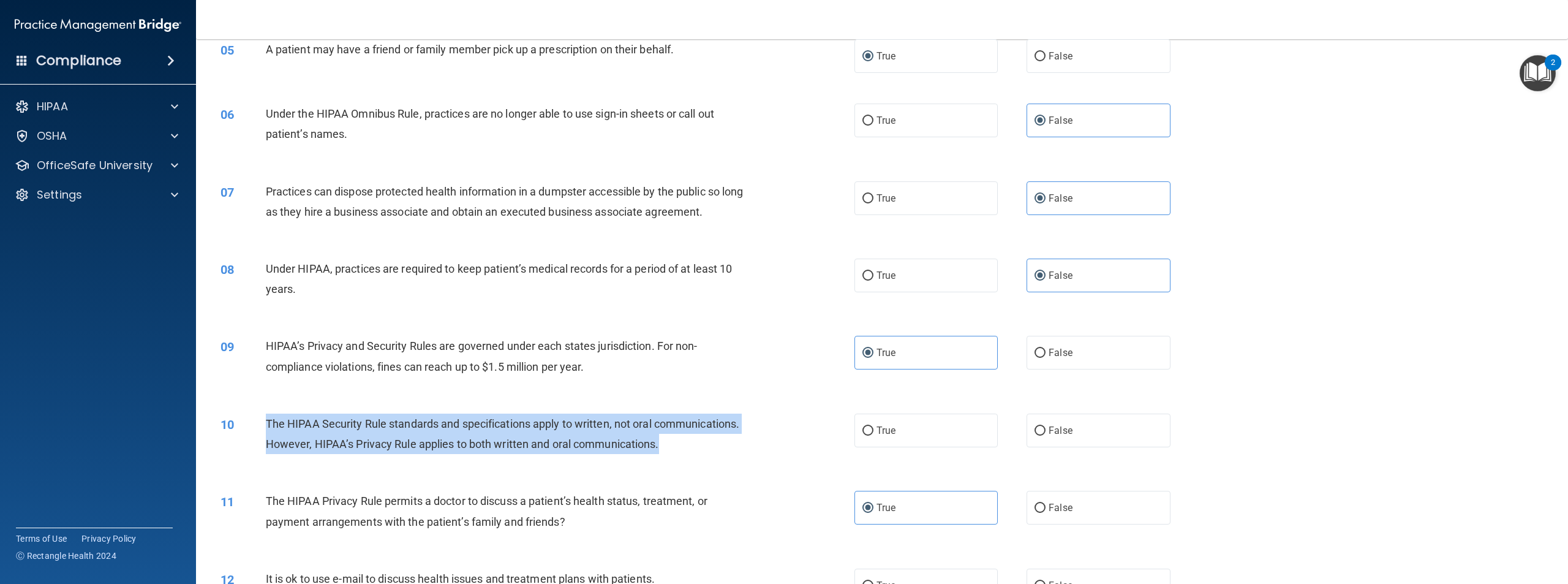 drag, startPoint x: 357, startPoint y: 487, endPoint x: 262, endPoint y: 451, distance: 101.59232 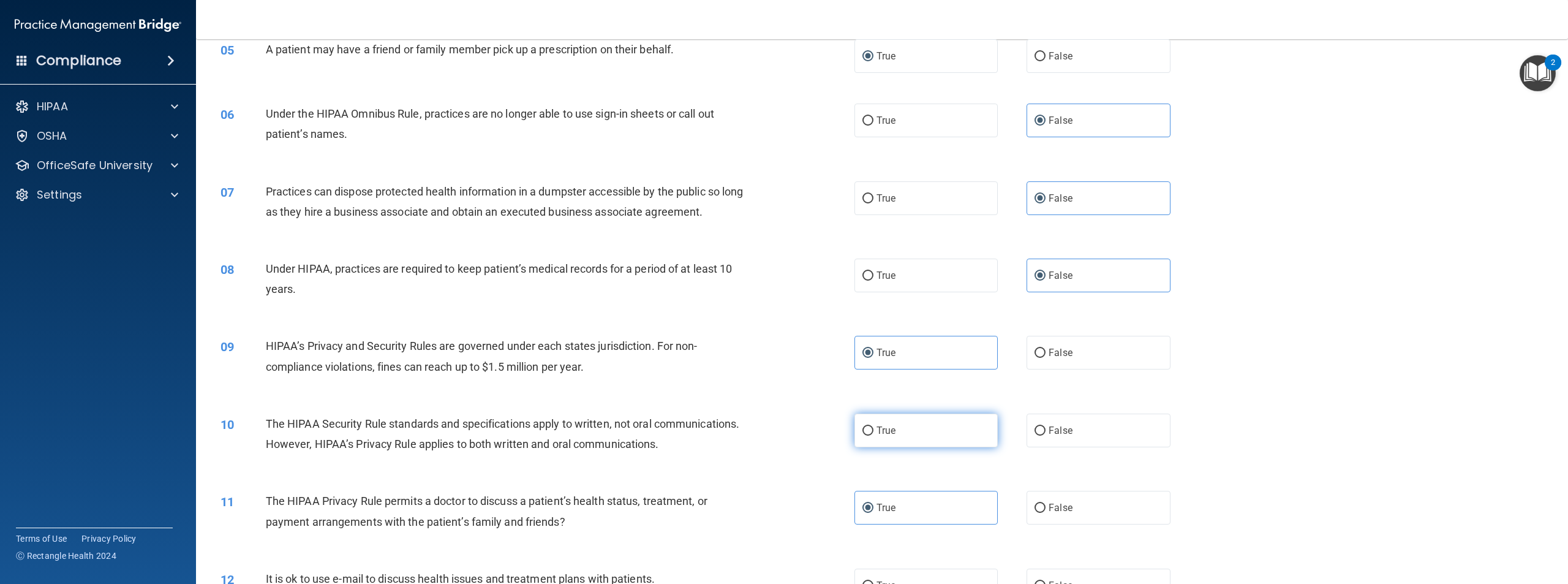 click on "True" at bounding box center (886, 430) 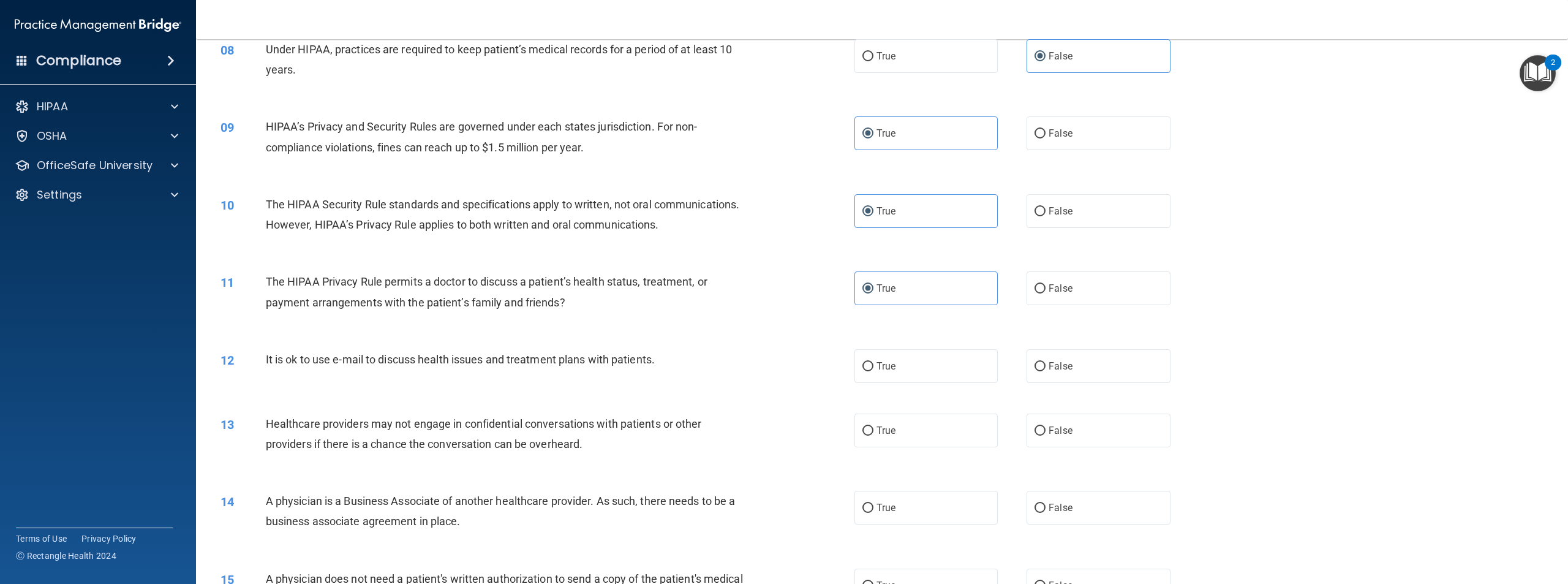 scroll, scrollTop: 613, scrollLeft: 0, axis: vertical 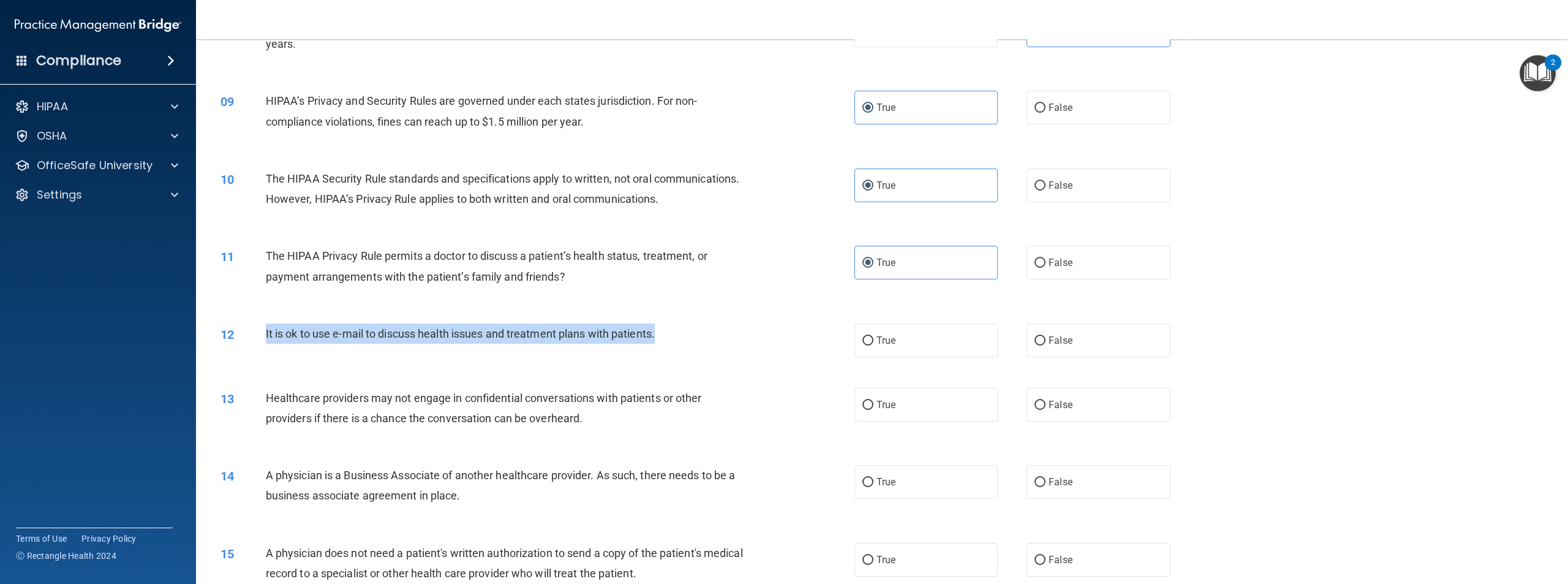 drag, startPoint x: 679, startPoint y: 375, endPoint x: 257, endPoint y: 370, distance: 422.0296 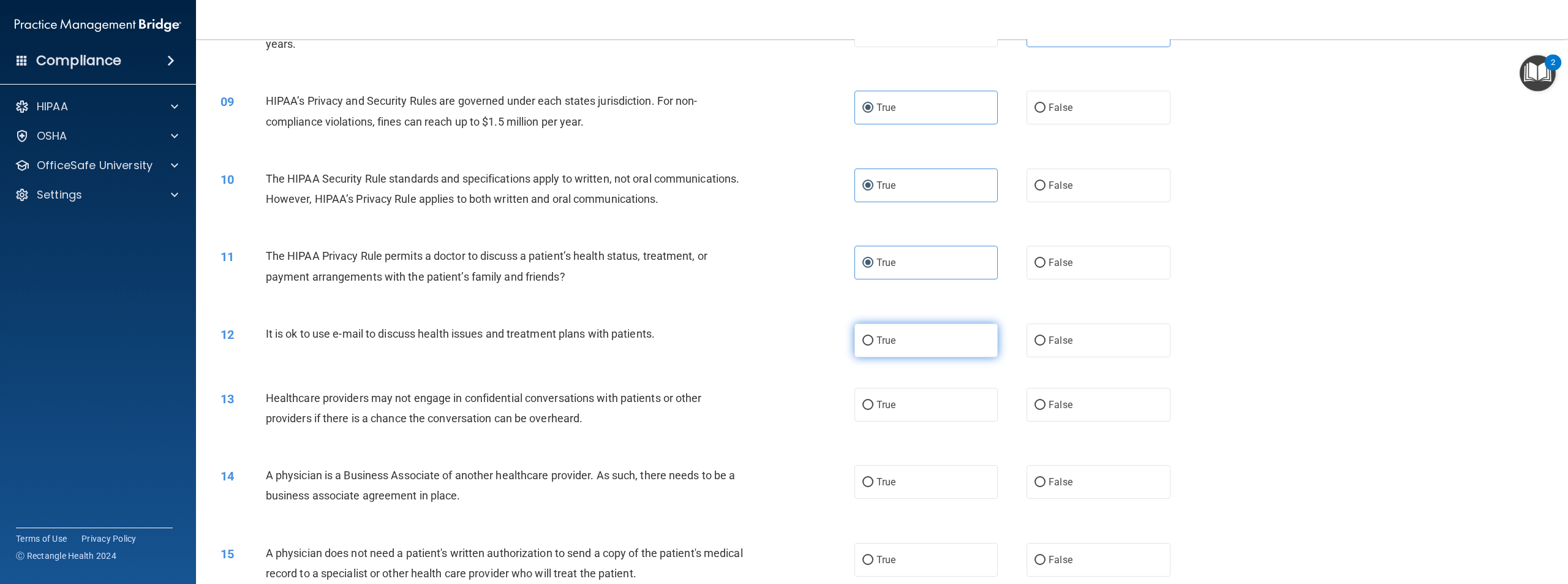 click on "True" at bounding box center (926, 340) 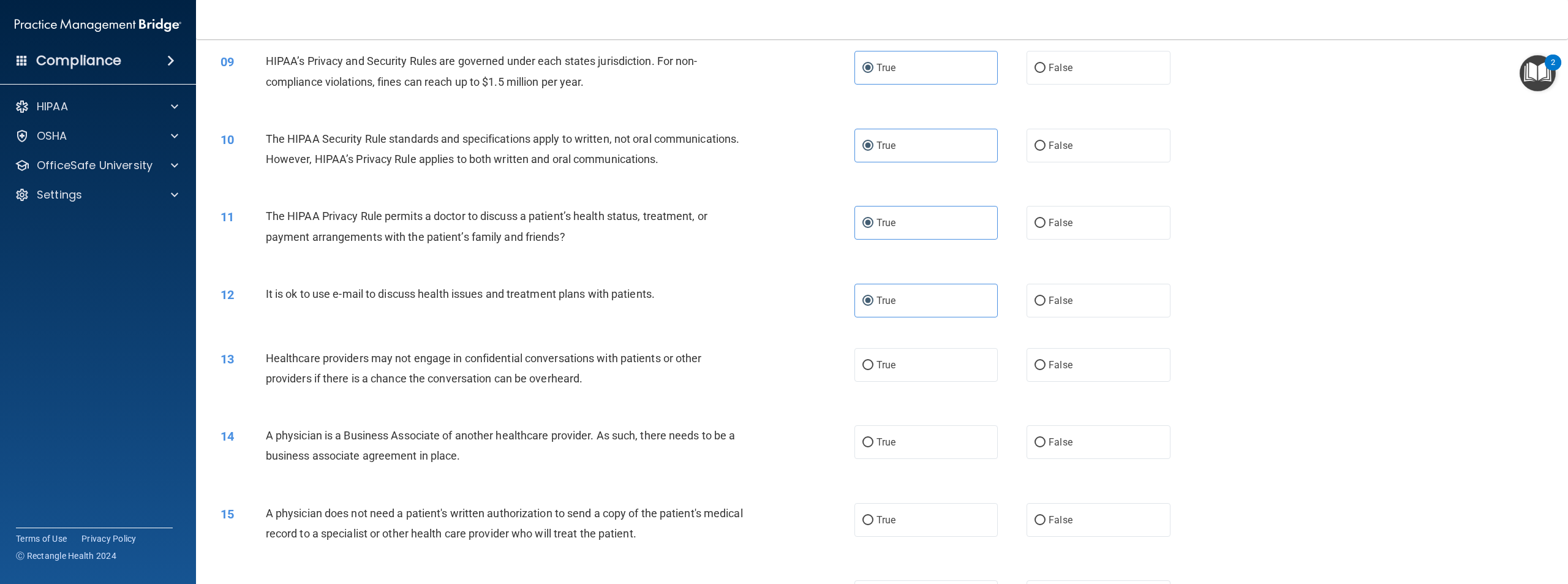 scroll, scrollTop: 674, scrollLeft: 0, axis: vertical 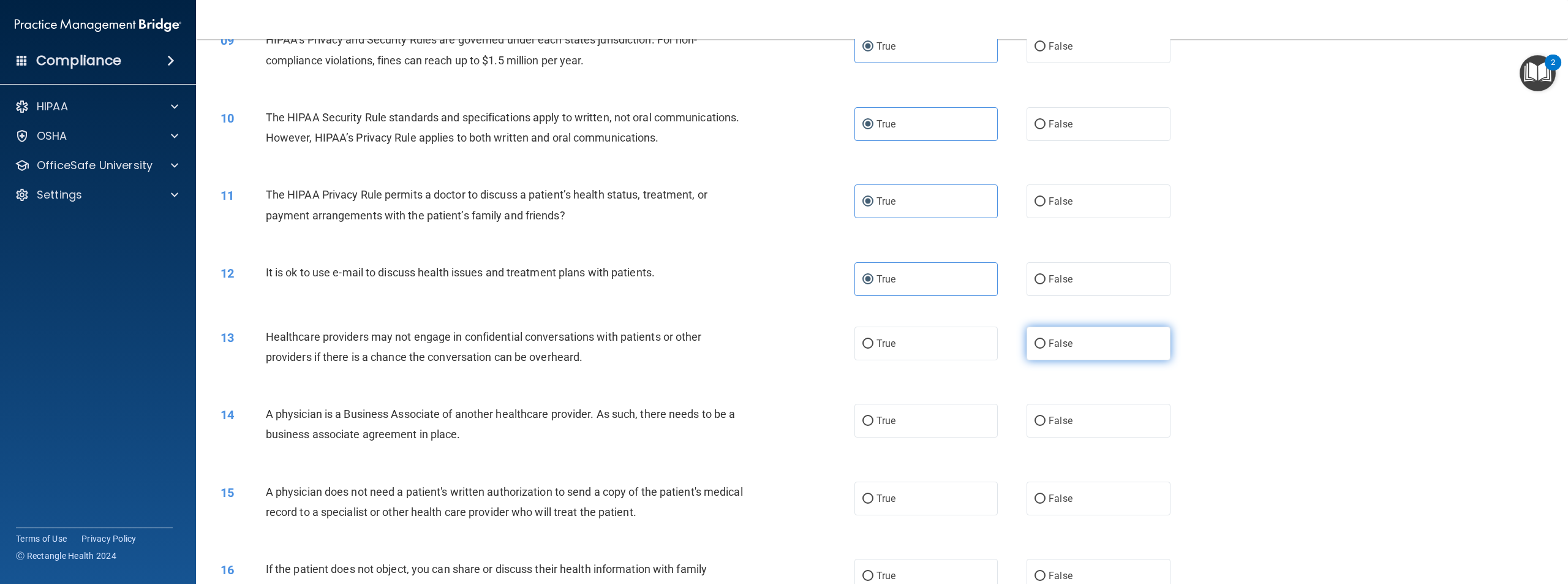 click on "False" at bounding box center [1060, 343] 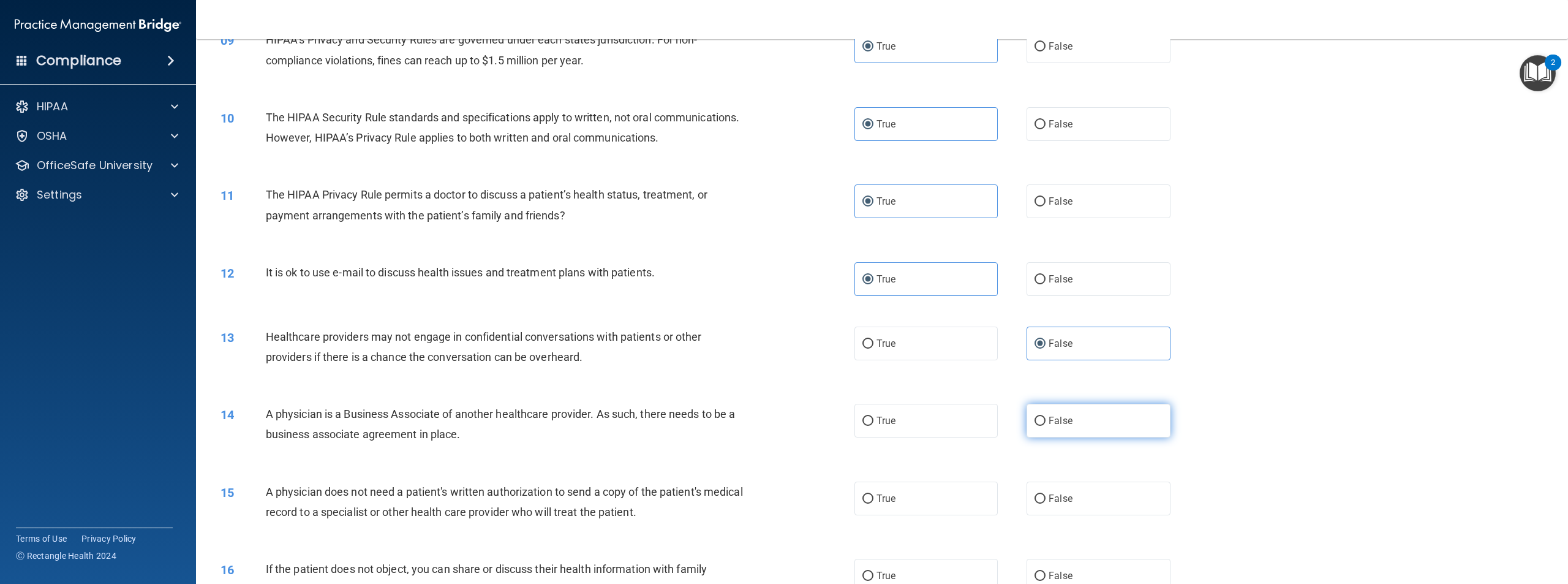 click on "False" at bounding box center (1060, 420) 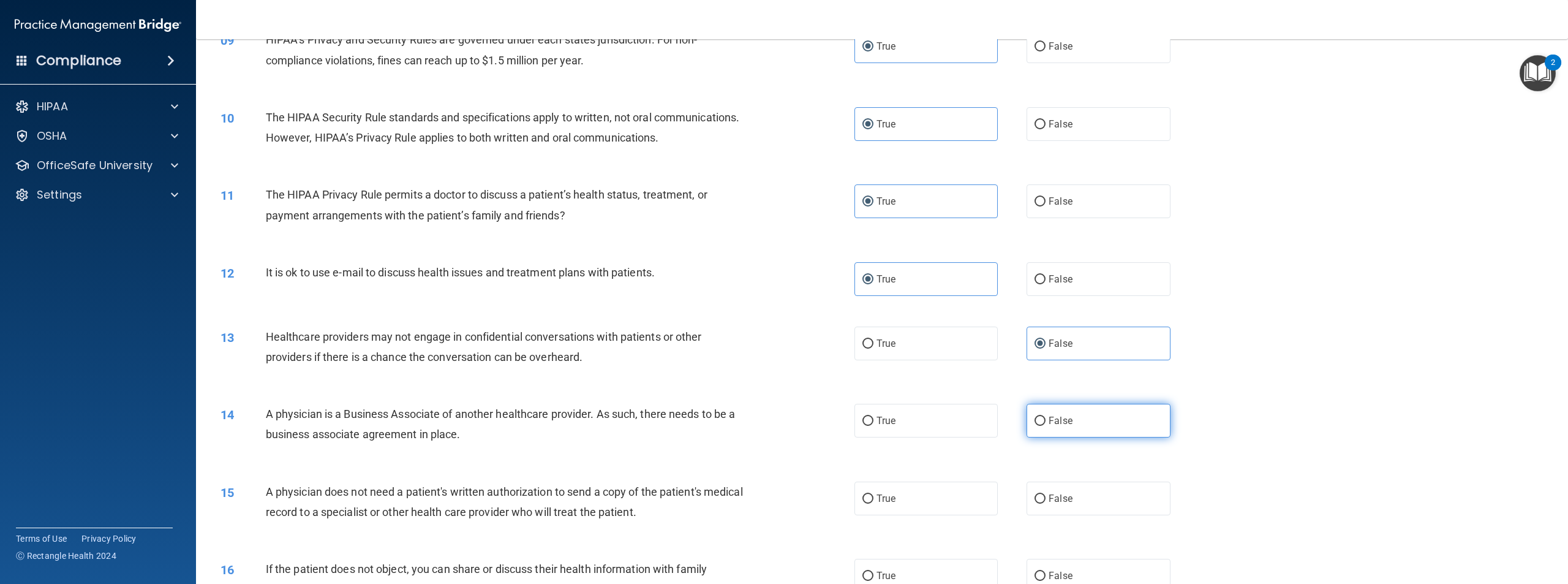 click on "False" at bounding box center (1098, 420) 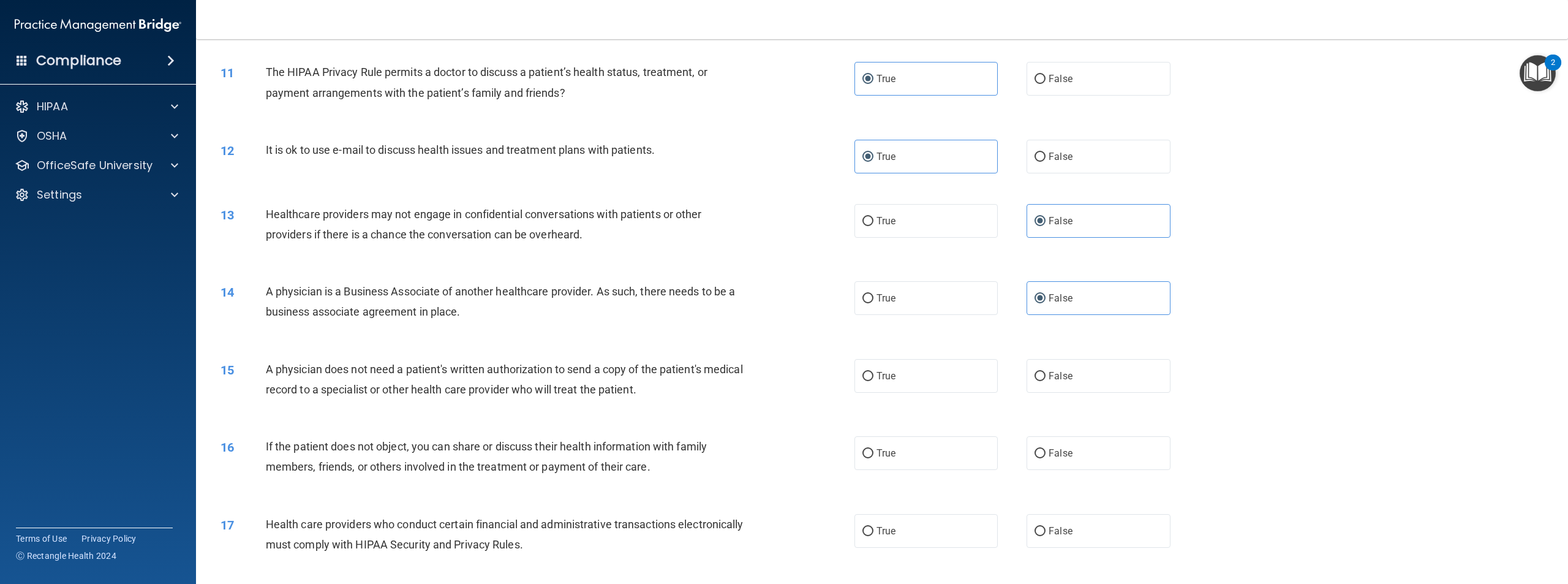 scroll, scrollTop: 919, scrollLeft: 0, axis: vertical 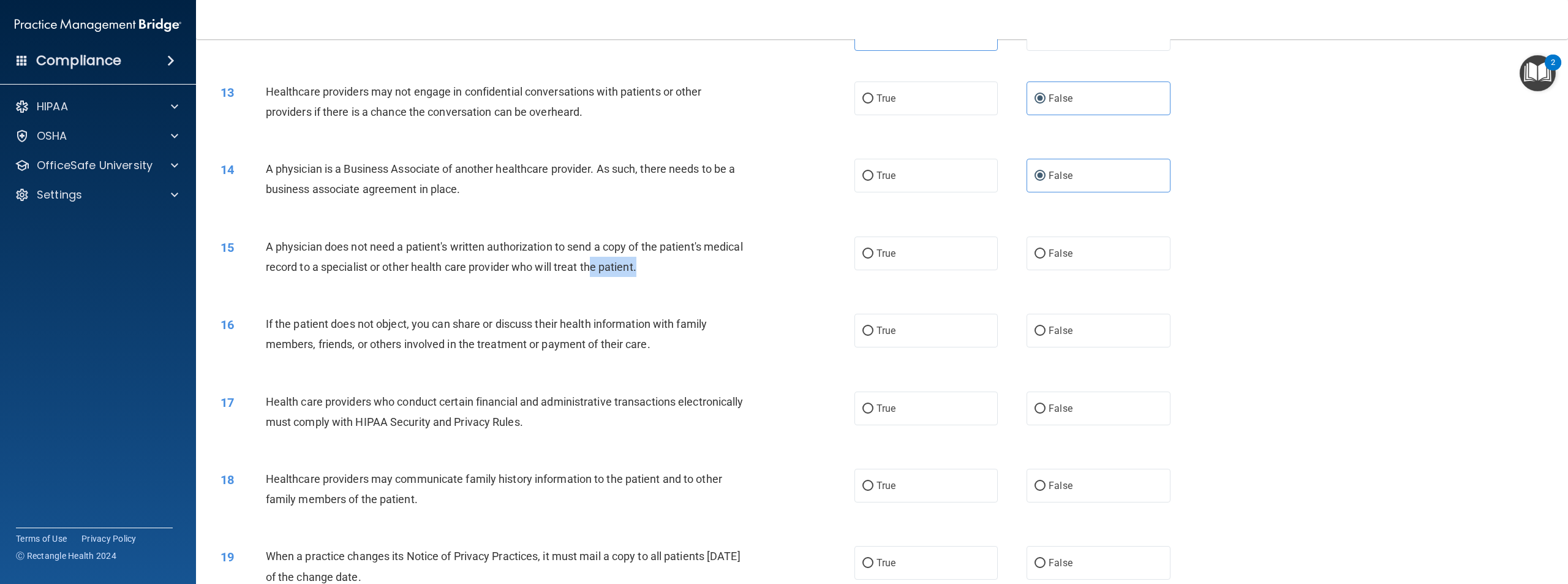 drag, startPoint x: 701, startPoint y: 298, endPoint x: 634, endPoint y: 309, distance: 67.897 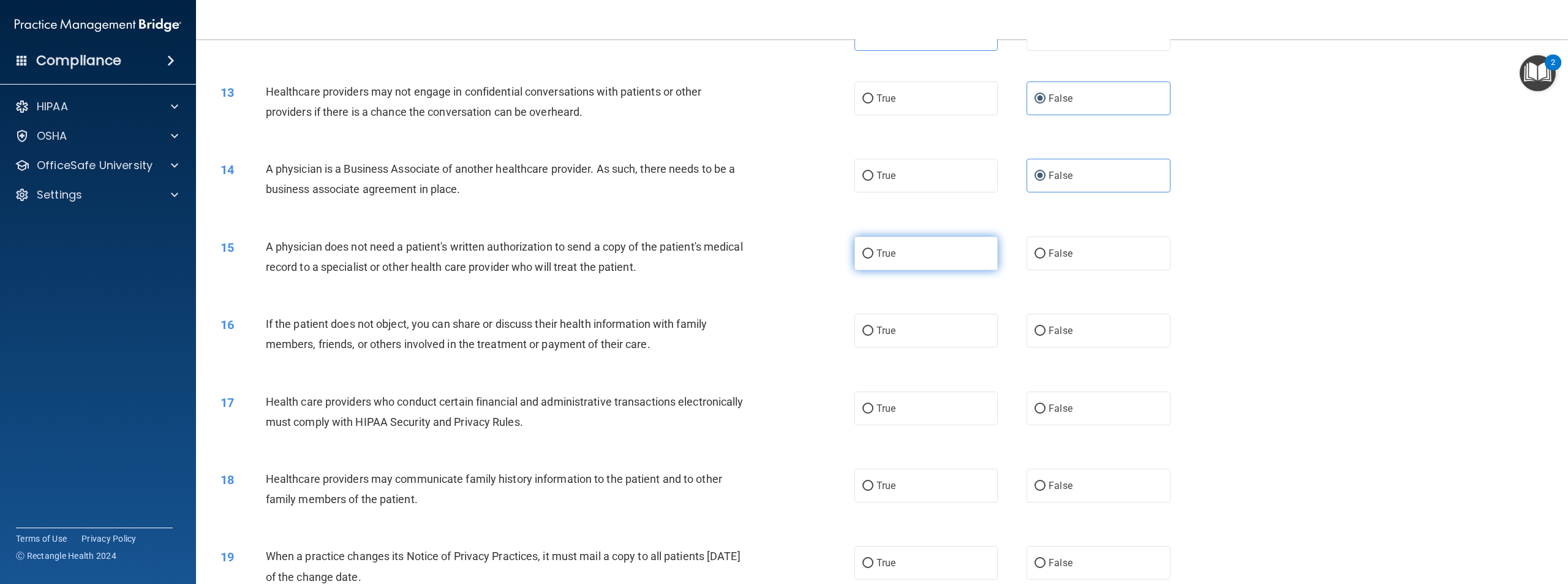 click on "True" at bounding box center [926, 253] 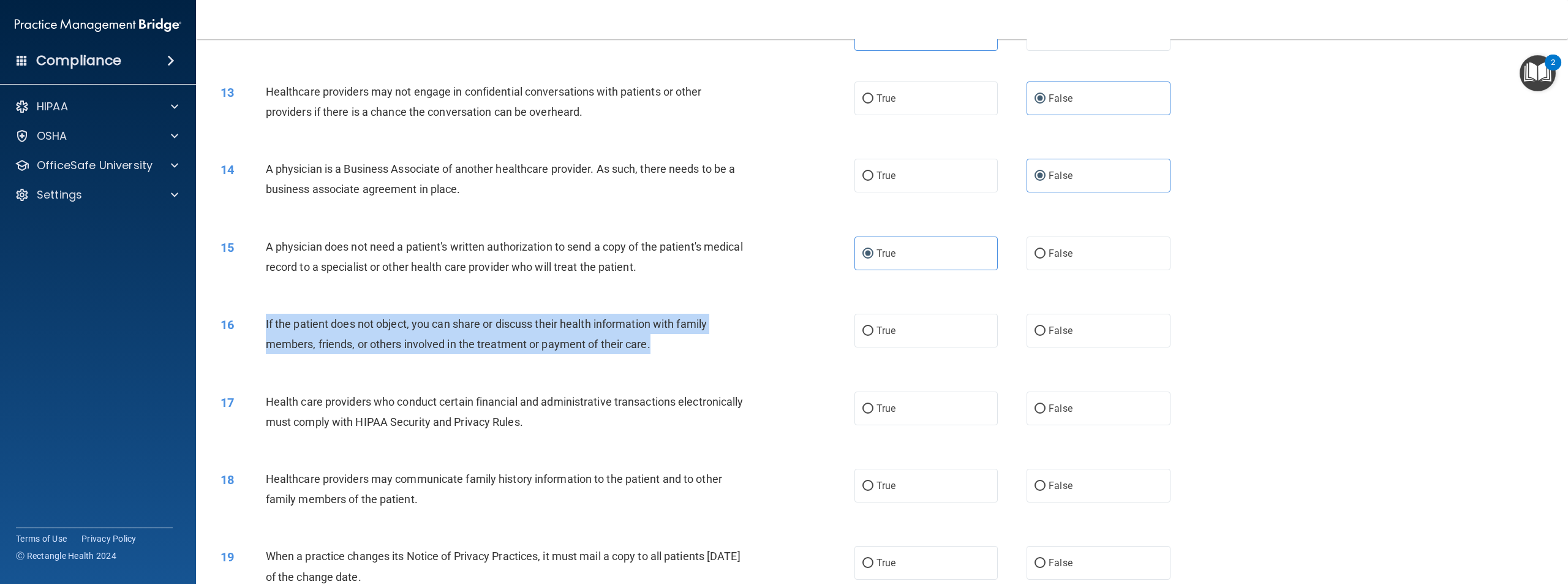 drag, startPoint x: 698, startPoint y: 385, endPoint x: 263, endPoint y: 355, distance: 436.0333 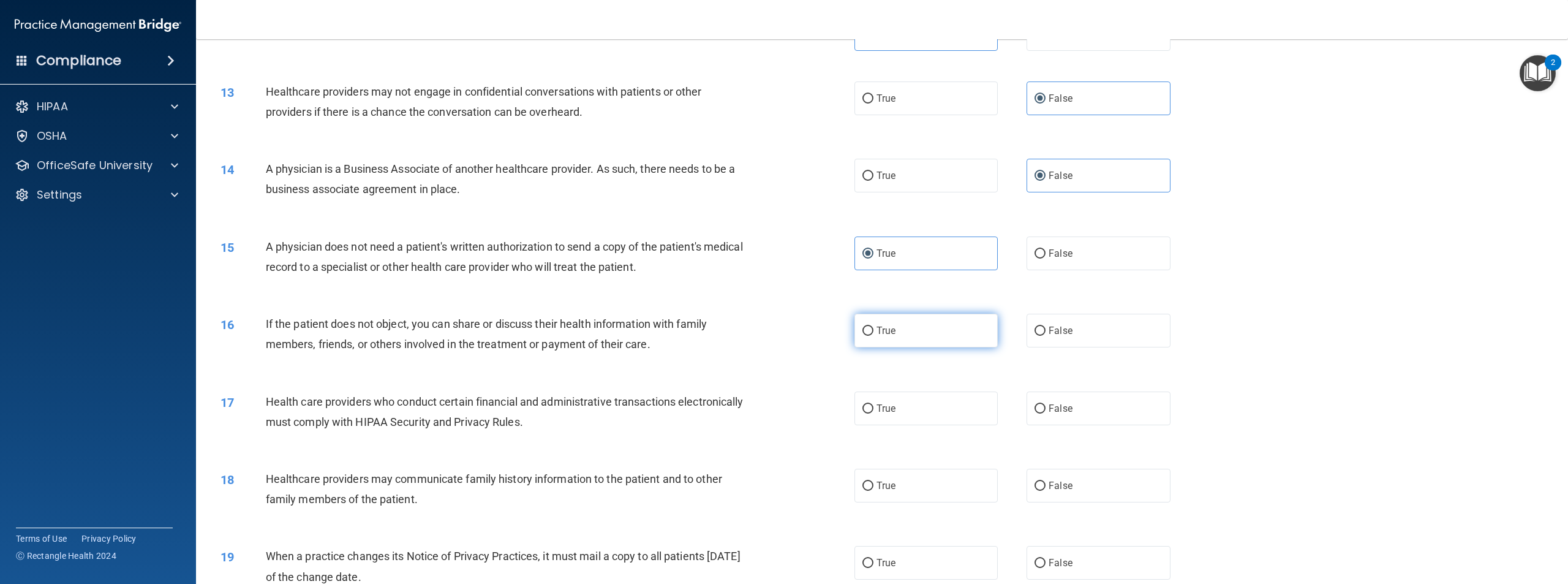 click on "True" at bounding box center [926, 330] 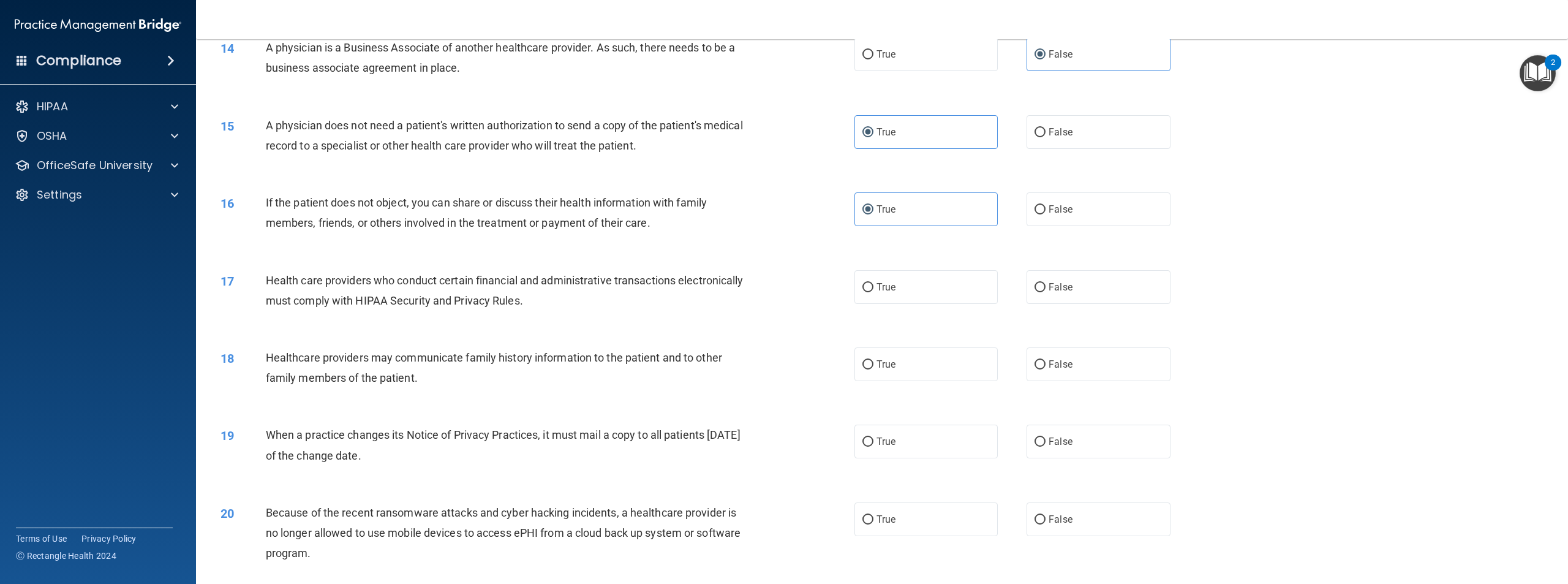 scroll, scrollTop: 1042, scrollLeft: 0, axis: vertical 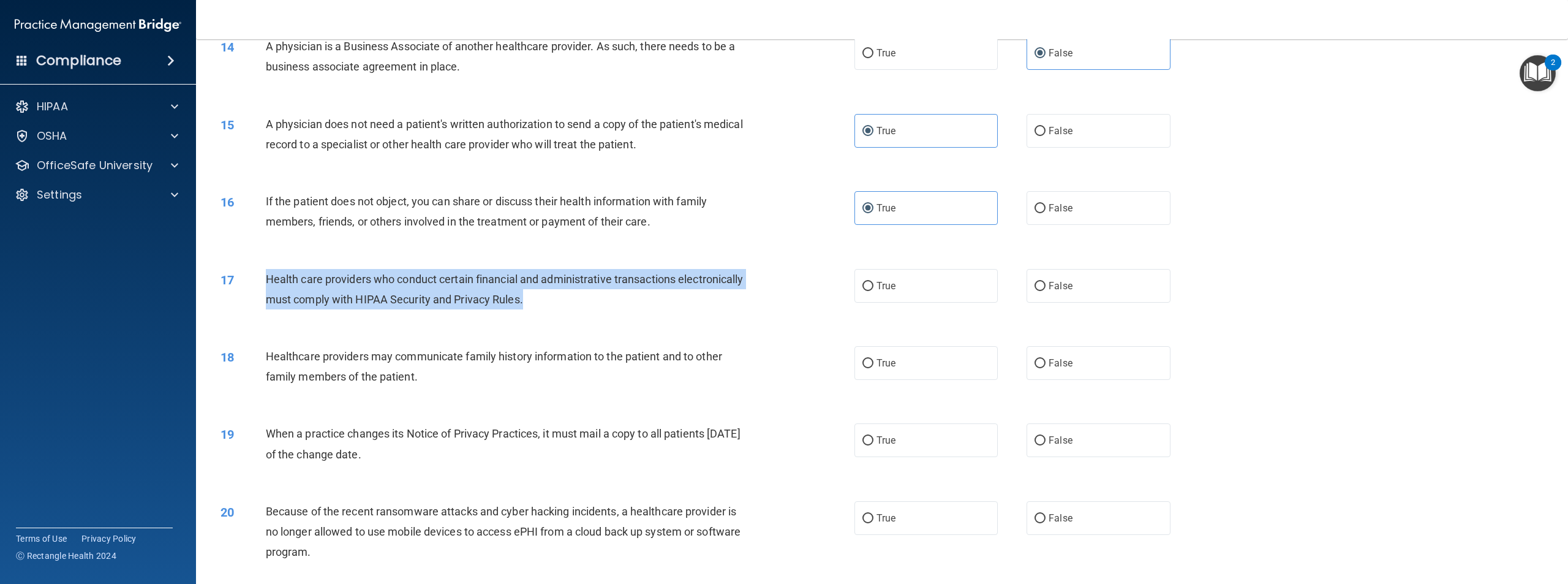 drag, startPoint x: 605, startPoint y: 341, endPoint x: 262, endPoint y: 311, distance: 344.30945 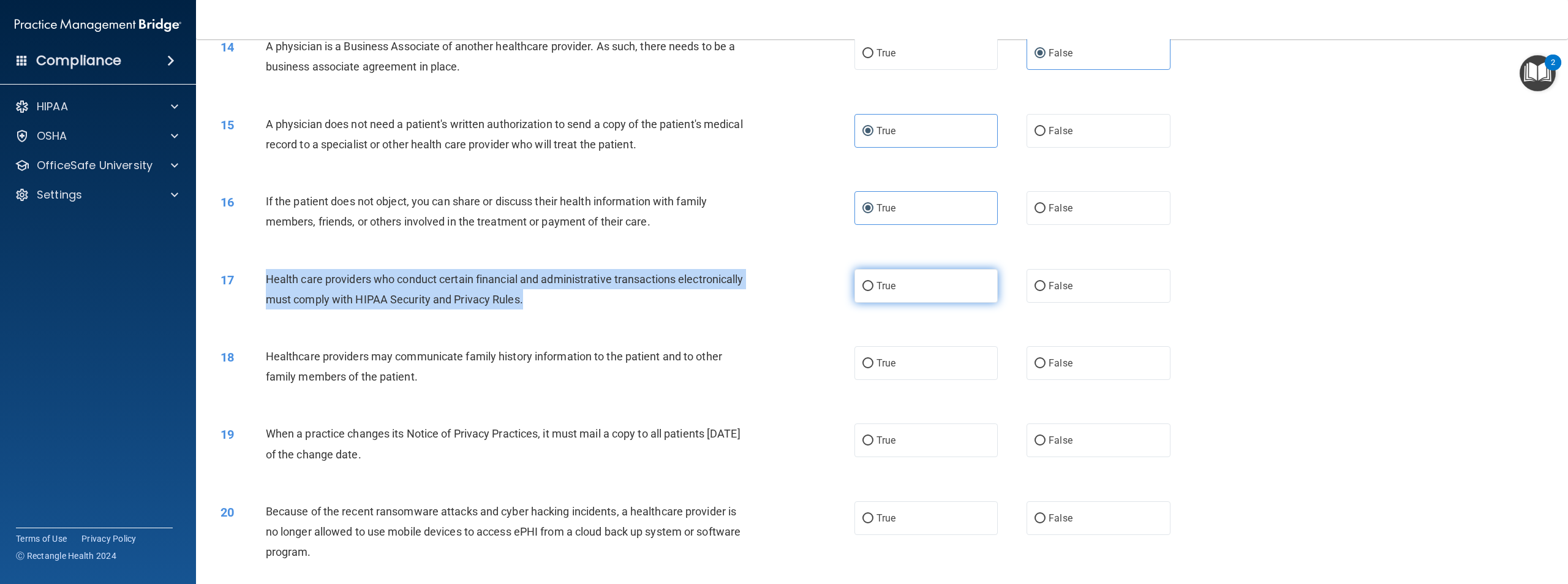 drag, startPoint x: 862, startPoint y: 326, endPoint x: 853, endPoint y: 336, distance: 13.453624 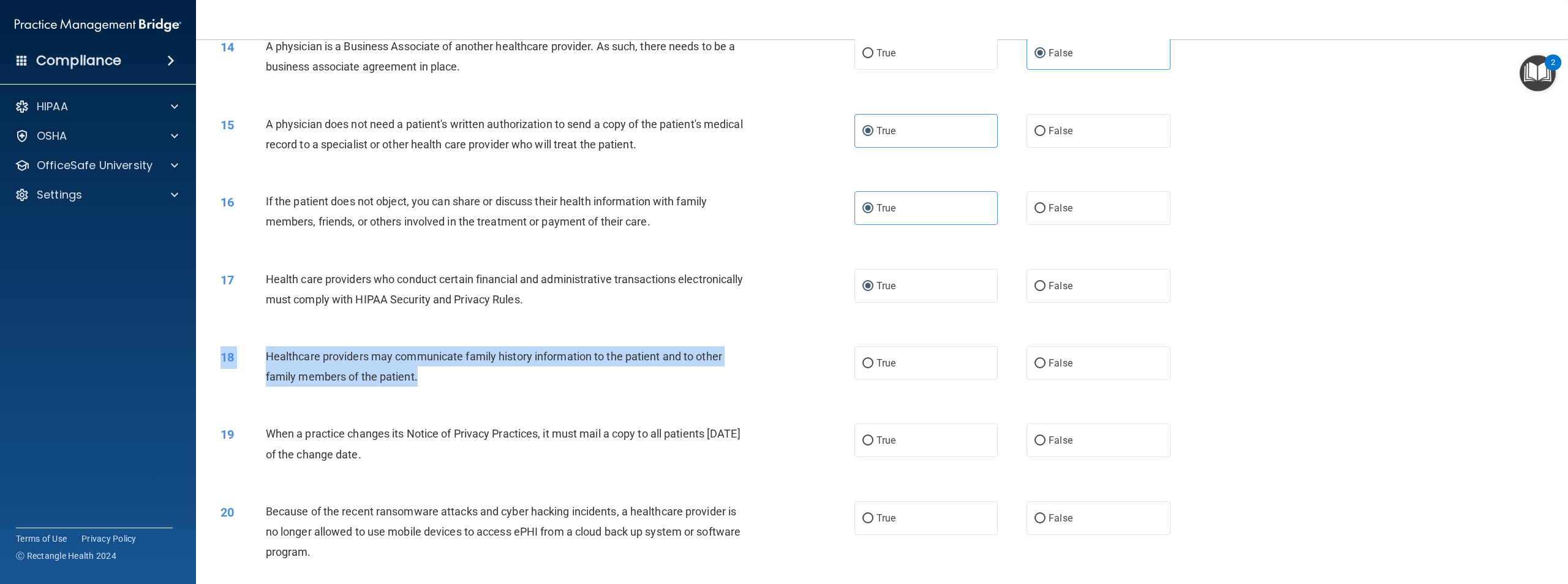 drag, startPoint x: 402, startPoint y: 420, endPoint x: 265, endPoint y: 386, distance: 141.1559 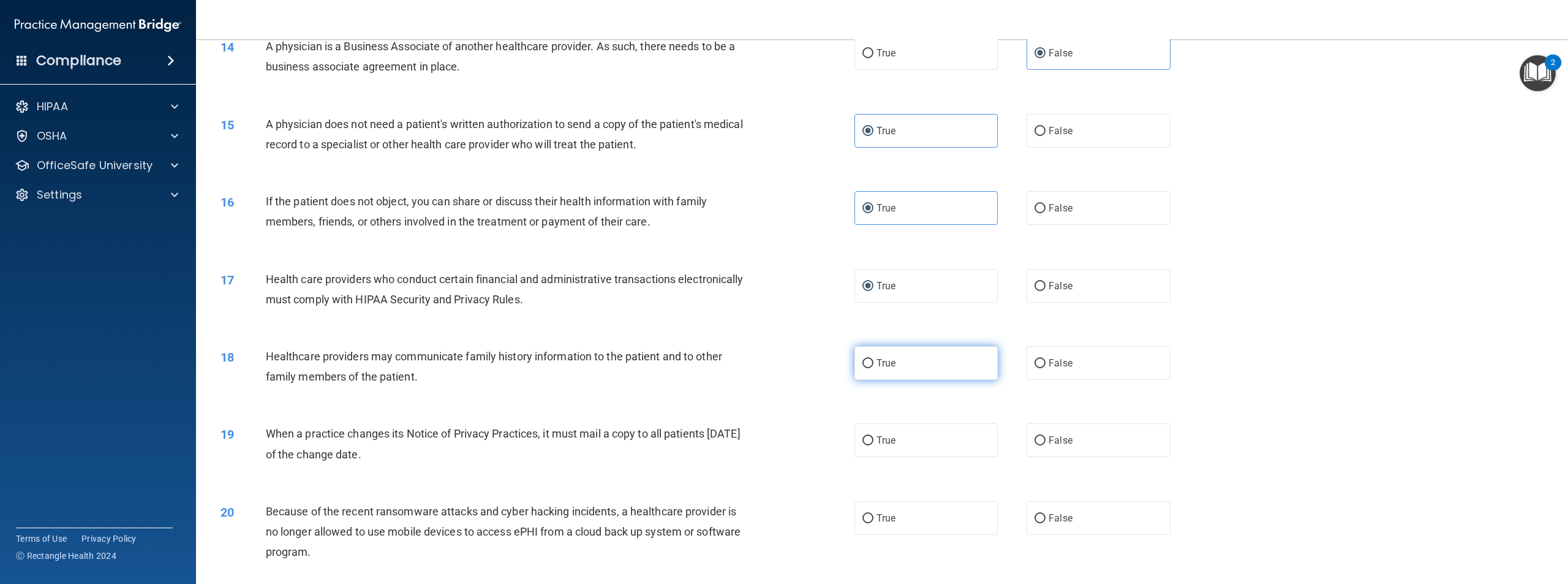 click on "True" at bounding box center (926, 363) 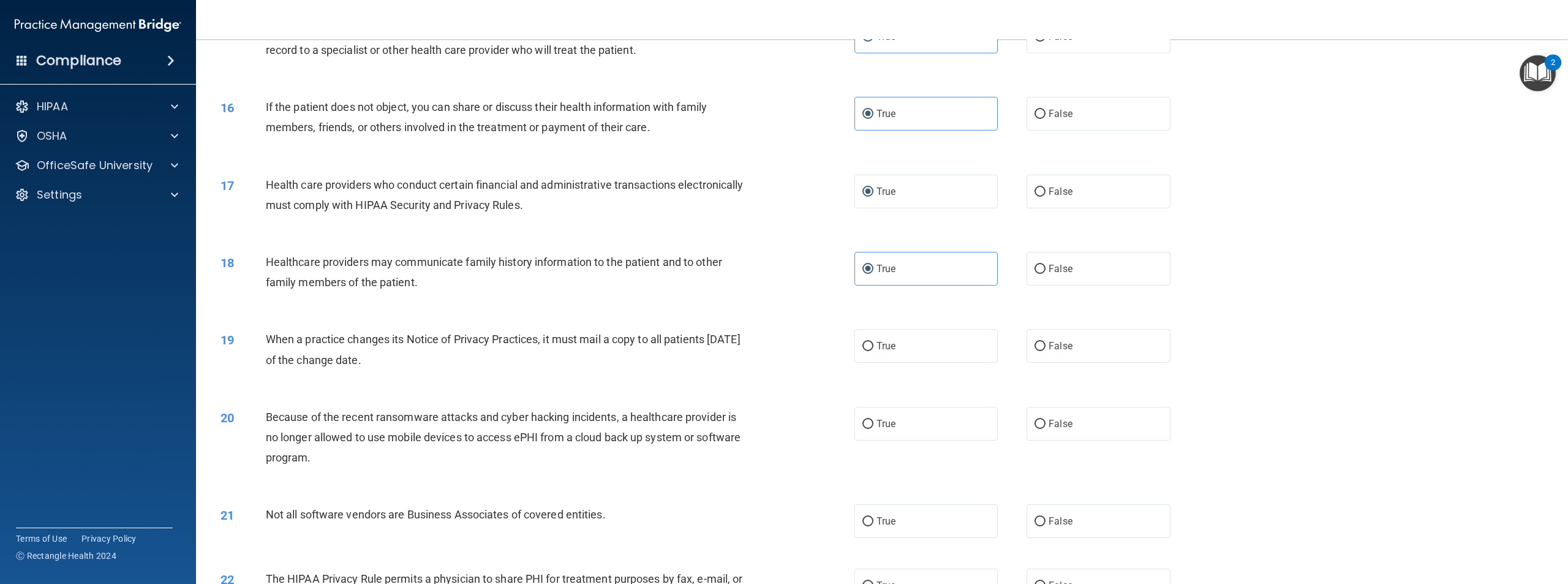 scroll, scrollTop: 1164, scrollLeft: 0, axis: vertical 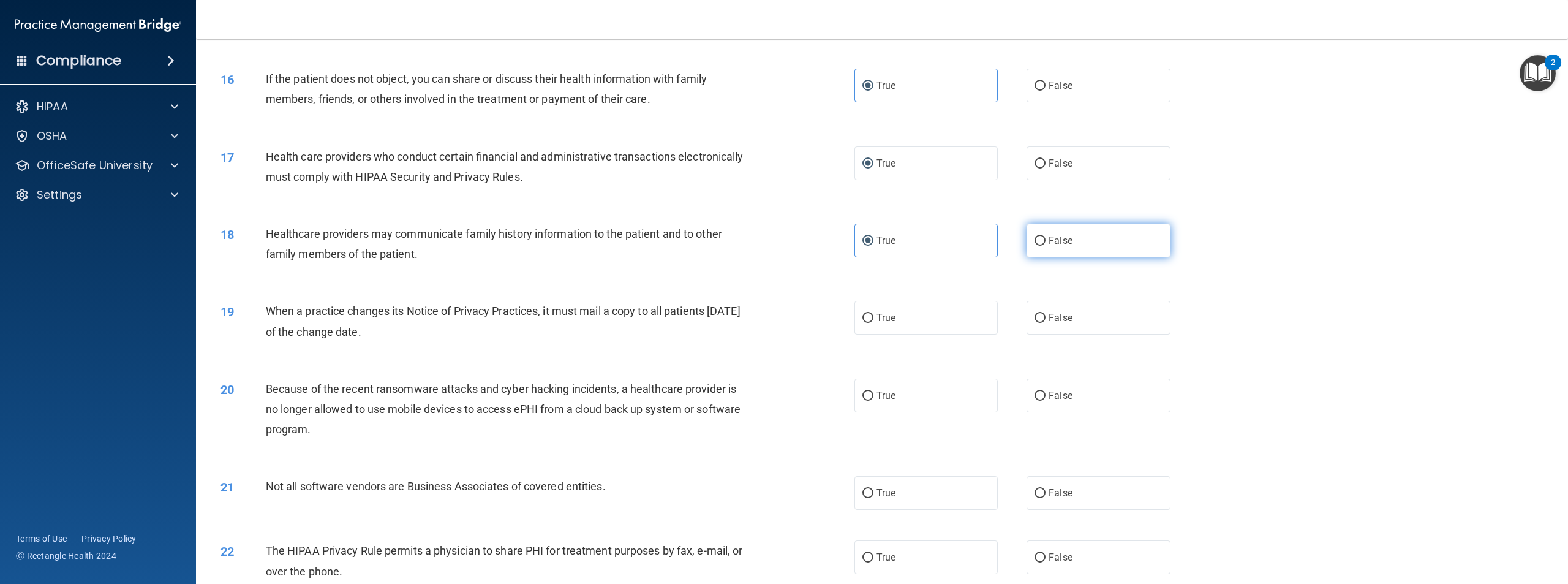click on "False" at bounding box center [1098, 240] 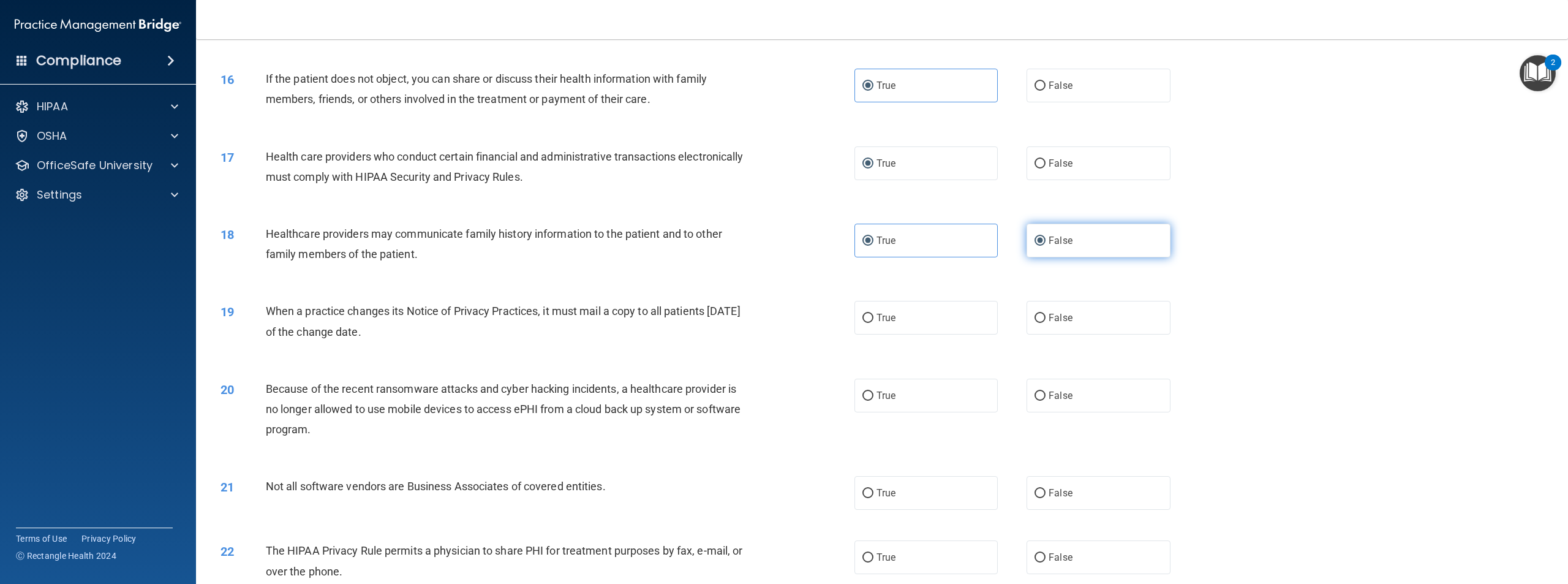 radio on "false" 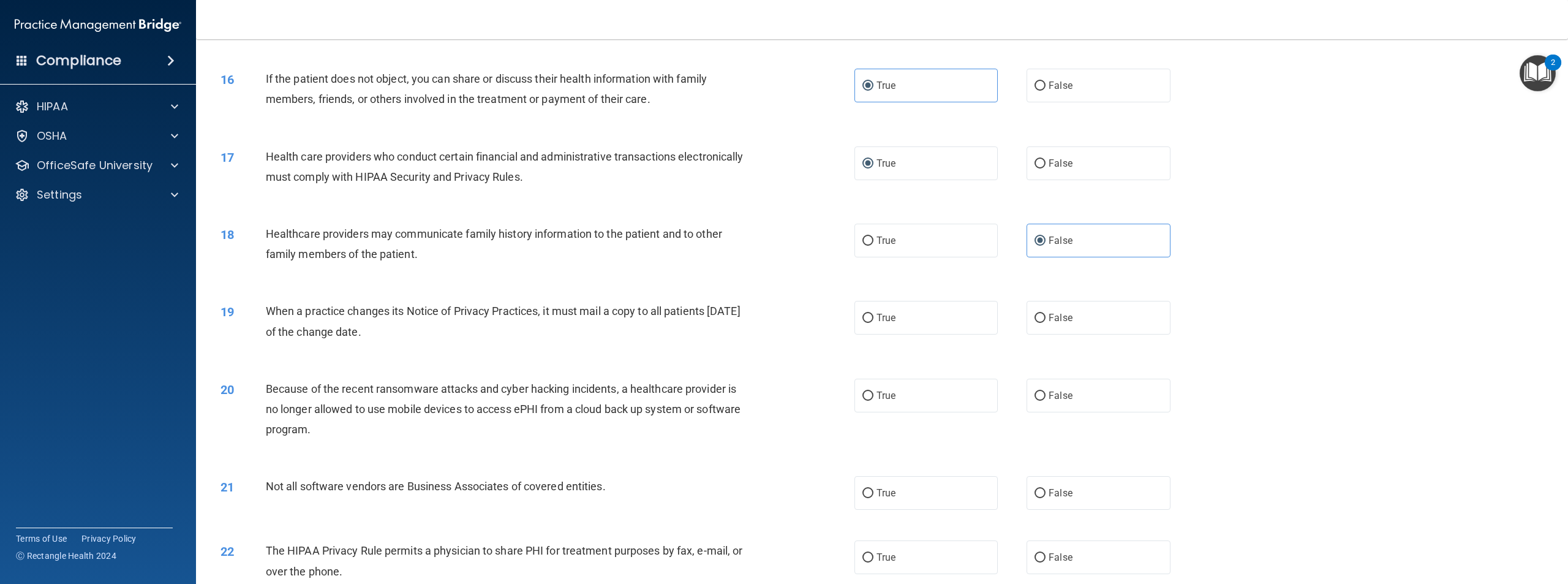 drag, startPoint x: 439, startPoint y: 368, endPoint x: 264, endPoint y: 351, distance: 175.82378 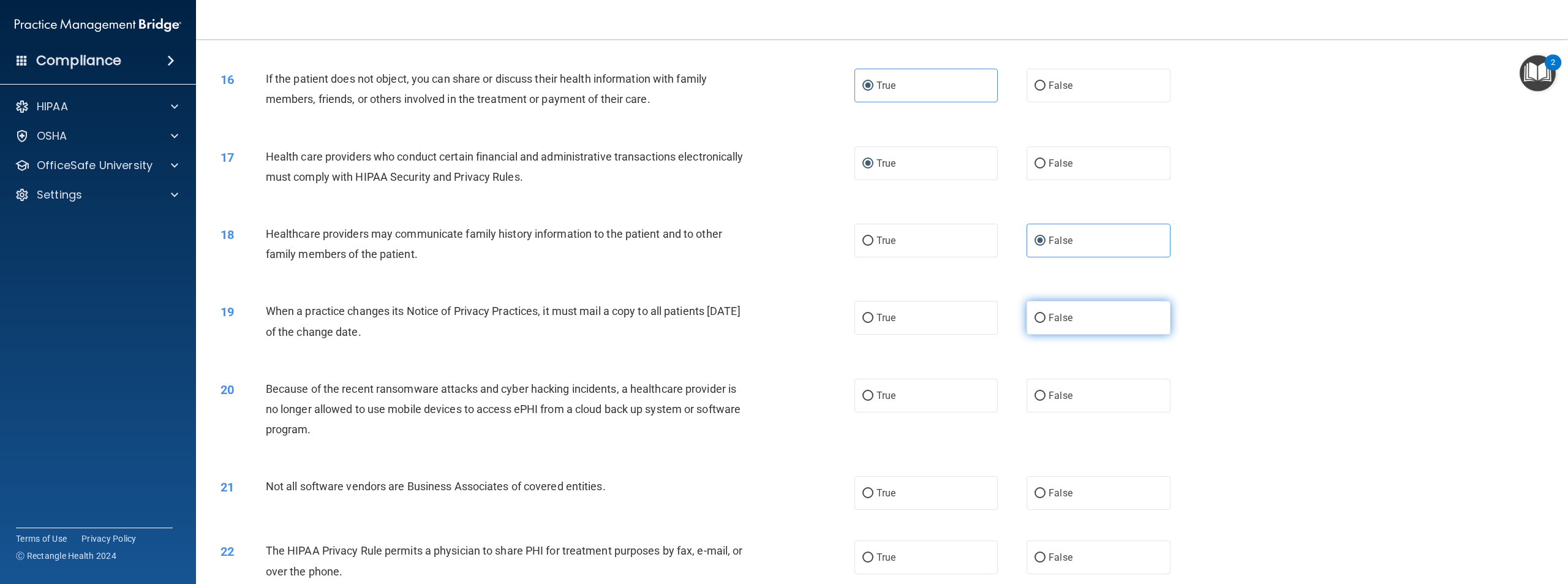 click on "False" at bounding box center [1098, 317] 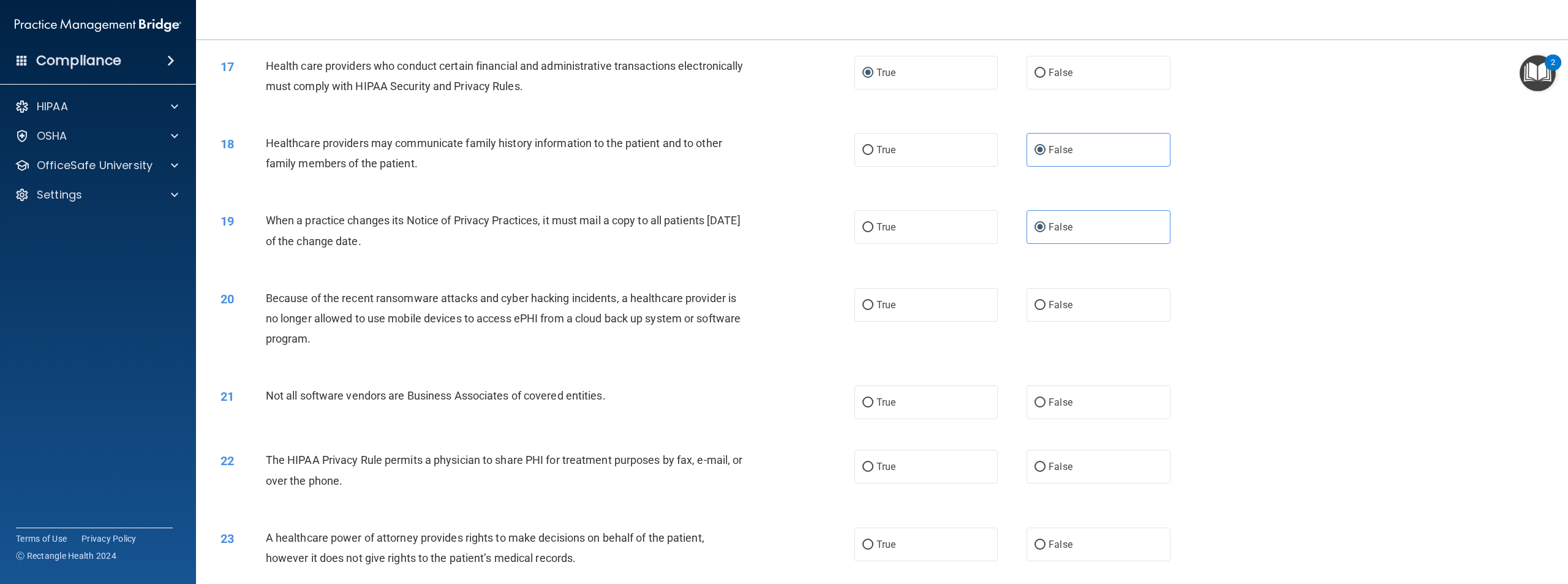 scroll, scrollTop: 1287, scrollLeft: 0, axis: vertical 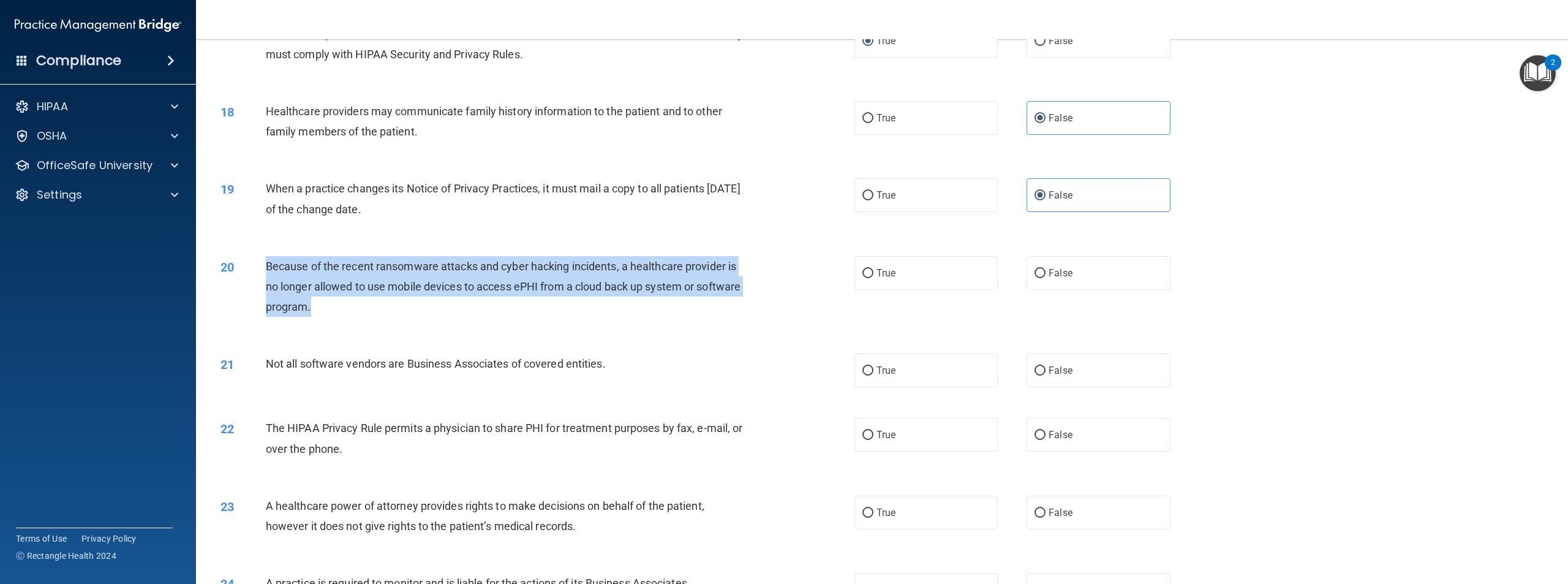 drag, startPoint x: 371, startPoint y: 346, endPoint x: 262, endPoint y: 310, distance: 114.79111 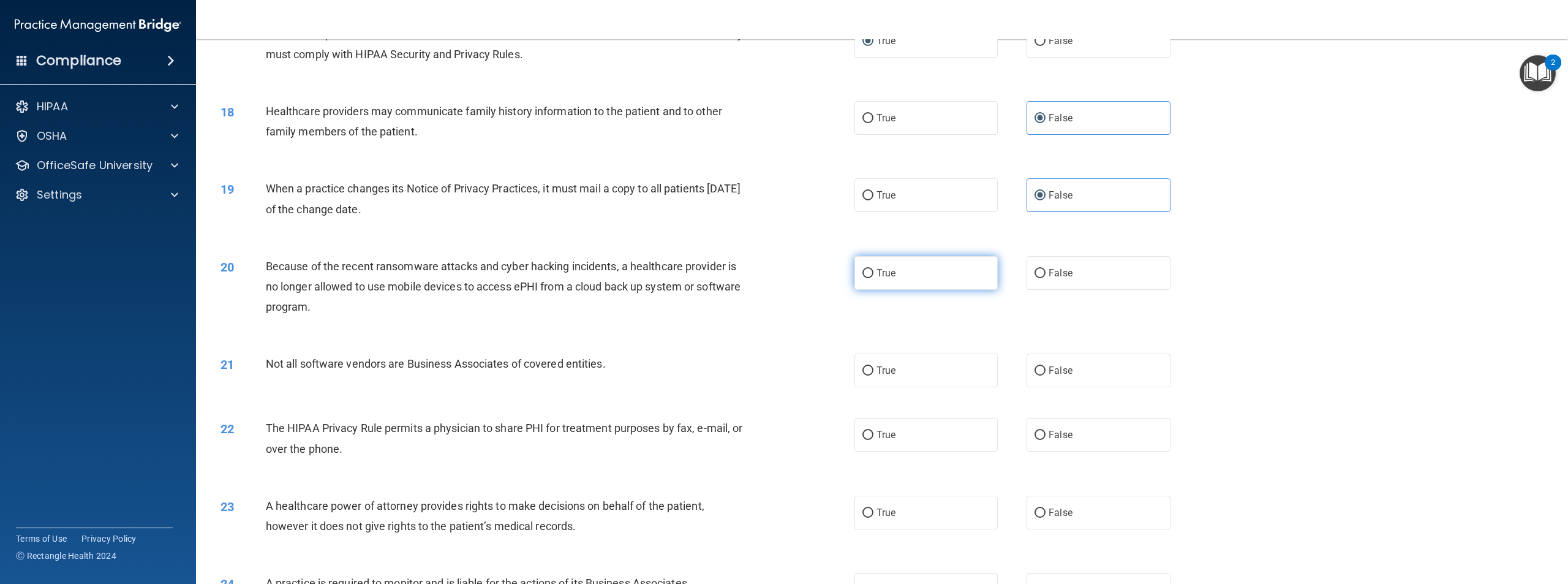 click on "True" at bounding box center (926, 273) 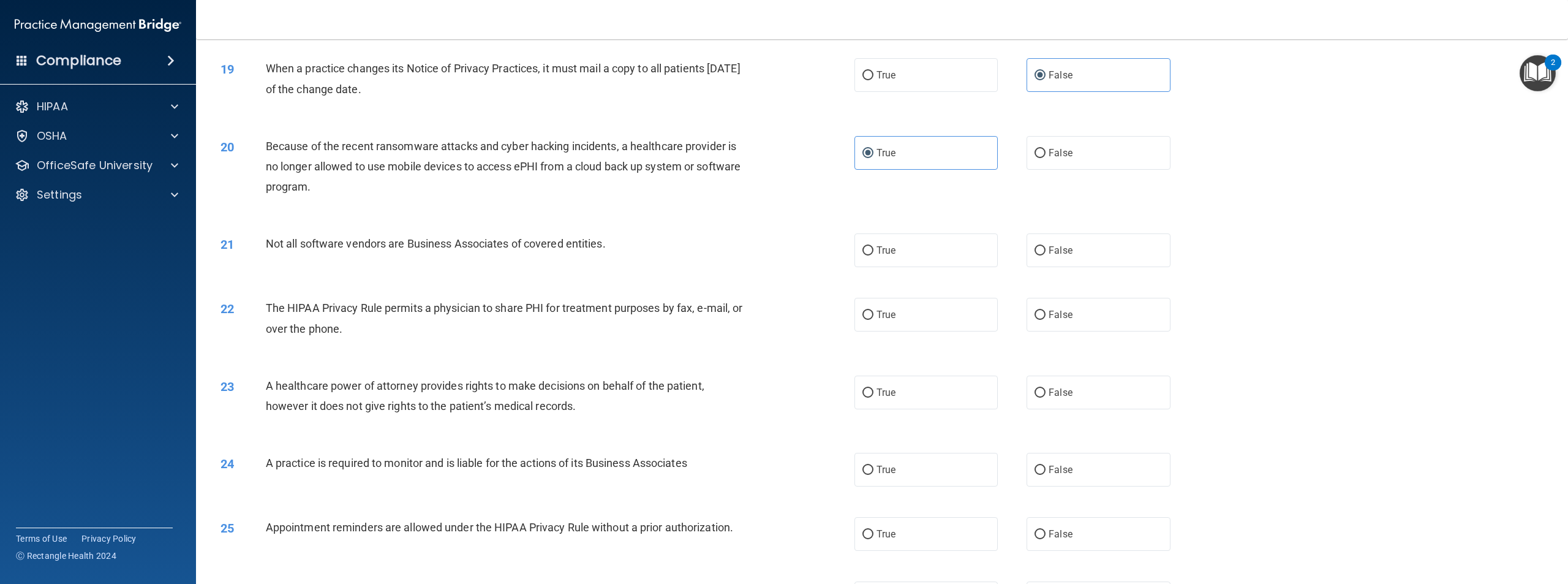 scroll, scrollTop: 1409, scrollLeft: 0, axis: vertical 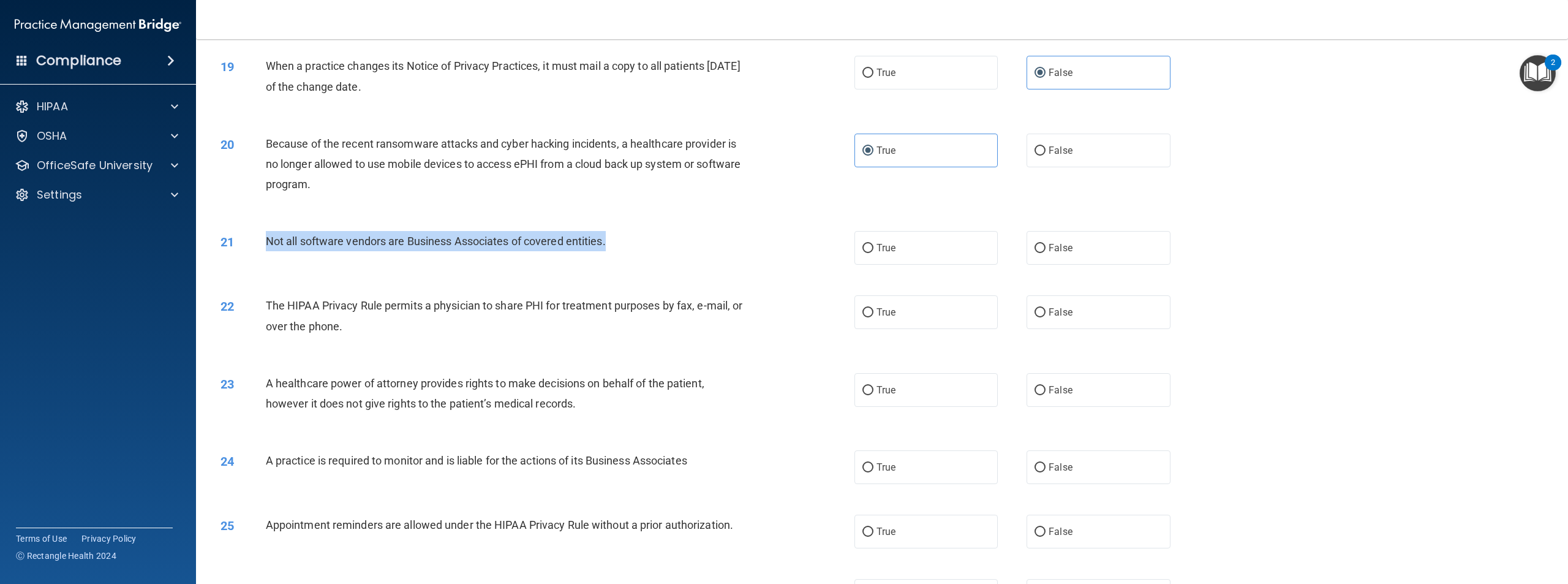 drag, startPoint x: 652, startPoint y: 287, endPoint x: 266, endPoint y: 279, distance: 386.08289 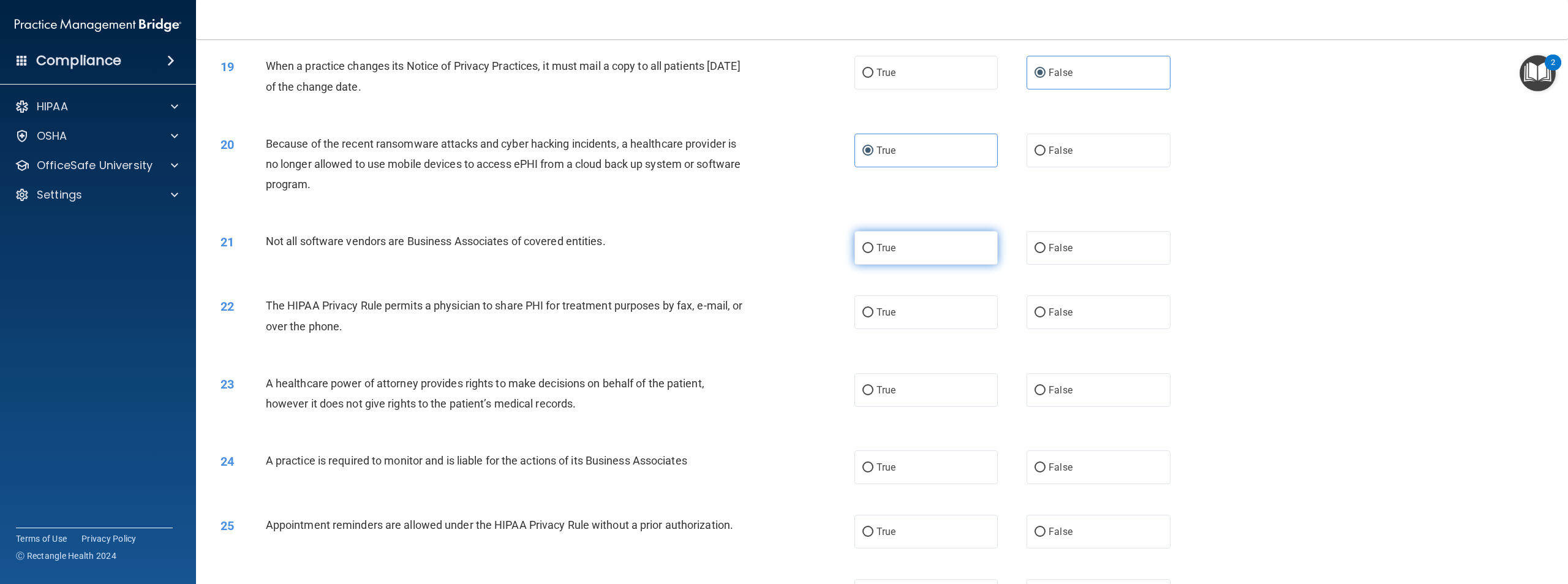 click on "True" at bounding box center (926, 248) 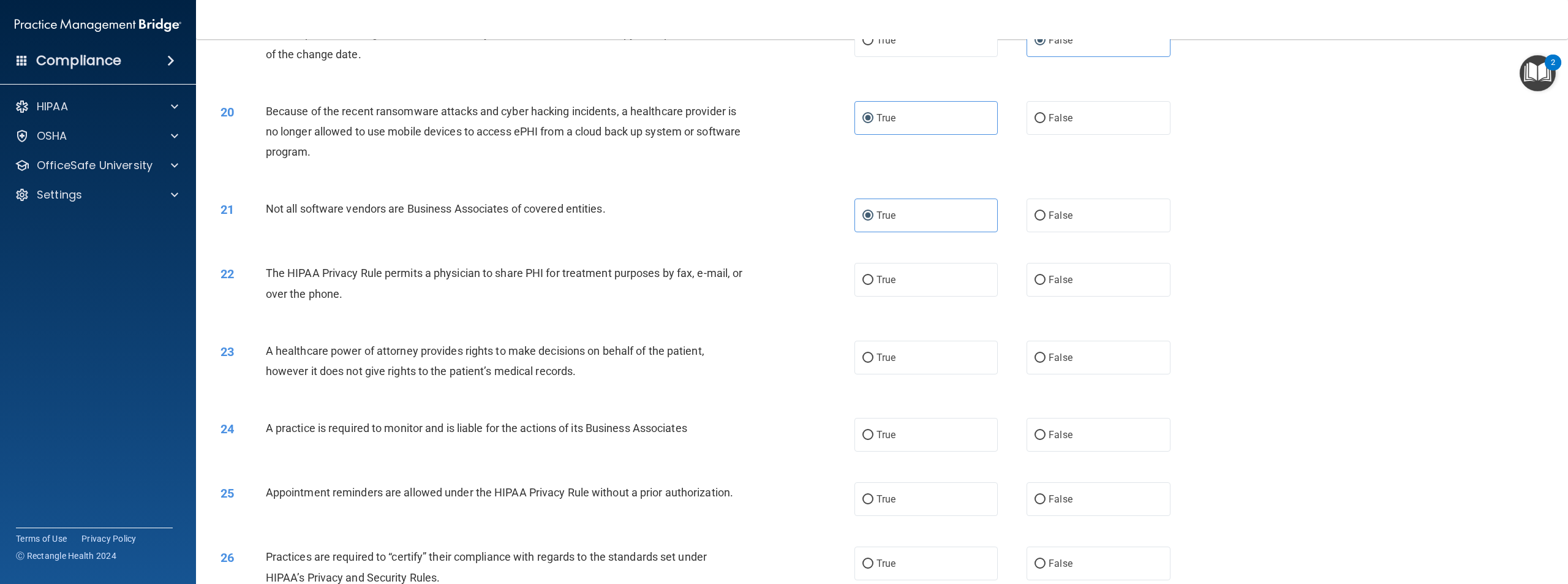 scroll, scrollTop: 1471, scrollLeft: 0, axis: vertical 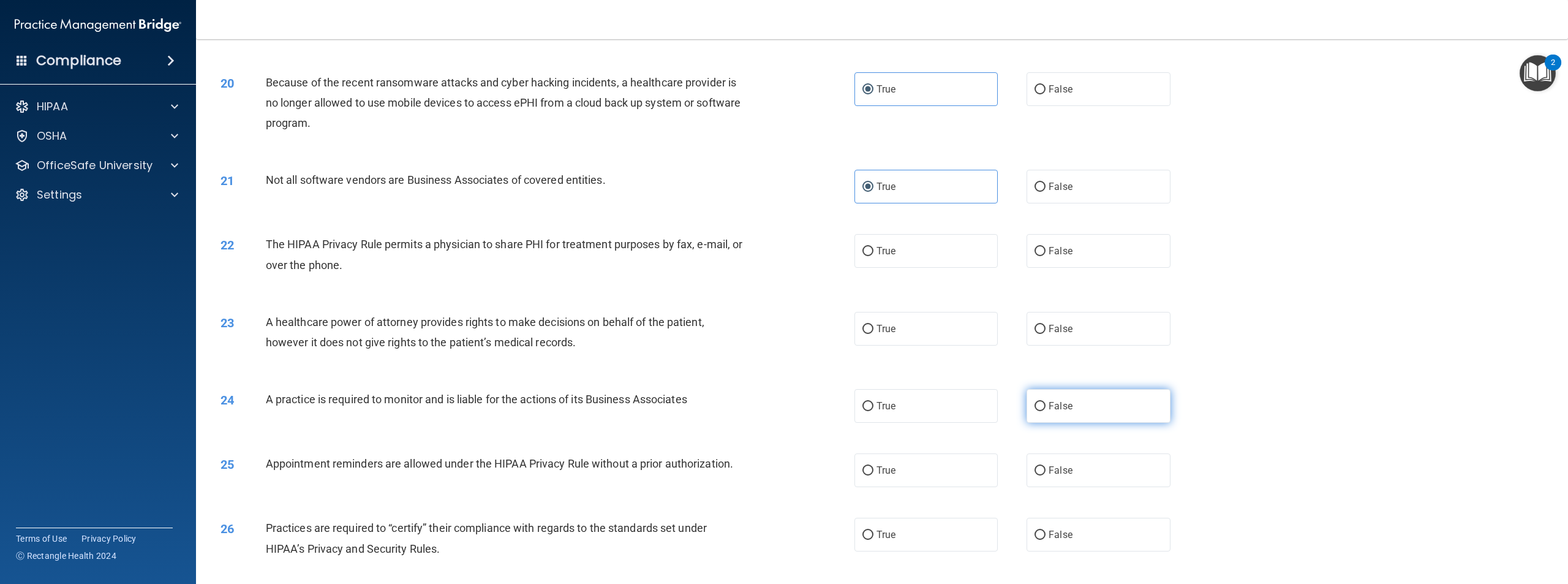 click on "False" at bounding box center (1098, 406) 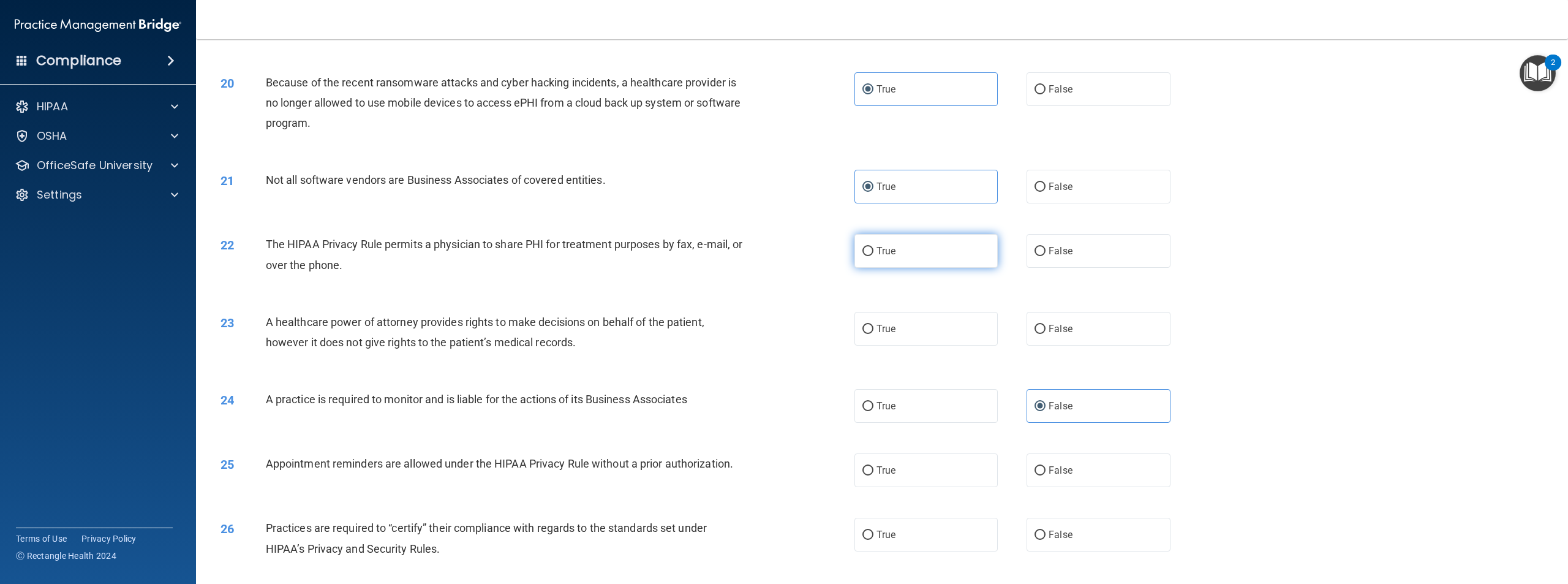 click on "True" at bounding box center (926, 251) 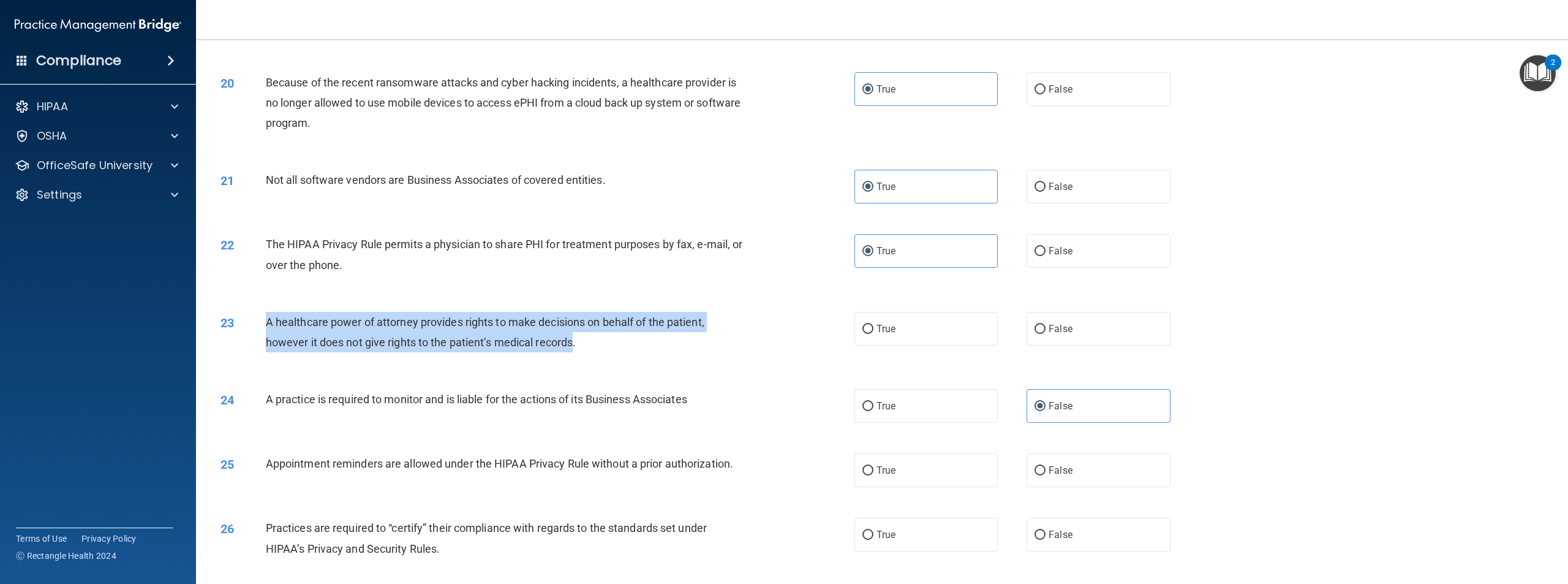 drag, startPoint x: 573, startPoint y: 379, endPoint x: 245, endPoint y: 362, distance: 328.4403 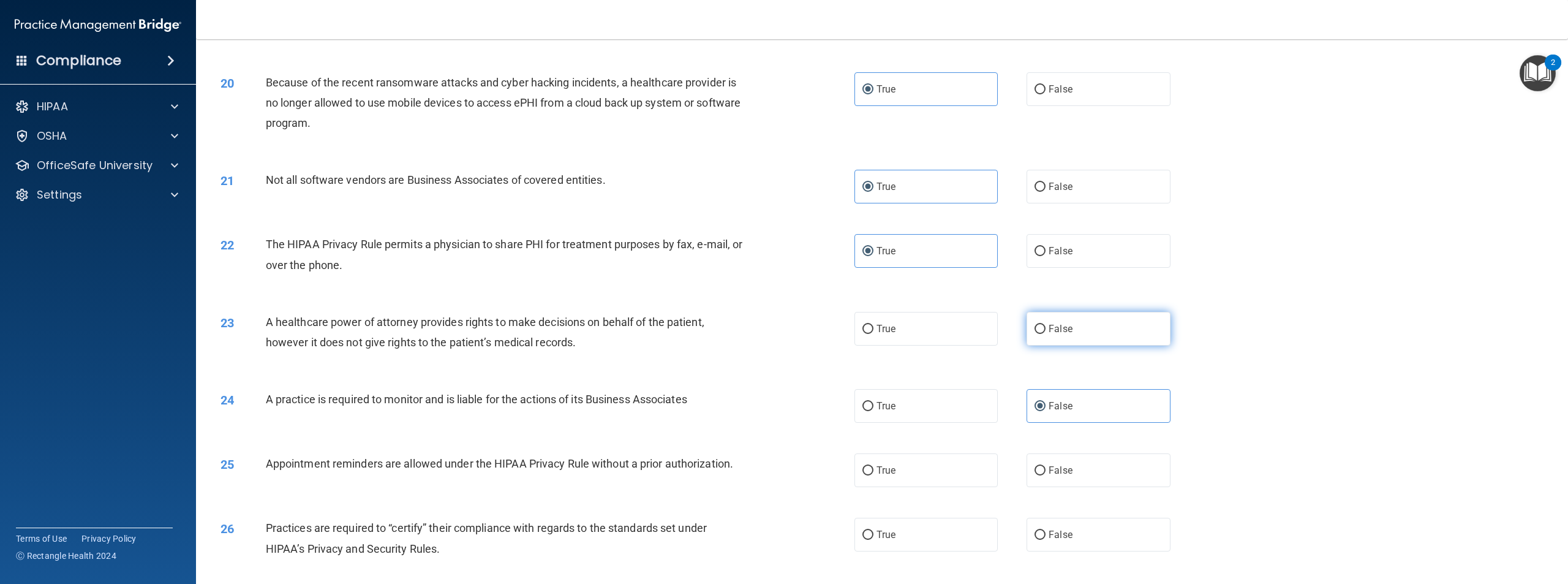 click on "False" at bounding box center (1060, 328) 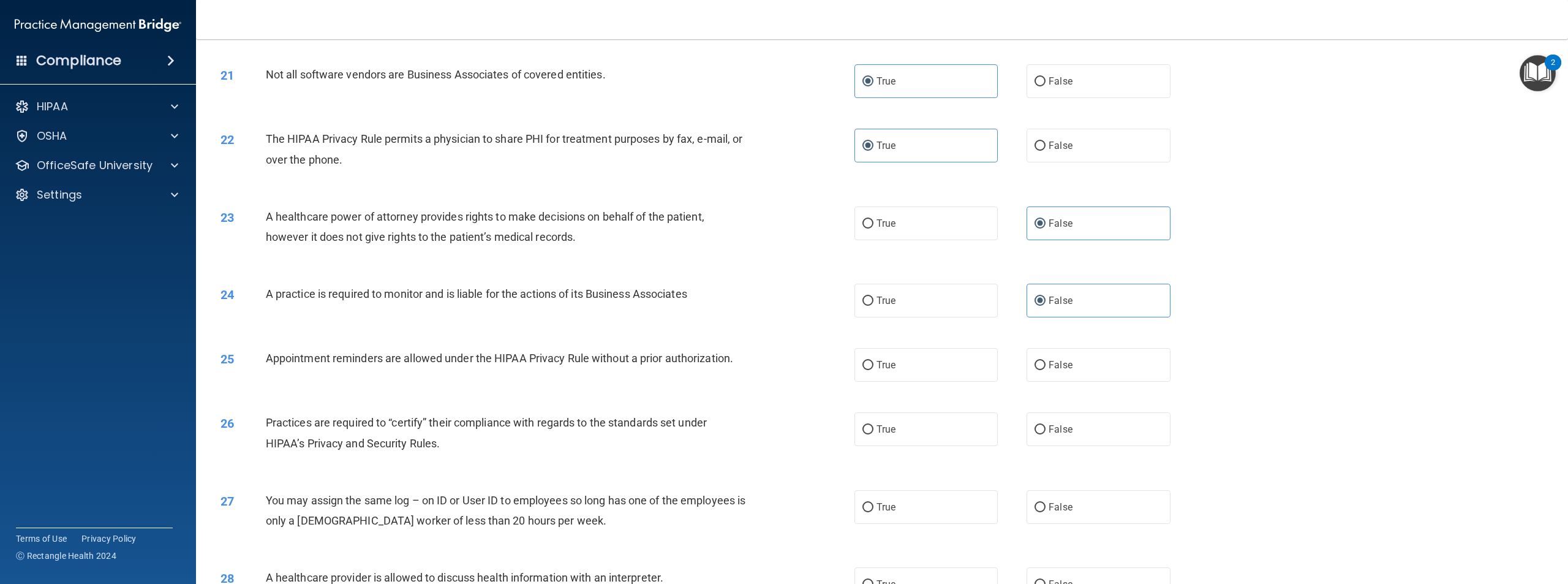 scroll, scrollTop: 1593, scrollLeft: 0, axis: vertical 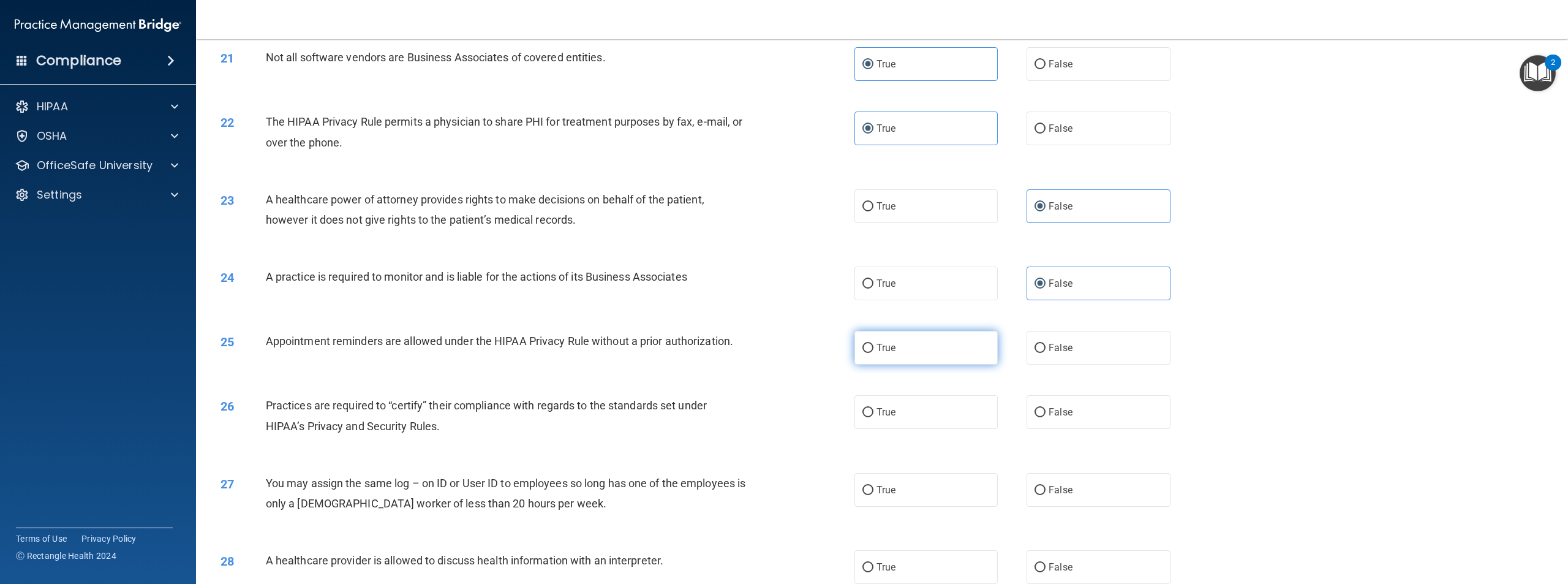 click on "True" at bounding box center [926, 347] 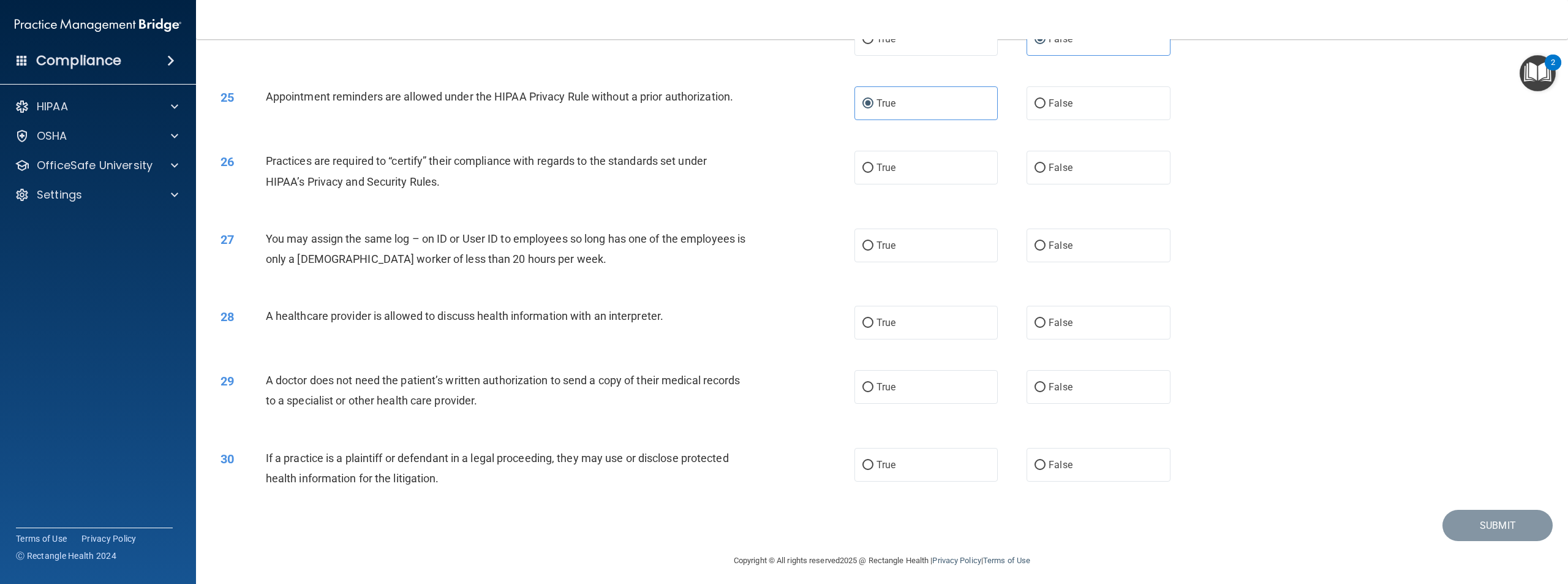 scroll, scrollTop: 1838, scrollLeft: 0, axis: vertical 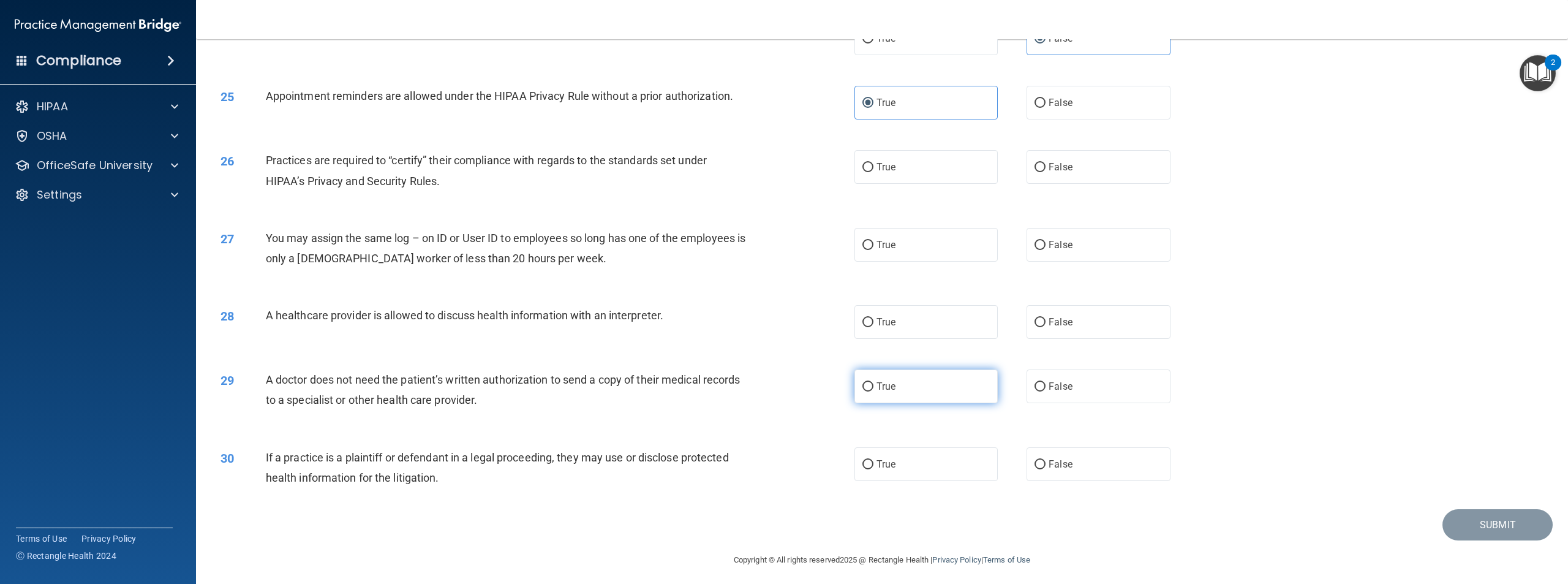 click on "True" at bounding box center (926, 386) 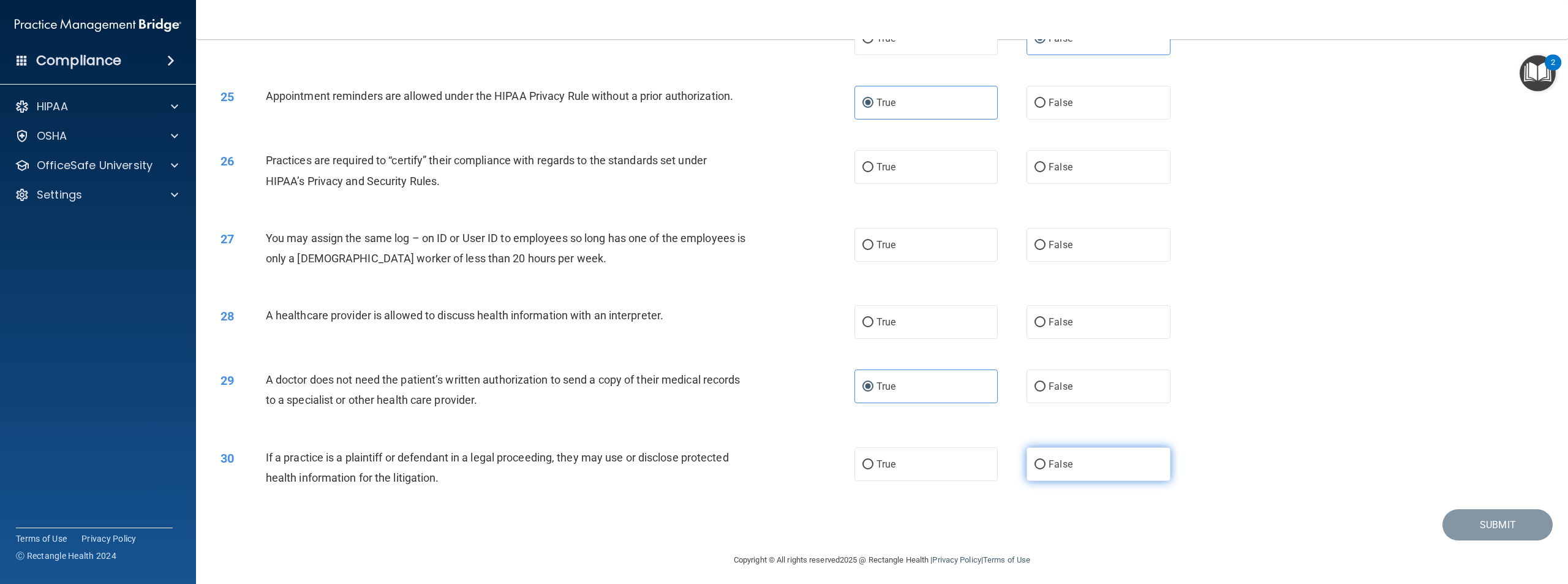 click on "False" at bounding box center [1098, 464] 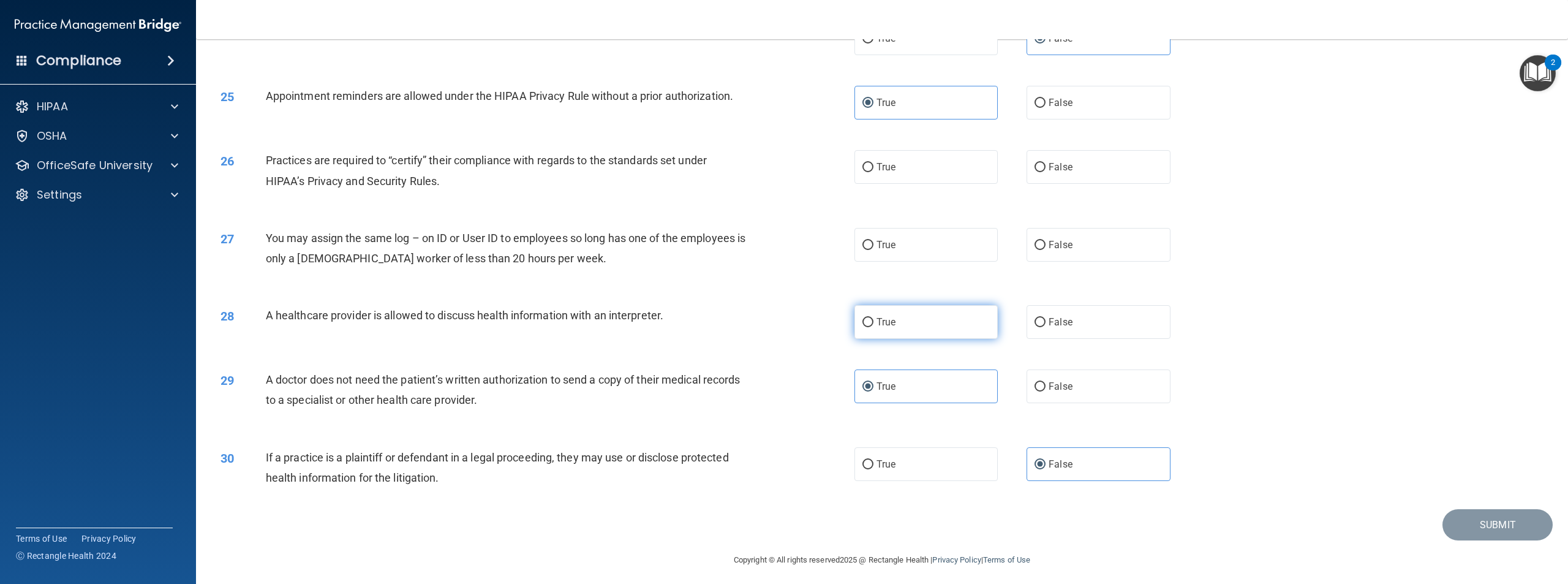 click on "True" at bounding box center [926, 322] 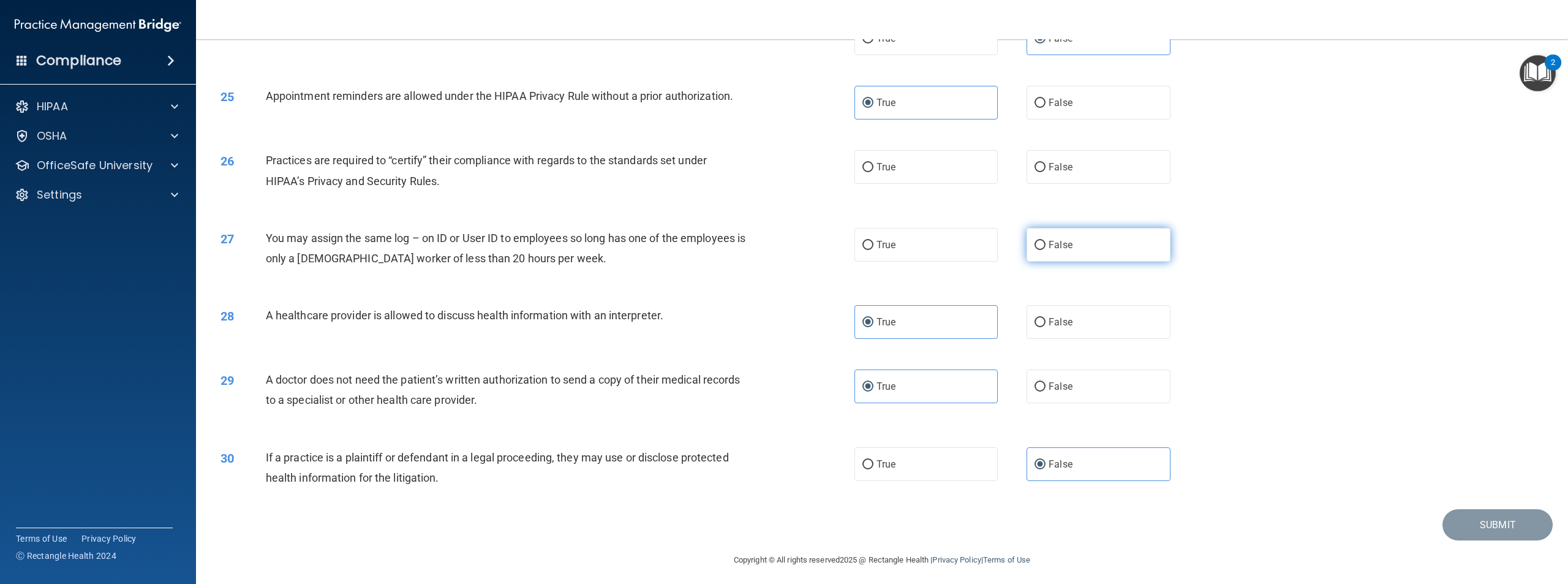 click on "False" at bounding box center [1098, 245] 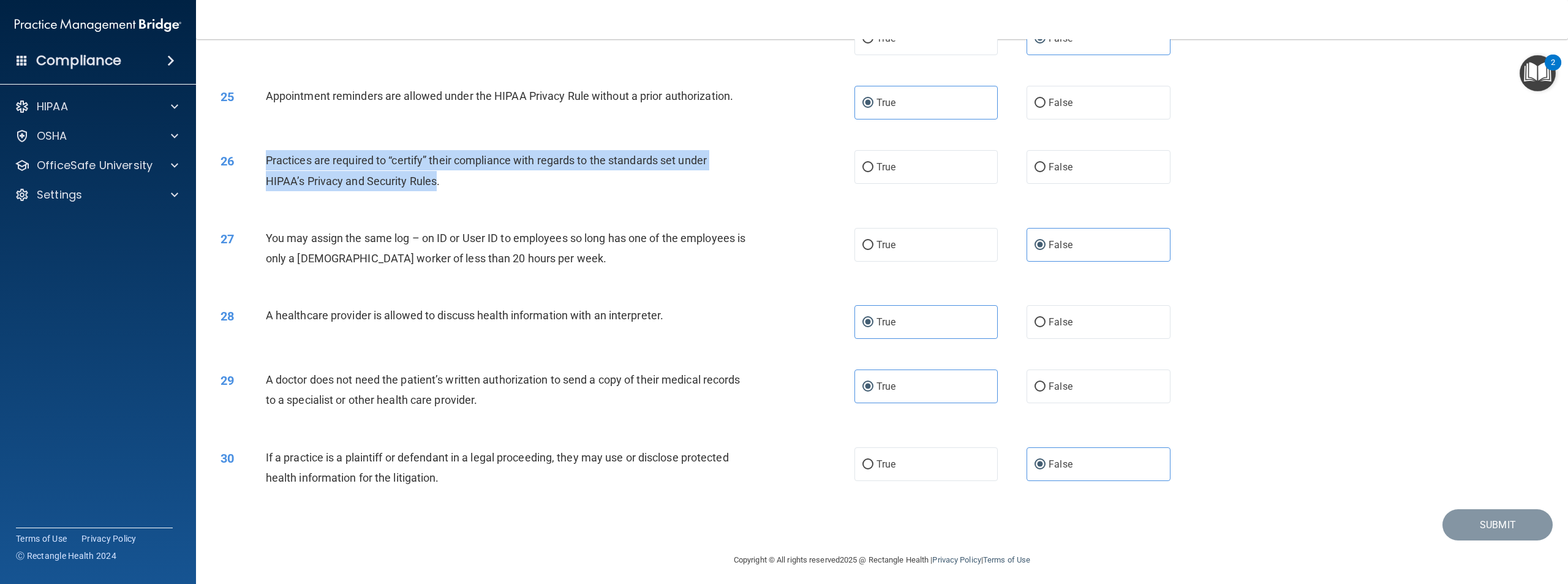 drag, startPoint x: 436, startPoint y: 218, endPoint x: 255, endPoint y: 199, distance: 181.99451 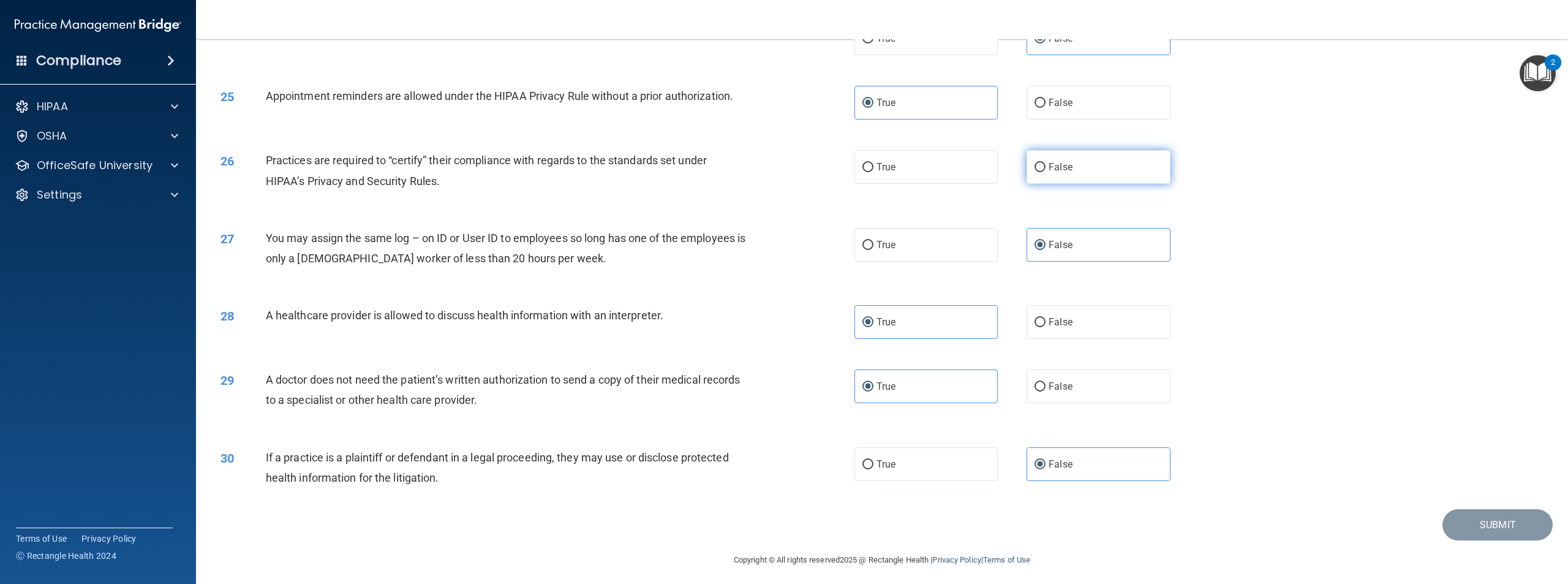 click on "False" at bounding box center [1098, 167] 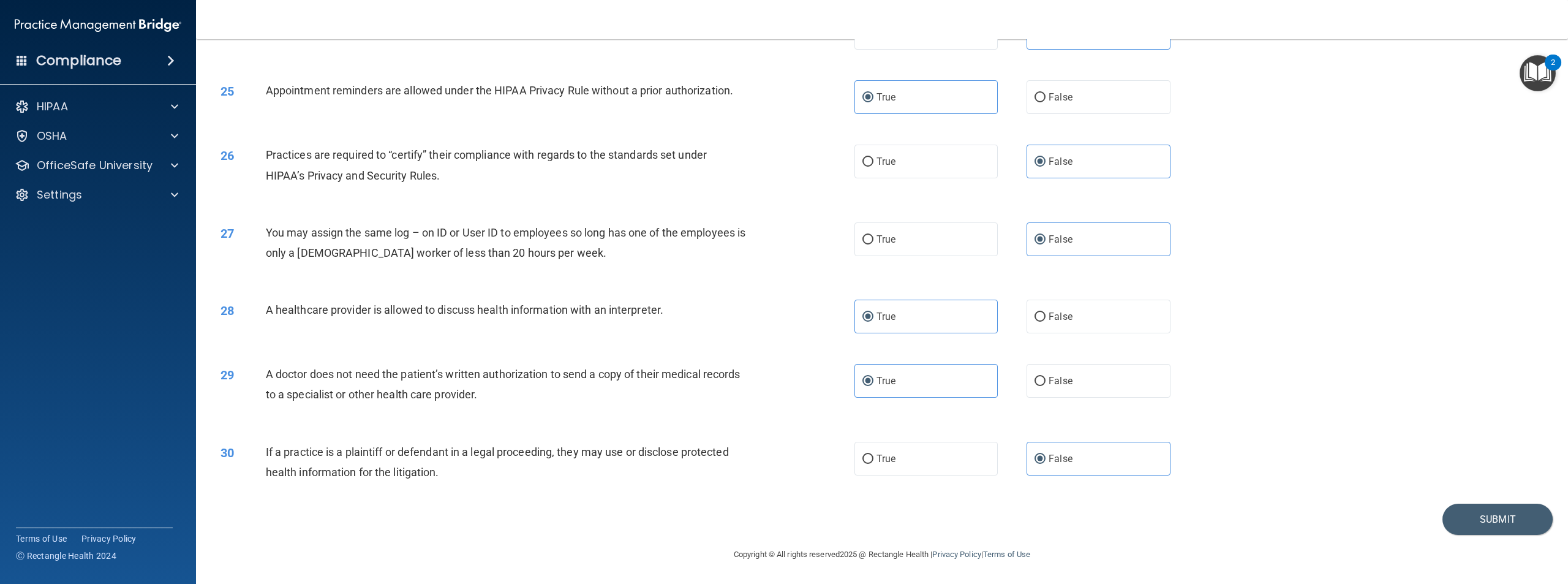 scroll, scrollTop: 1884, scrollLeft: 0, axis: vertical 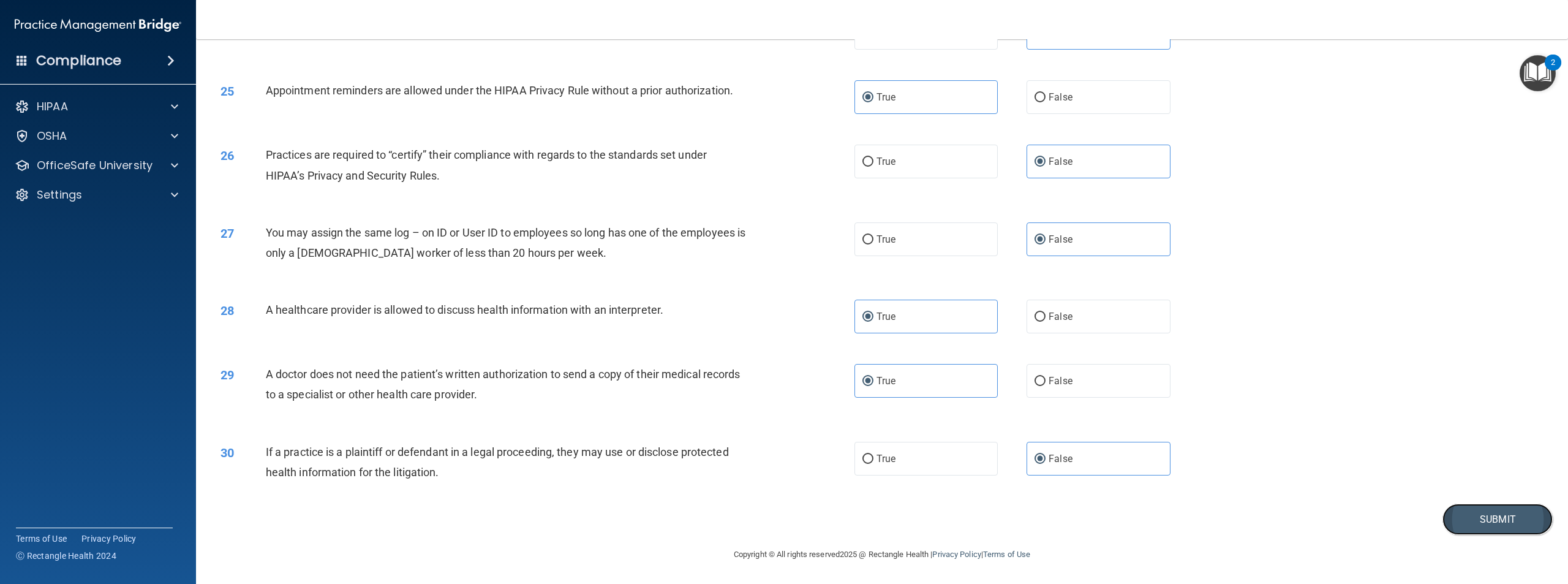 click on "Submit" at bounding box center [1498, 519] 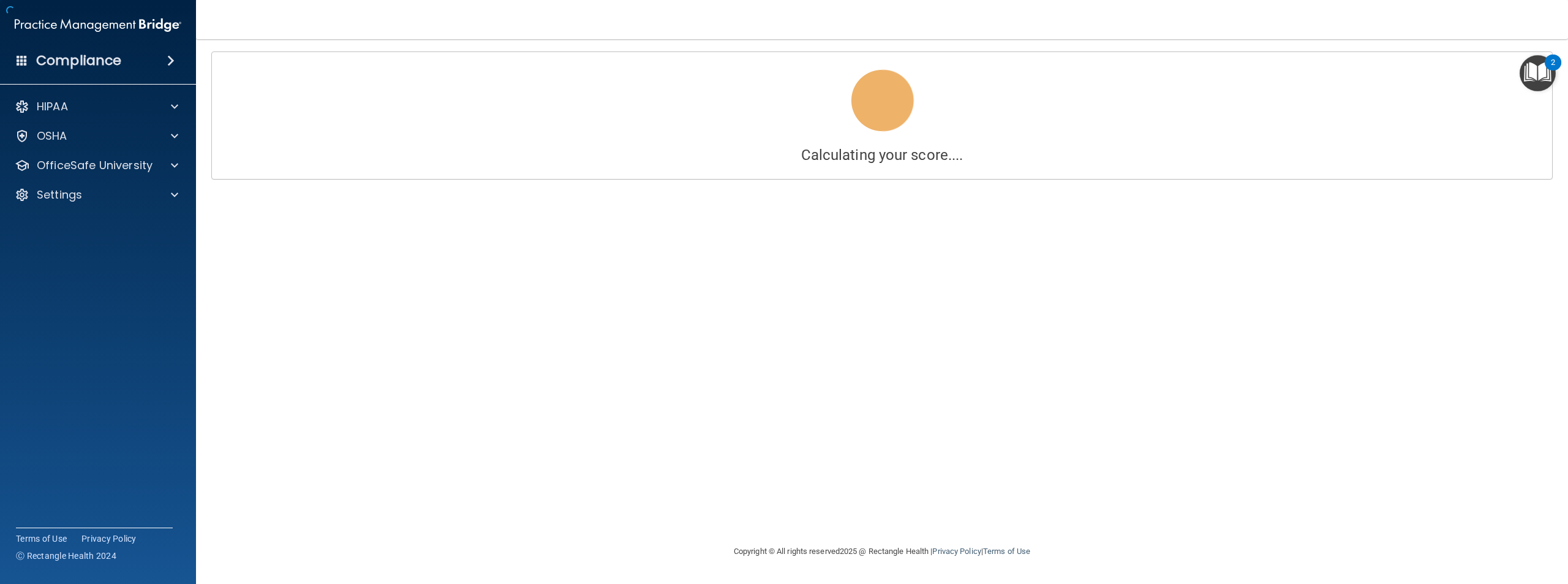 scroll, scrollTop: 0, scrollLeft: 0, axis: both 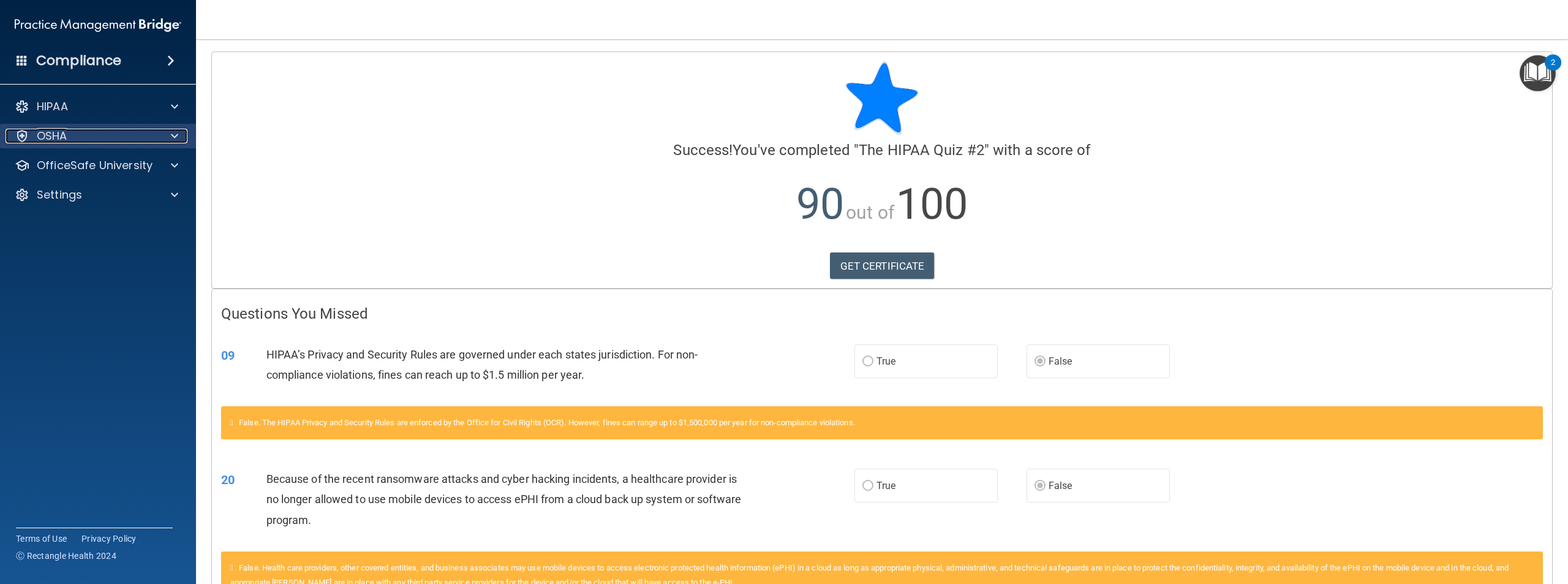 click on "OSHA" at bounding box center [81, 136] 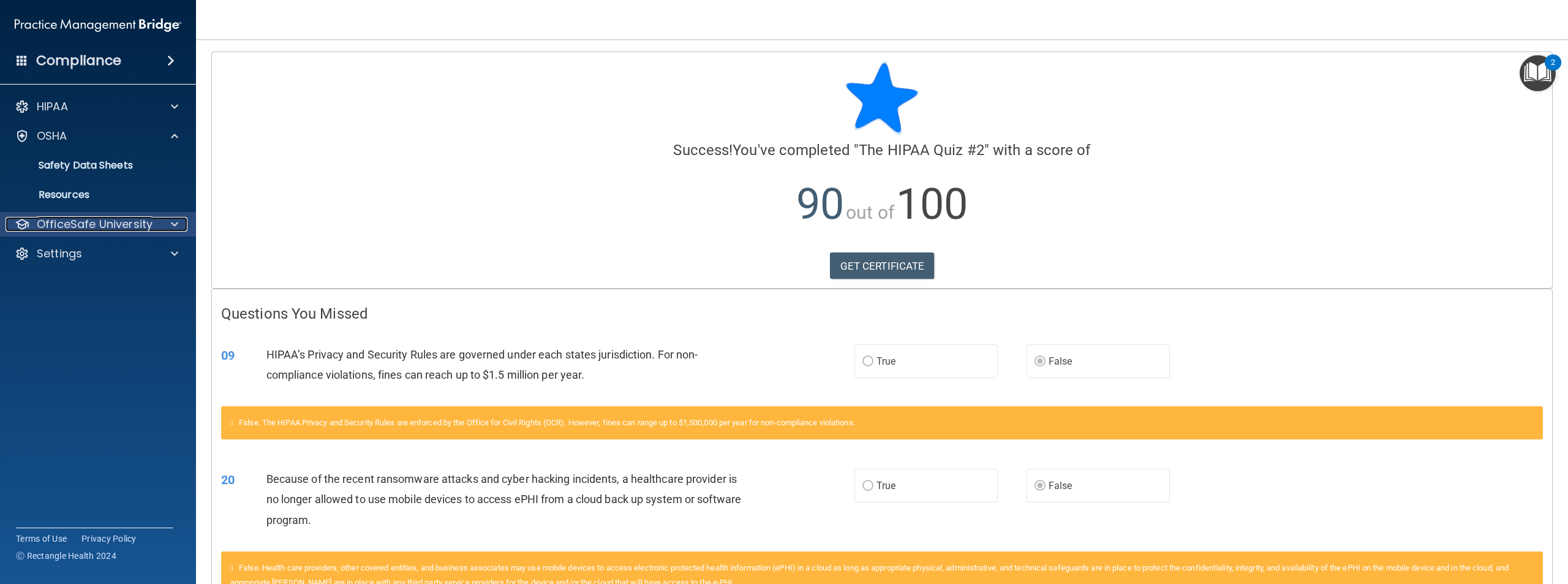 click on "OfficeSafe University" at bounding box center (94, 224) 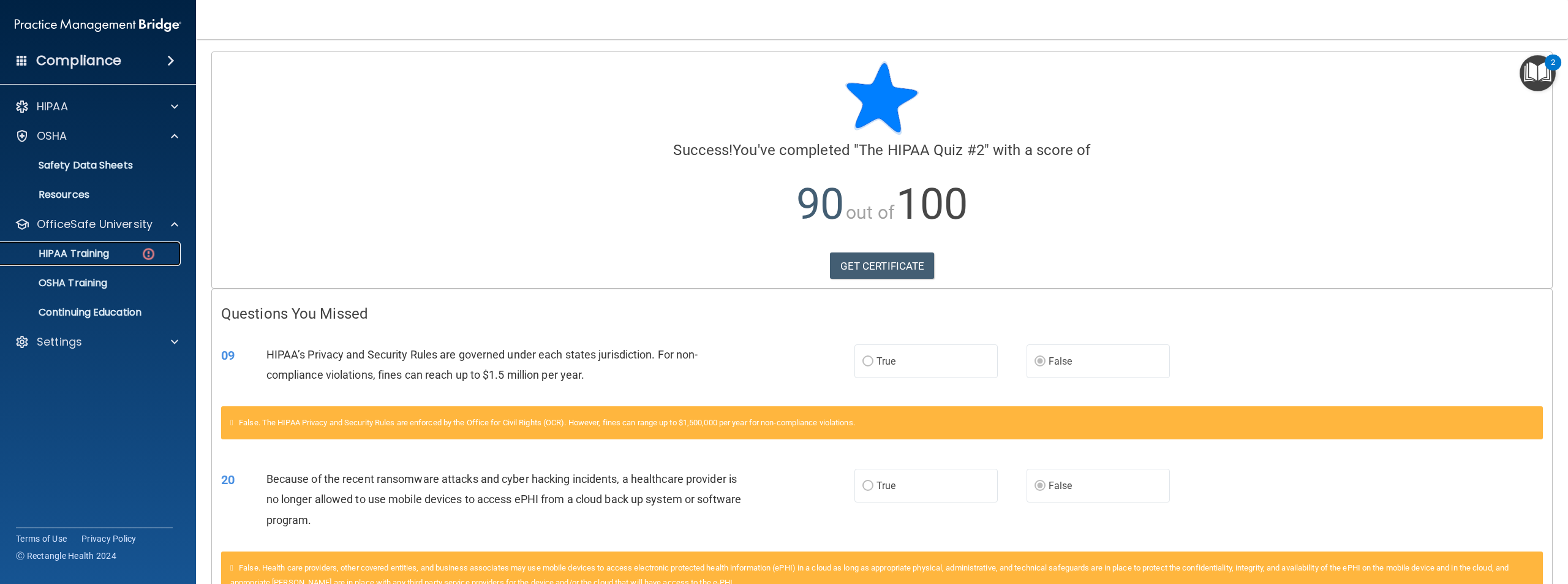 click on "HIPAA Training" at bounding box center (58, 254) 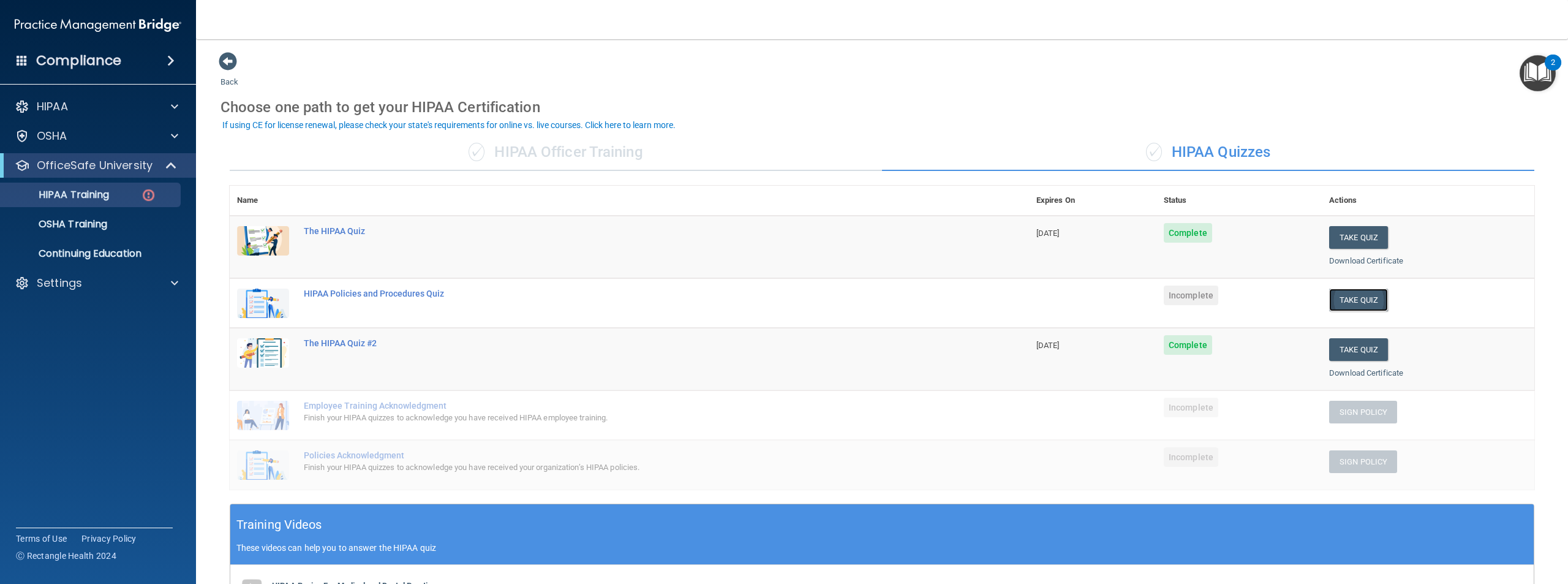 click on "Take Quiz" at bounding box center [1359, 300] 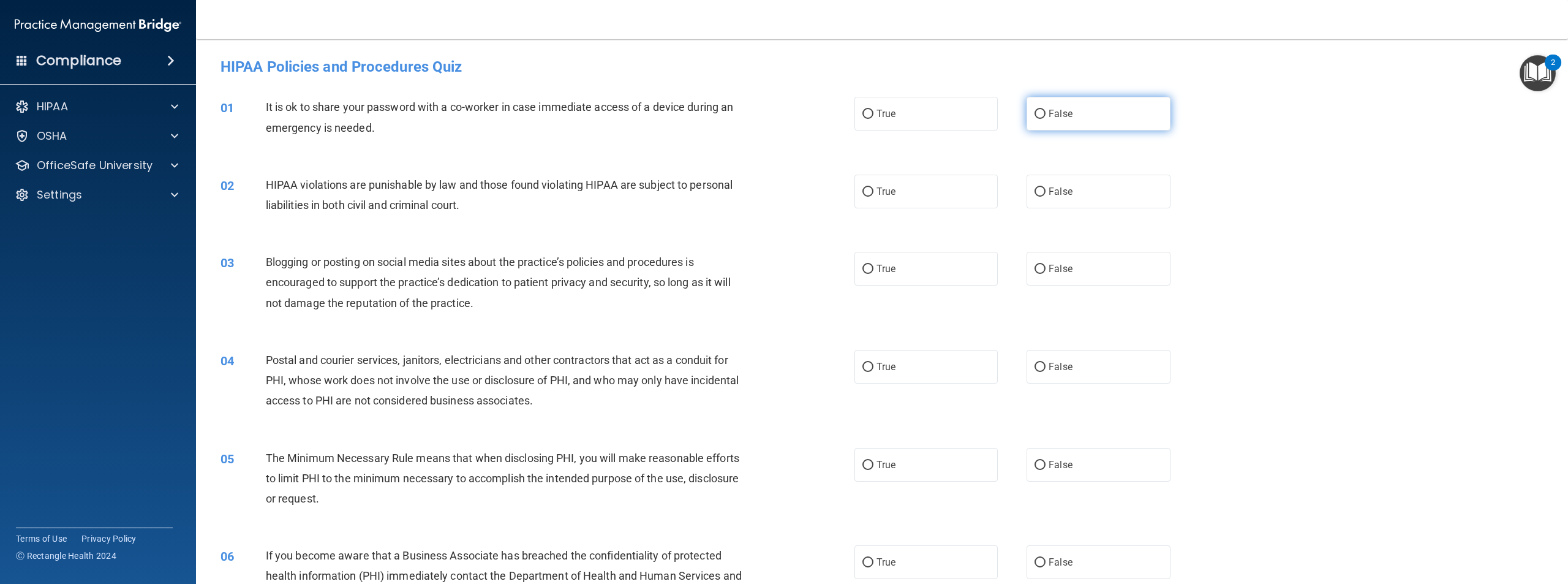 click on "False" at bounding box center [1098, 113] 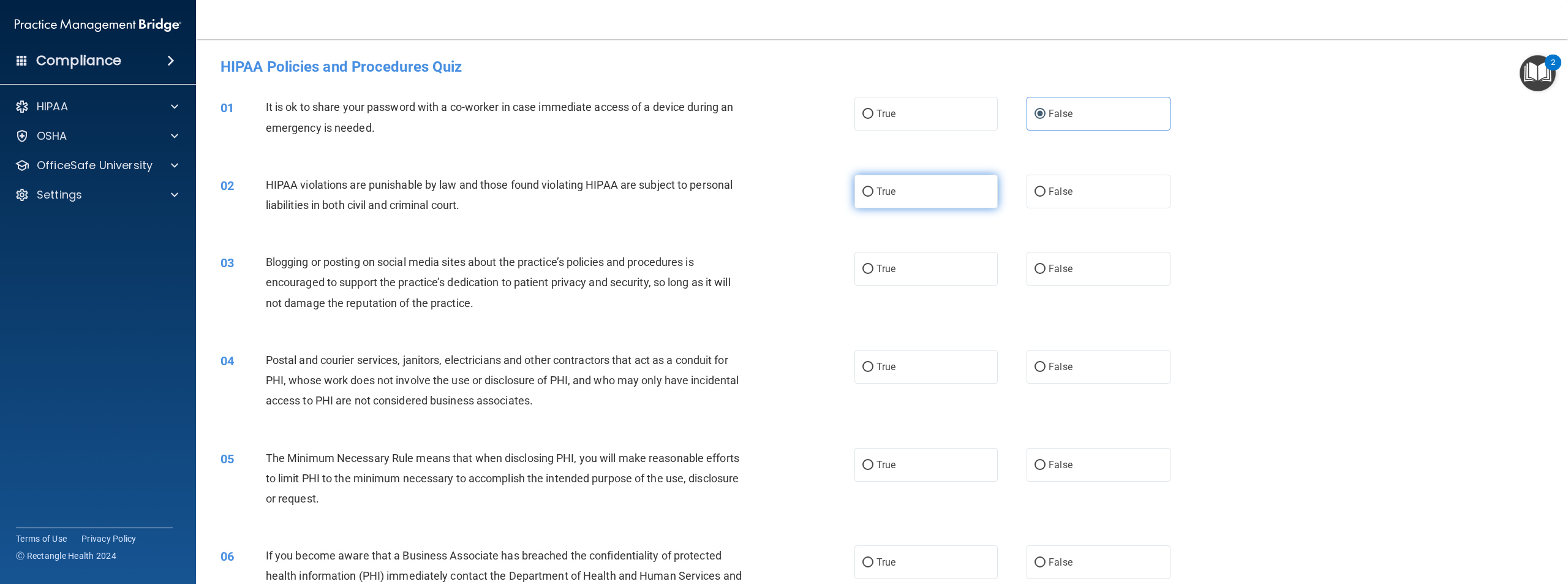 drag, startPoint x: 907, startPoint y: 187, endPoint x: 896, endPoint y: 194, distance: 13.038405 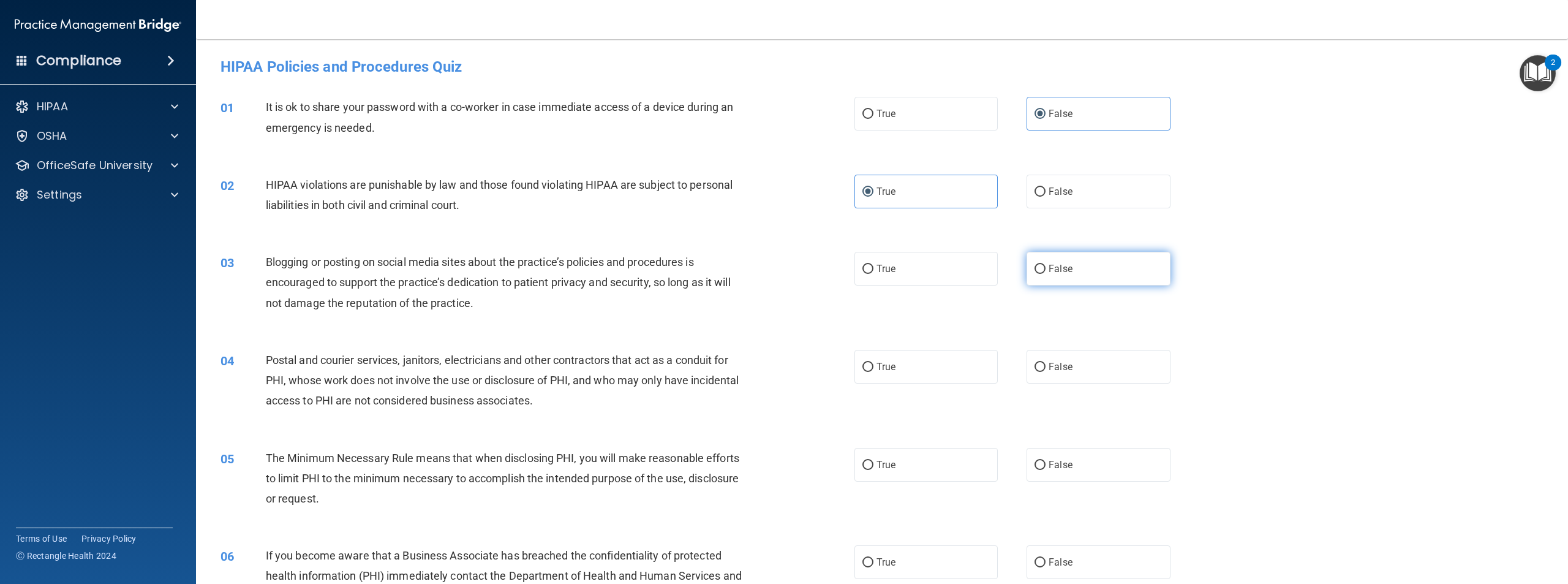 click on "False" at bounding box center (1060, 268) 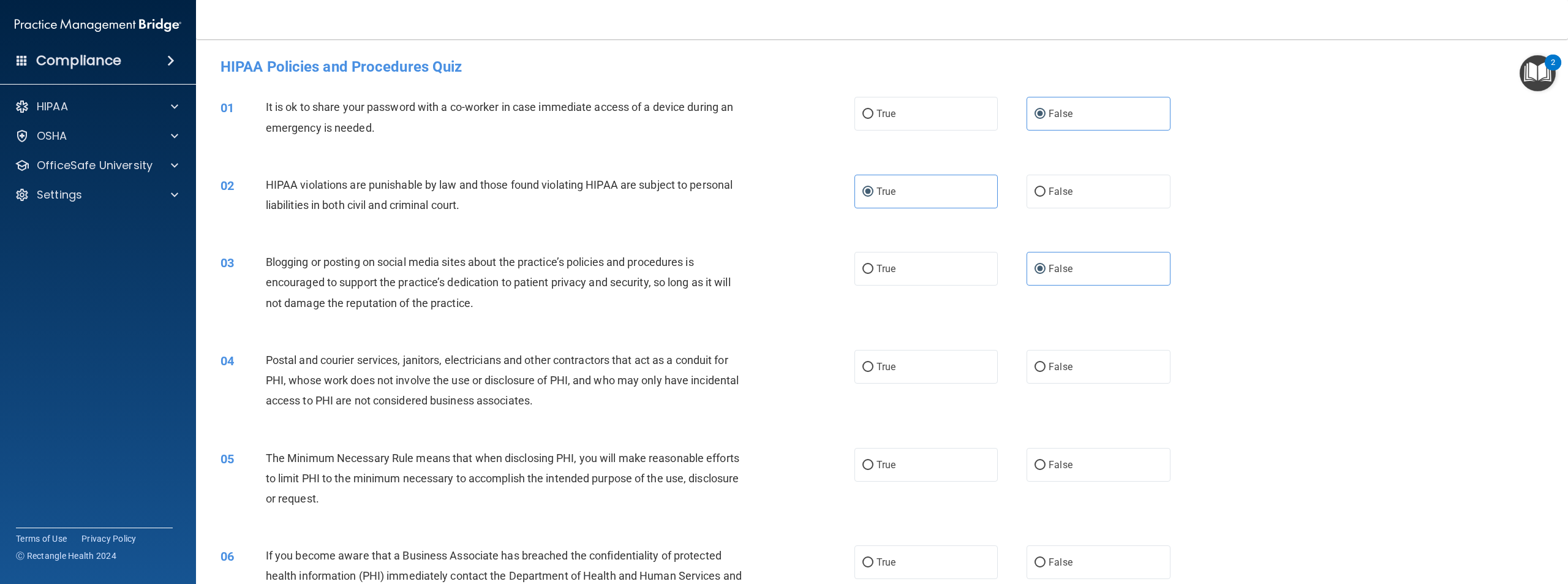click on "04       Postal and courier services, janitors, electricians and other contractors that act as a conduit for PHI, whose work does not involve the use or disclosure of PHI, and who may only have incidental access to PHI are not considered business associates.                 True           False" at bounding box center [882, 384] 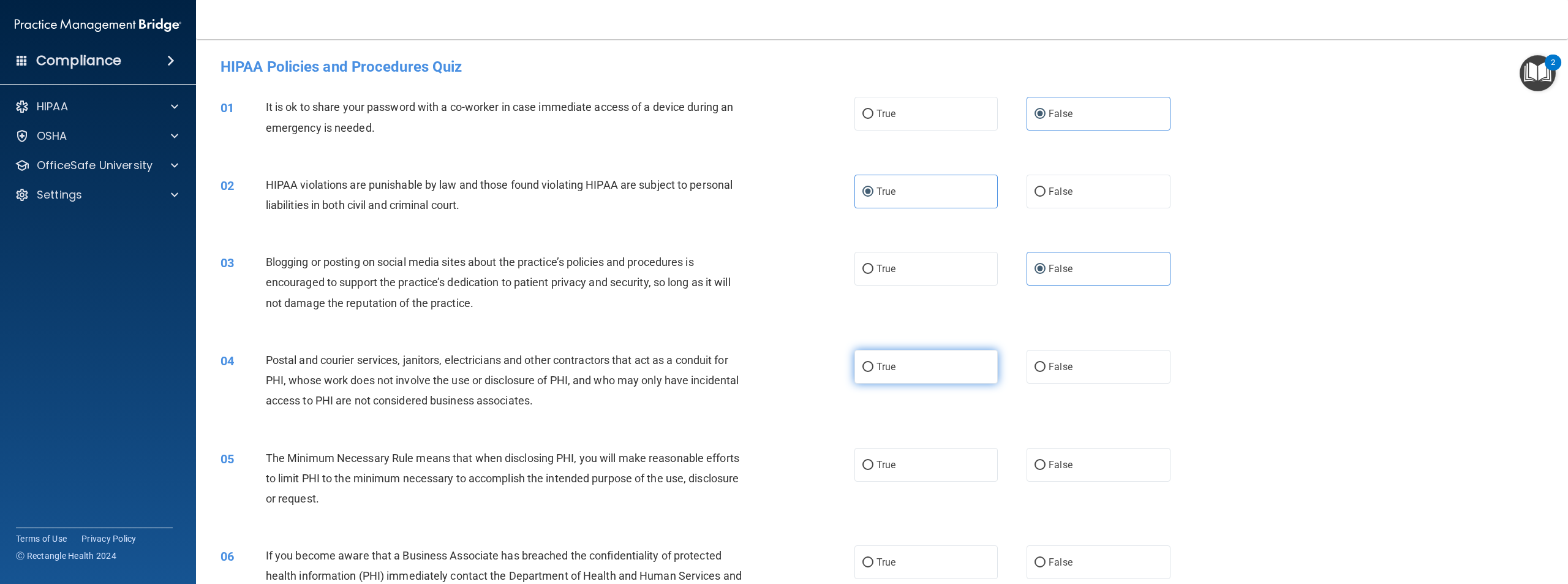 click on "True" at bounding box center (926, 366) 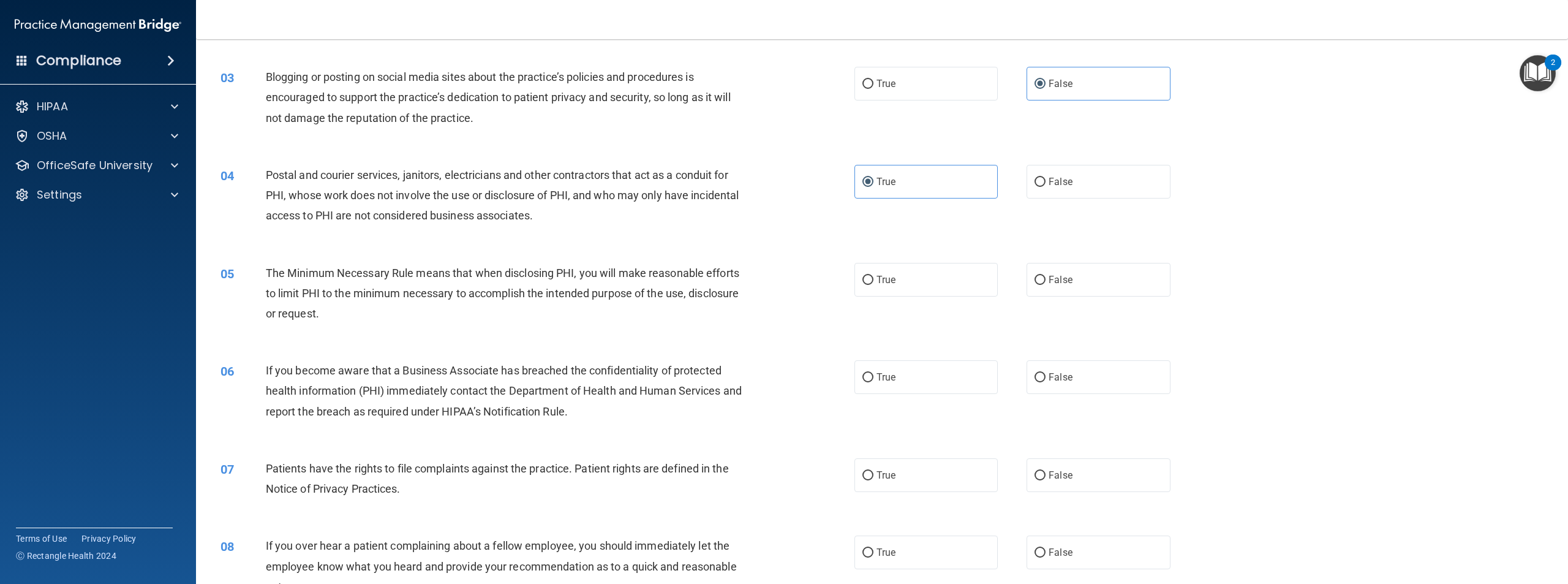 scroll, scrollTop: 245, scrollLeft: 0, axis: vertical 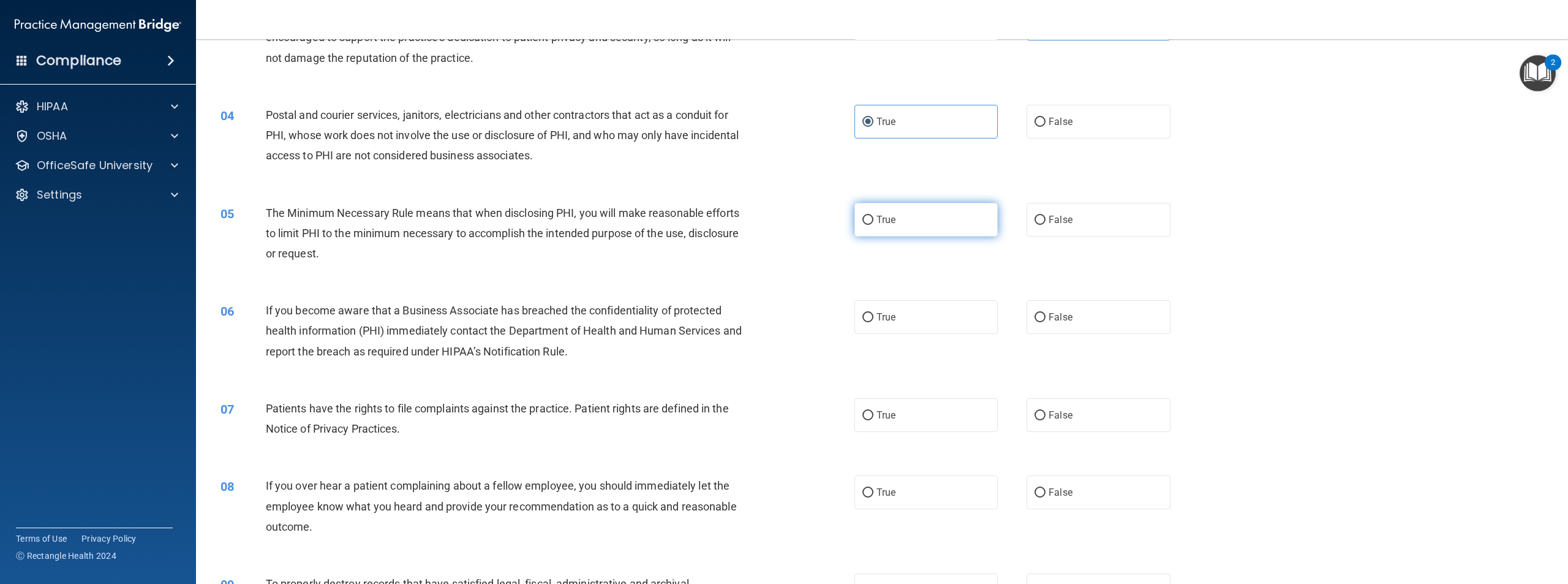 click on "True" at bounding box center (926, 219) 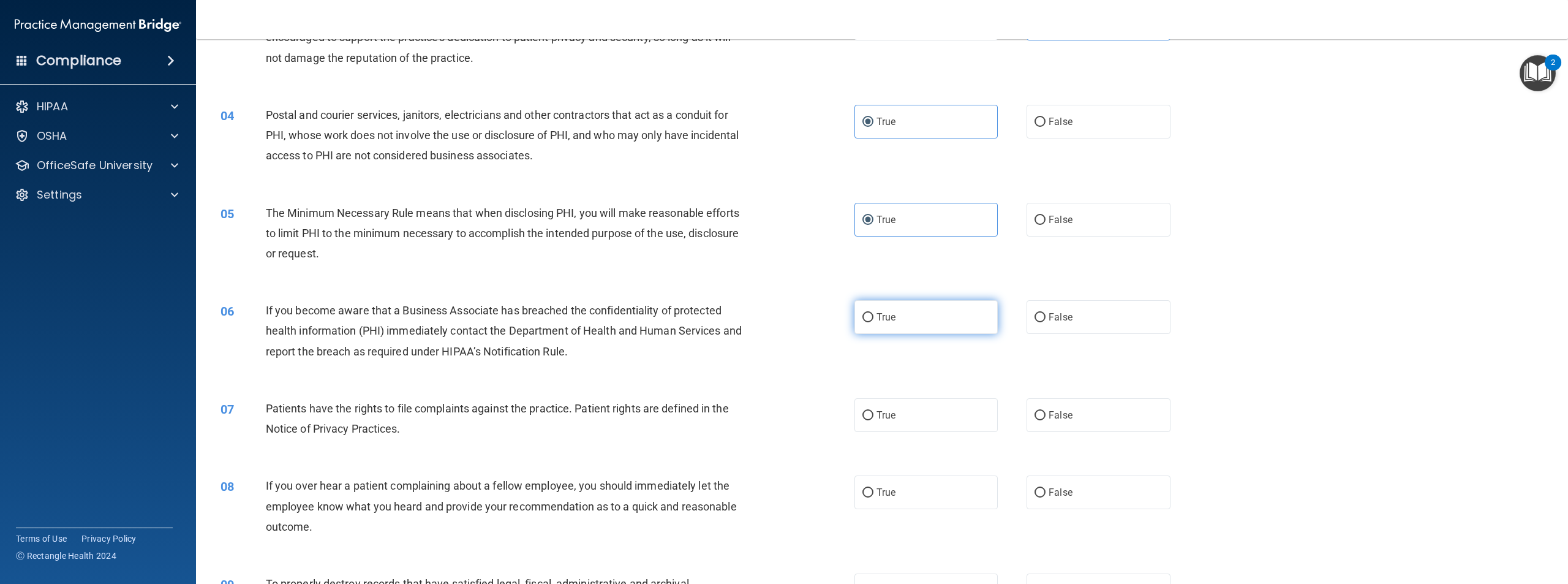 click on "True" at bounding box center (886, 317) 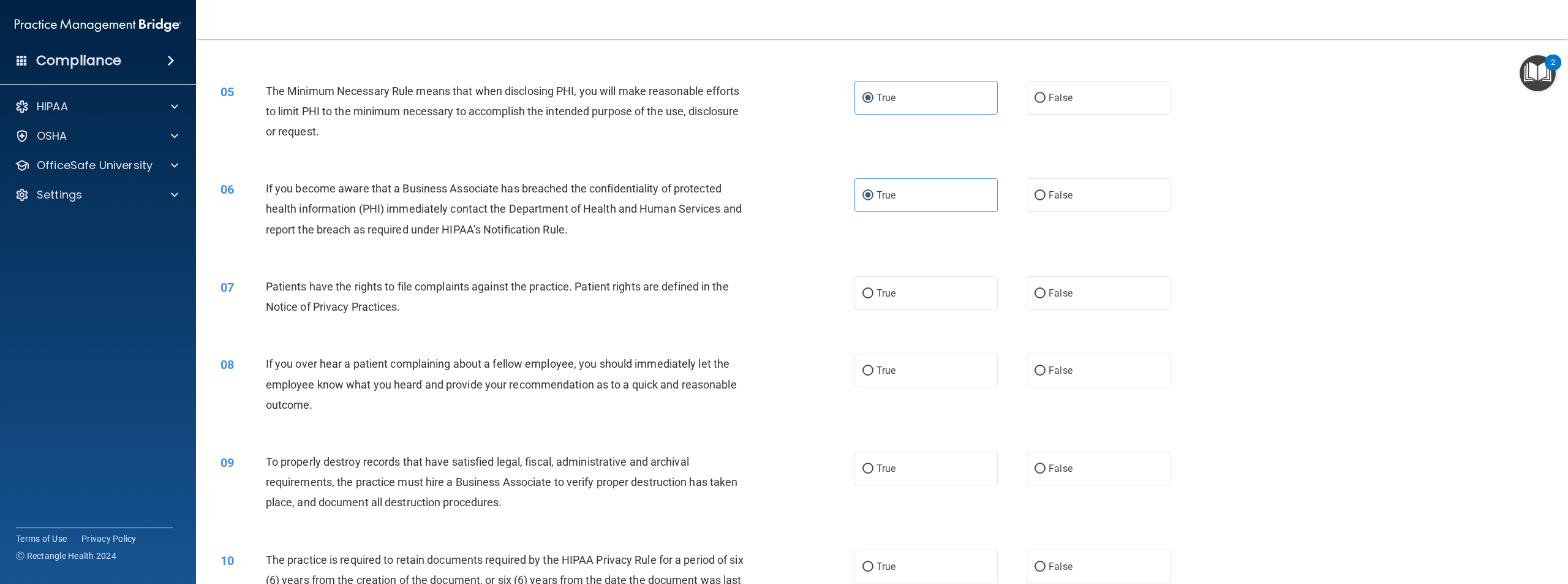 scroll, scrollTop: 368, scrollLeft: 0, axis: vertical 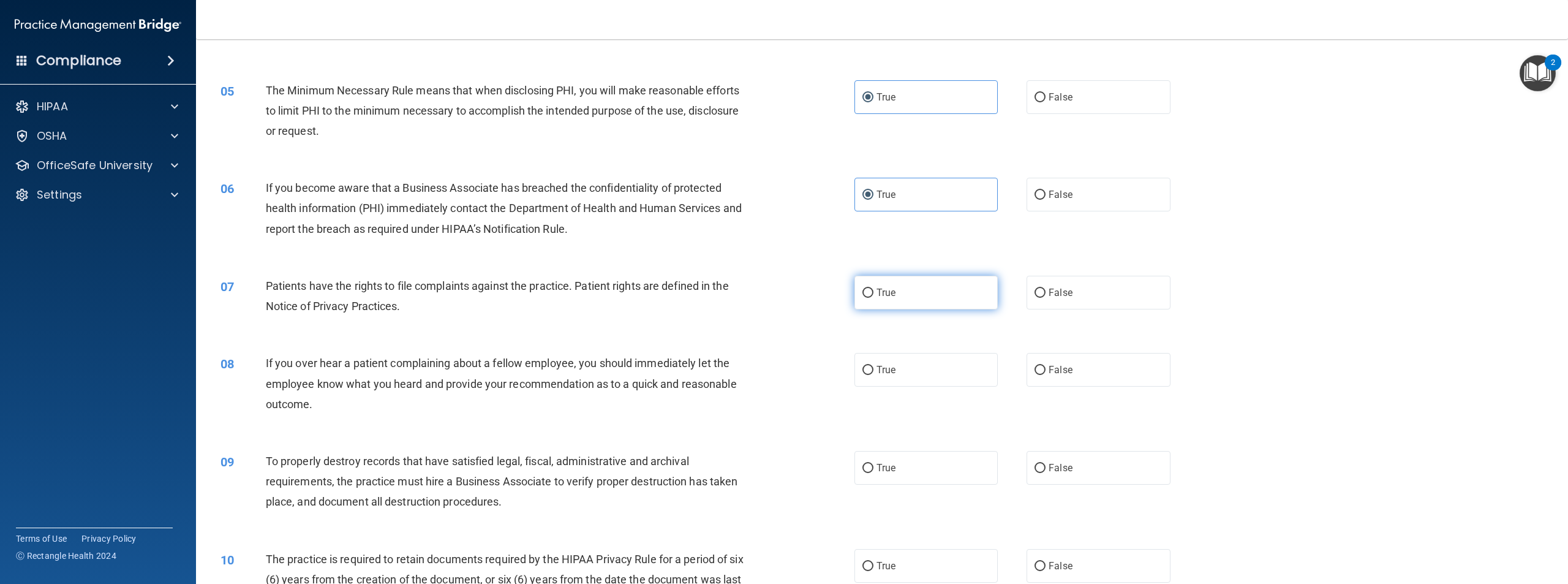 click on "True" at bounding box center [886, 292] 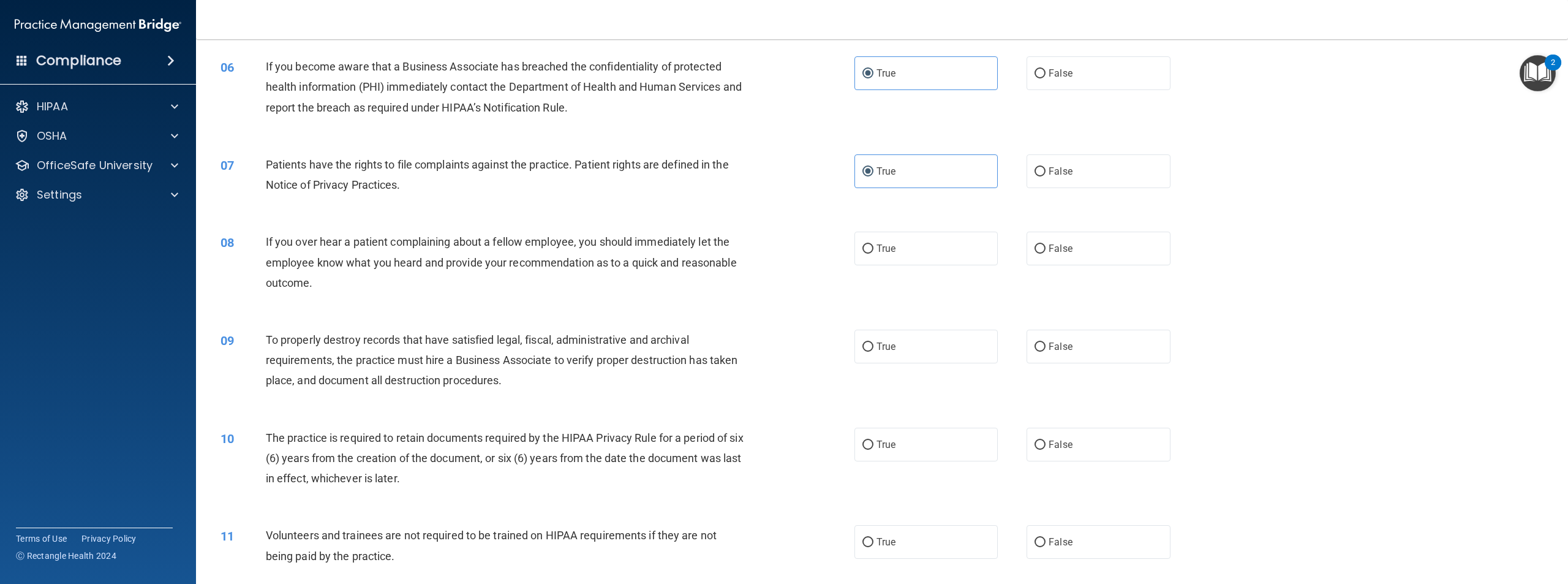 scroll, scrollTop: 490, scrollLeft: 0, axis: vertical 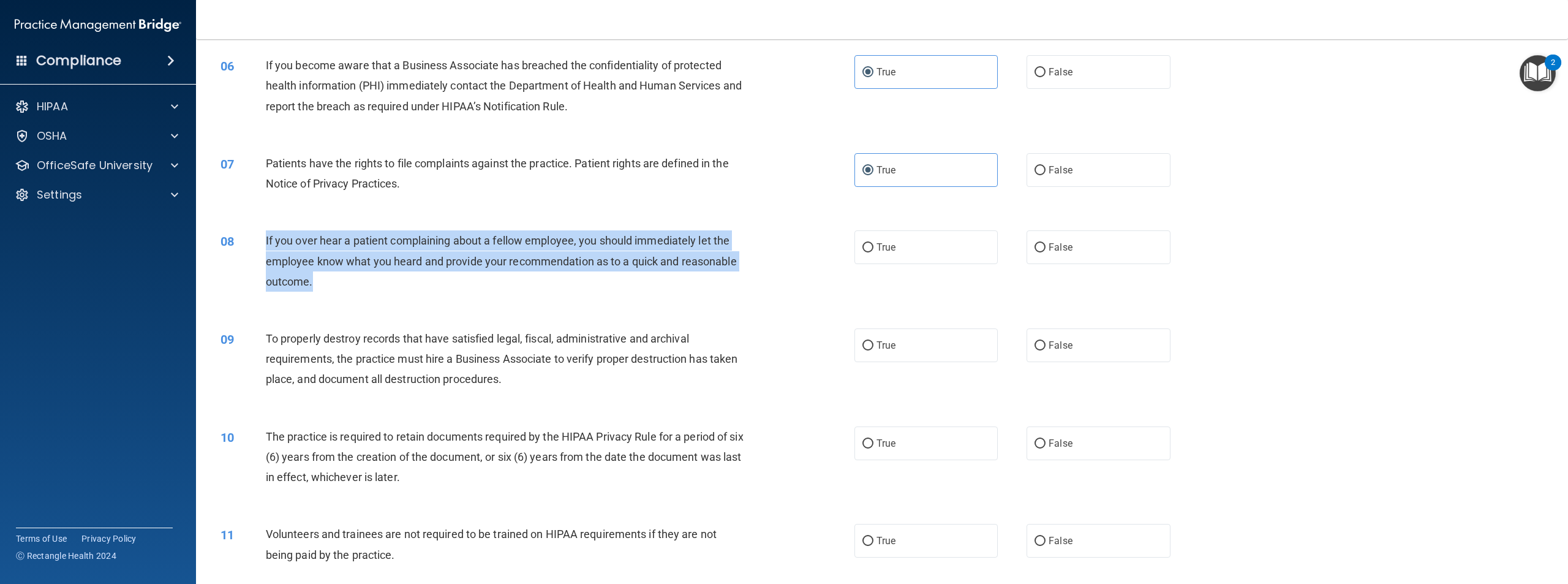 drag, startPoint x: 326, startPoint y: 272, endPoint x: 263, endPoint y: 241, distance: 70.213959 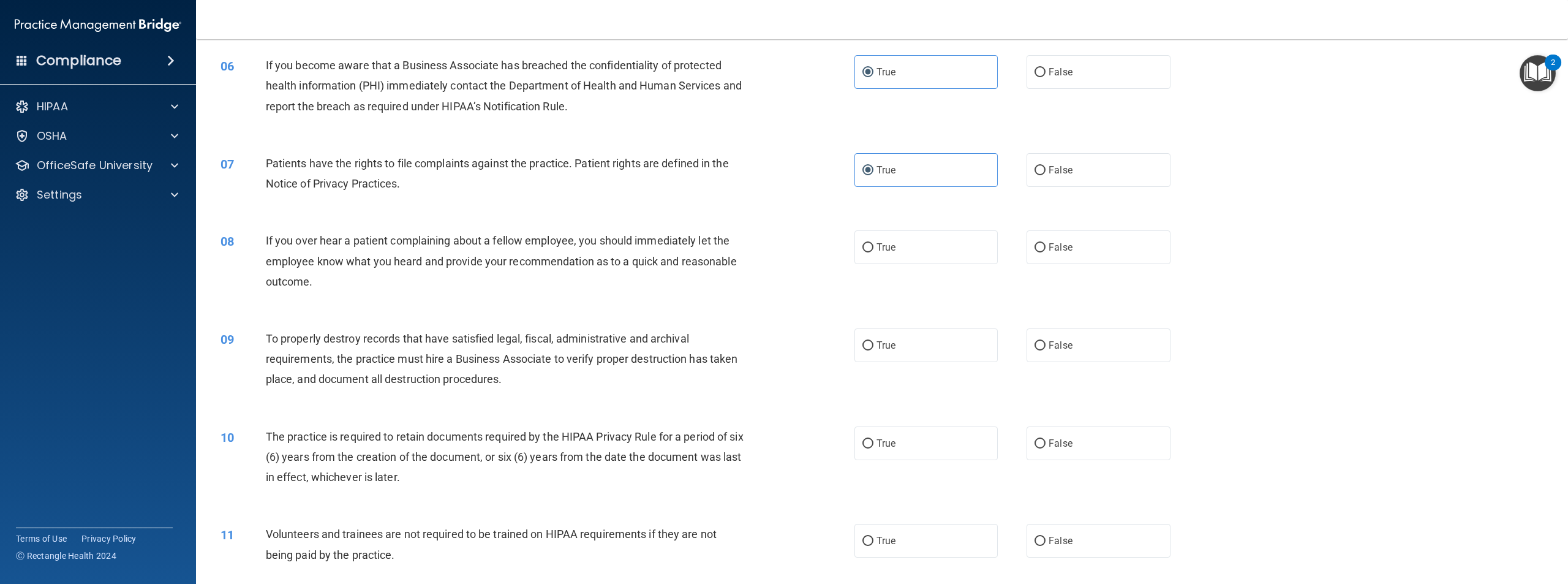 click at bounding box center [1012, 230] 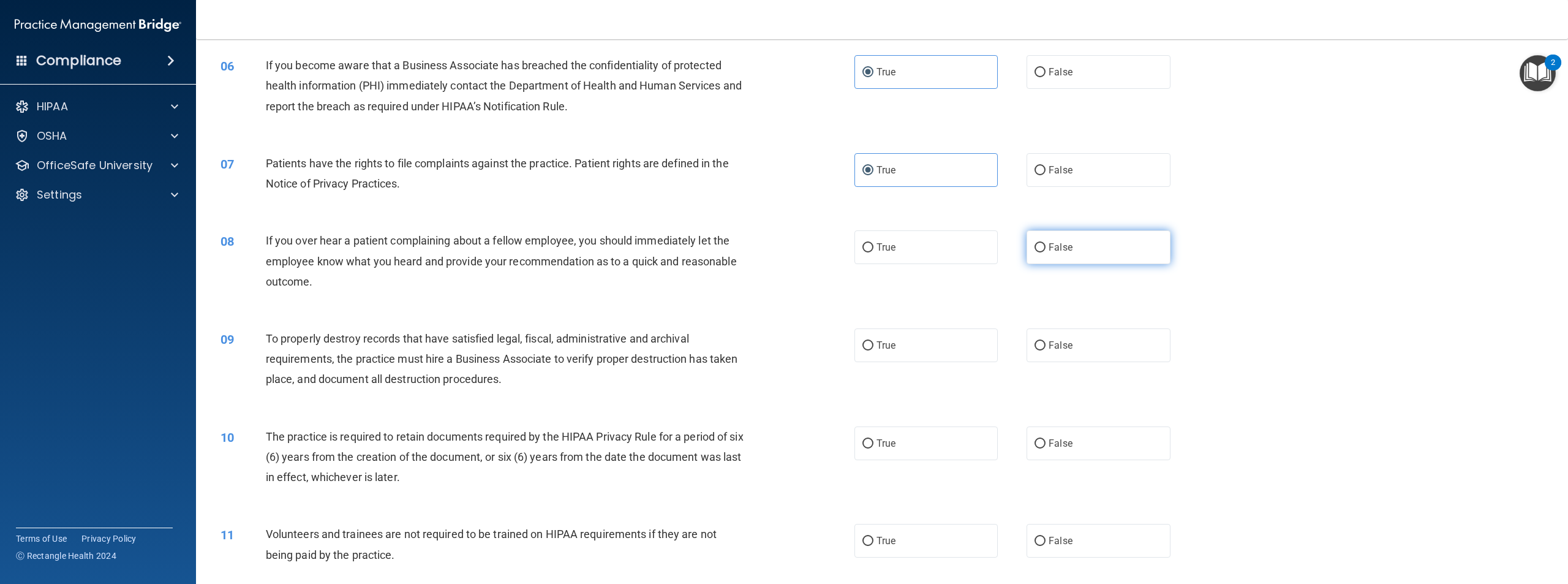click on "False" at bounding box center (1098, 247) 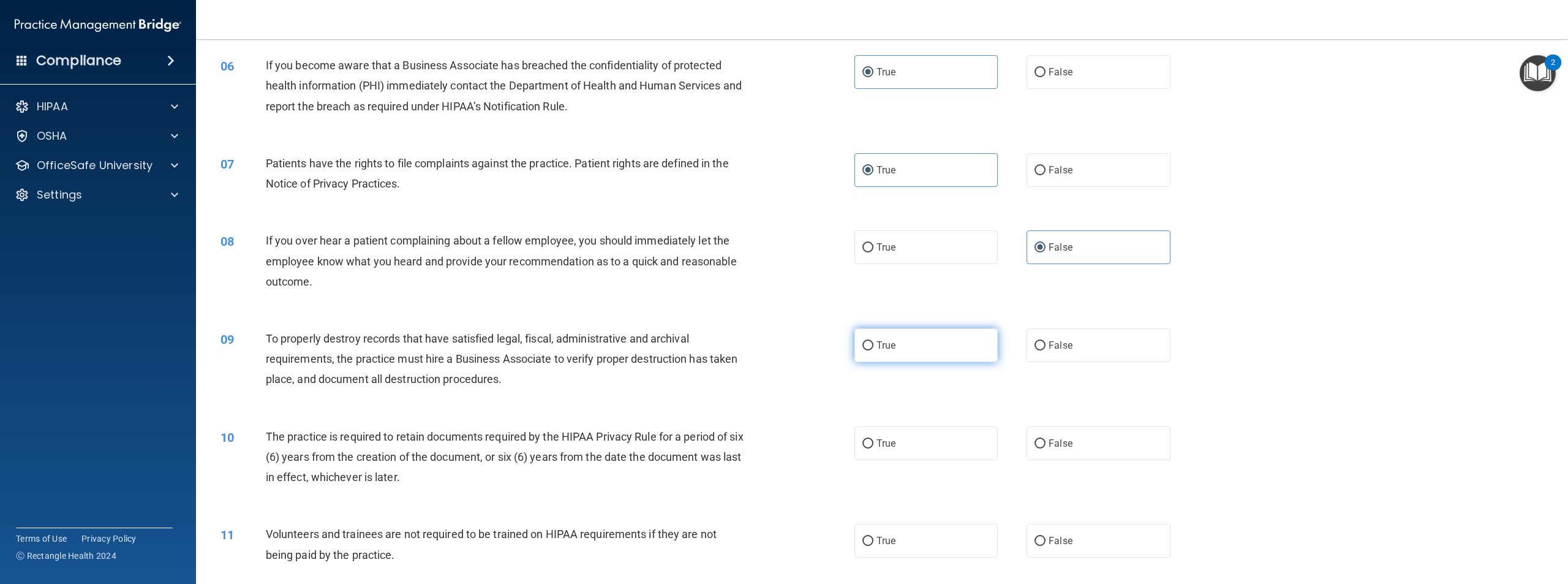 click on "True" at bounding box center [886, 345] 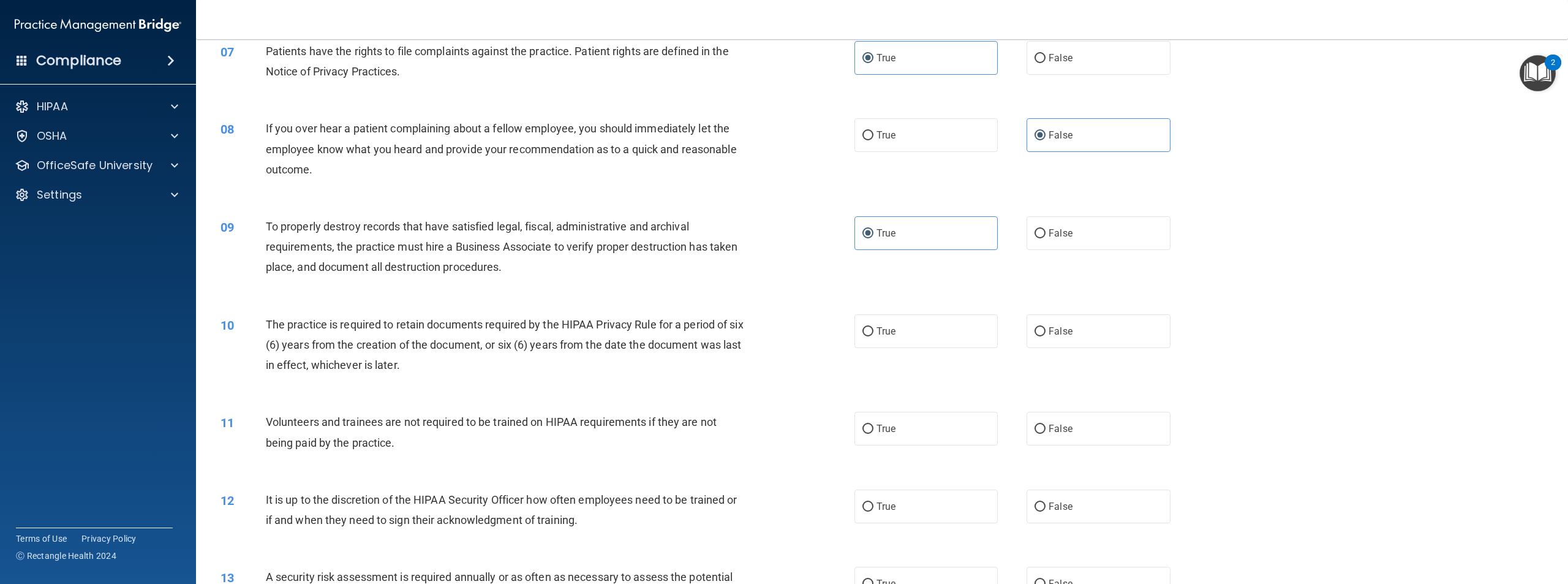 scroll, scrollTop: 674, scrollLeft: 0, axis: vertical 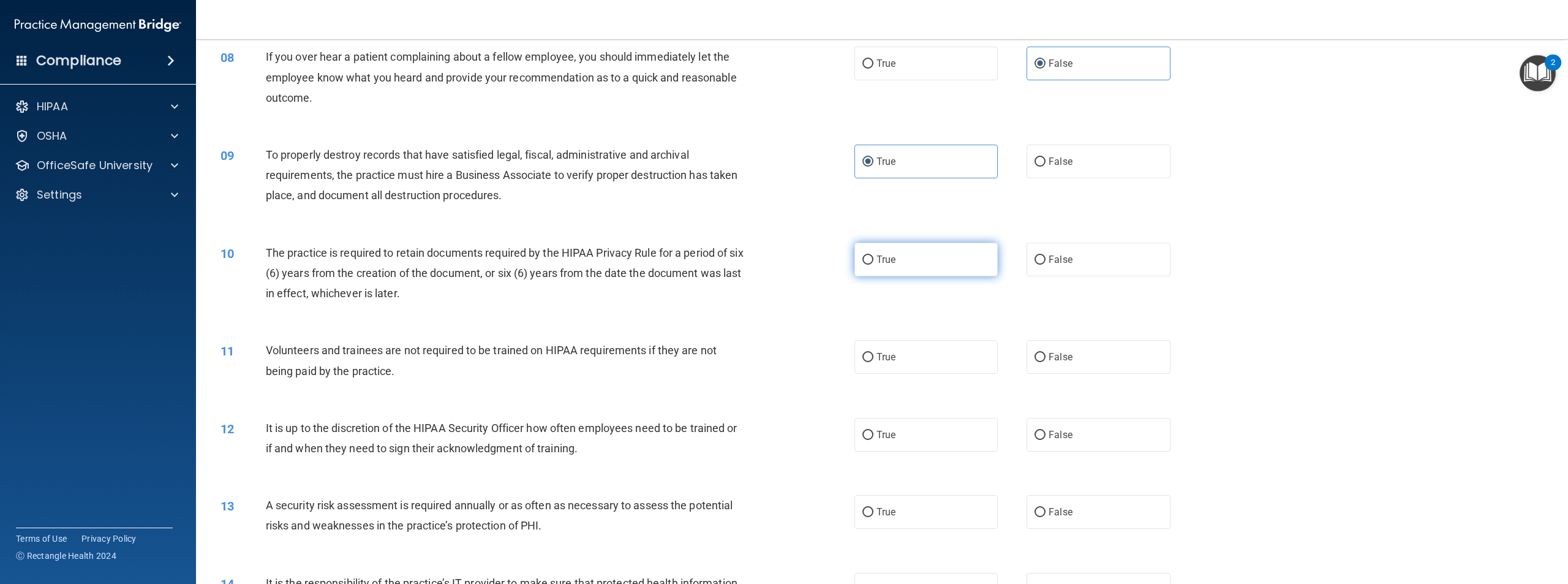 click on "True" at bounding box center (926, 259) 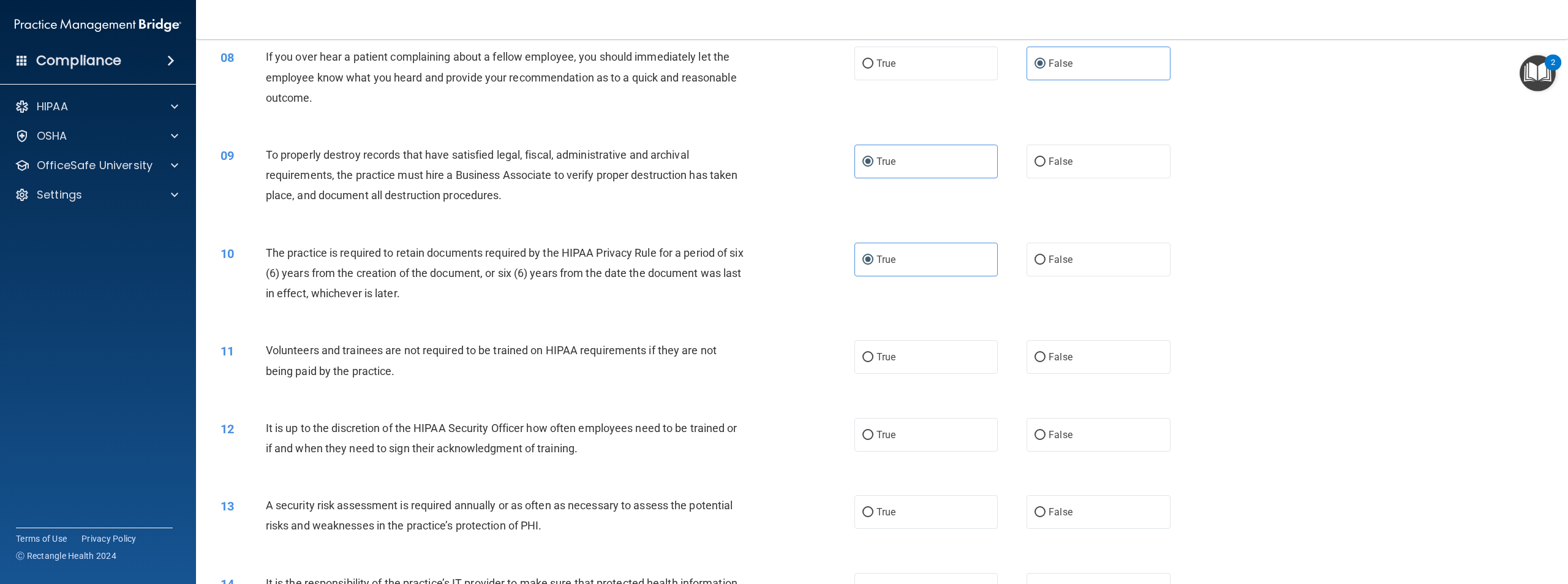 scroll, scrollTop: 735, scrollLeft: 0, axis: vertical 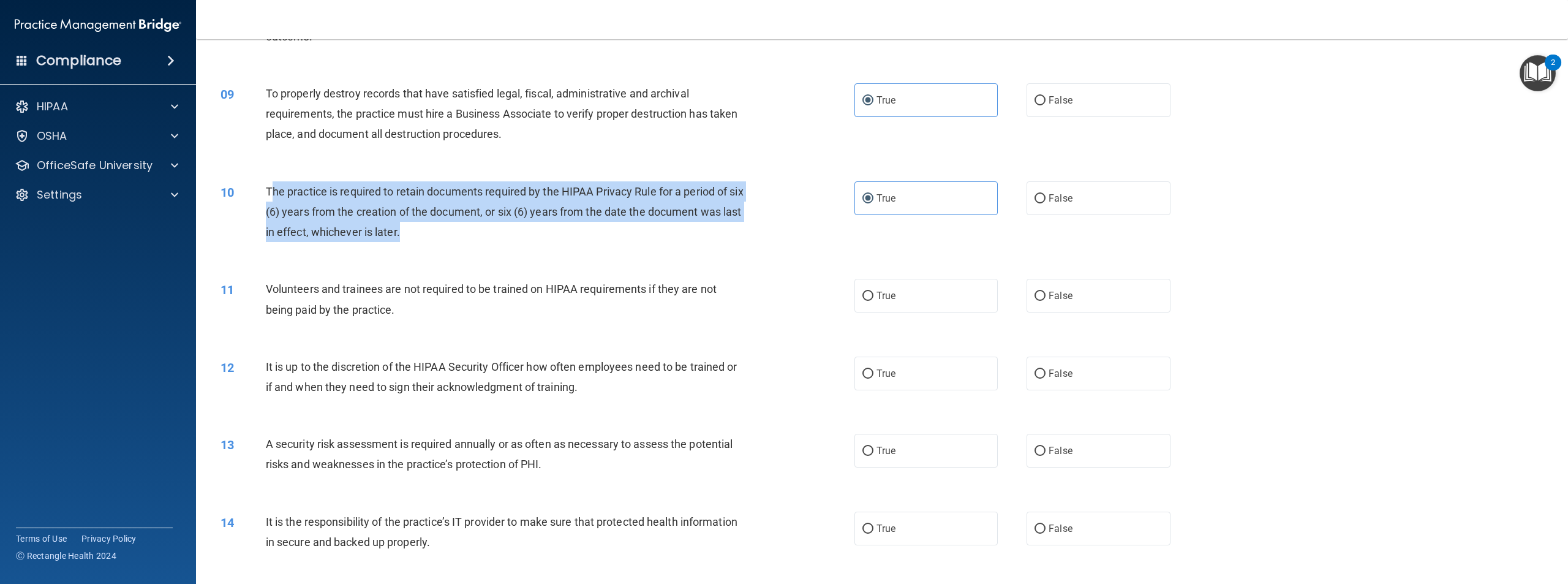 drag, startPoint x: 424, startPoint y: 232, endPoint x: 273, endPoint y: 184, distance: 158.44557 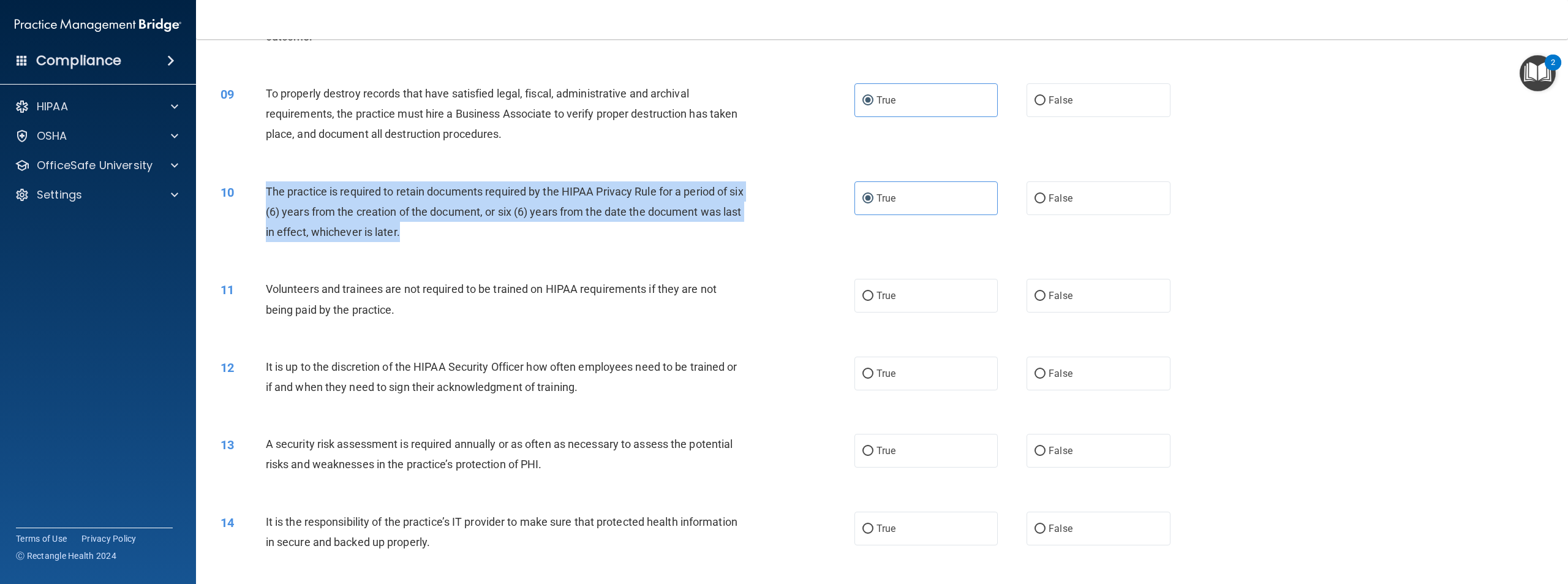 drag, startPoint x: 439, startPoint y: 227, endPoint x: 254, endPoint y: 186, distance: 189.48879 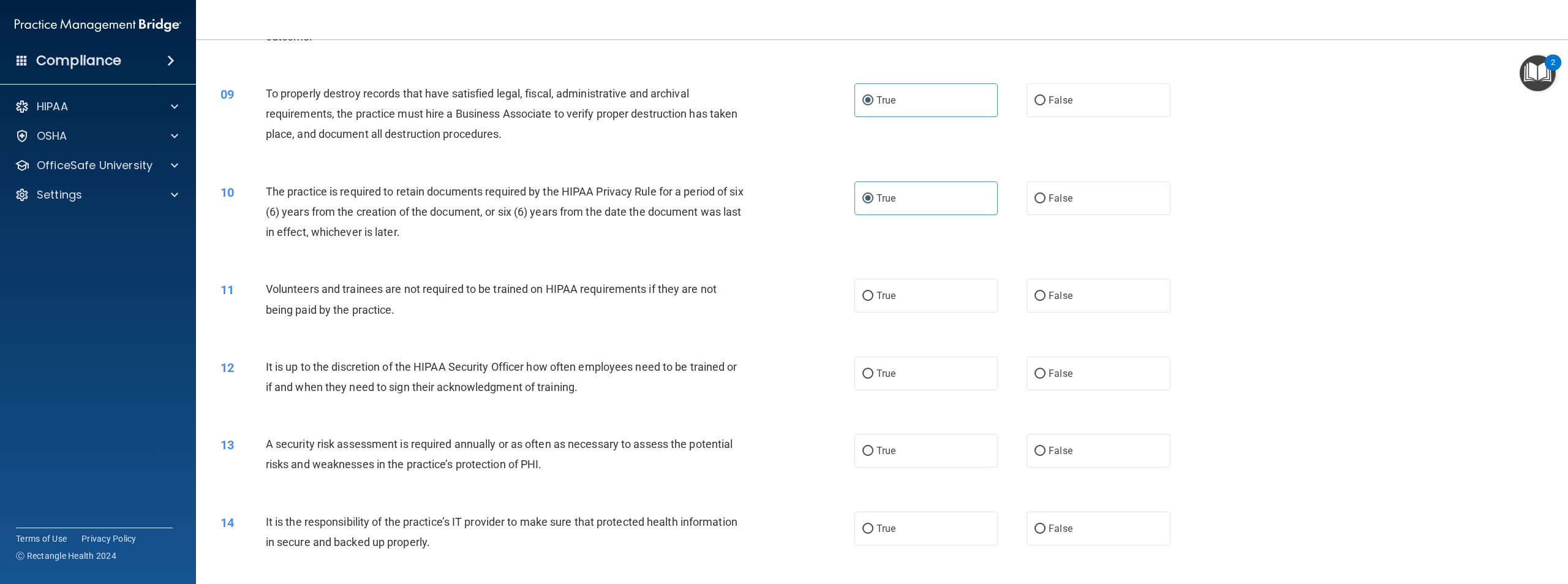 click on "Volunteers and trainees are not required to be trained on HIPAA requirements if they are not being paid by the practice." at bounding box center (510, 299) 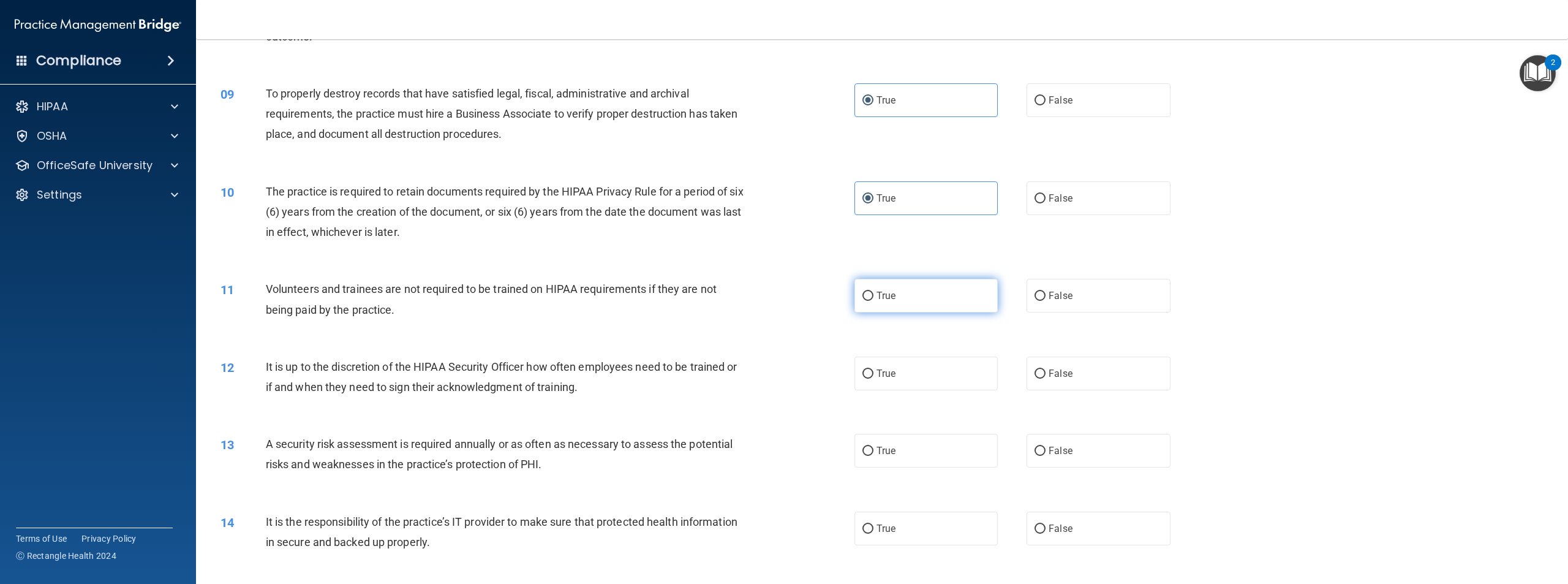 click on "True" at bounding box center (926, 295) 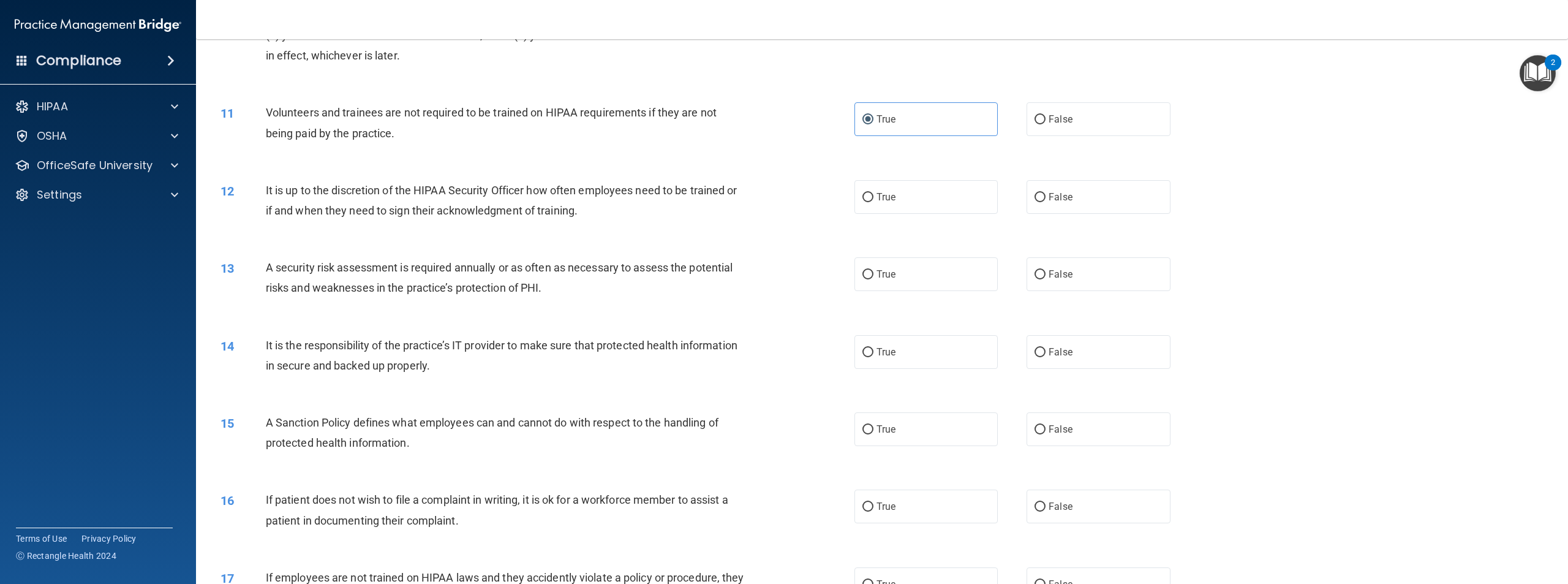scroll, scrollTop: 919, scrollLeft: 0, axis: vertical 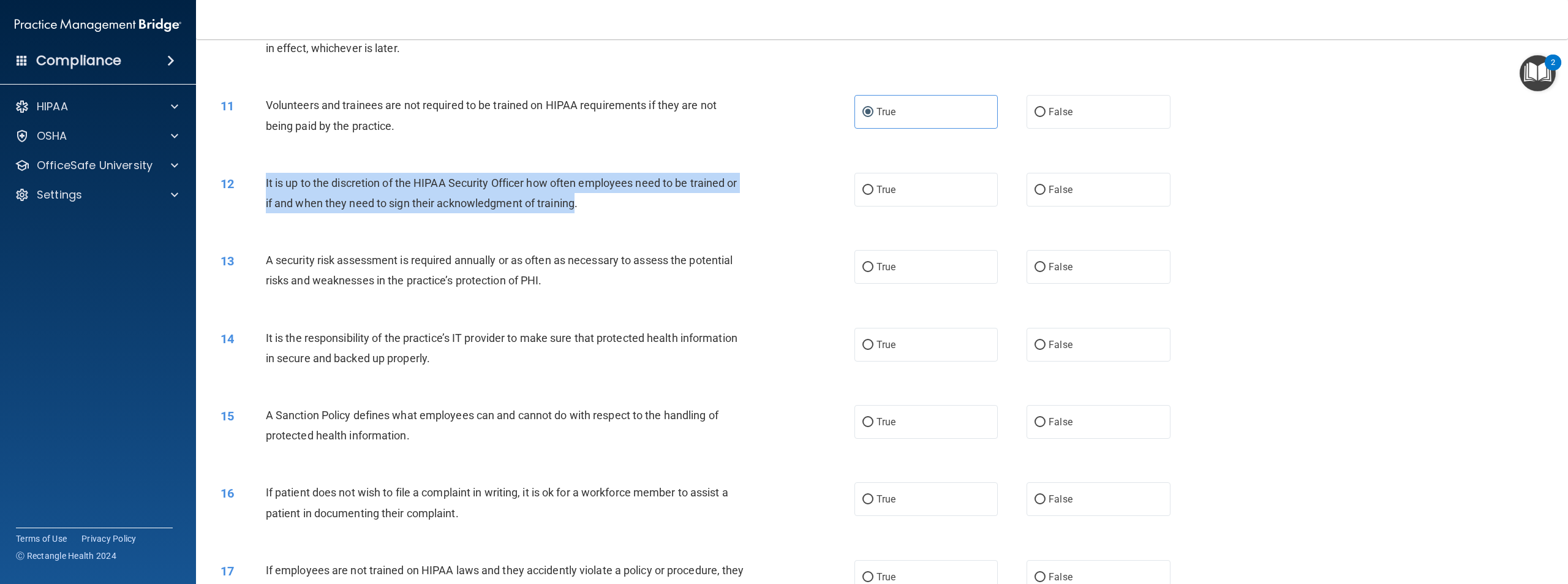 drag, startPoint x: 576, startPoint y: 197, endPoint x: 243, endPoint y: 183, distance: 333.2942 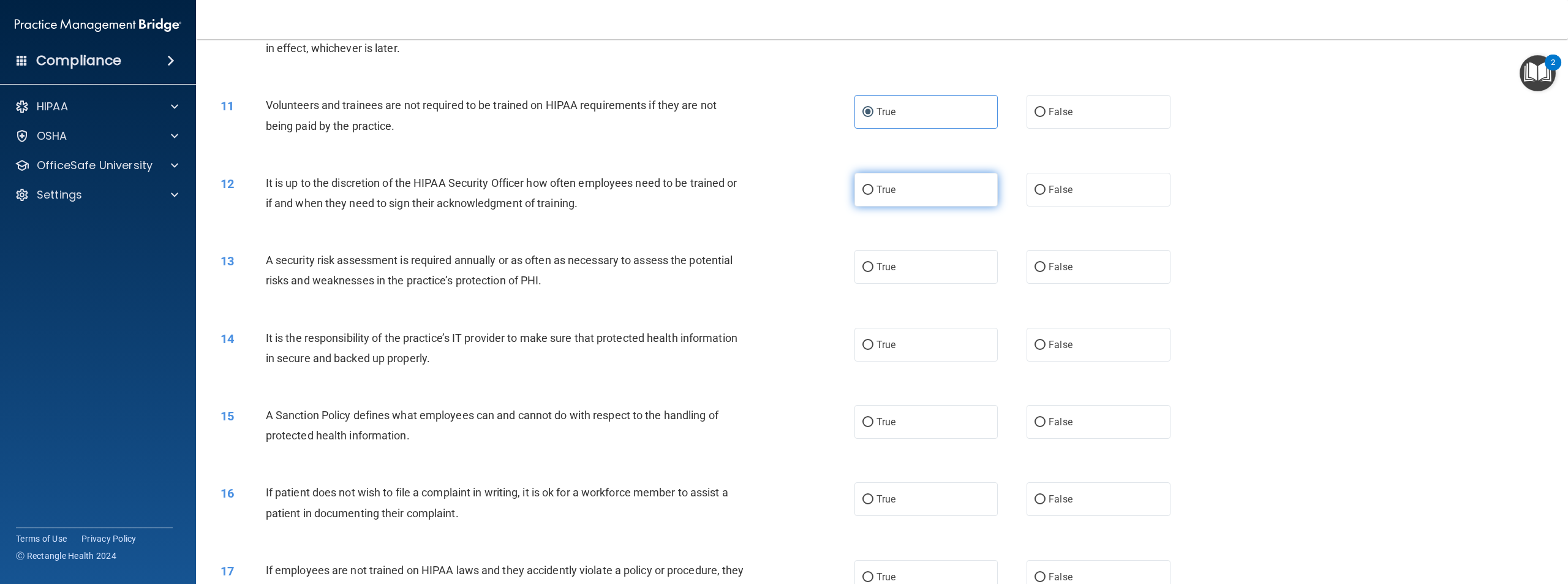 click on "True" at bounding box center (926, 189) 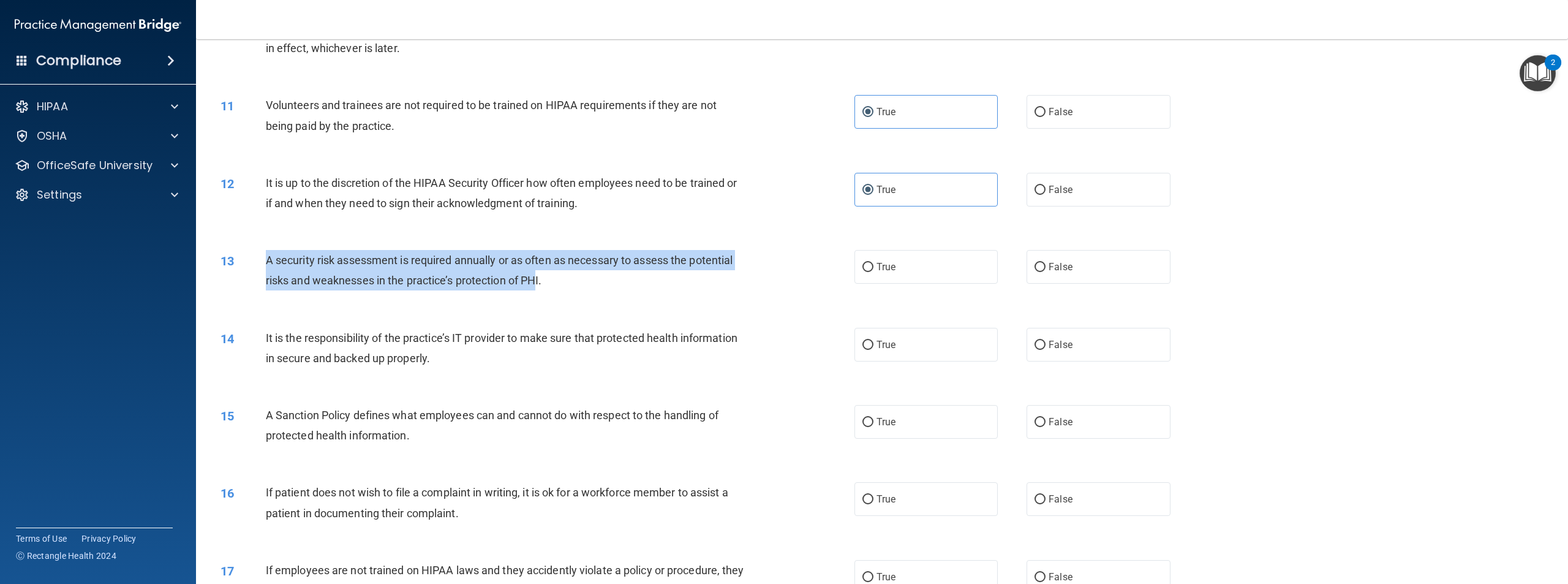 drag, startPoint x: 540, startPoint y: 286, endPoint x: 266, endPoint y: 262, distance: 275.0491 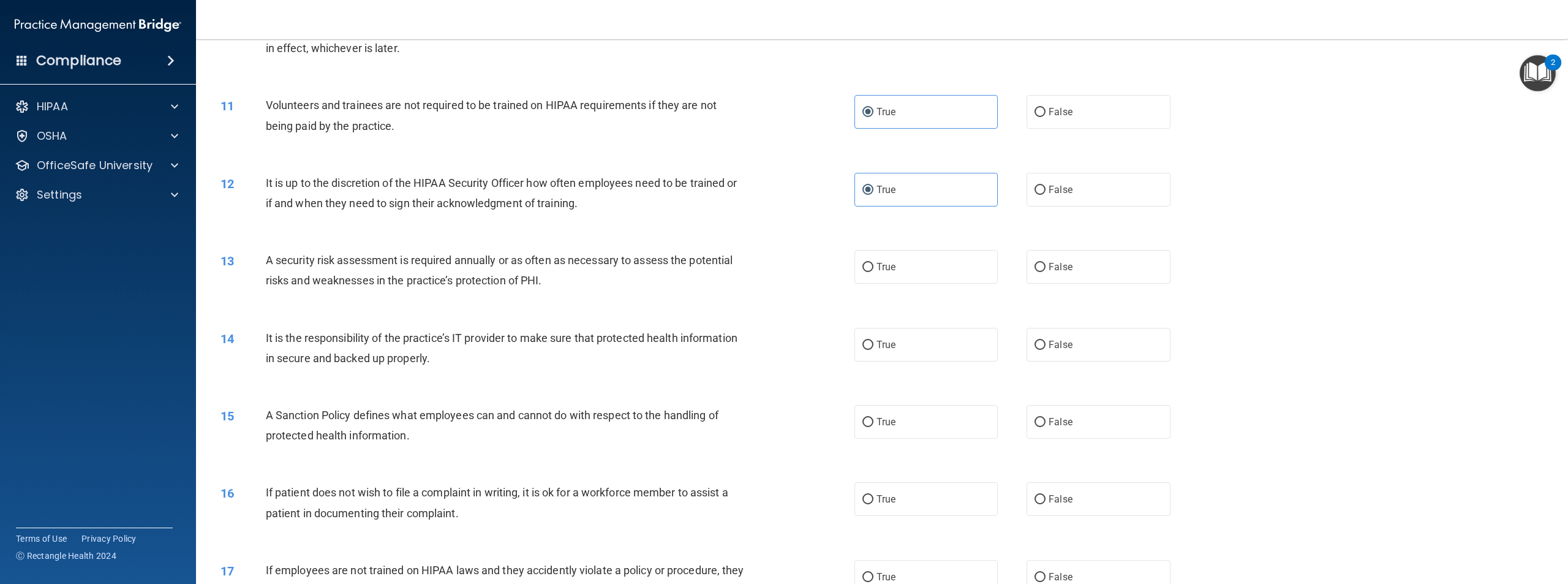 click on "A security risk assessment is required annually or as often as necessary to assess the potential risks and weaknesses in the practice’s protection of PHI." at bounding box center (510, 270) 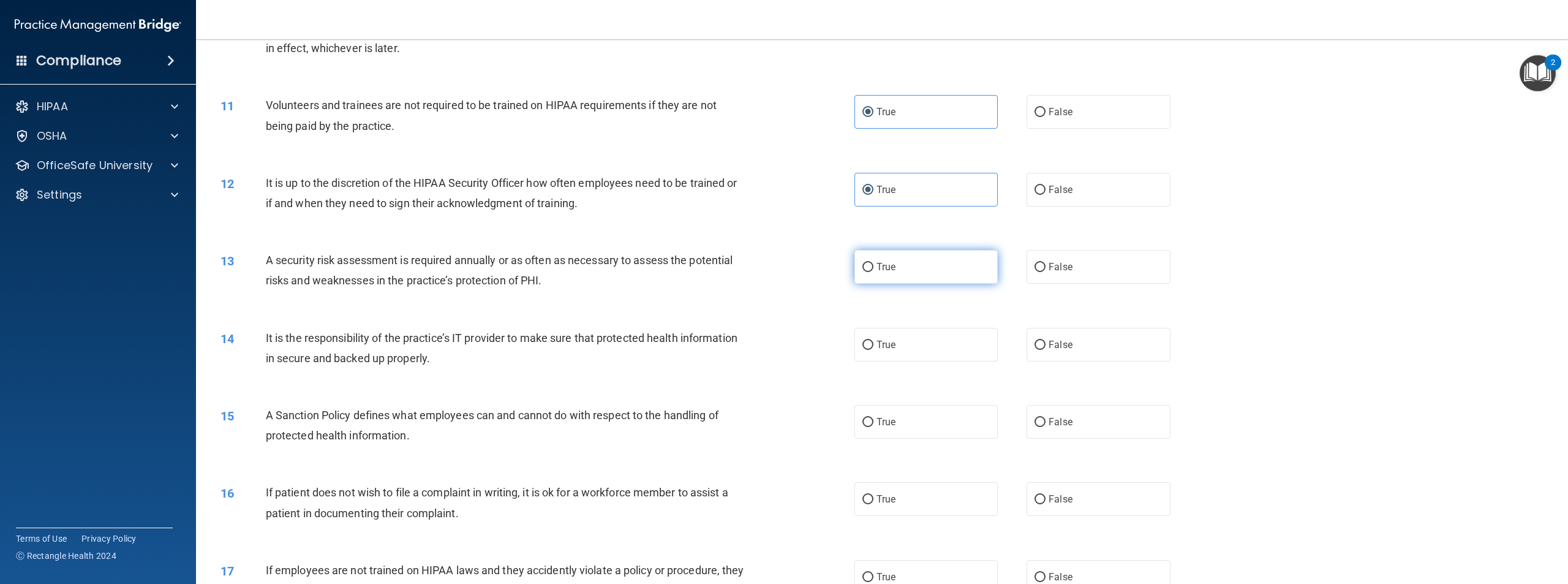 click on "True" at bounding box center (926, 267) 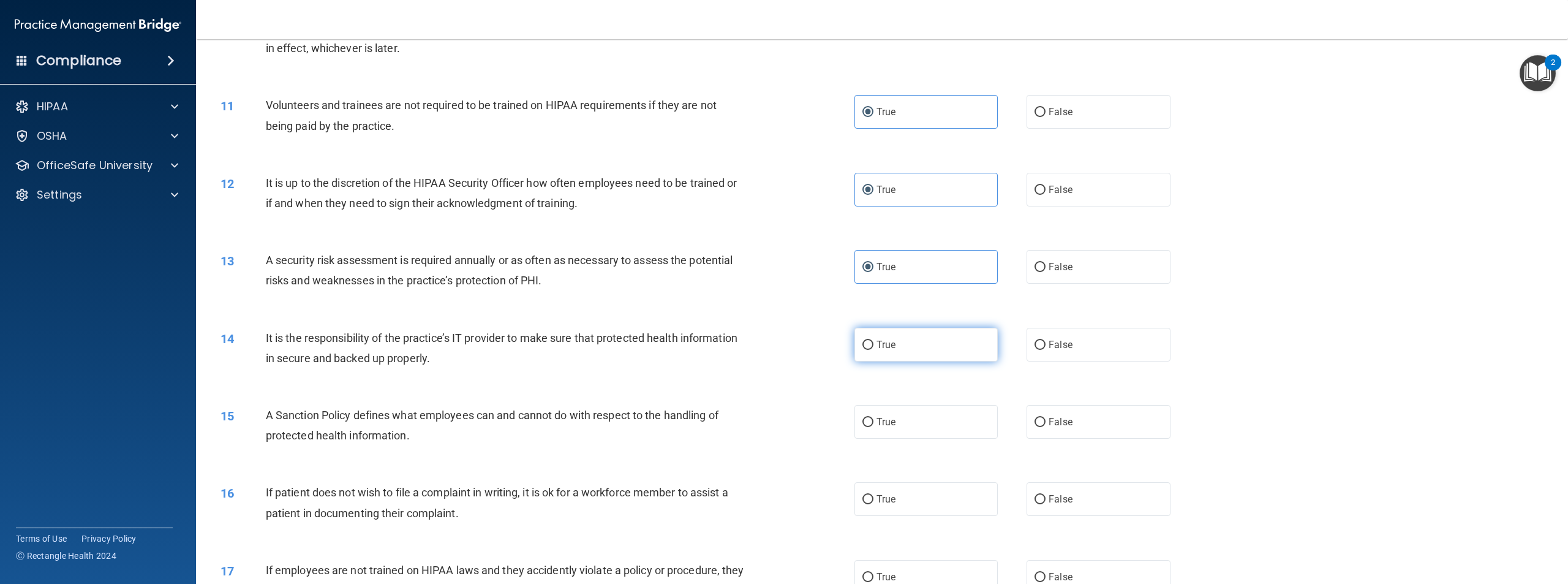 click on "True" at bounding box center (926, 344) 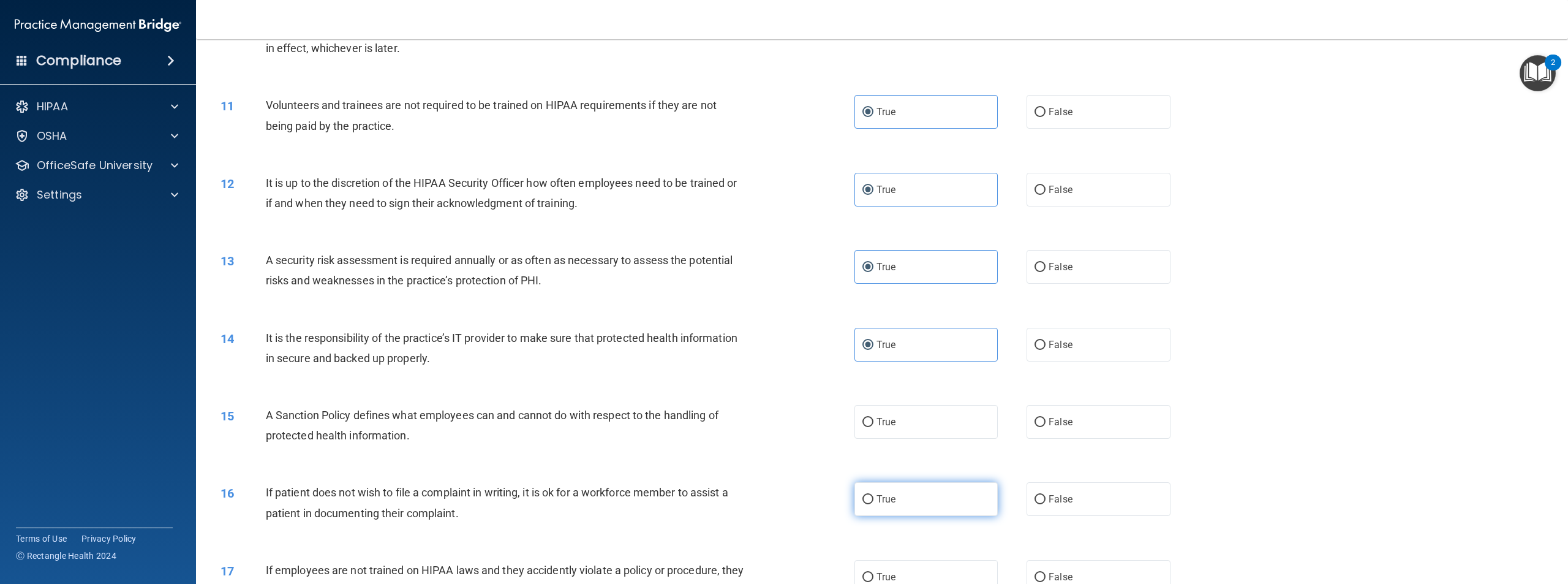 click on "True" at bounding box center (926, 499) 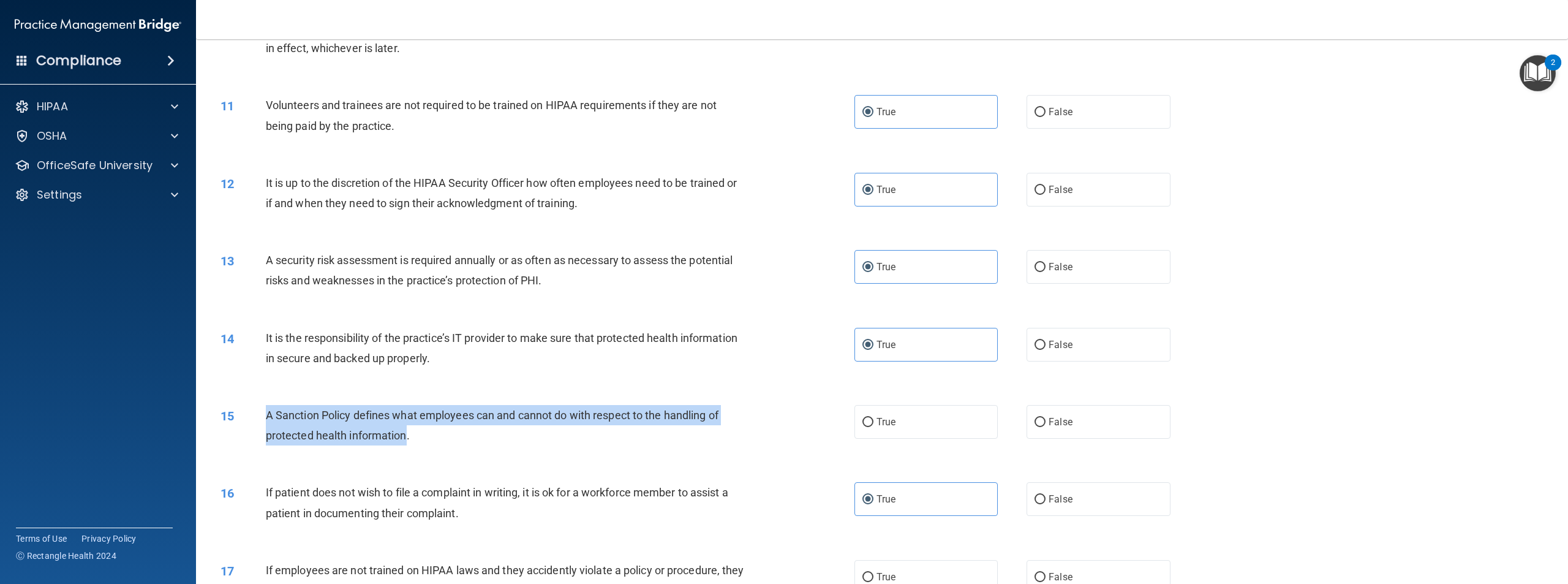drag, startPoint x: 405, startPoint y: 431, endPoint x: 263, endPoint y: 411, distance: 143.40153 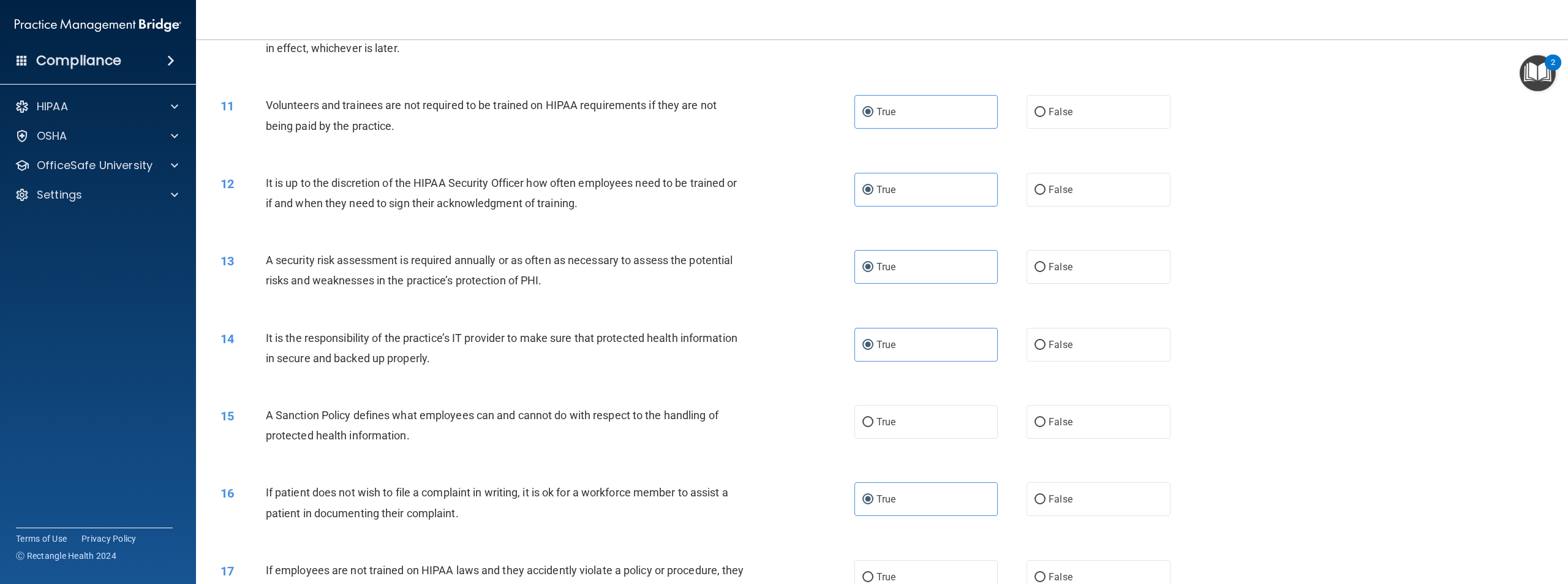 click on "15       A Sanction Policy defines what employees can and cannot do with respect to the handling of protected health information.                 True           False" at bounding box center (882, 428) 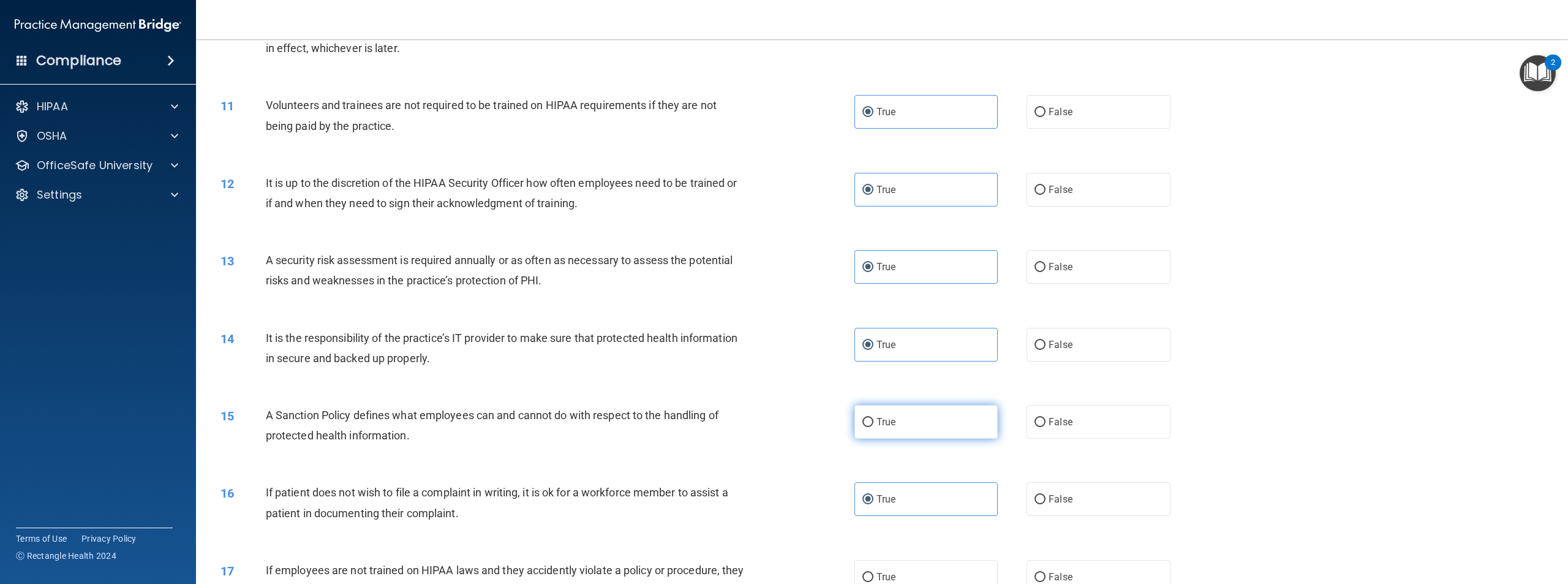 click on "True" at bounding box center [886, 422] 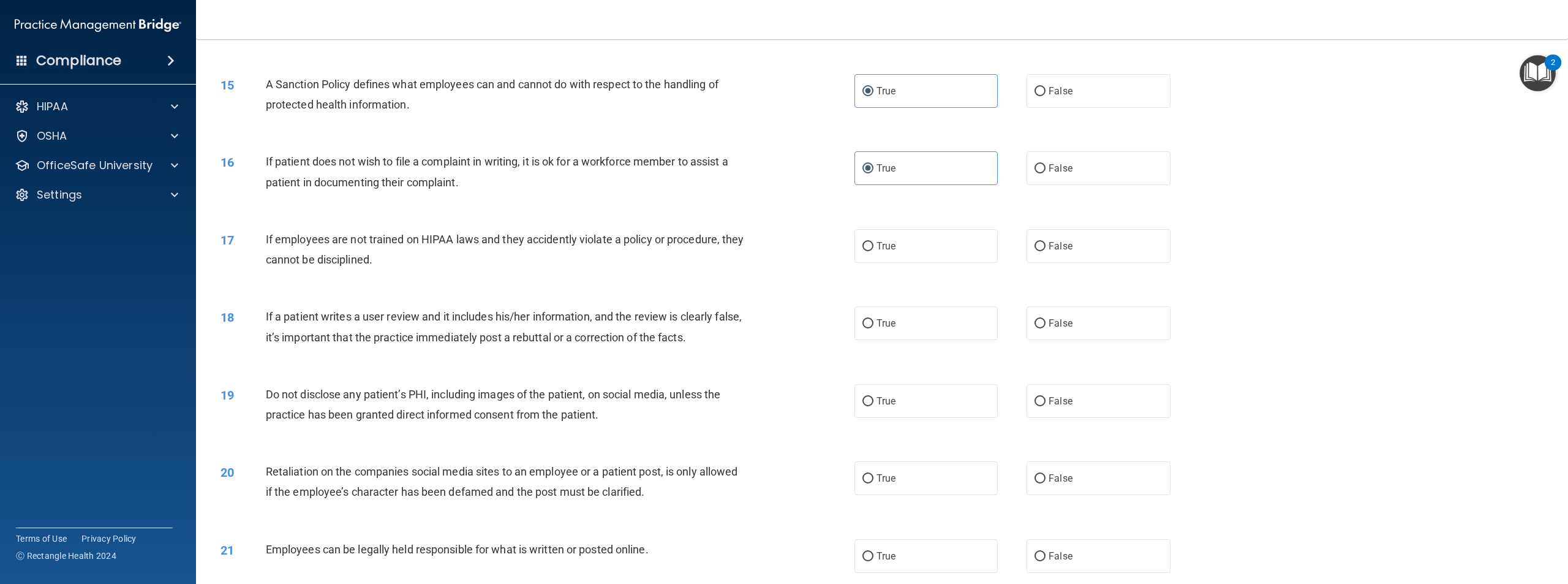 scroll, scrollTop: 1250, scrollLeft: 0, axis: vertical 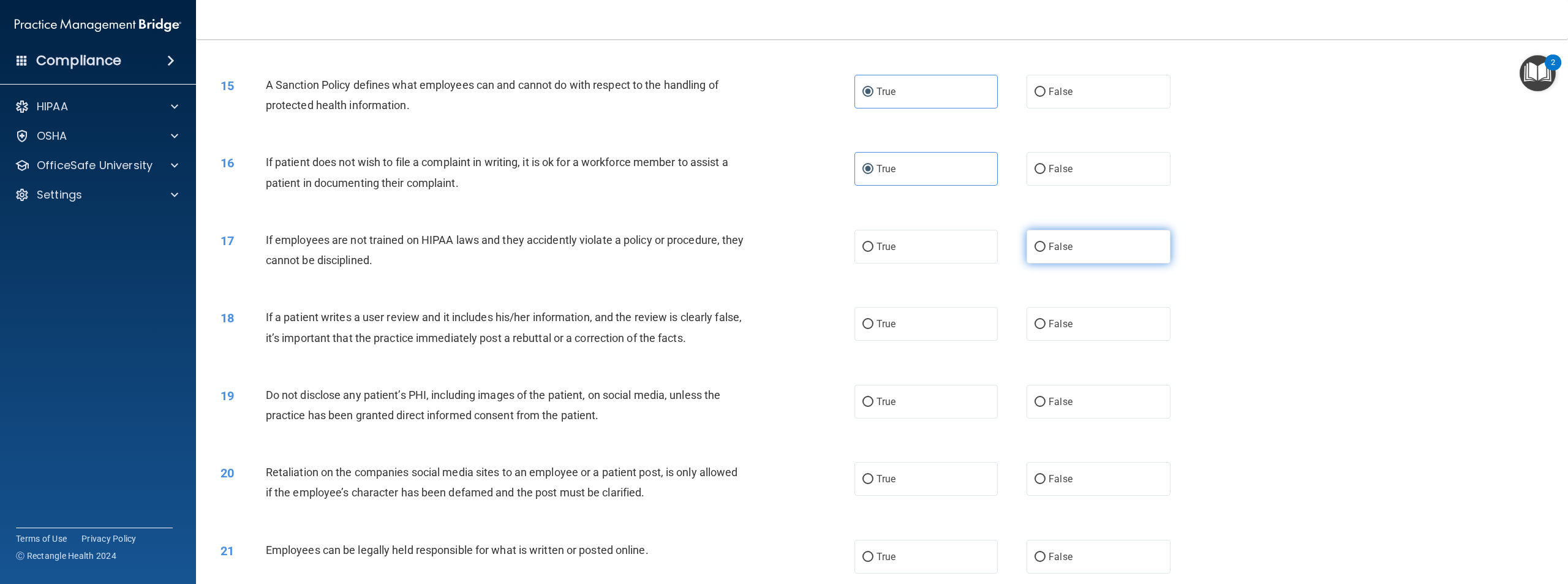 click on "False" at bounding box center (1060, 246) 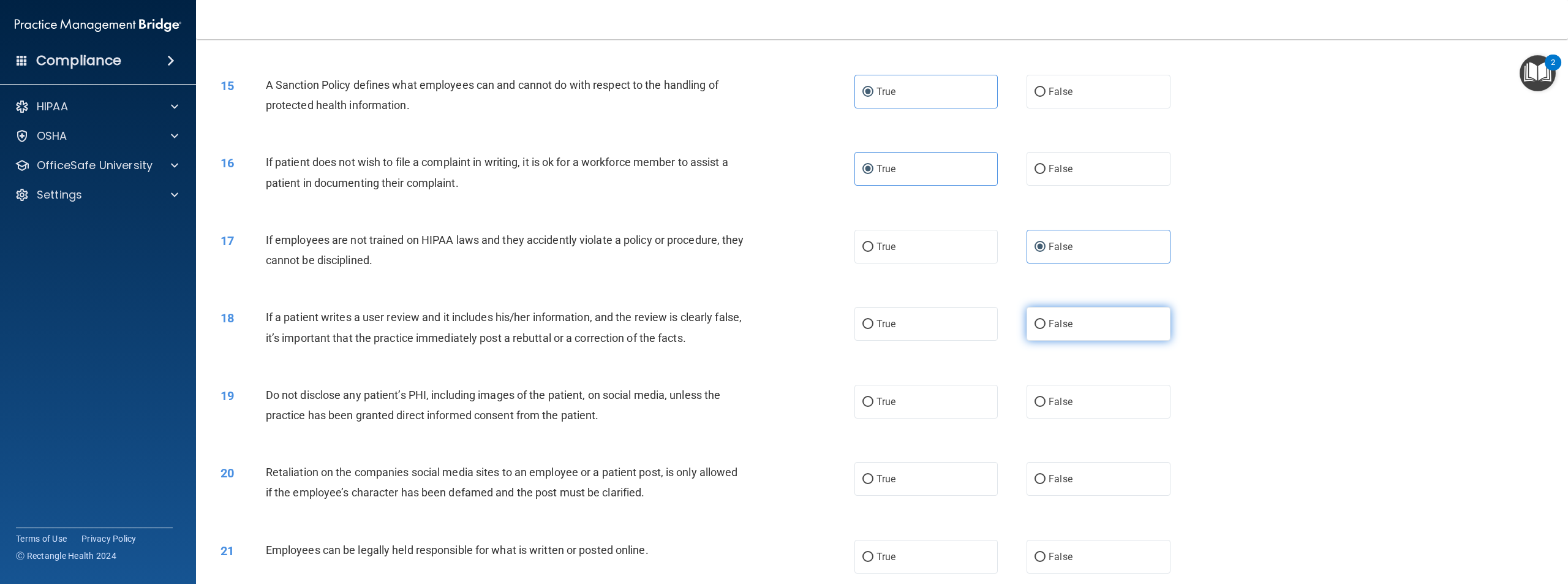 click on "False" at bounding box center [1060, 324] 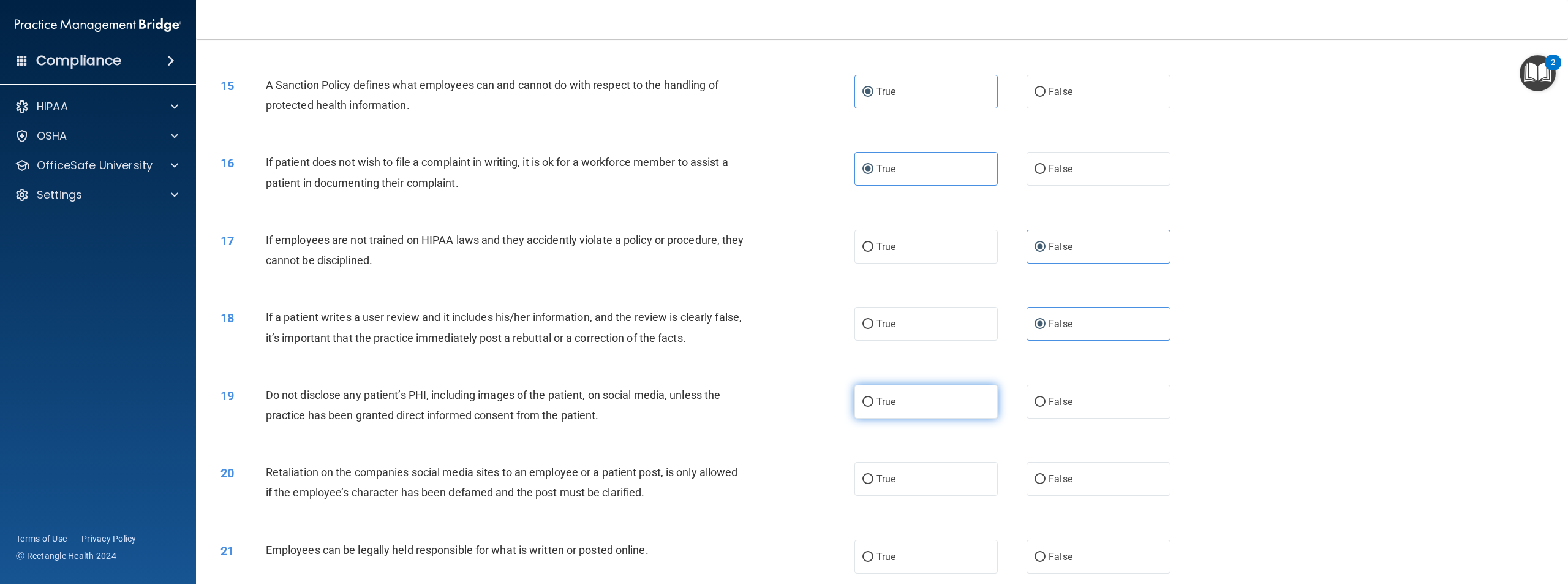 click on "True" at bounding box center (926, 401) 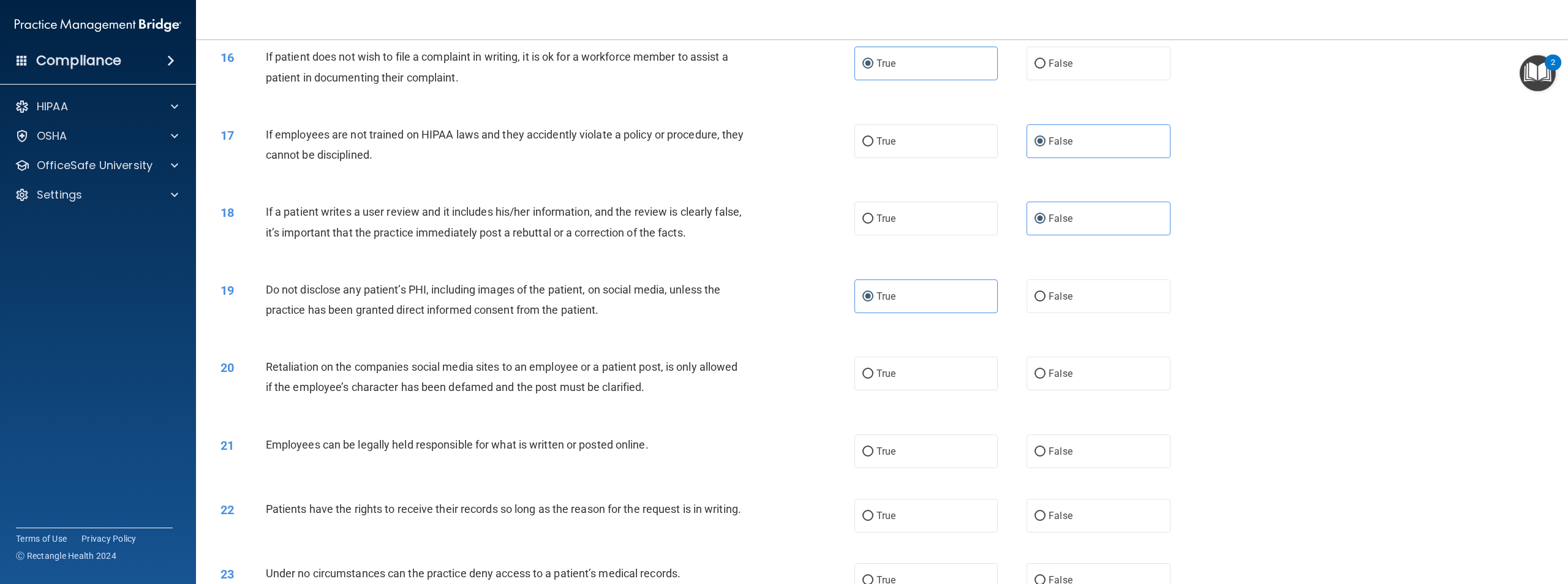 scroll, scrollTop: 1372, scrollLeft: 0, axis: vertical 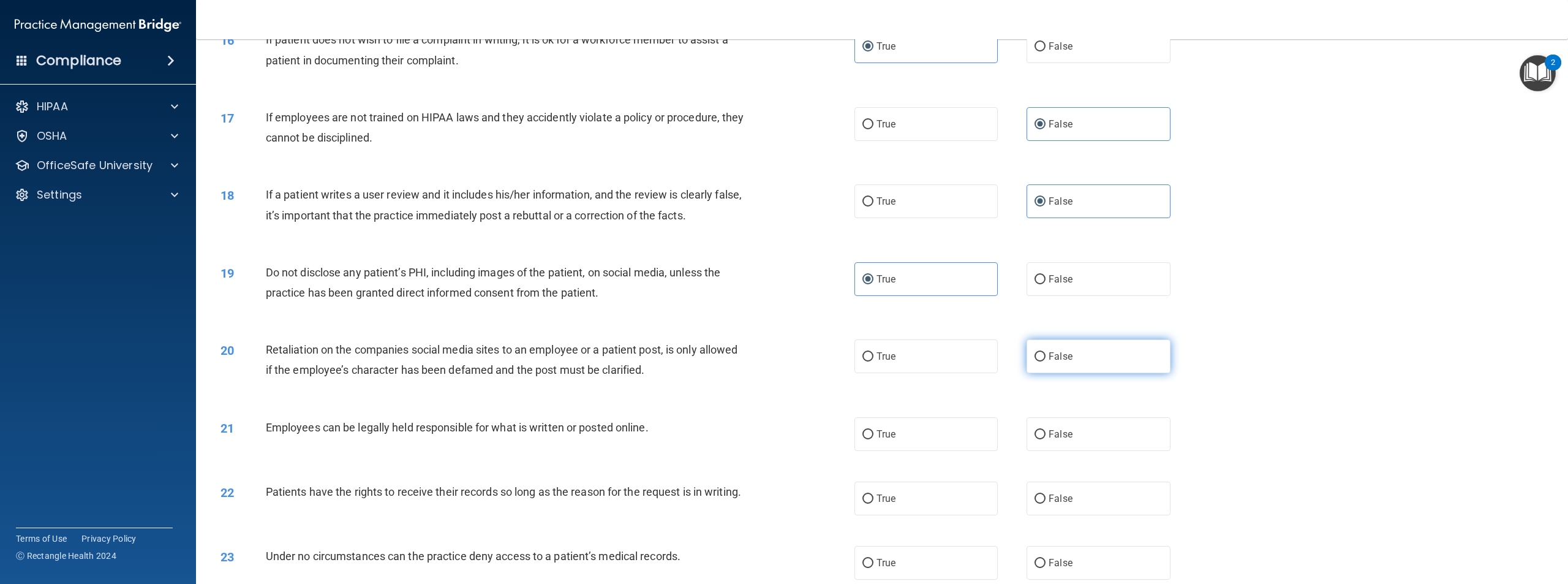 click on "False" at bounding box center [1060, 356] 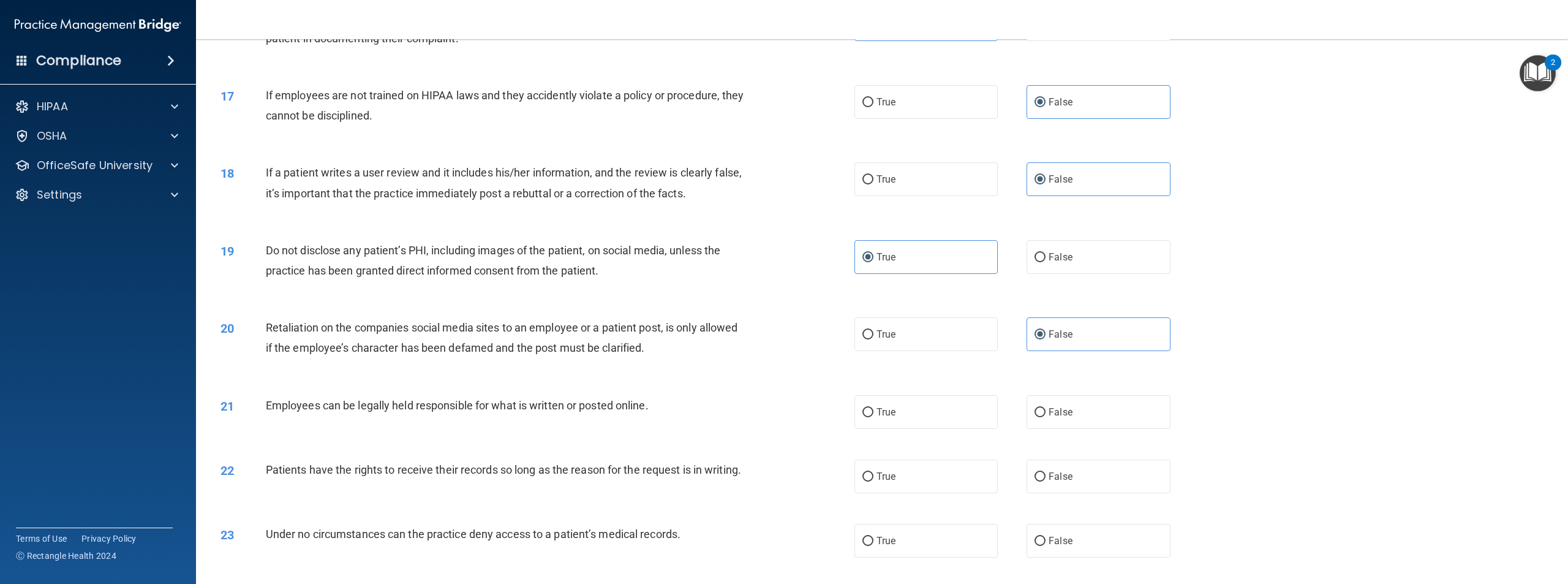 scroll, scrollTop: 1433, scrollLeft: 0, axis: vertical 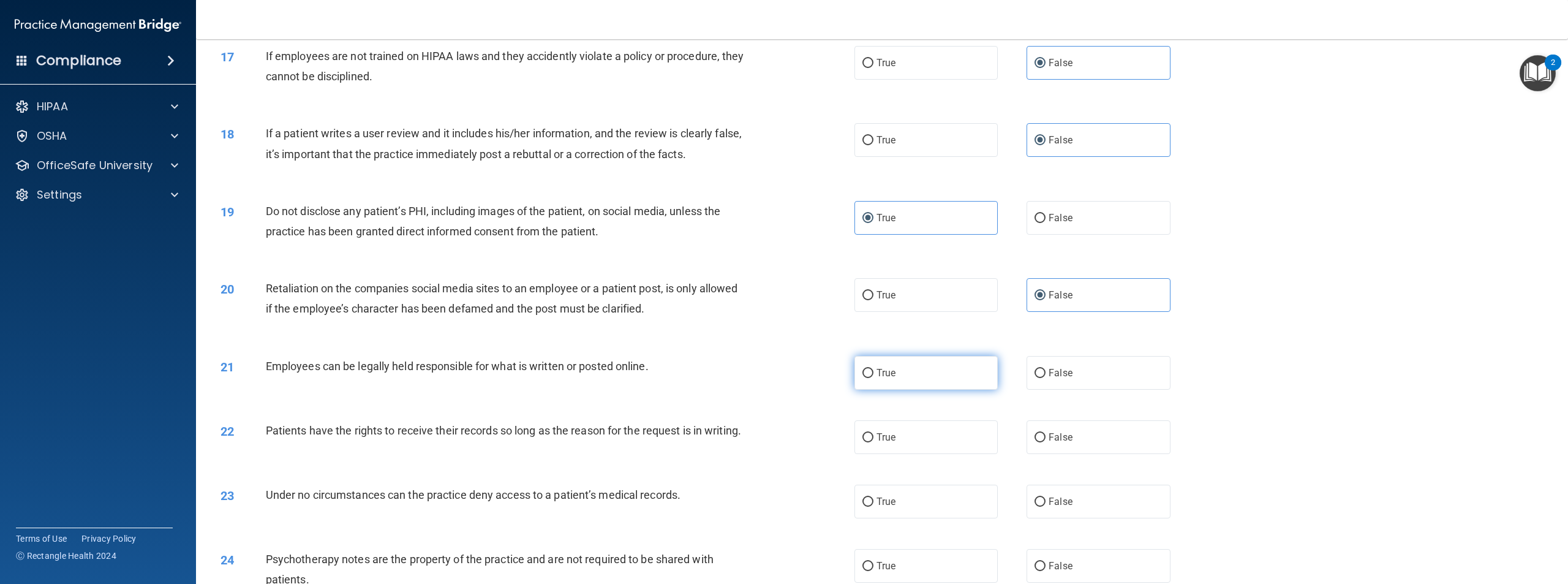 click on "True" at bounding box center (886, 373) 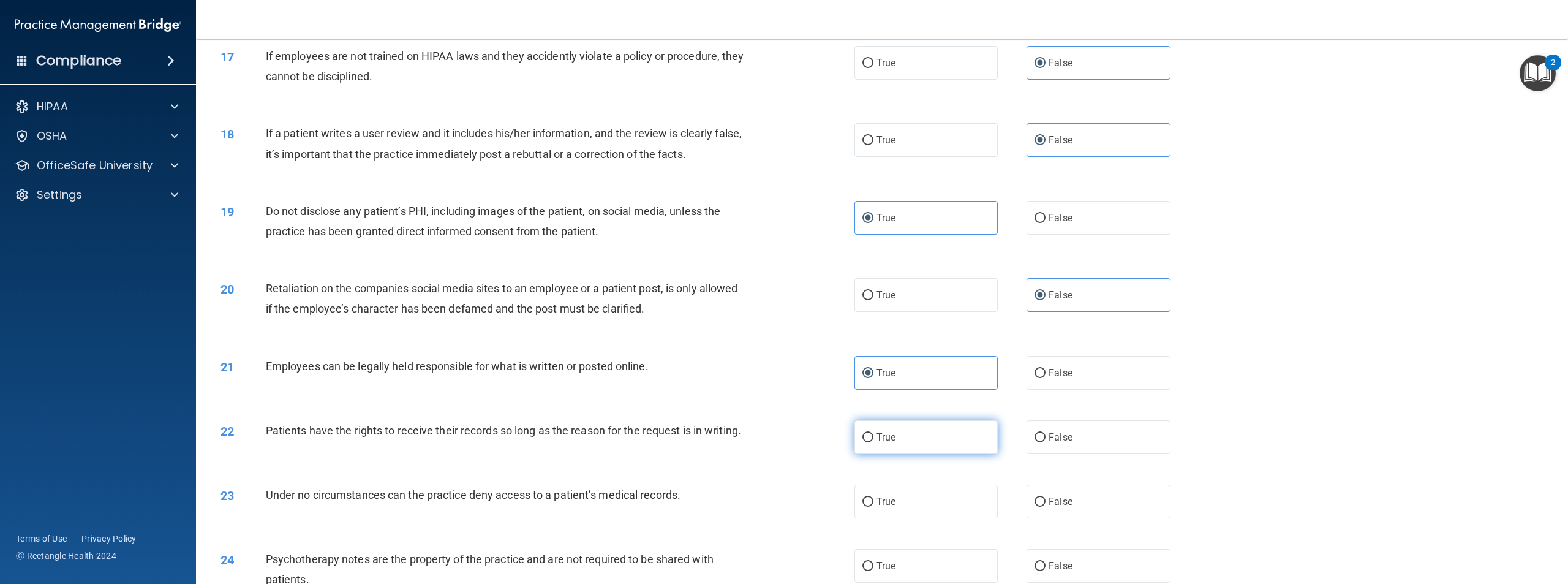click on "True" at bounding box center [926, 437] 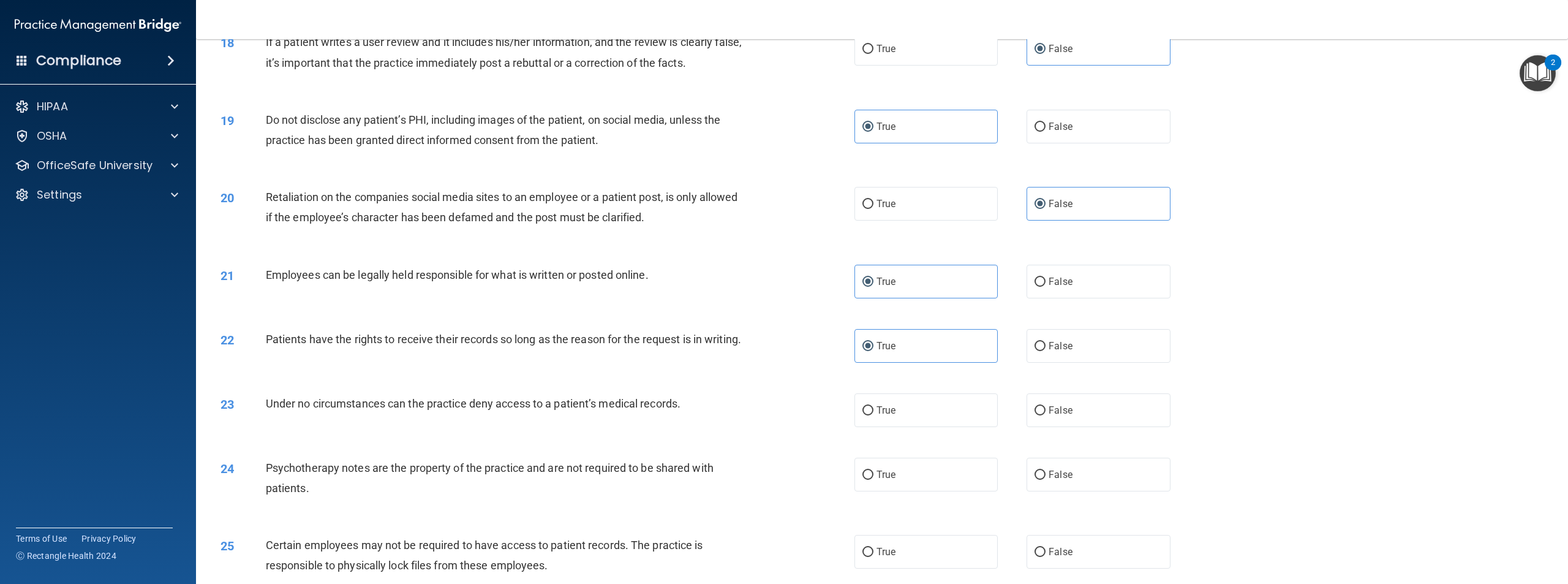 scroll, scrollTop: 1556, scrollLeft: 0, axis: vertical 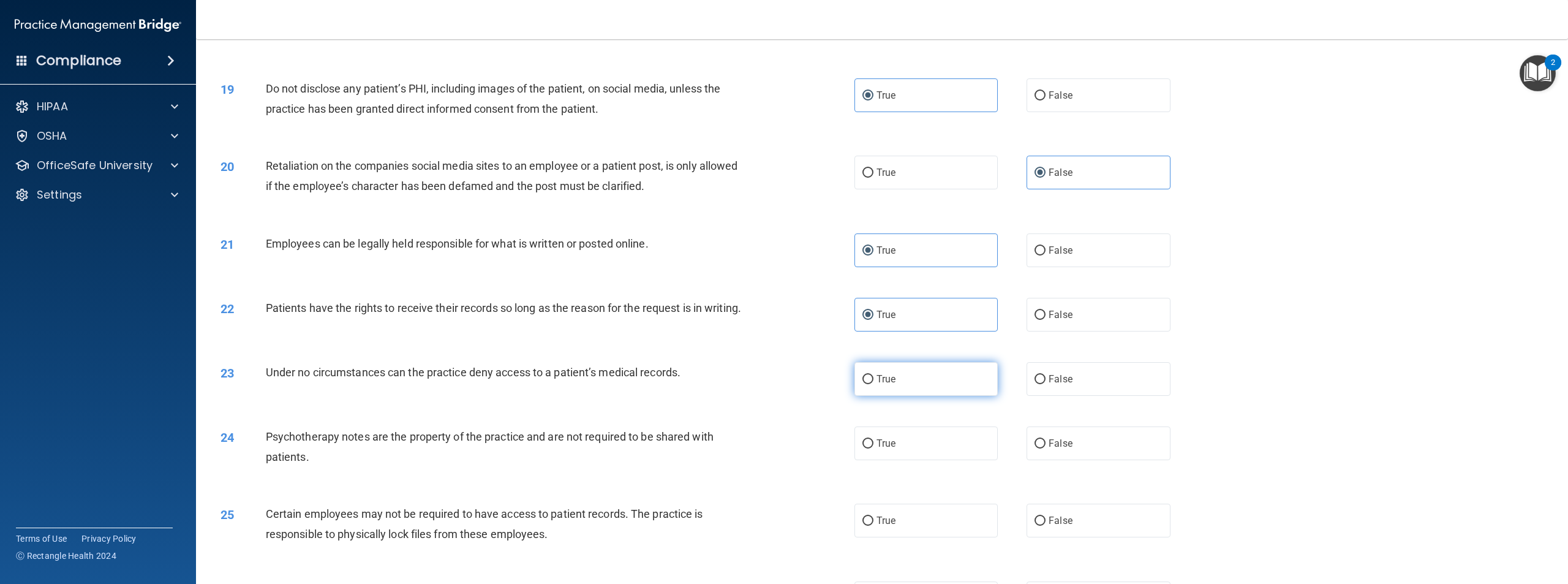click on "True" at bounding box center [868, 379] 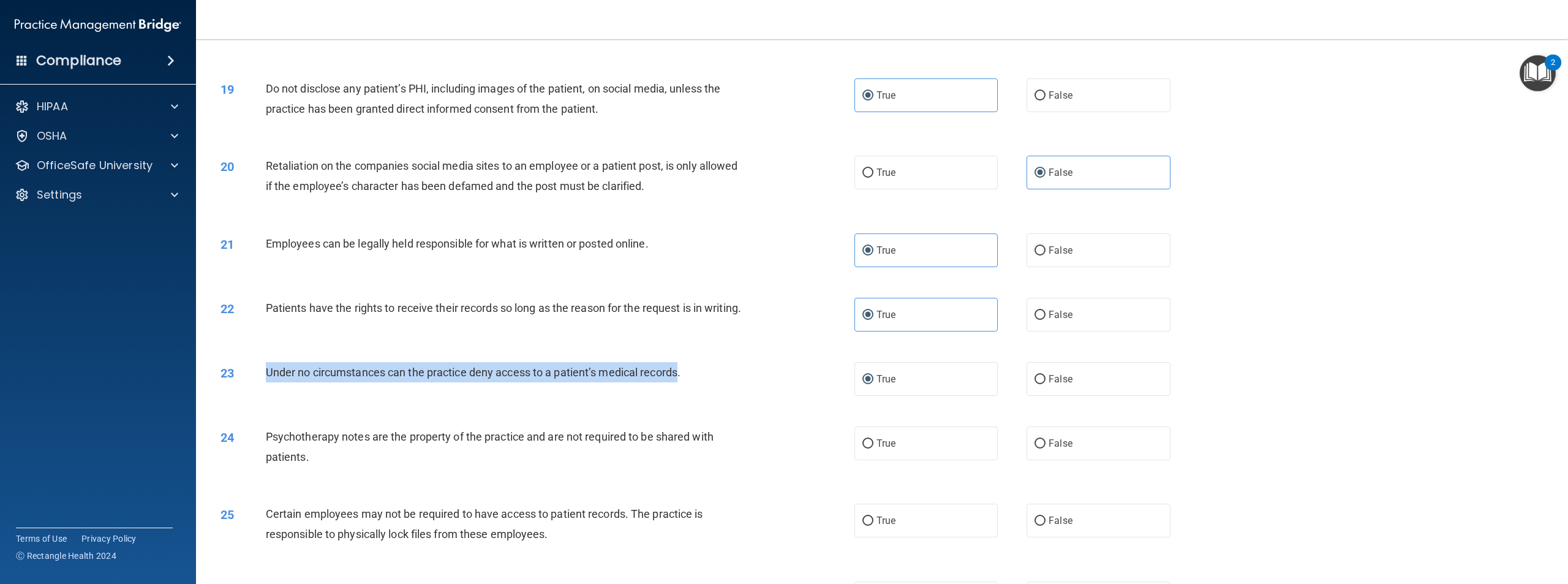 drag, startPoint x: 680, startPoint y: 379, endPoint x: 263, endPoint y: 382, distance: 417.0108 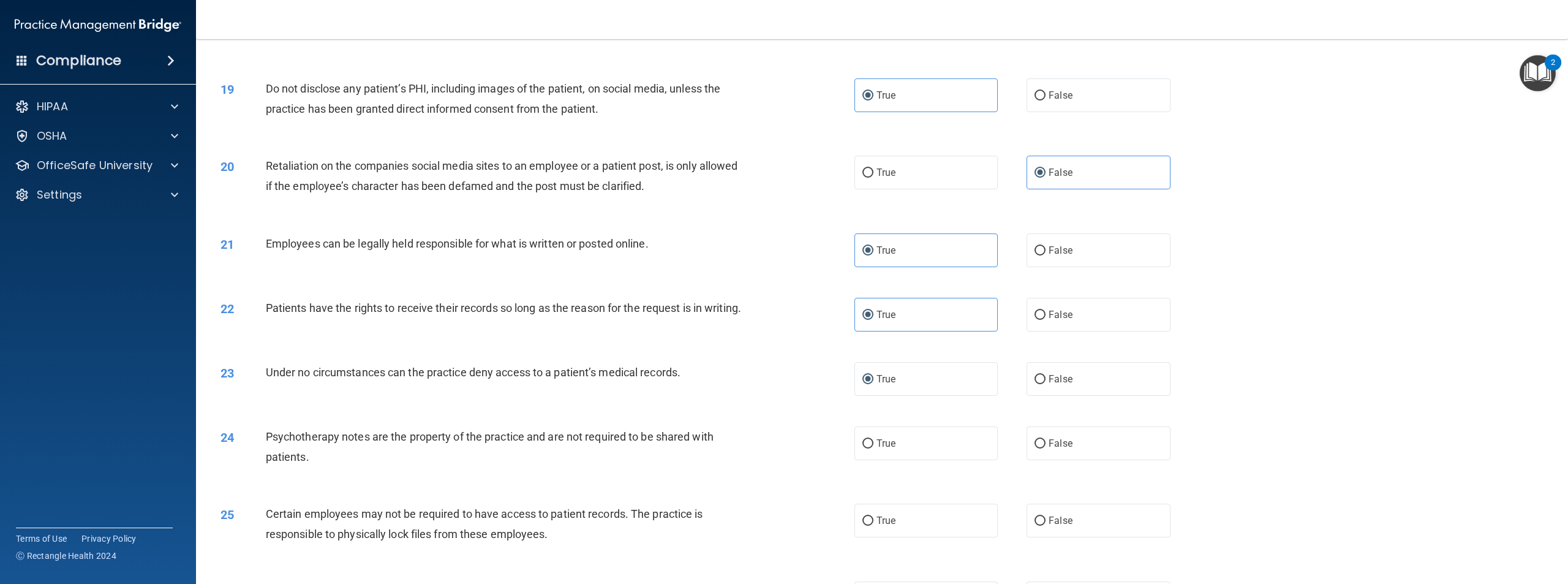 click on "24       Psychotherapy notes are the property of the practice and are not required to be shared with patients.                  True           False" at bounding box center (882, 450) 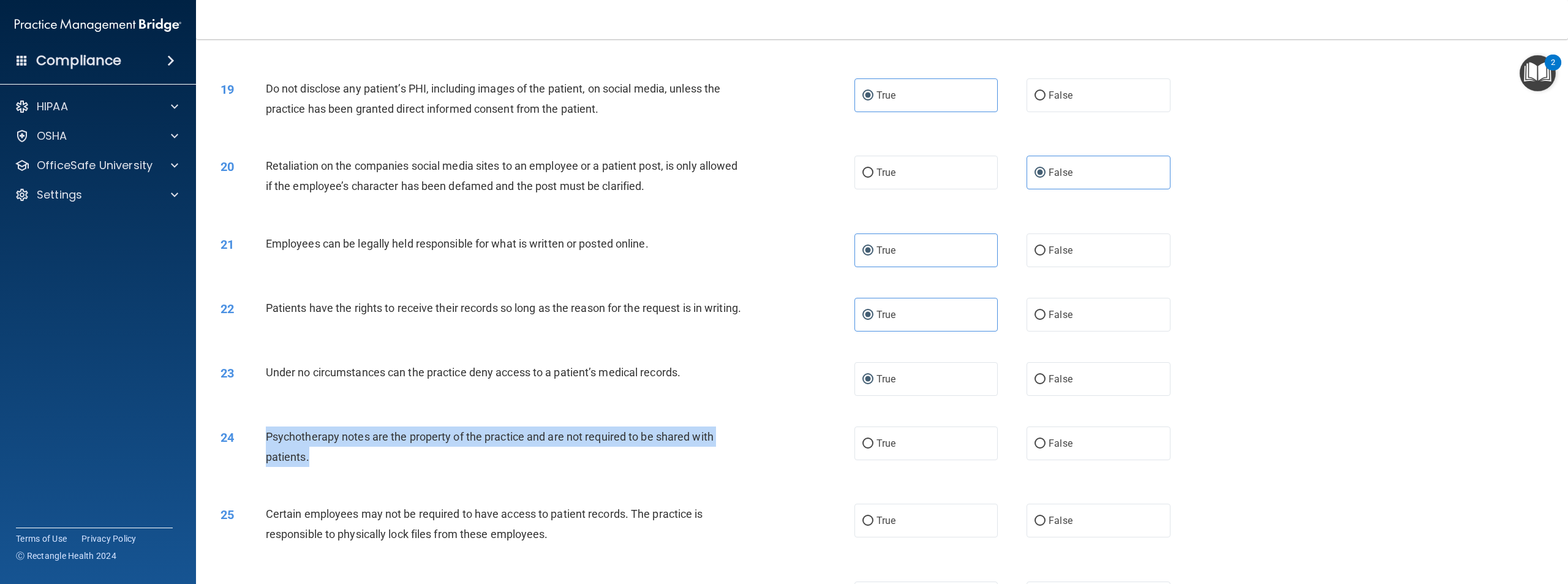 drag, startPoint x: 314, startPoint y: 464, endPoint x: 262, endPoint y: 449, distance: 54.12024 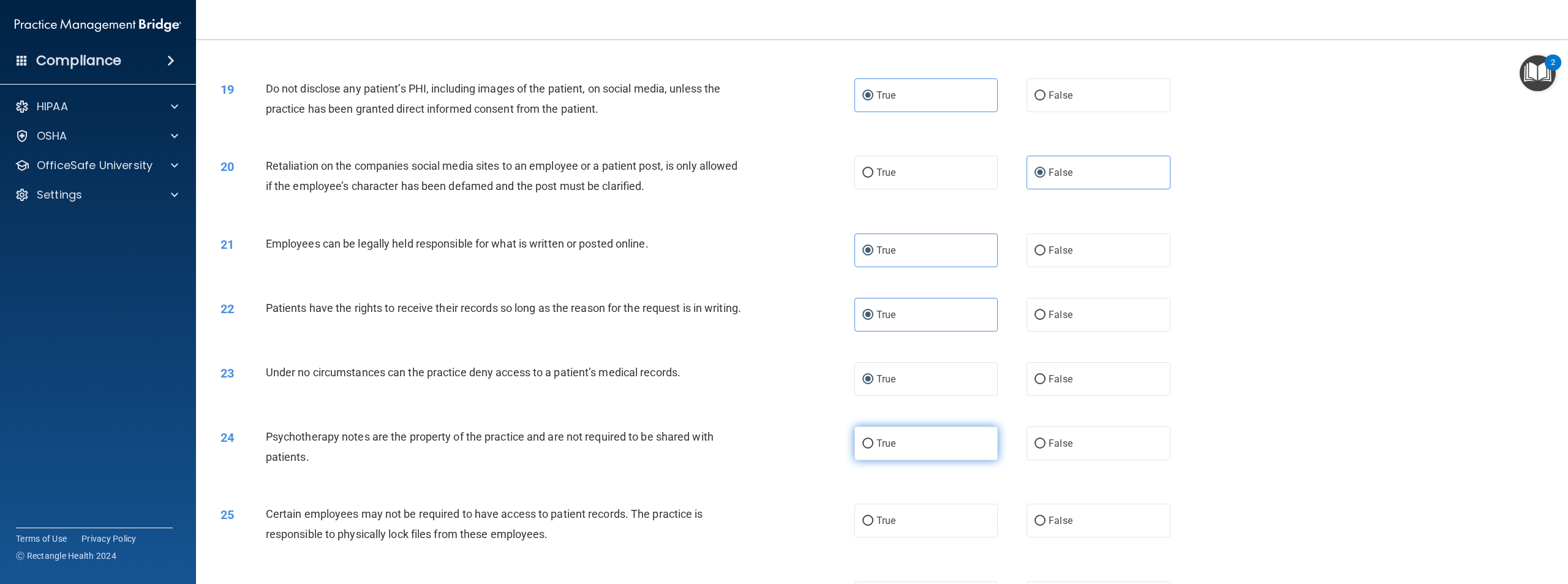 click on "True" at bounding box center (886, 443) 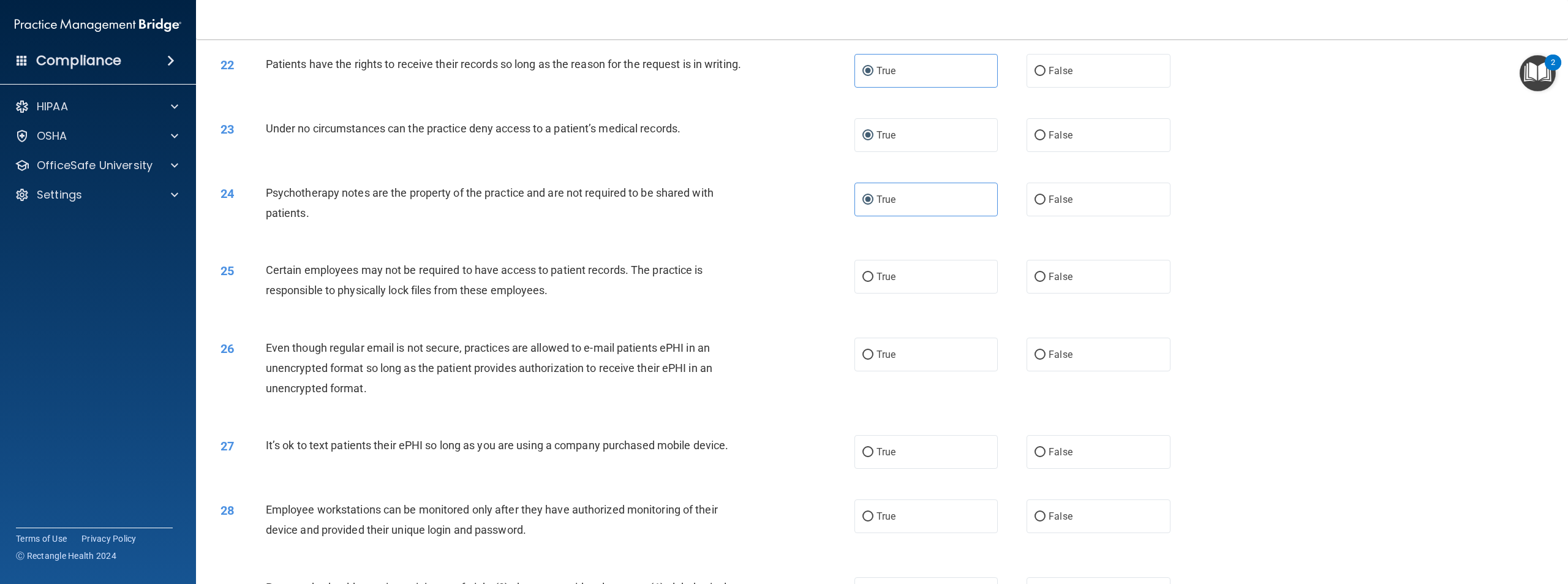 scroll, scrollTop: 1801, scrollLeft: 0, axis: vertical 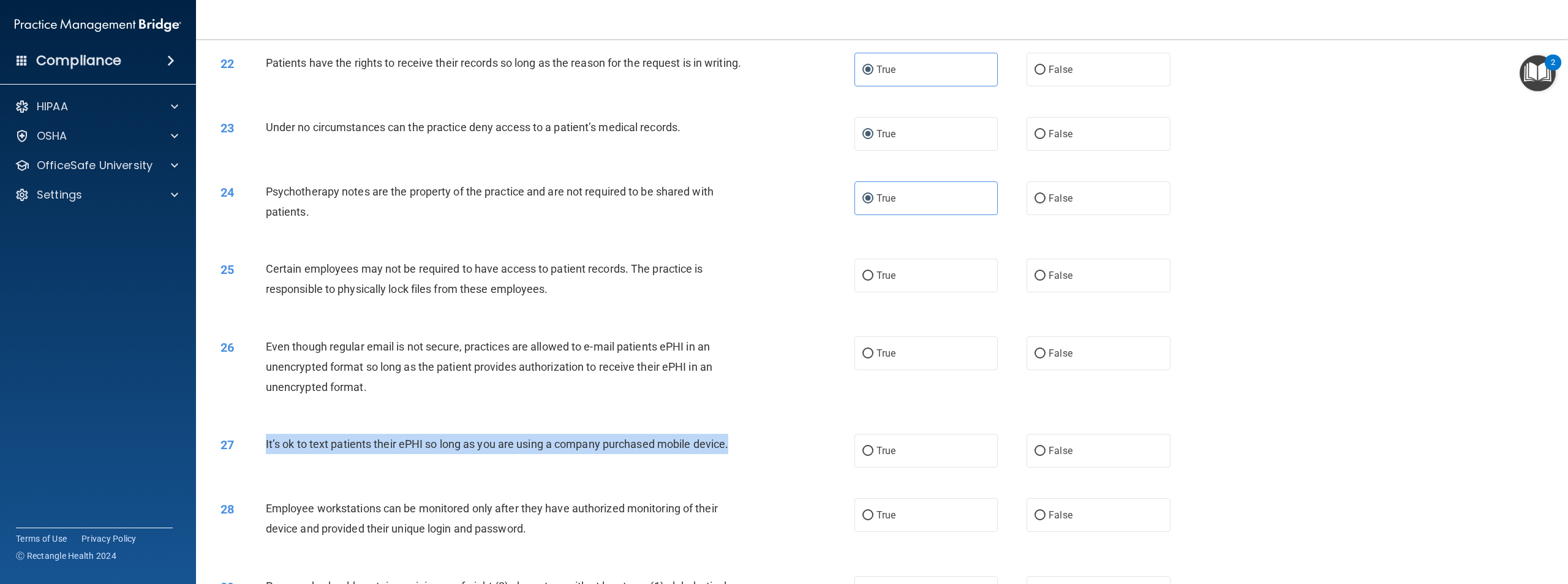 drag, startPoint x: 729, startPoint y: 455, endPoint x: 260, endPoint y: 459, distance: 469.0171 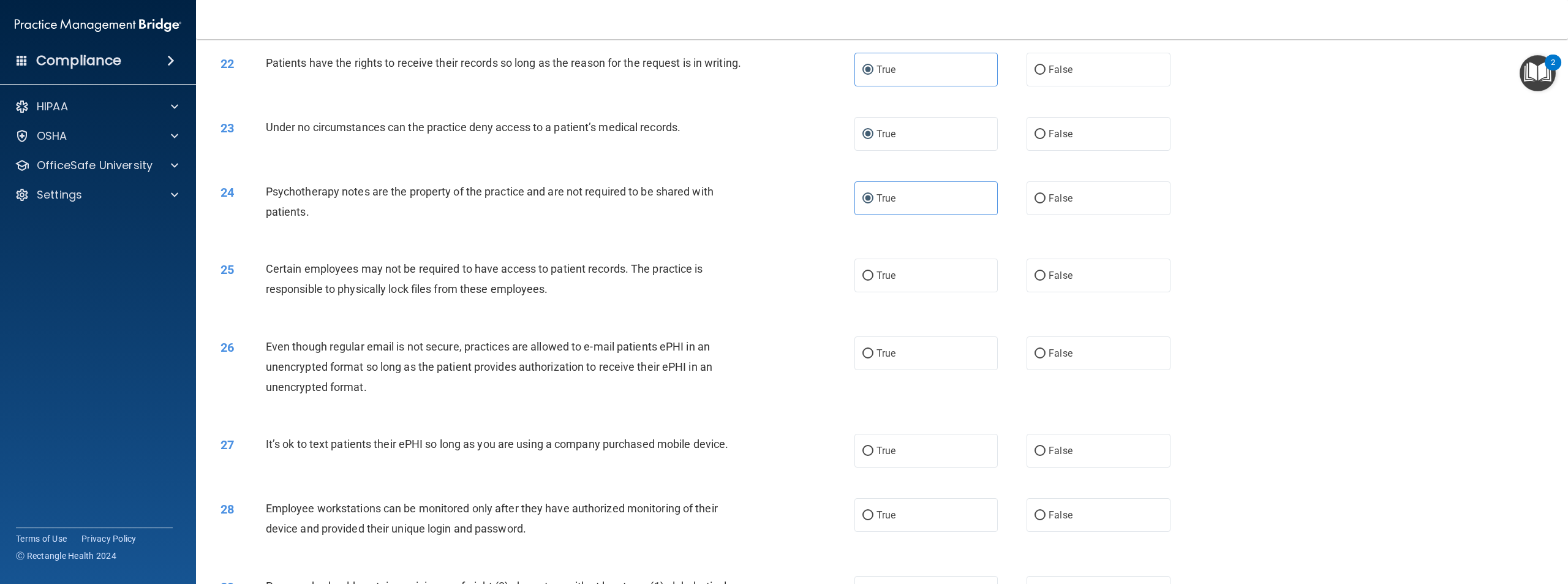 click on "27        It’s ok to text patients their ePHI so long as you are using a company purchased mobile device.                 True           False" at bounding box center [882, 450] 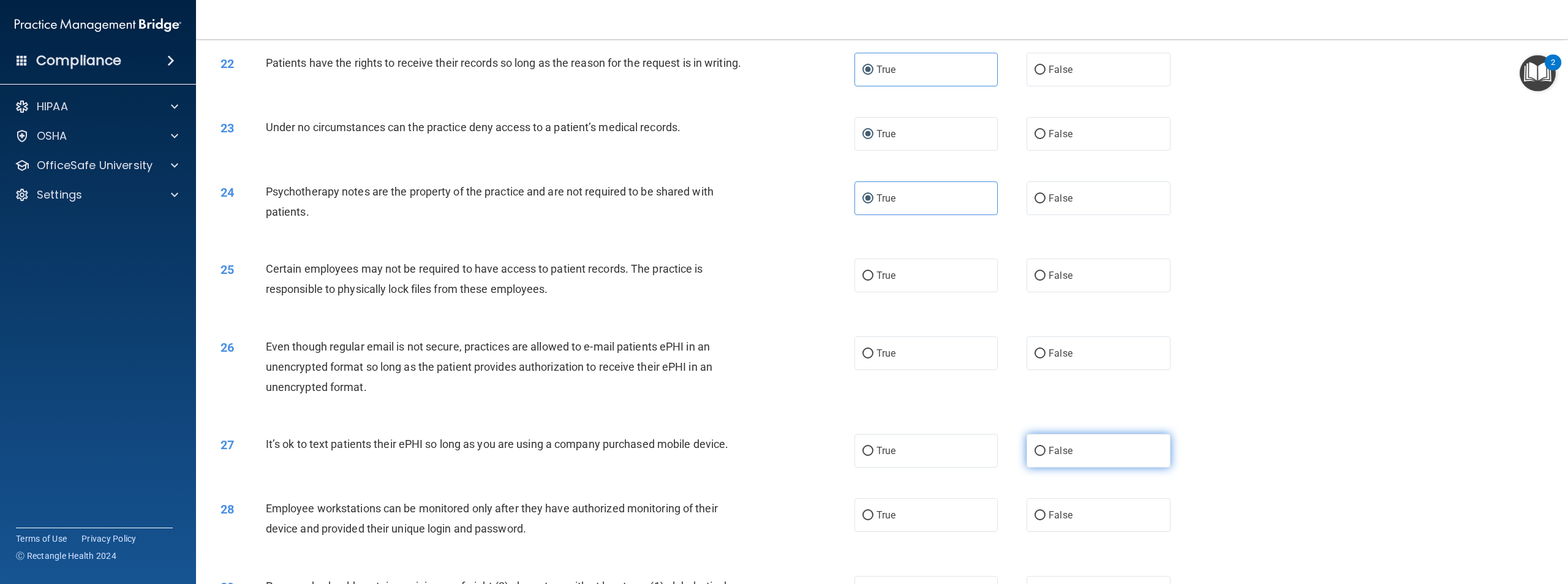 click on "False" at bounding box center [1098, 450] 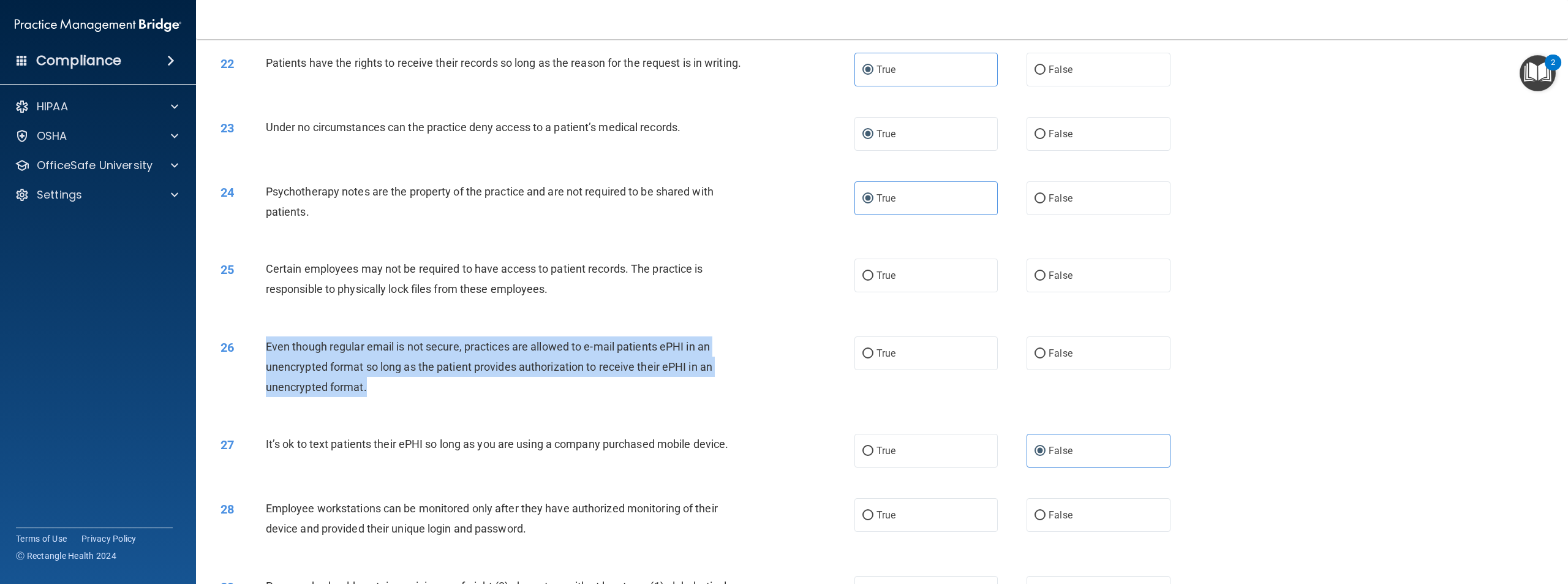 drag, startPoint x: 374, startPoint y: 402, endPoint x: 267, endPoint y: 362, distance: 114.23222 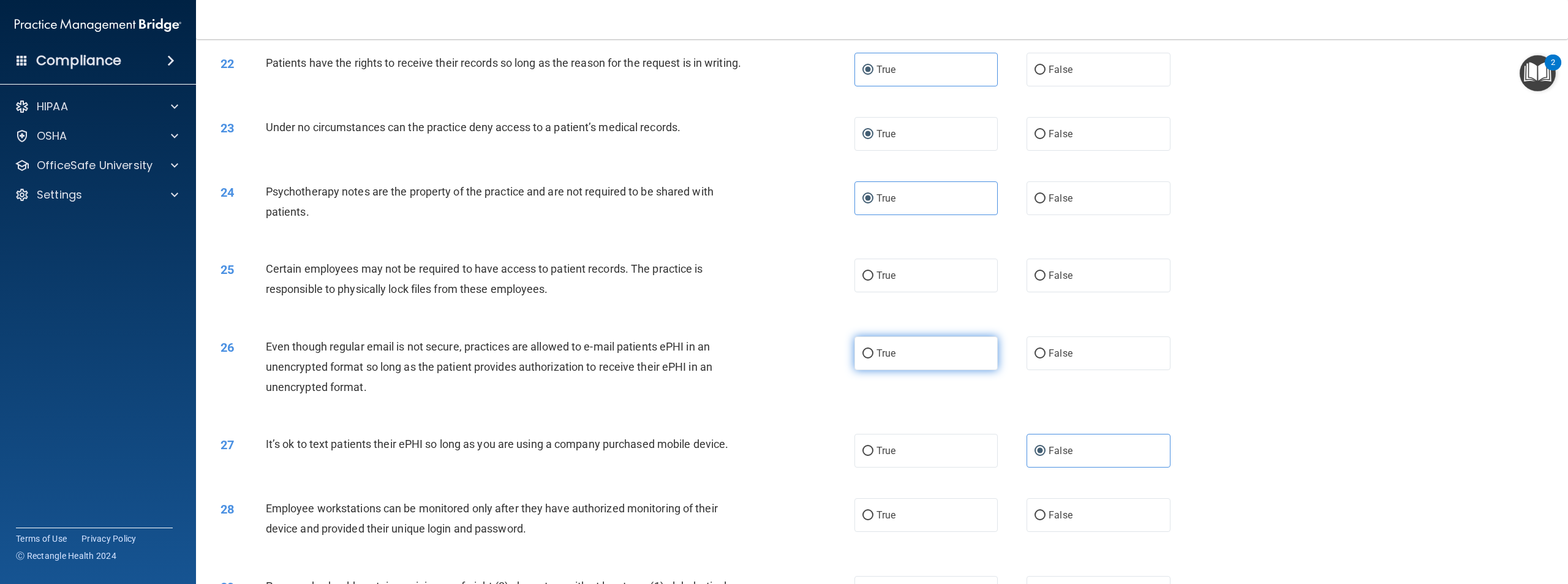 click on "True" at bounding box center (926, 353) 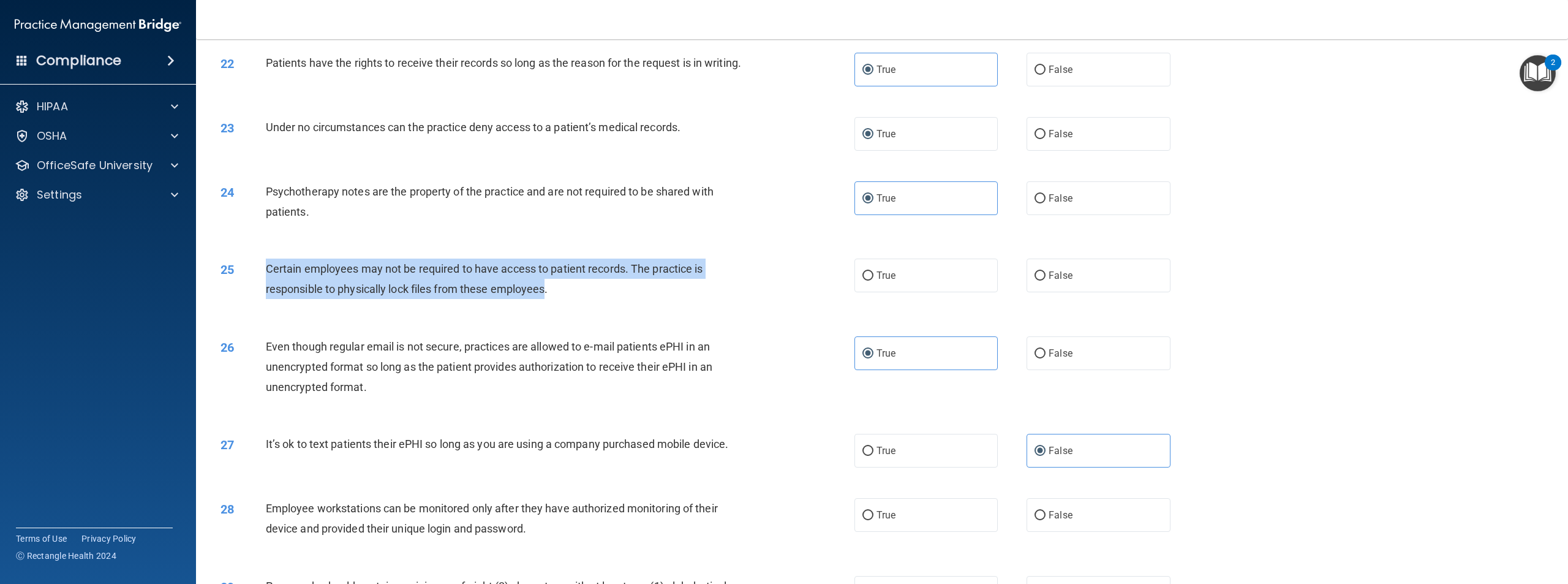 drag, startPoint x: 549, startPoint y: 303, endPoint x: 268, endPoint y: 280, distance: 281.93971 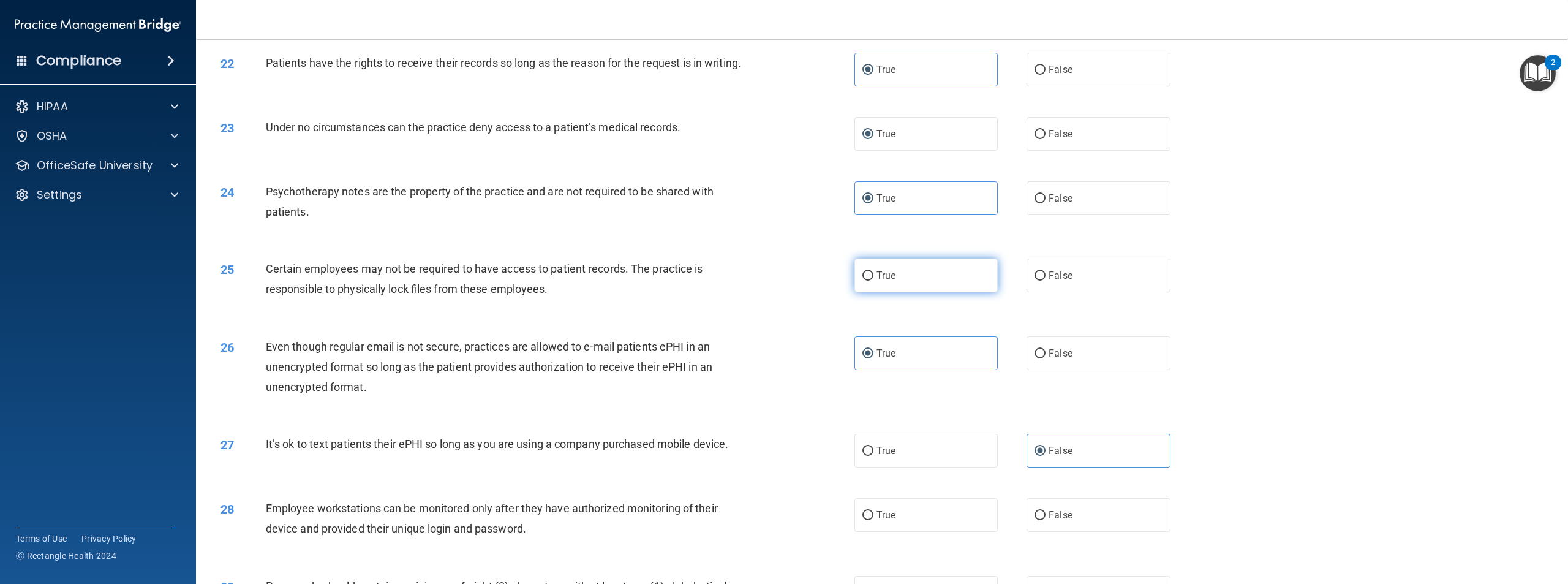click on "True" at bounding box center [926, 275] 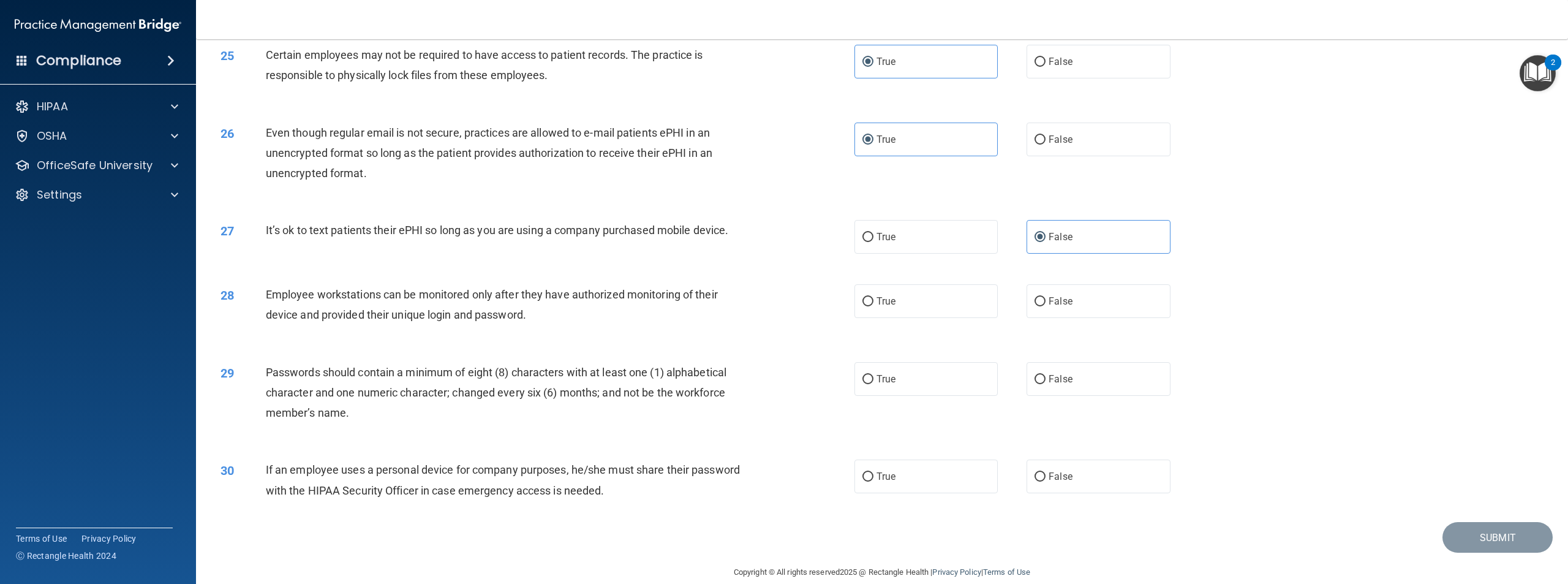 scroll, scrollTop: 2046, scrollLeft: 0, axis: vertical 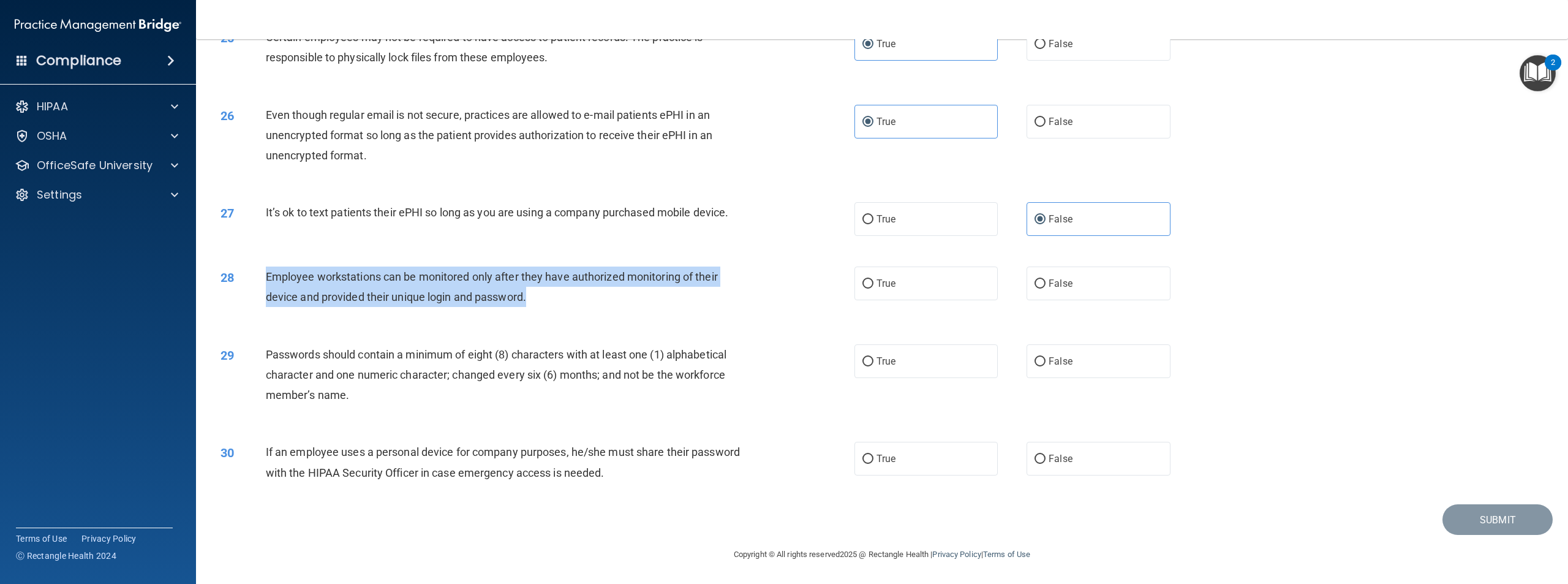 drag, startPoint x: 527, startPoint y: 298, endPoint x: 266, endPoint y: 268, distance: 262.71848 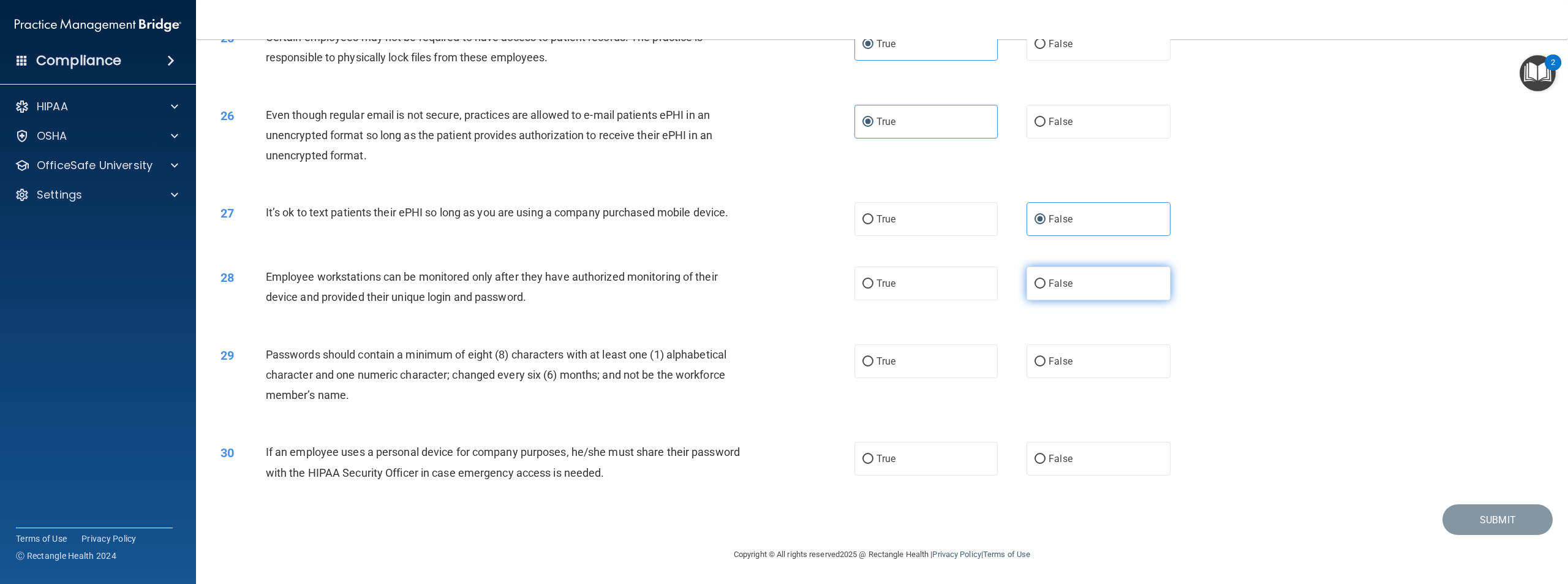 drag, startPoint x: 1083, startPoint y: 284, endPoint x: 1063, endPoint y: 289, distance: 20.61553 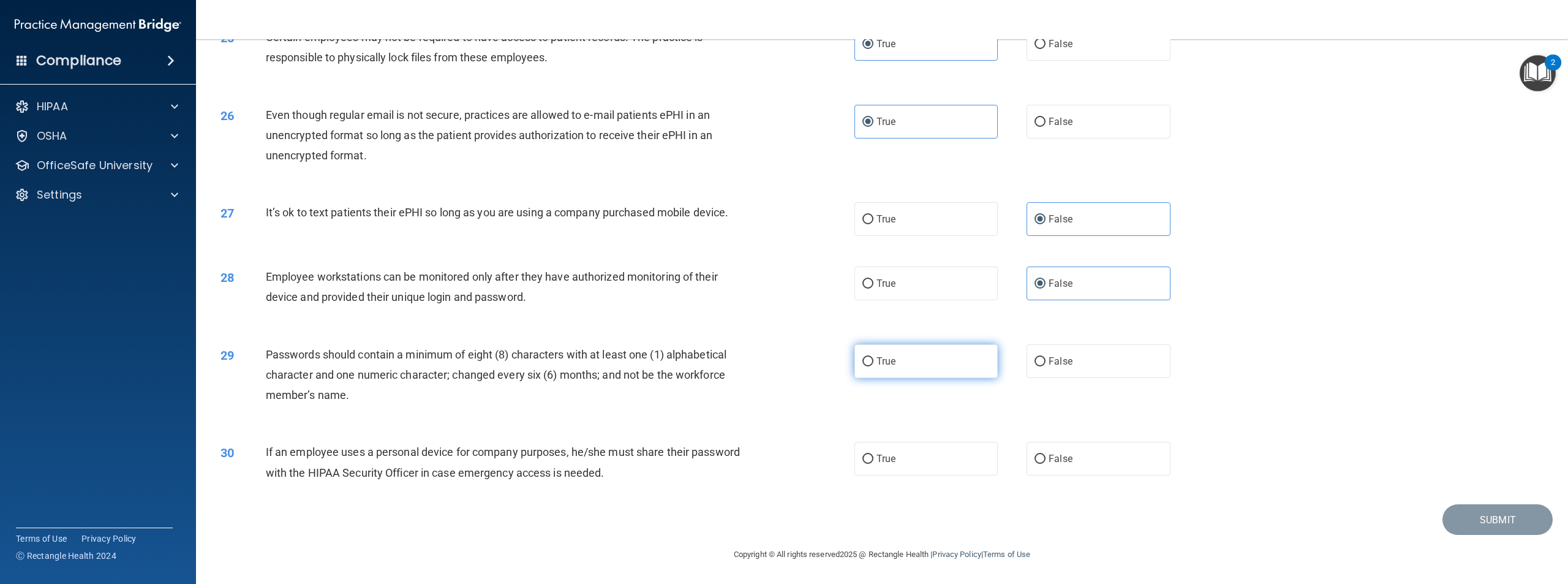 drag, startPoint x: 911, startPoint y: 362, endPoint x: 895, endPoint y: 368, distance: 17.088007 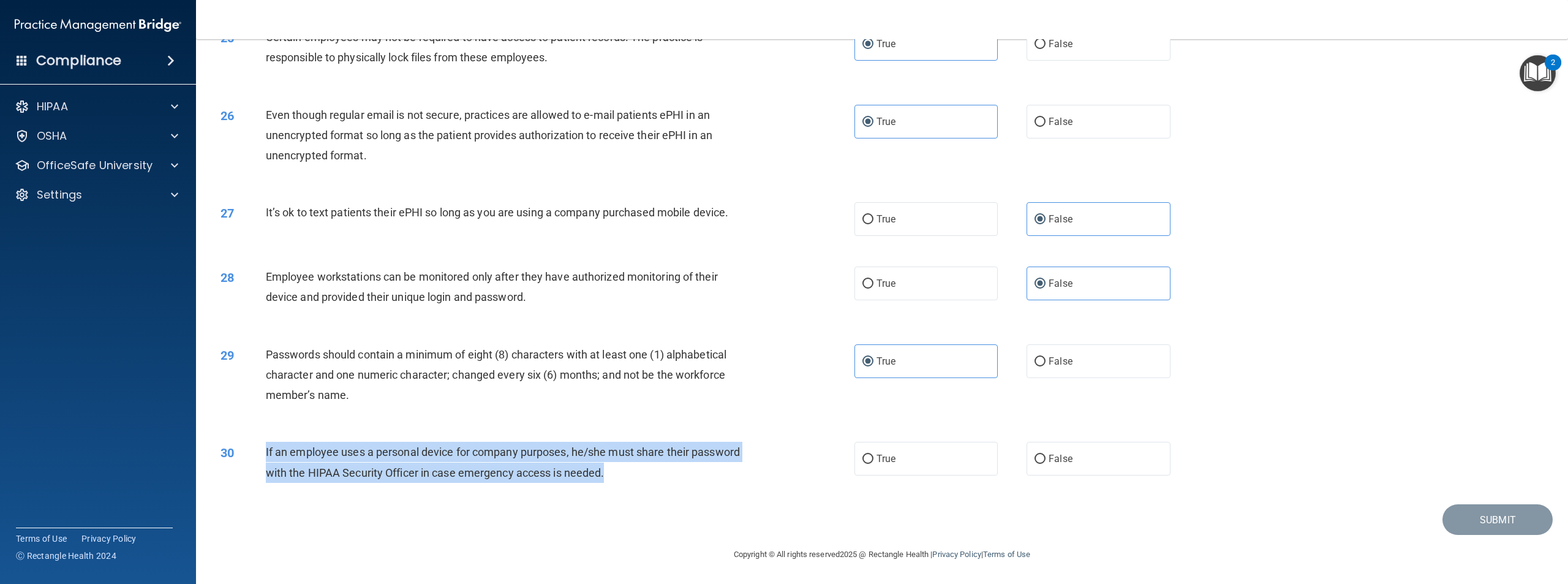 drag, startPoint x: 663, startPoint y: 472, endPoint x: 259, endPoint y: 449, distance: 404.654 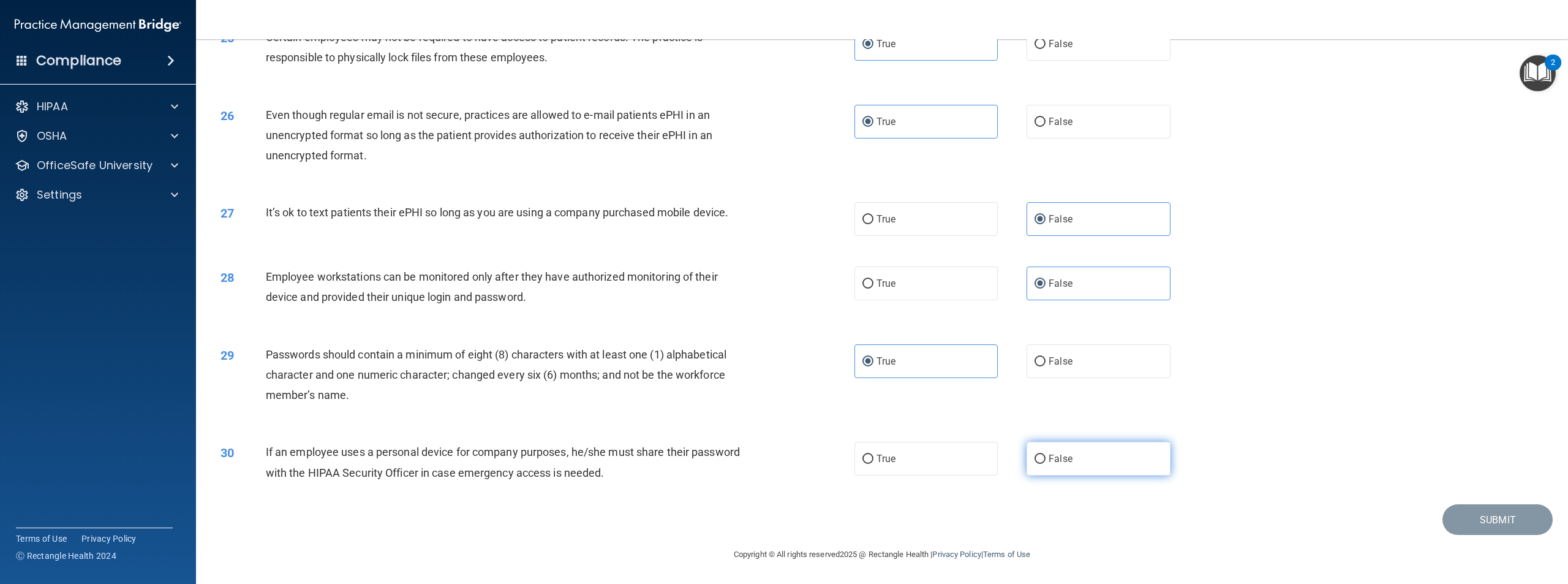 click on "False" at bounding box center (1098, 458) 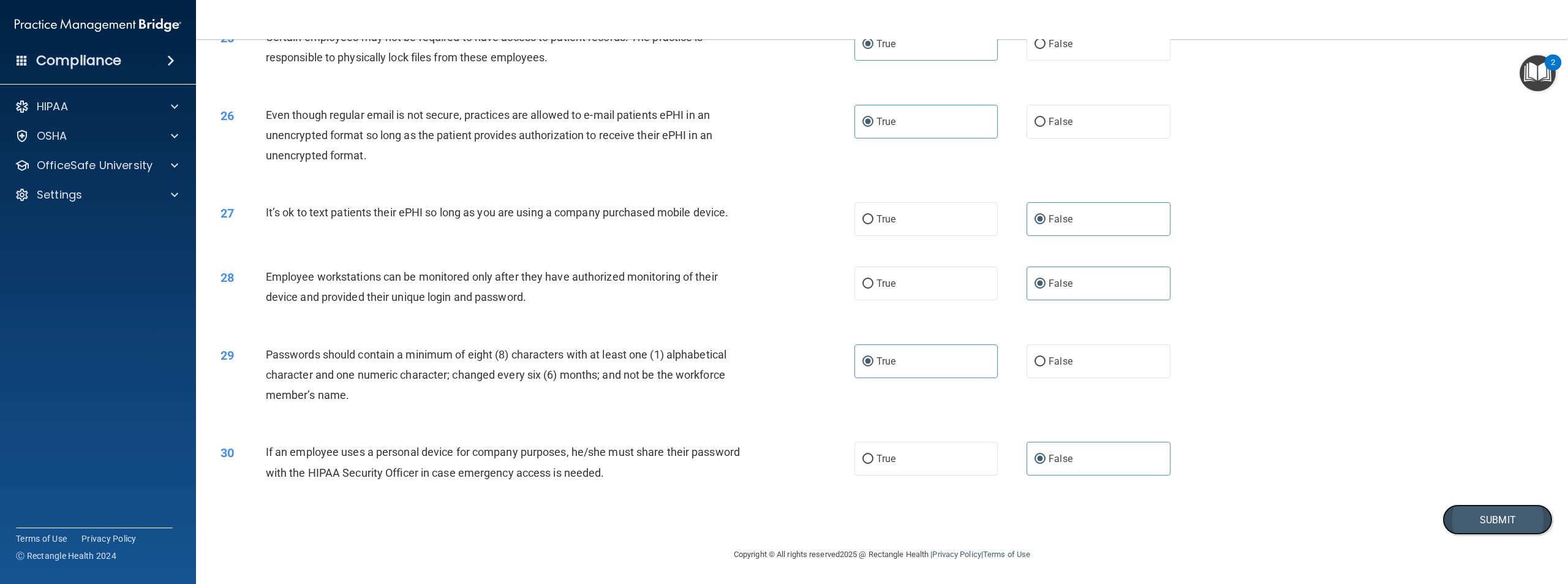 click on "Submit" at bounding box center (1498, 520) 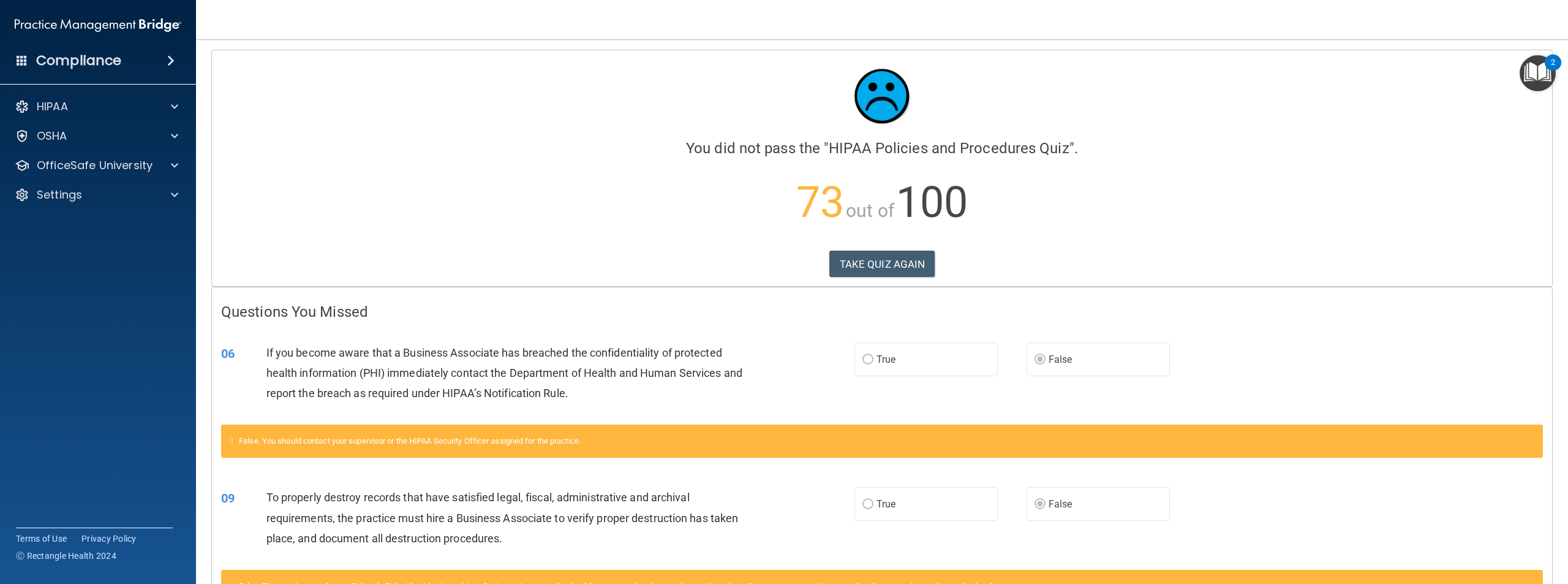 scroll, scrollTop: 0, scrollLeft: 0, axis: both 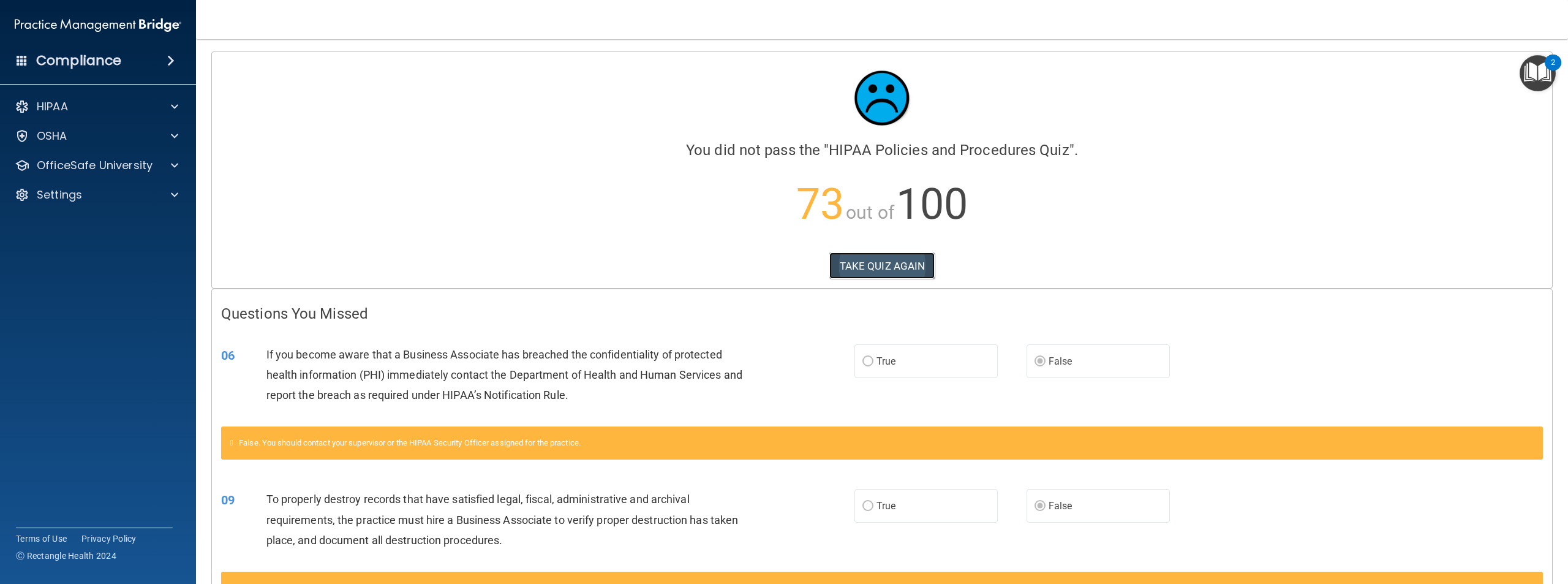click on "TAKE QUIZ AGAIN" at bounding box center (882, 266) 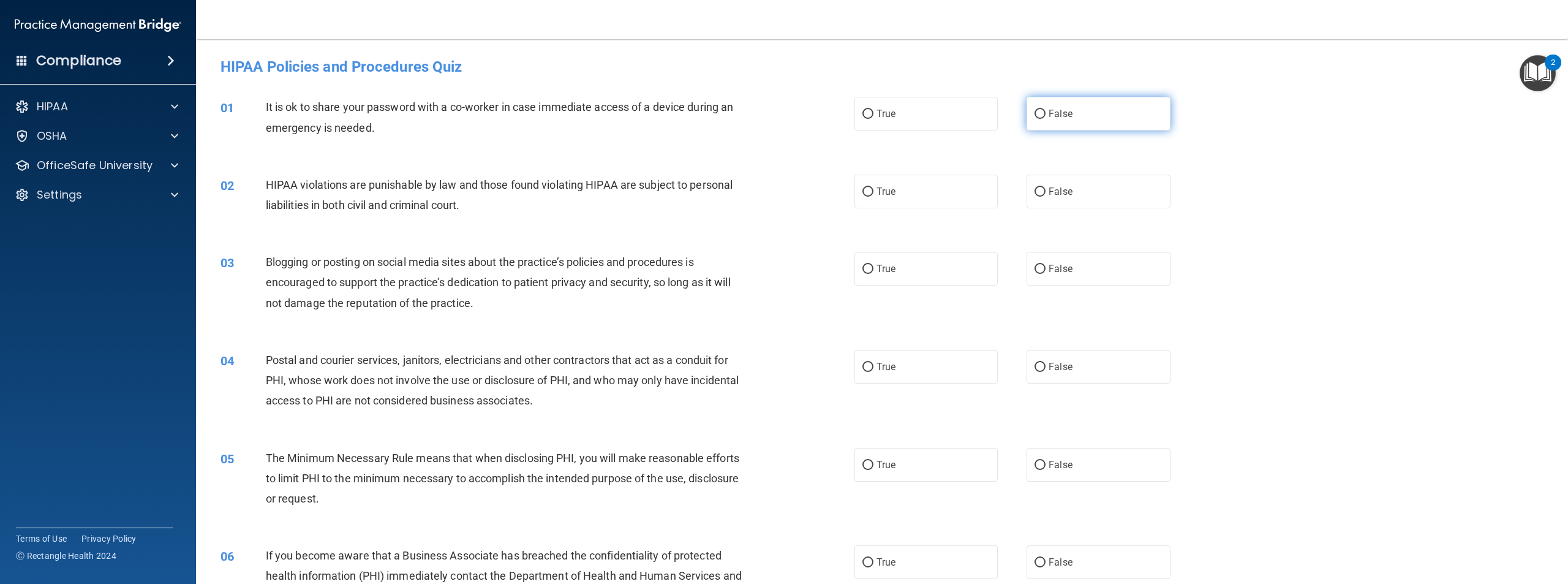 click on "False" at bounding box center [1098, 113] 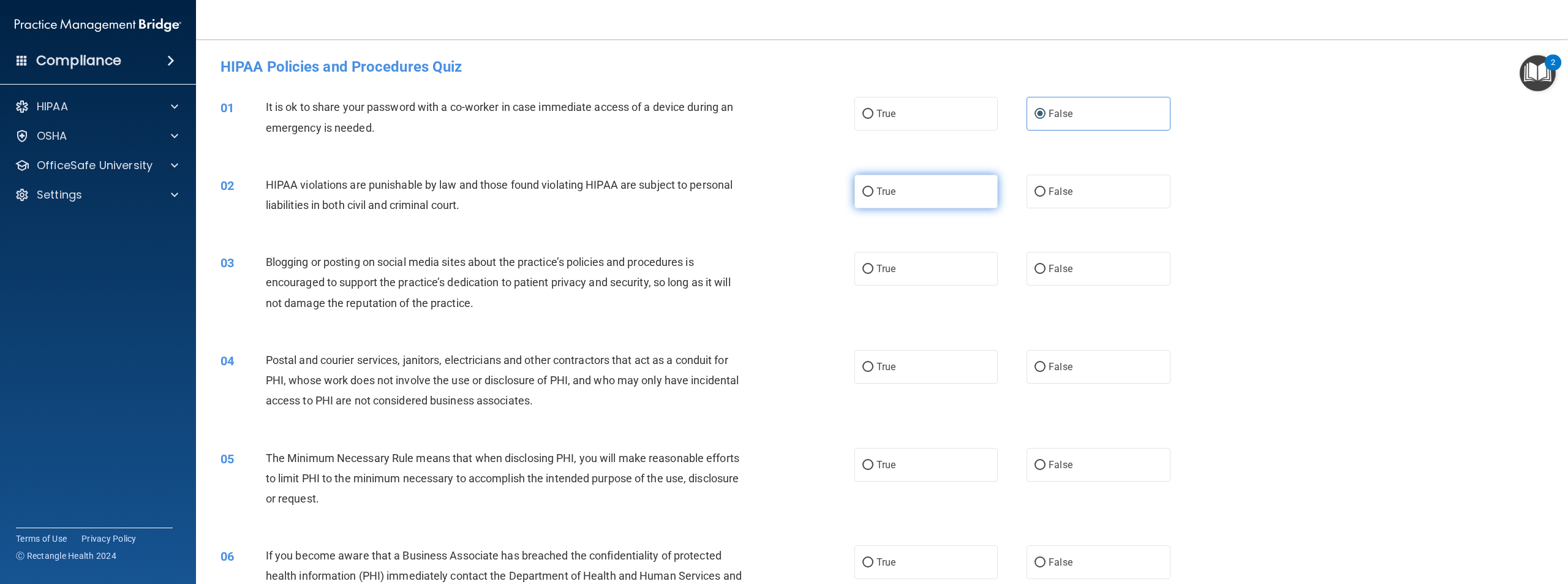 click on "True" at bounding box center (926, 191) 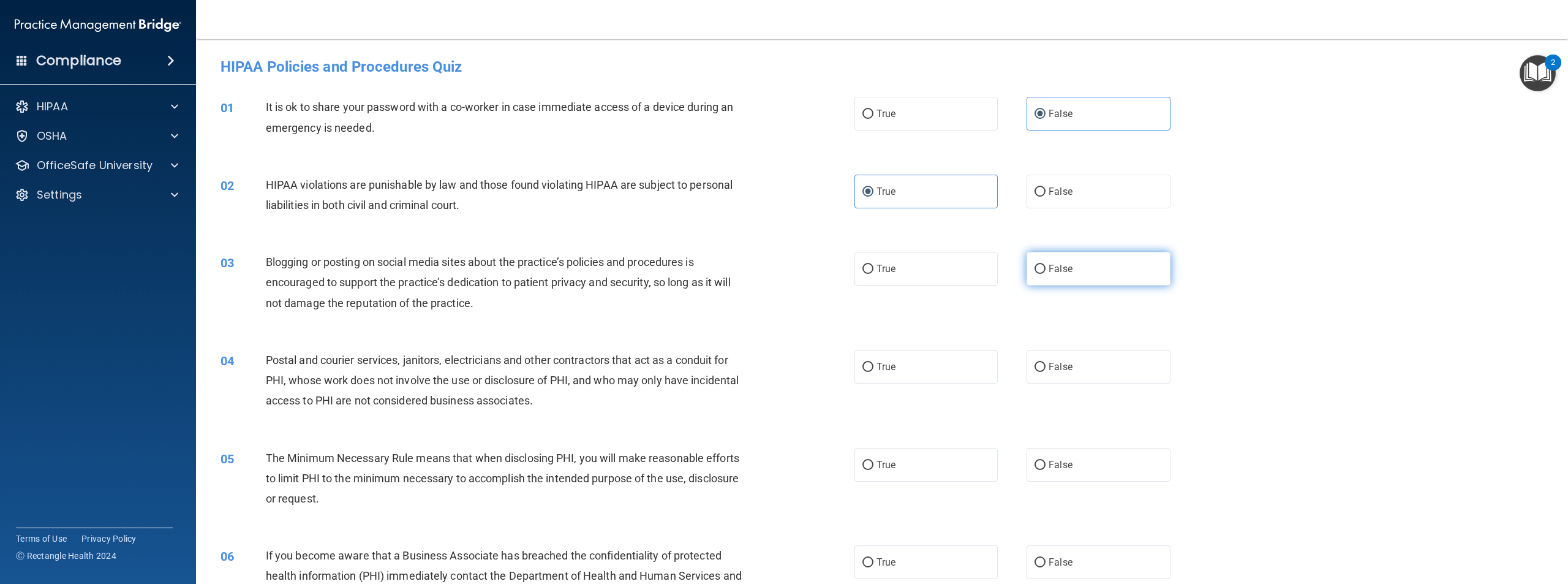 click on "False" at bounding box center (1098, 268) 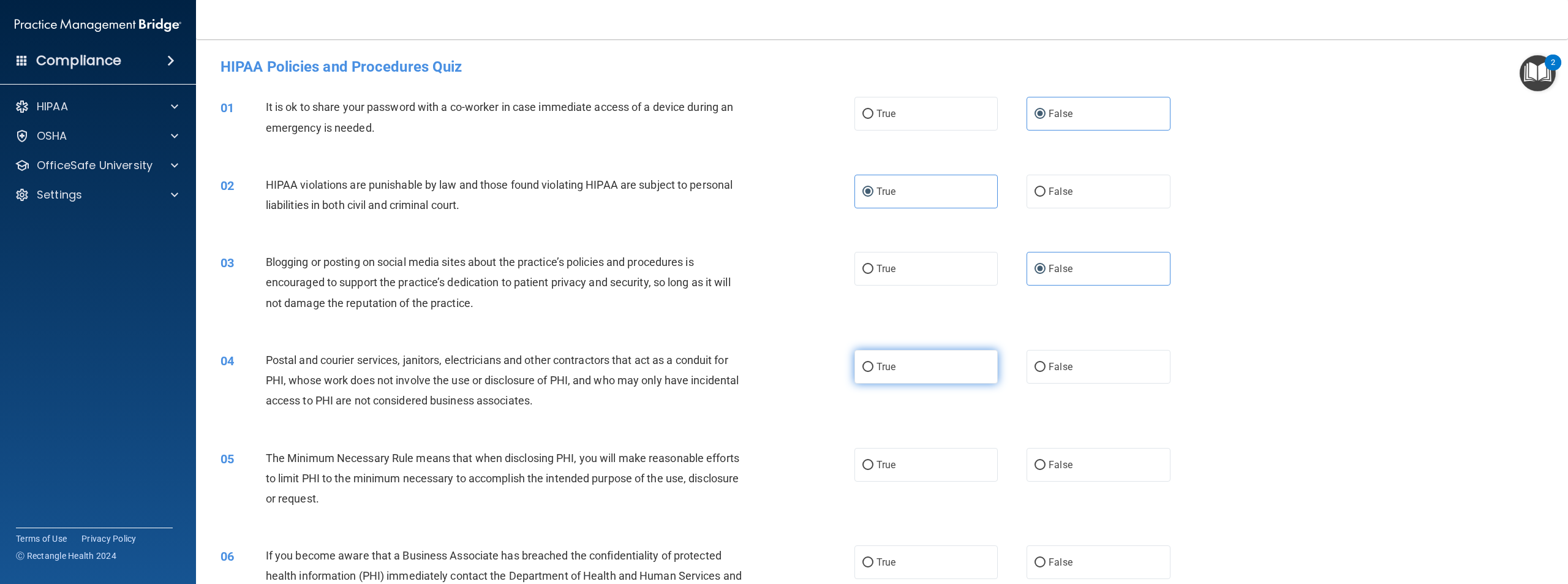 click on "True" at bounding box center [926, 366] 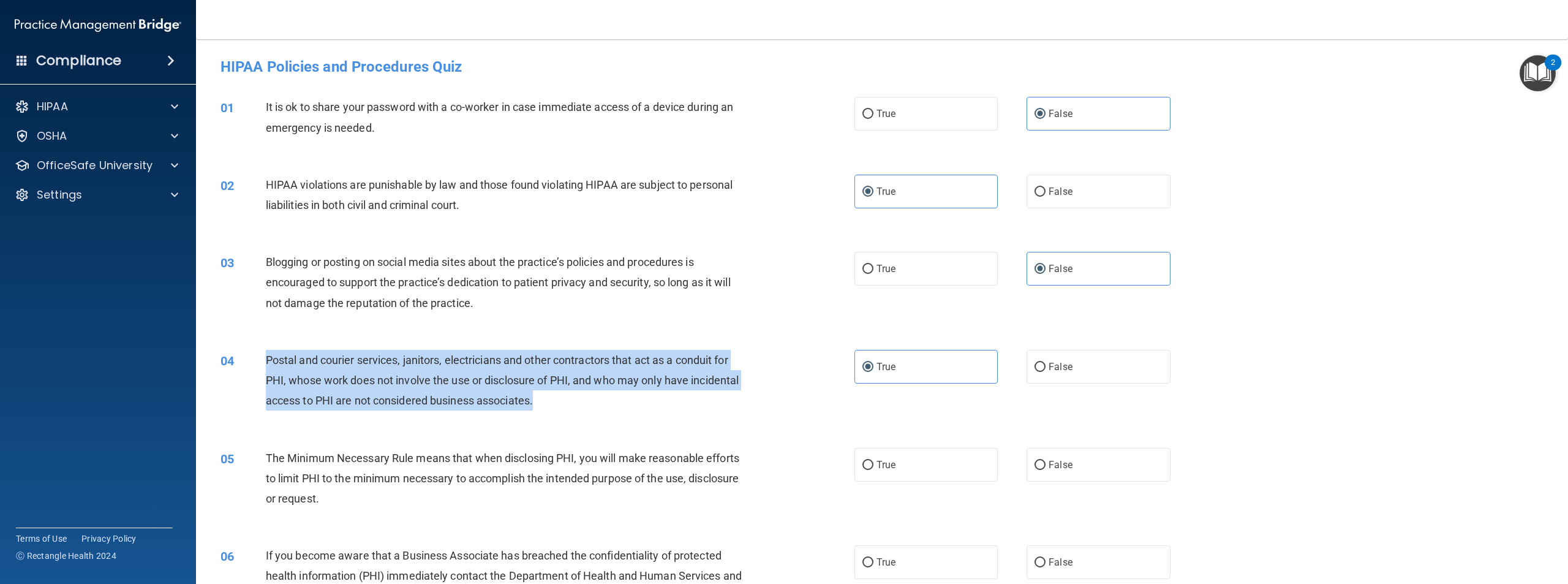 drag, startPoint x: 586, startPoint y: 400, endPoint x: 265, endPoint y: 355, distance: 324.13886 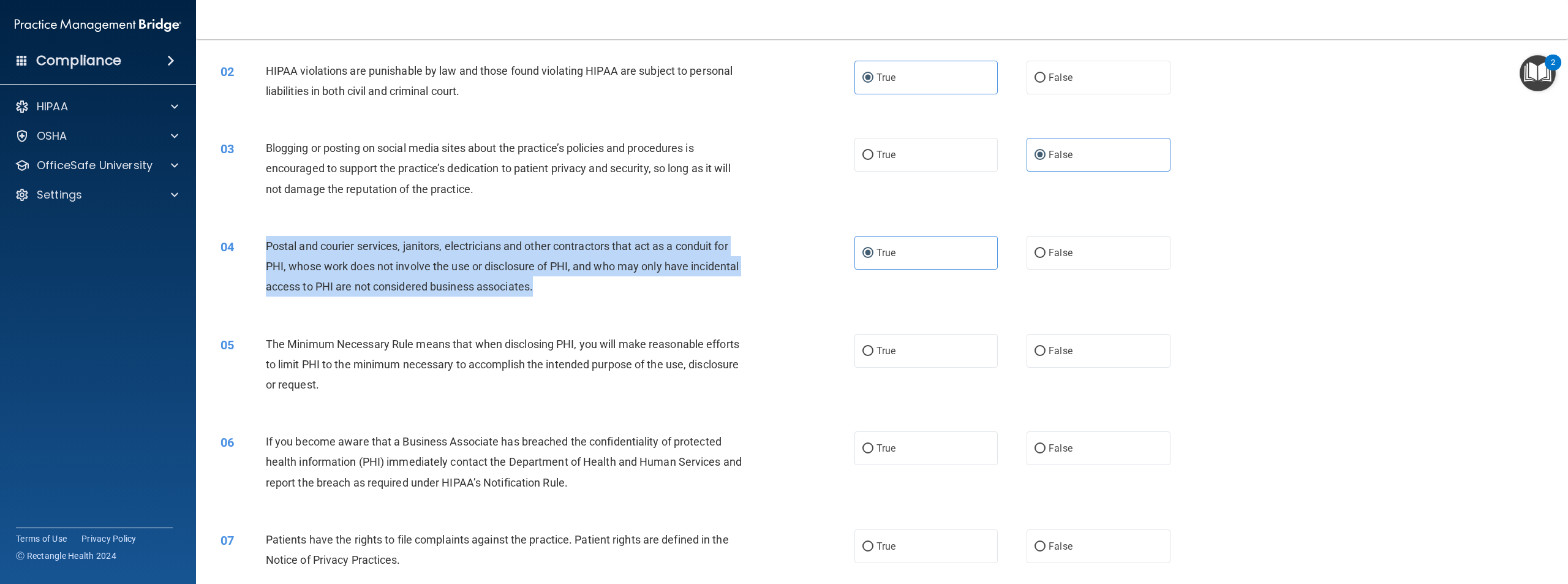 scroll, scrollTop: 123, scrollLeft: 0, axis: vertical 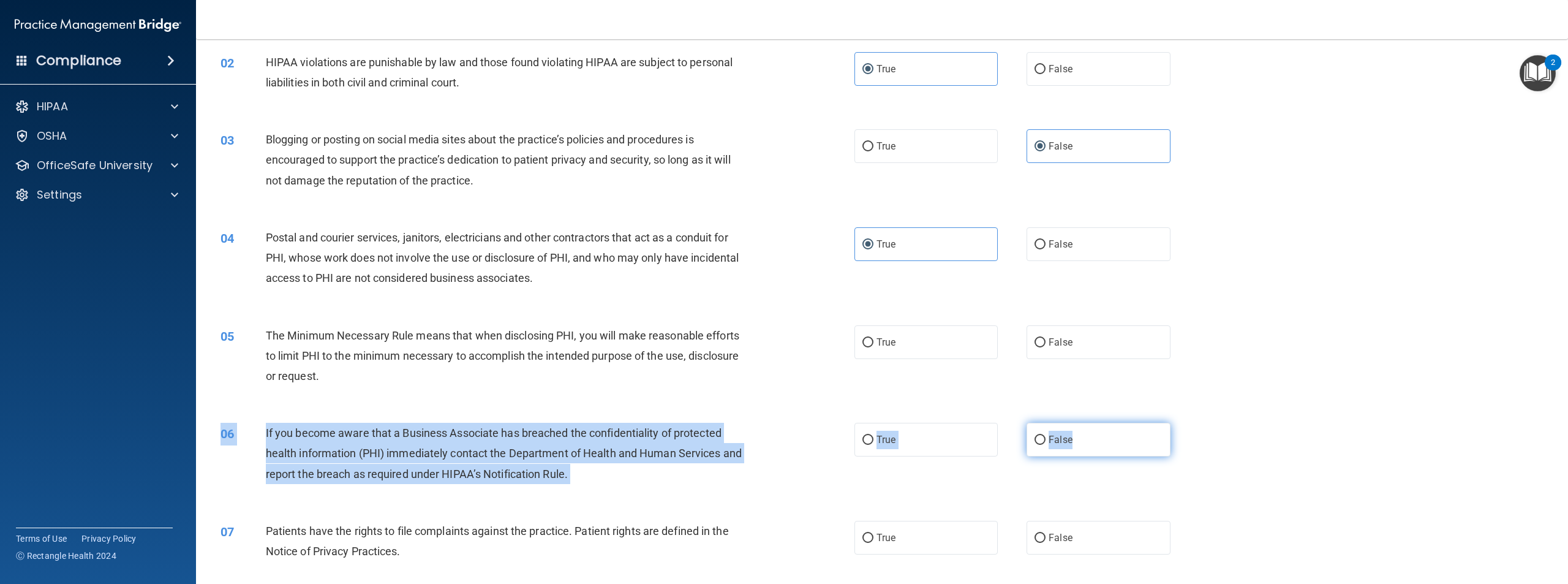 drag, startPoint x: 1081, startPoint y: 339, endPoint x: 1093, endPoint y: 428, distance: 89.80535 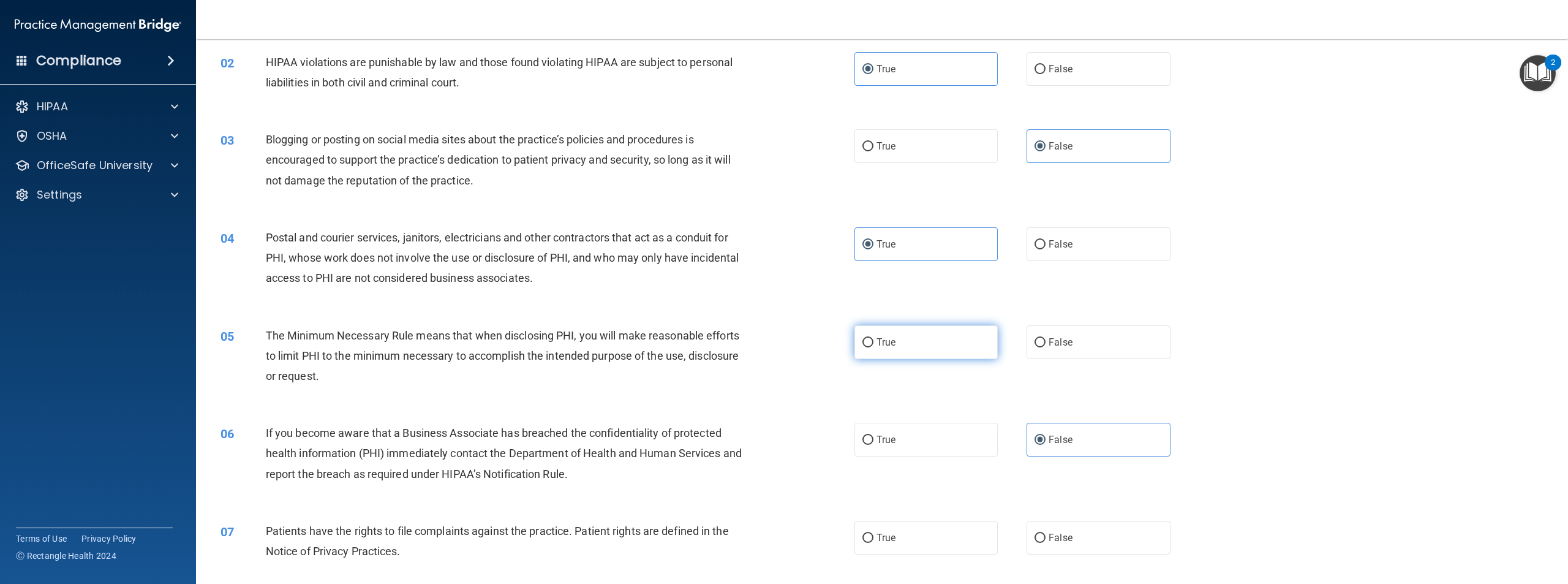 click on "True" at bounding box center [926, 342] 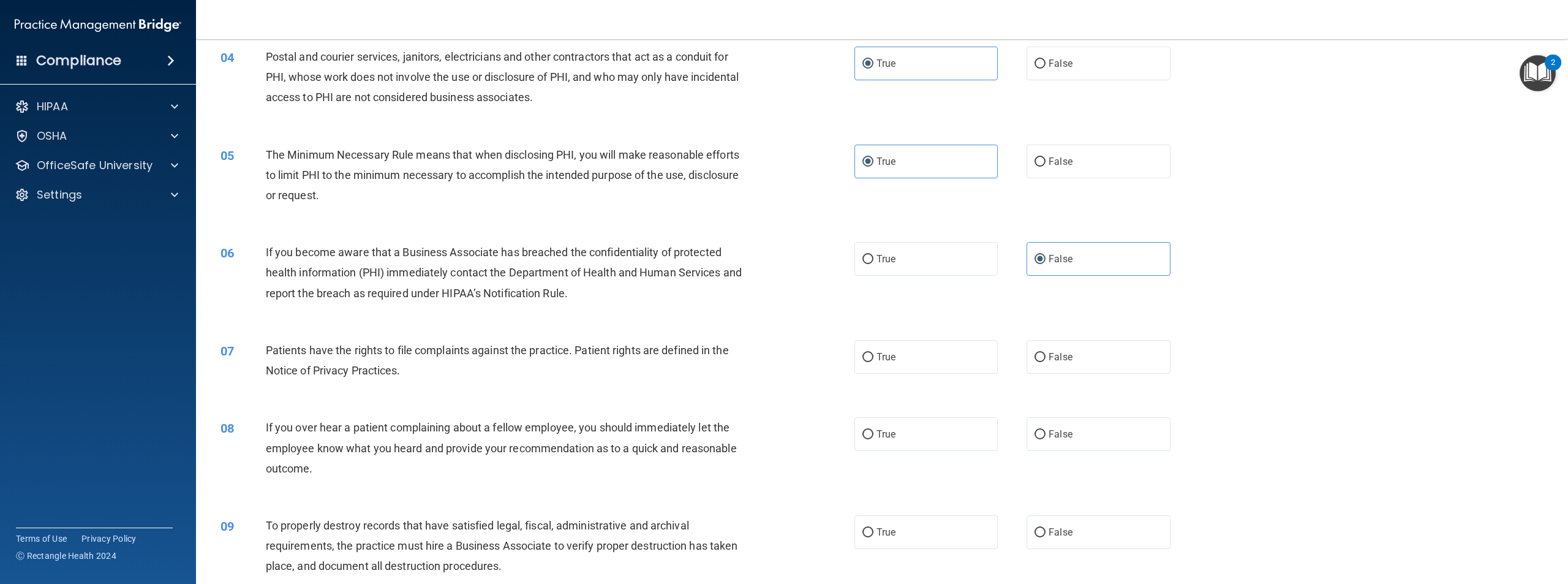 scroll, scrollTop: 306, scrollLeft: 0, axis: vertical 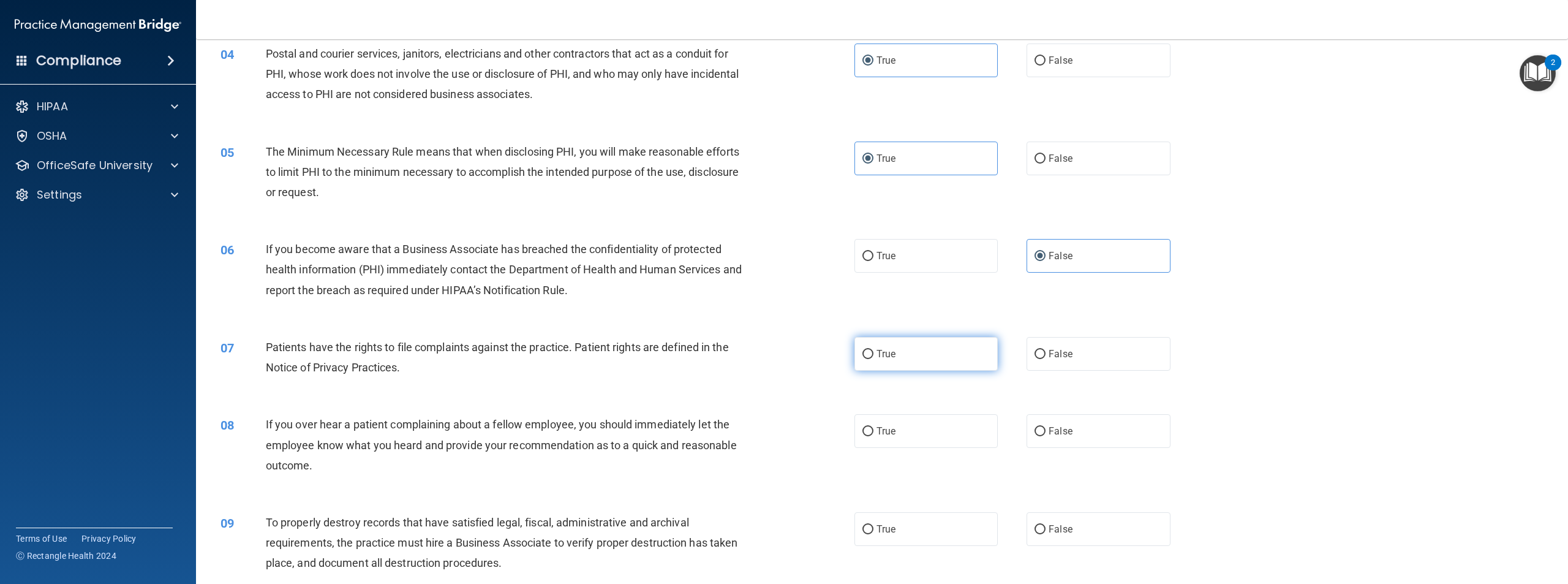 click on "True" at bounding box center [926, 354] 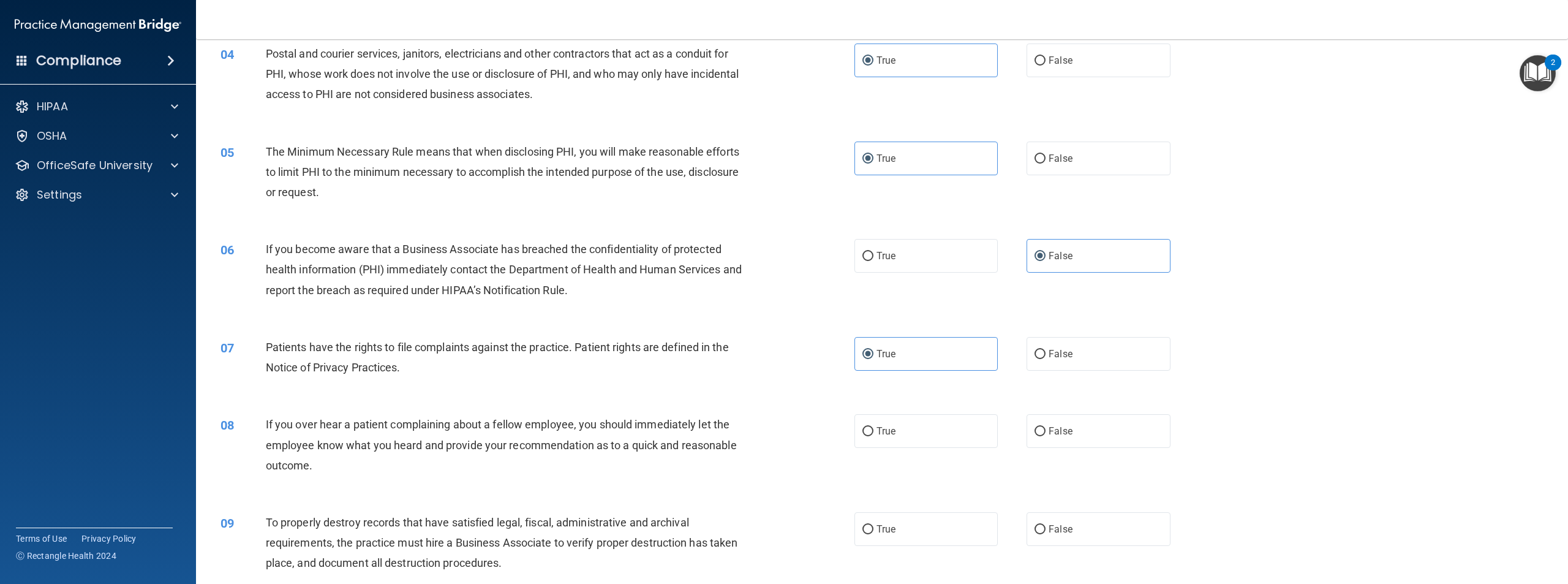 drag, startPoint x: 1042, startPoint y: 435, endPoint x: 1003, endPoint y: 441, distance: 39.458839 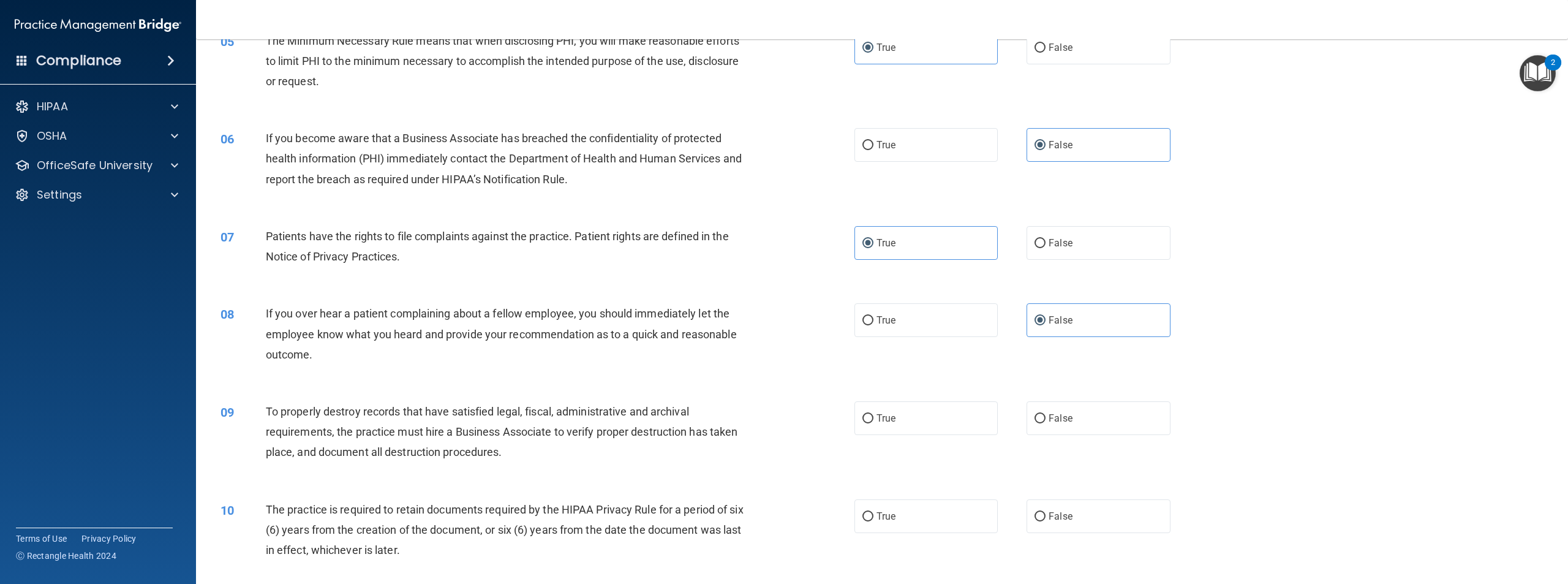 scroll, scrollTop: 429, scrollLeft: 0, axis: vertical 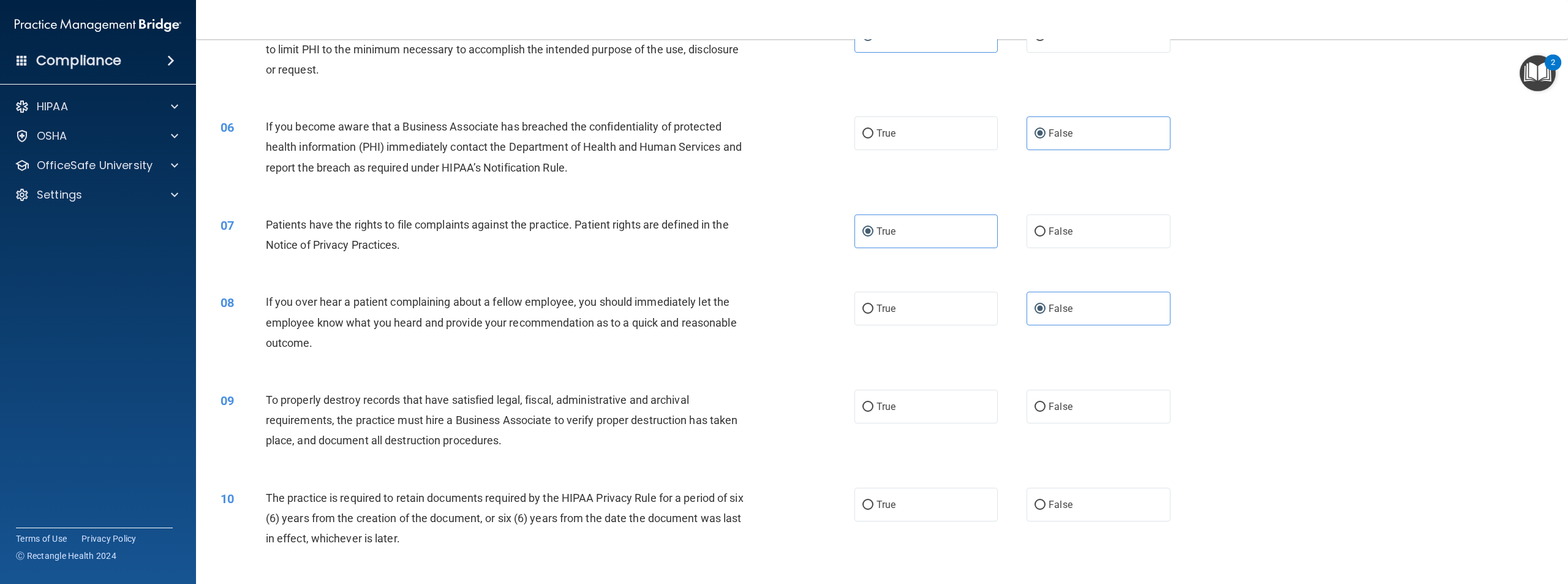 click on "09       To properly destroy records that have satisfied legal, fiscal, administrative and archival requirements, the practice must hire a Business Associate to verify proper destruction has taken place, and document all destruction procedures.                  True           False" at bounding box center (882, 423) 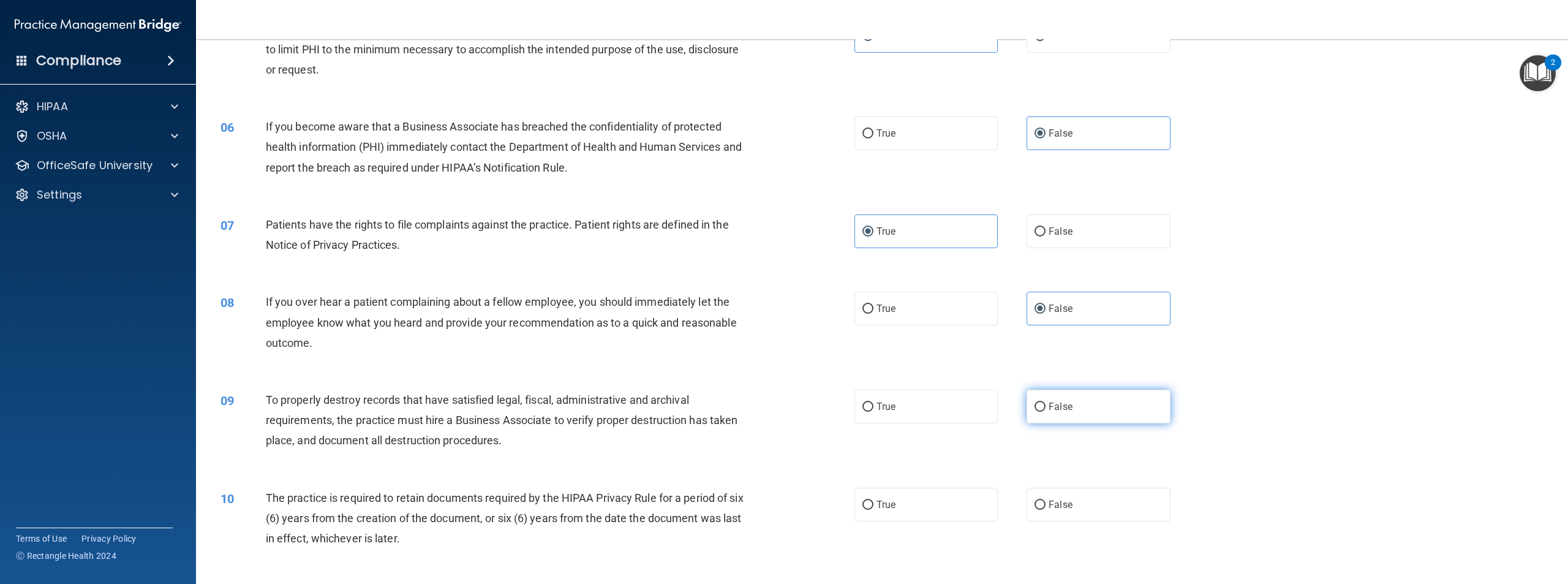 click on "False" at bounding box center (1098, 406) 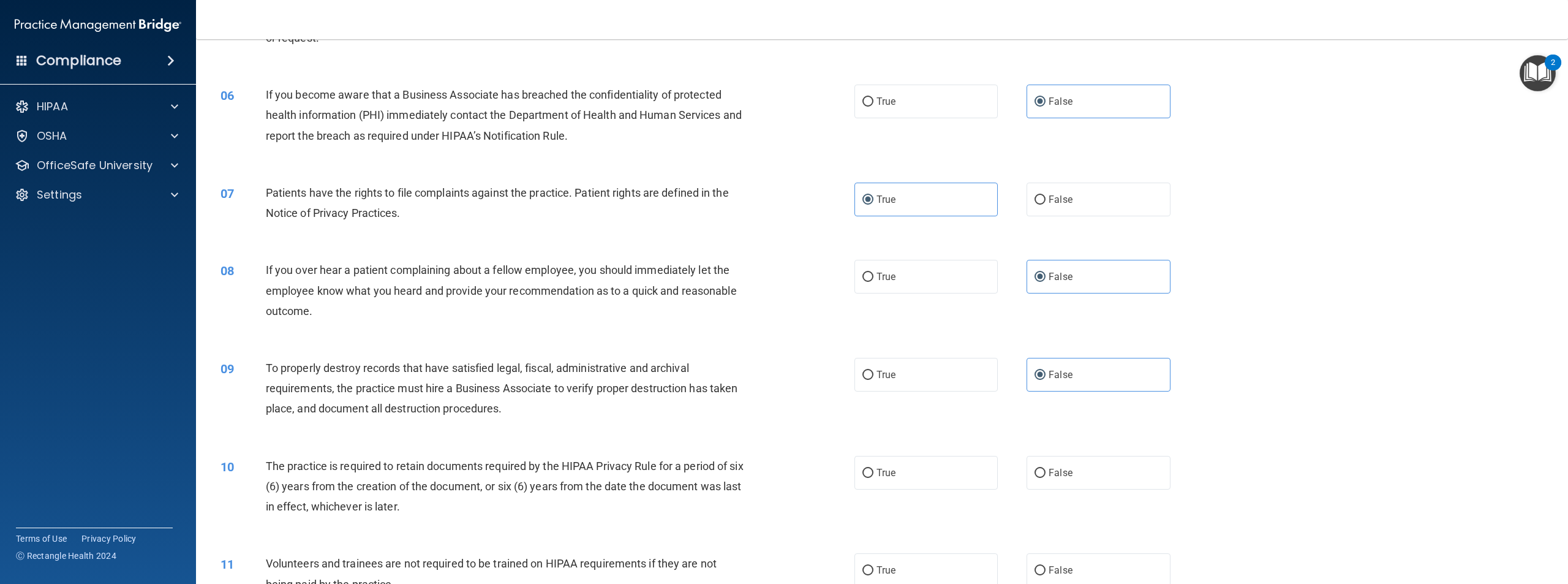 scroll, scrollTop: 490, scrollLeft: 0, axis: vertical 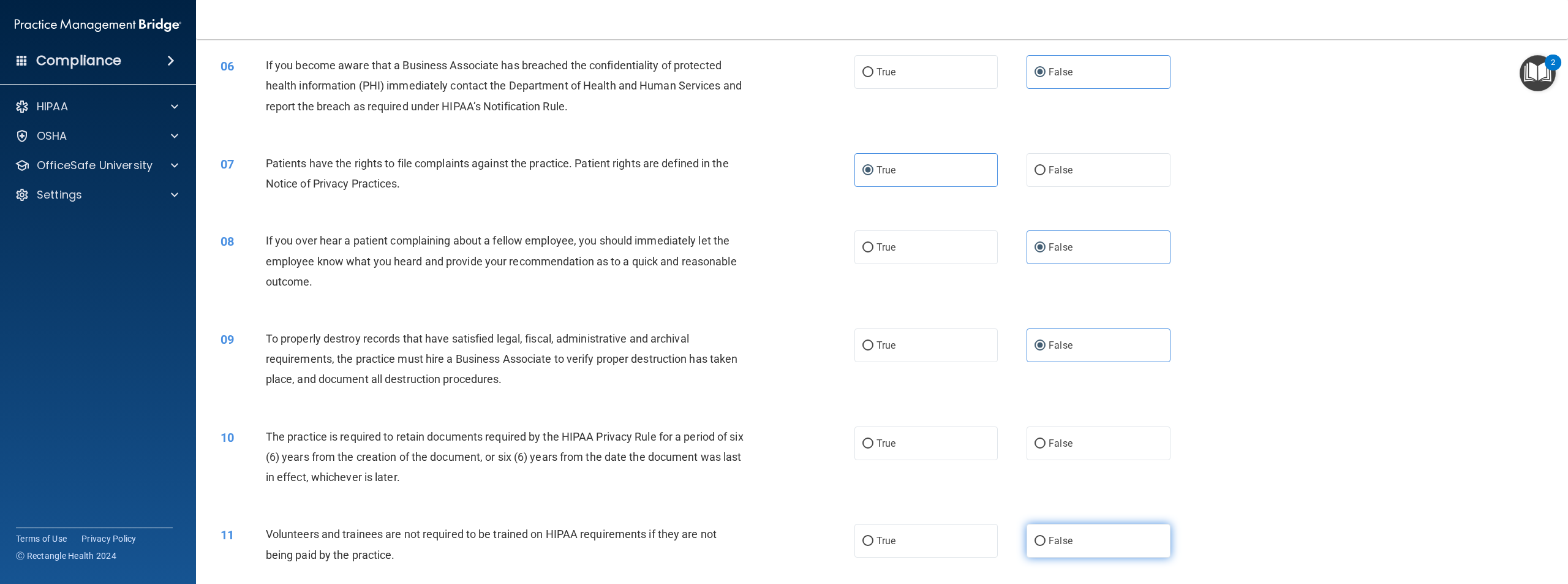 click on "False" at bounding box center (1060, 540) 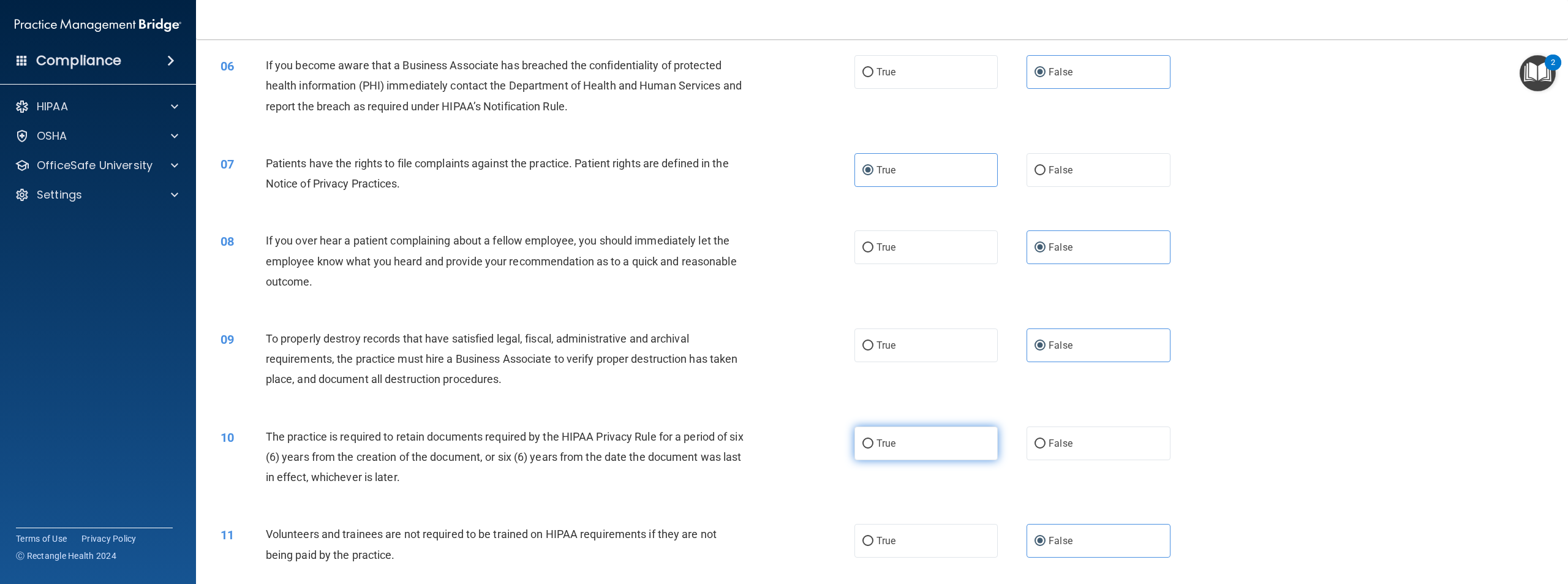 click on "True" at bounding box center [926, 443] 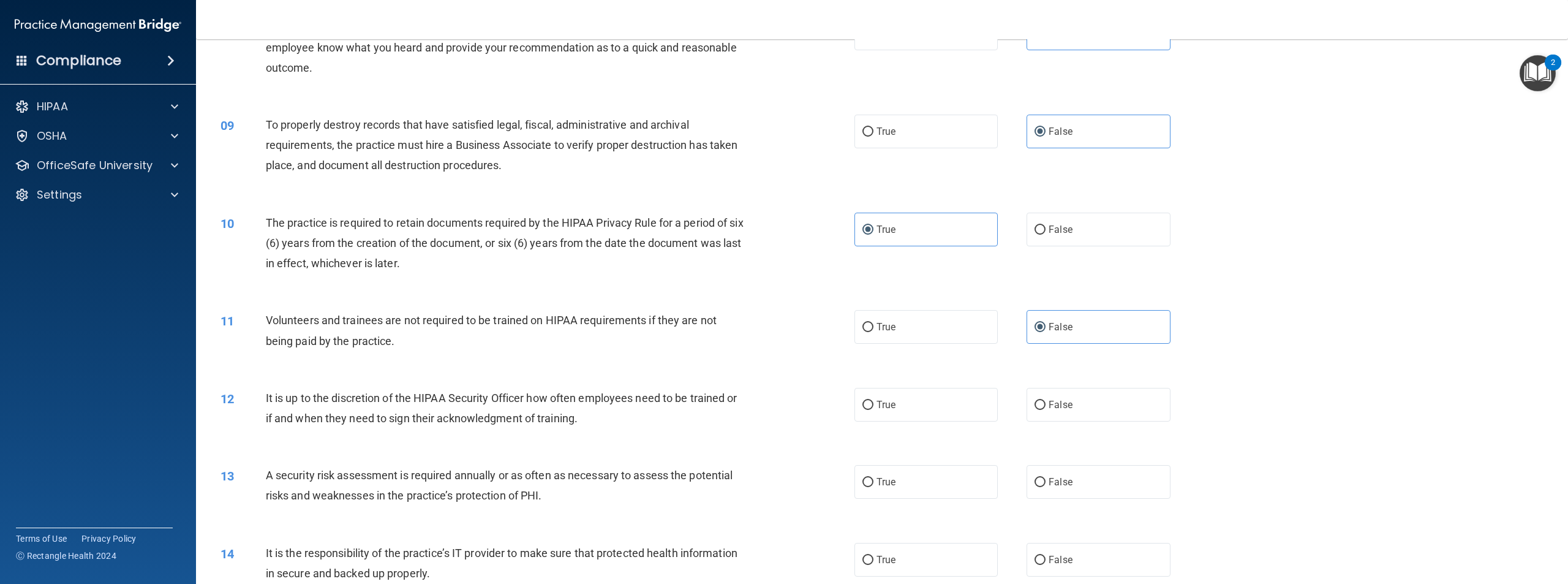 scroll, scrollTop: 735, scrollLeft: 0, axis: vertical 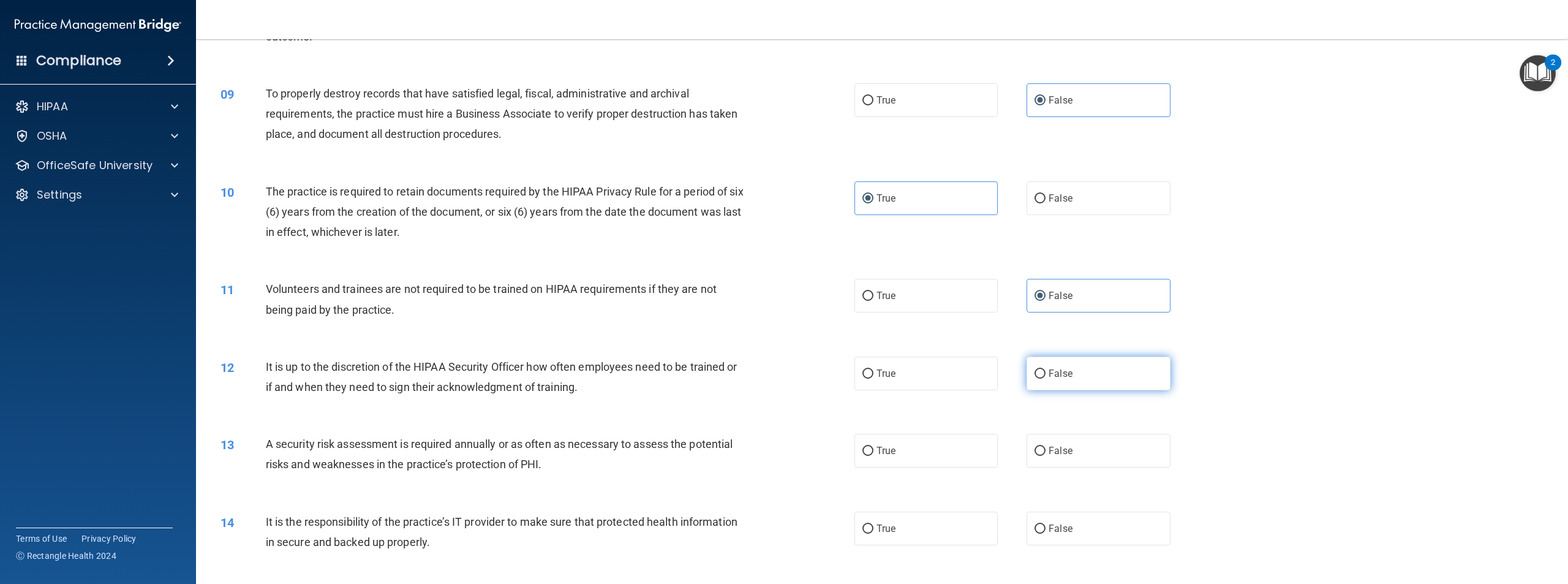 click on "False" at bounding box center (1060, 373) 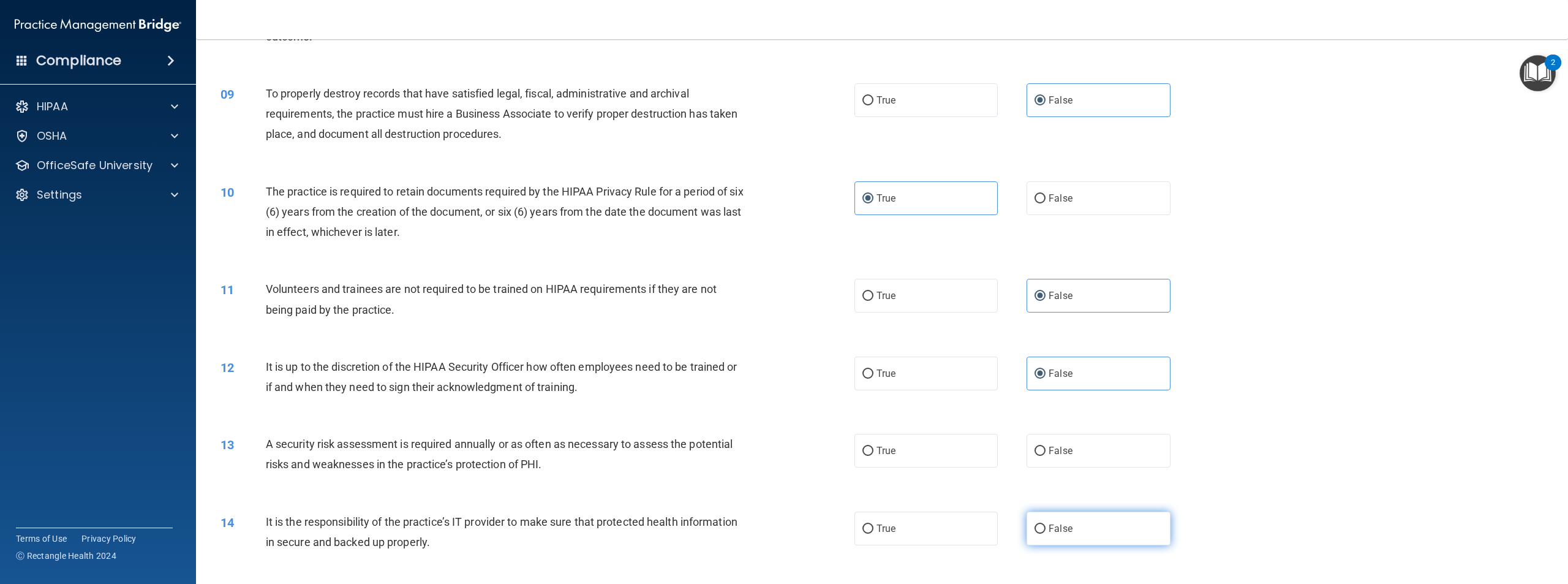 click on "False" at bounding box center (1060, 528) 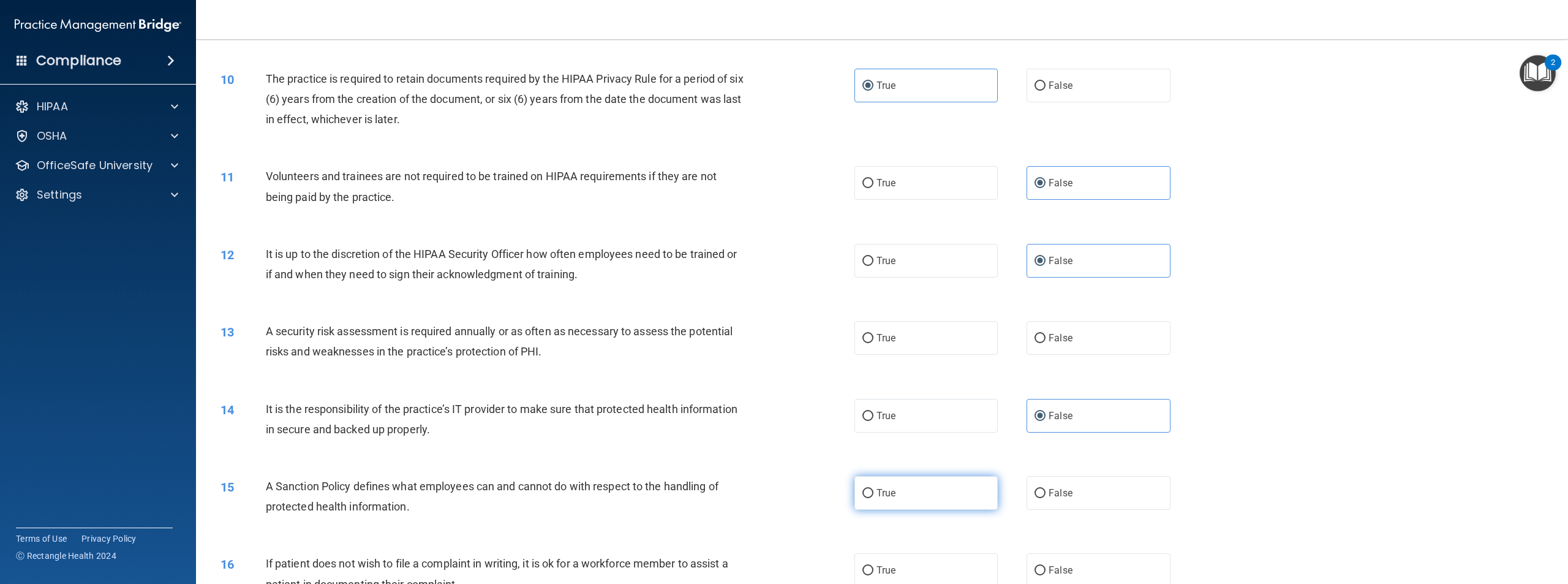 scroll, scrollTop: 858, scrollLeft: 0, axis: vertical 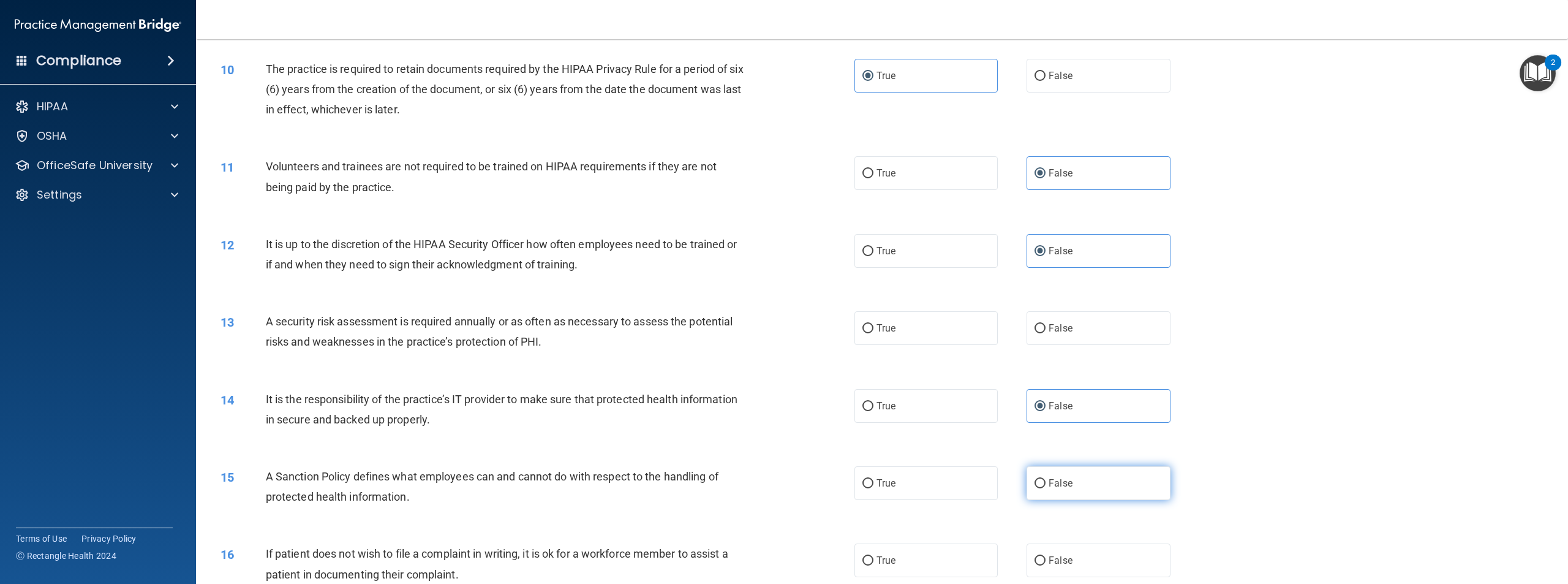 click on "False" at bounding box center [1060, 483] 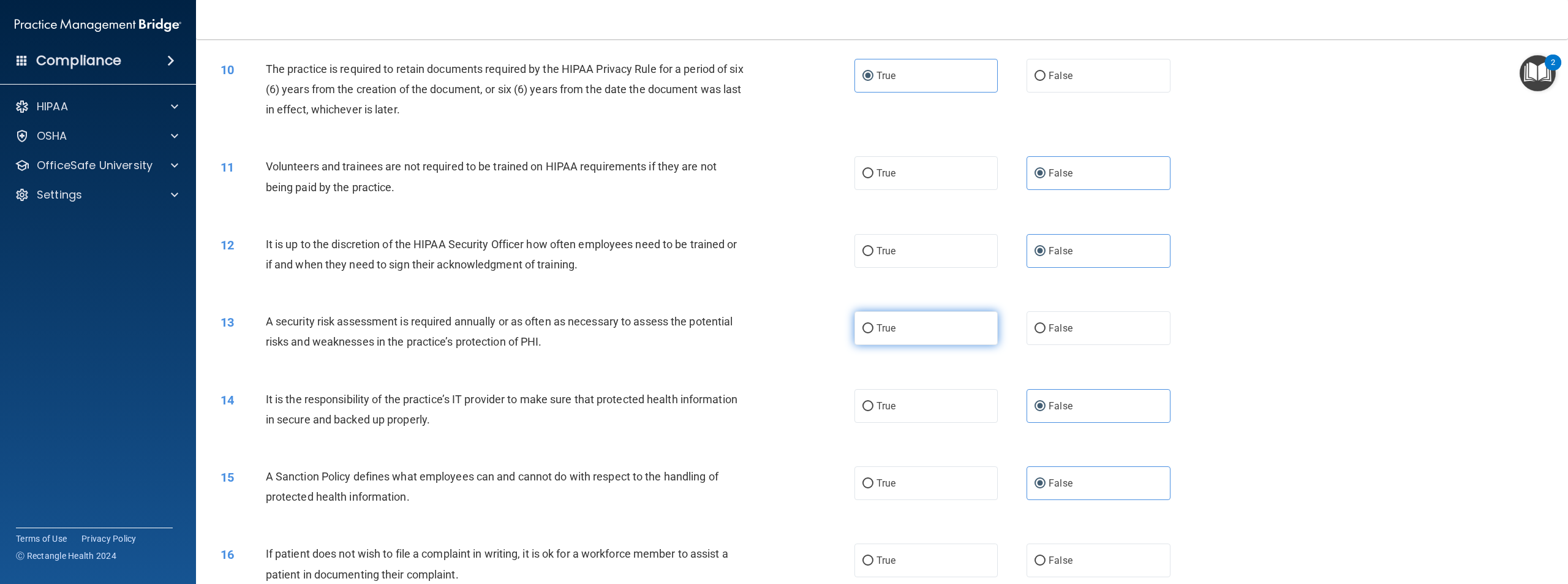 click on "True" at bounding box center [886, 328] 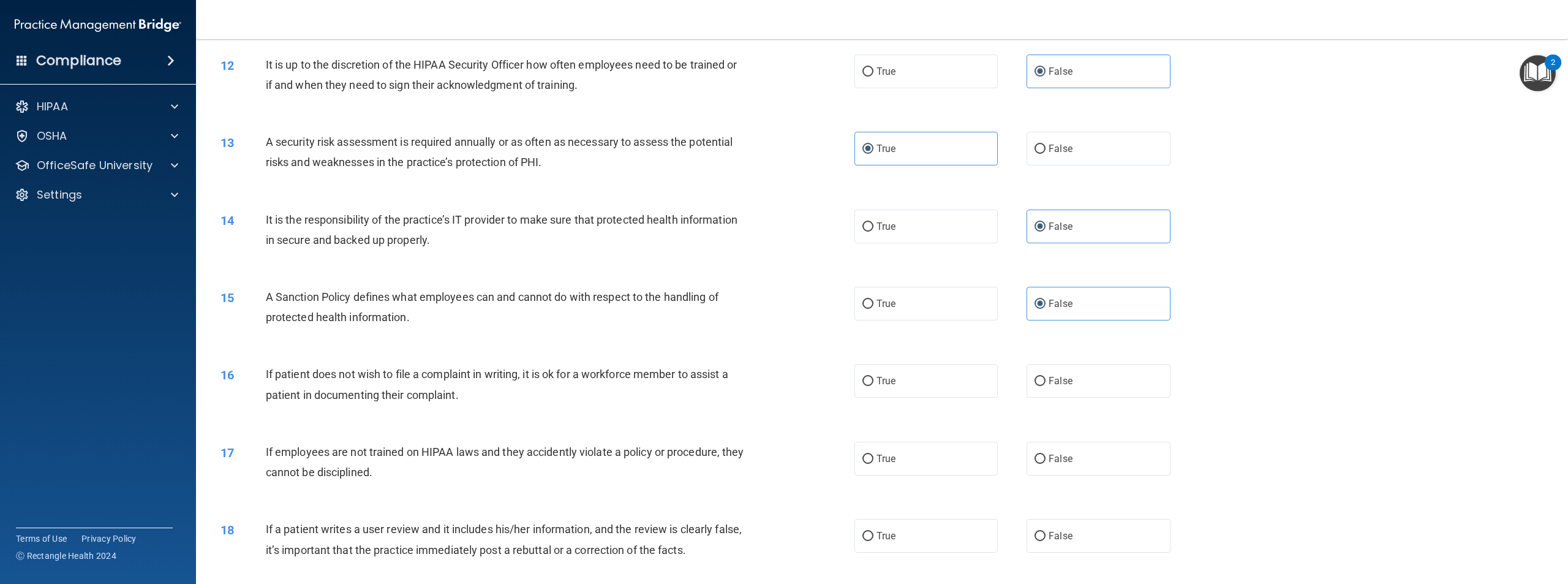 scroll, scrollTop: 1042, scrollLeft: 0, axis: vertical 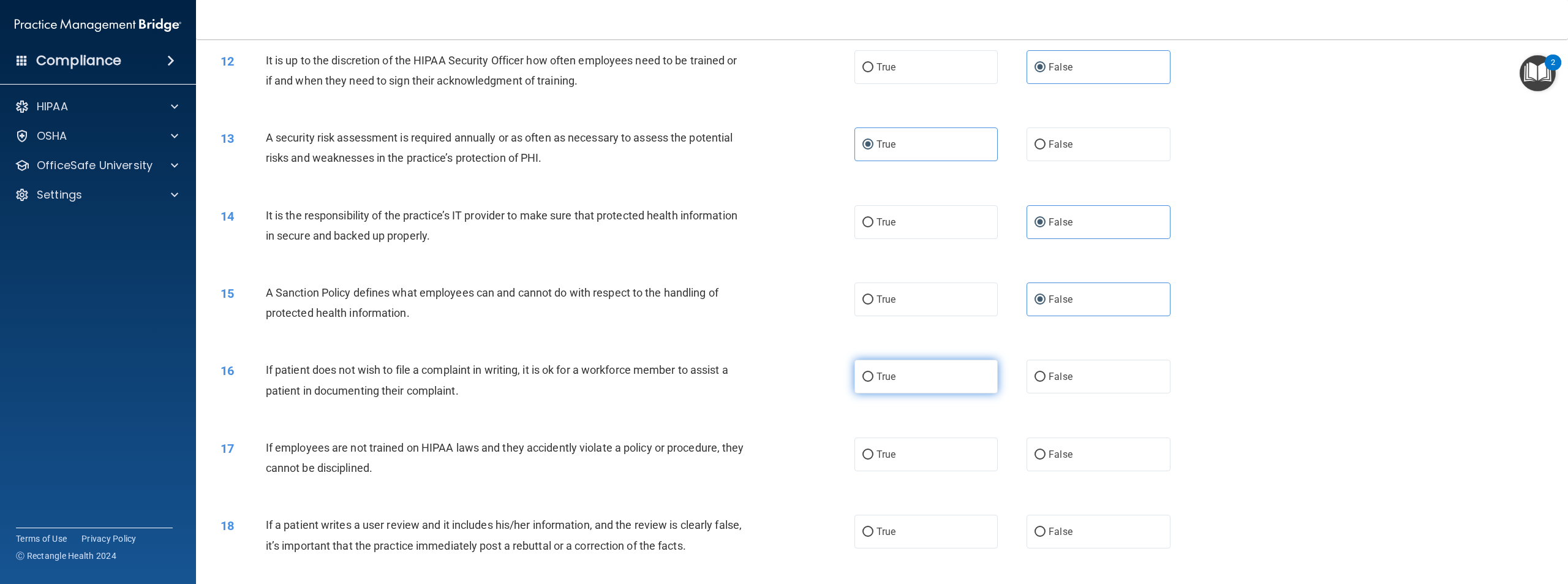 click on "True" at bounding box center (886, 376) 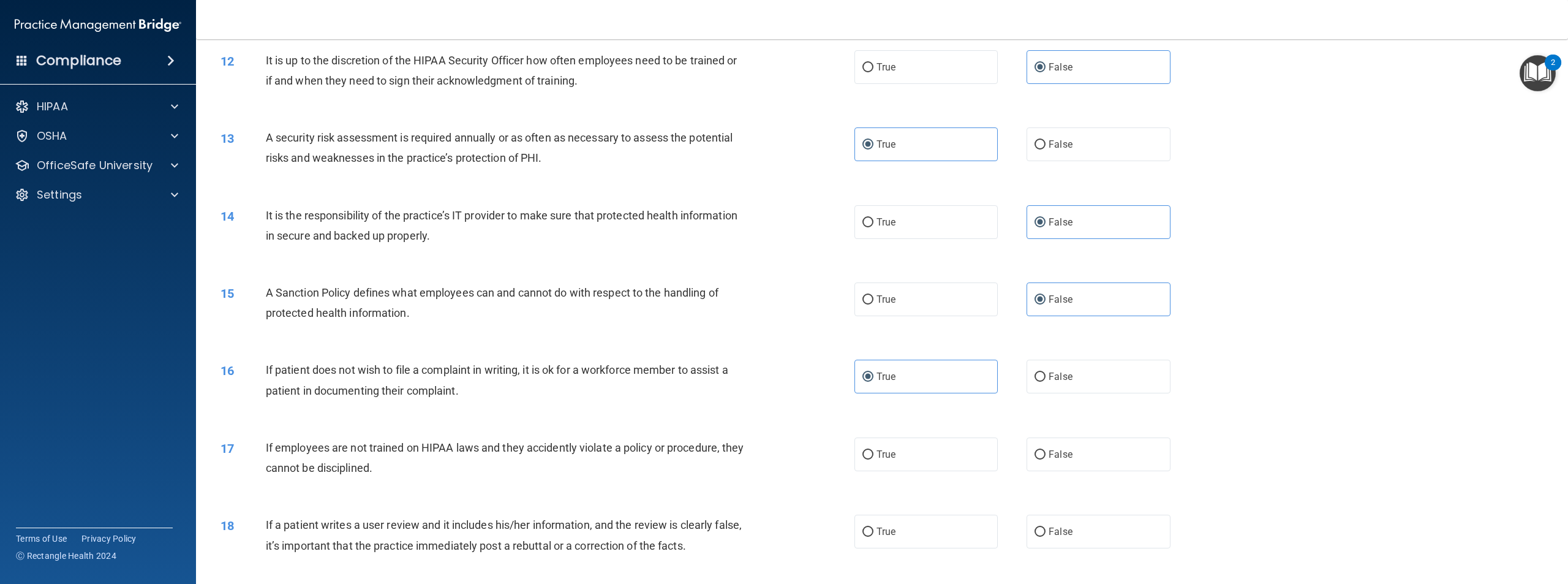 scroll, scrollTop: 1103, scrollLeft: 0, axis: vertical 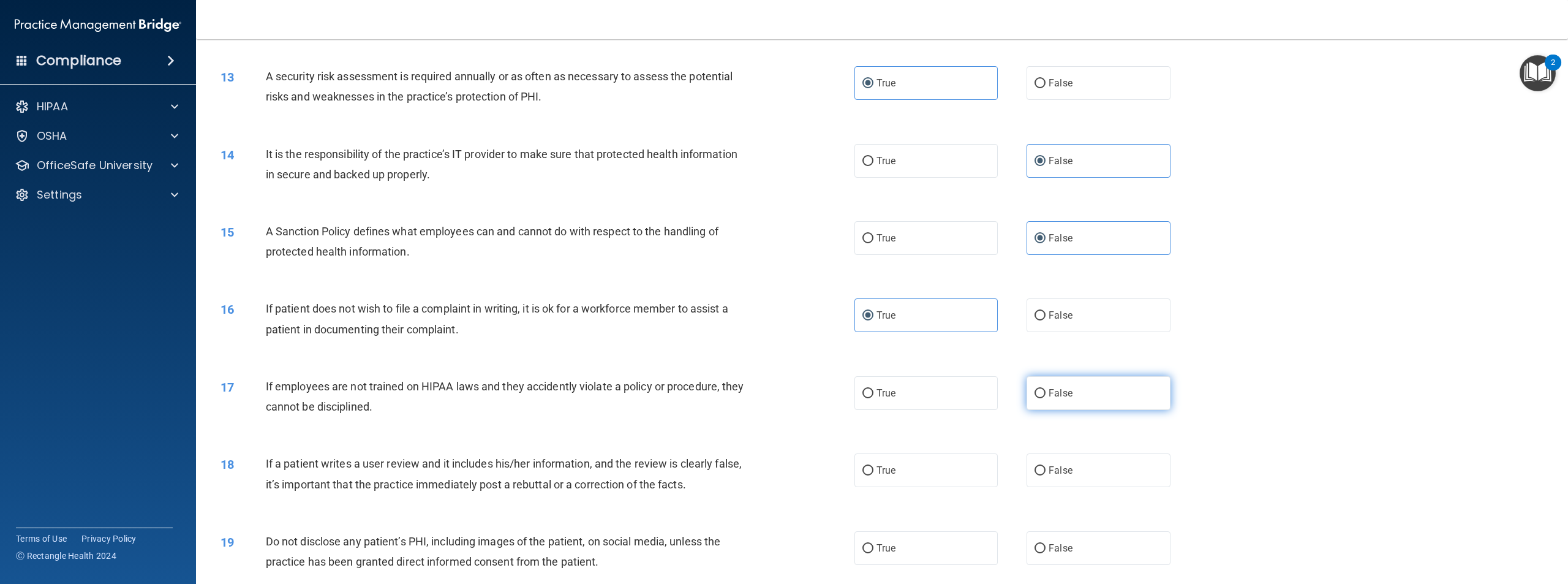 click on "False" at bounding box center [1098, 393] 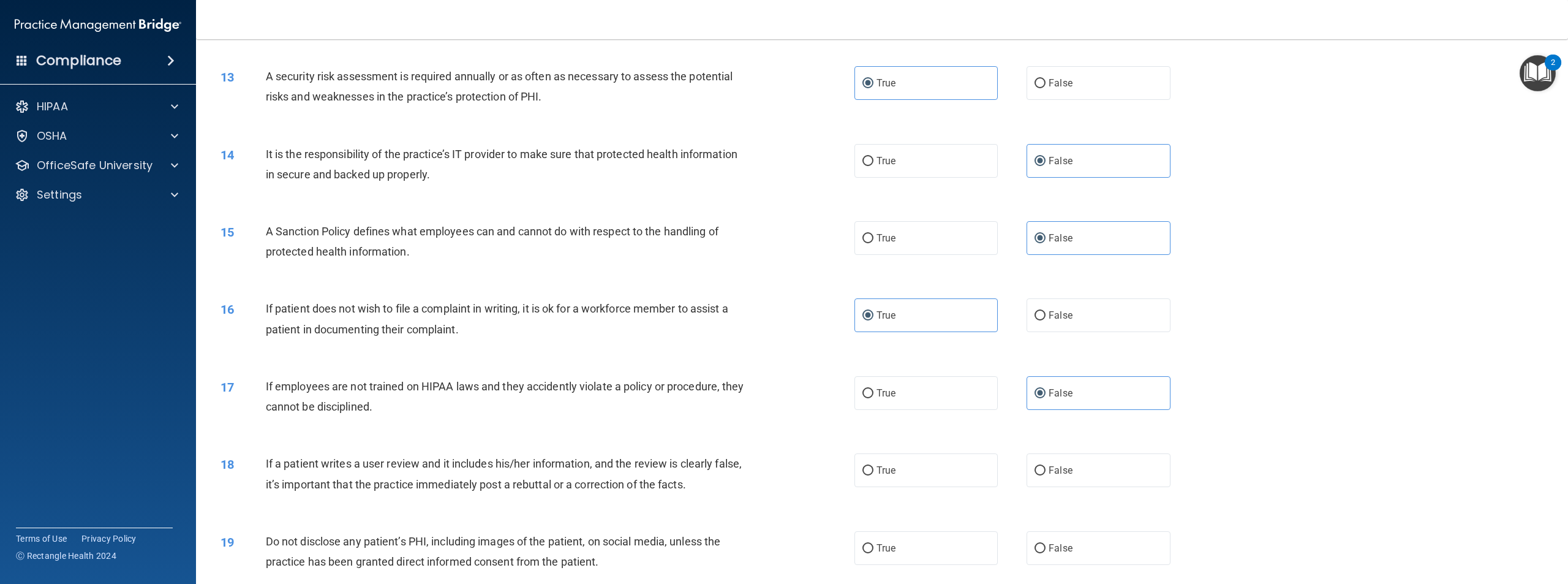 scroll, scrollTop: 1164, scrollLeft: 0, axis: vertical 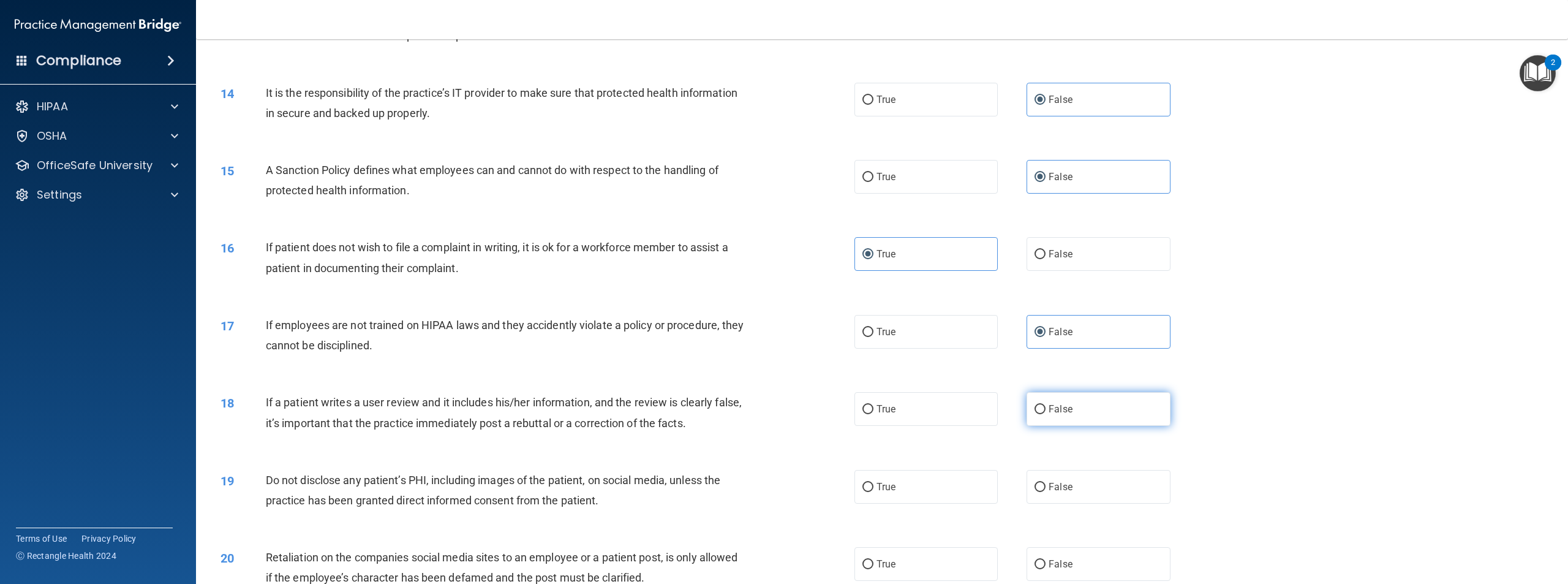 click on "False" at bounding box center (1098, 409) 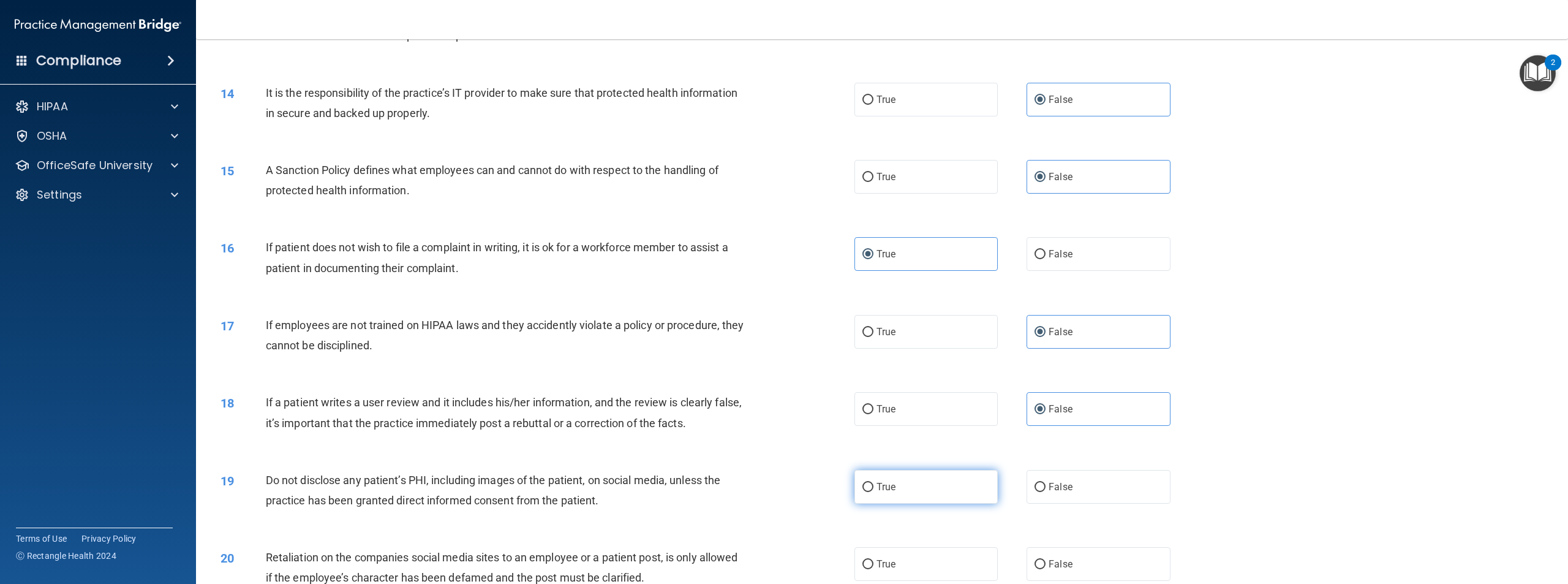 click on "True" at bounding box center (926, 487) 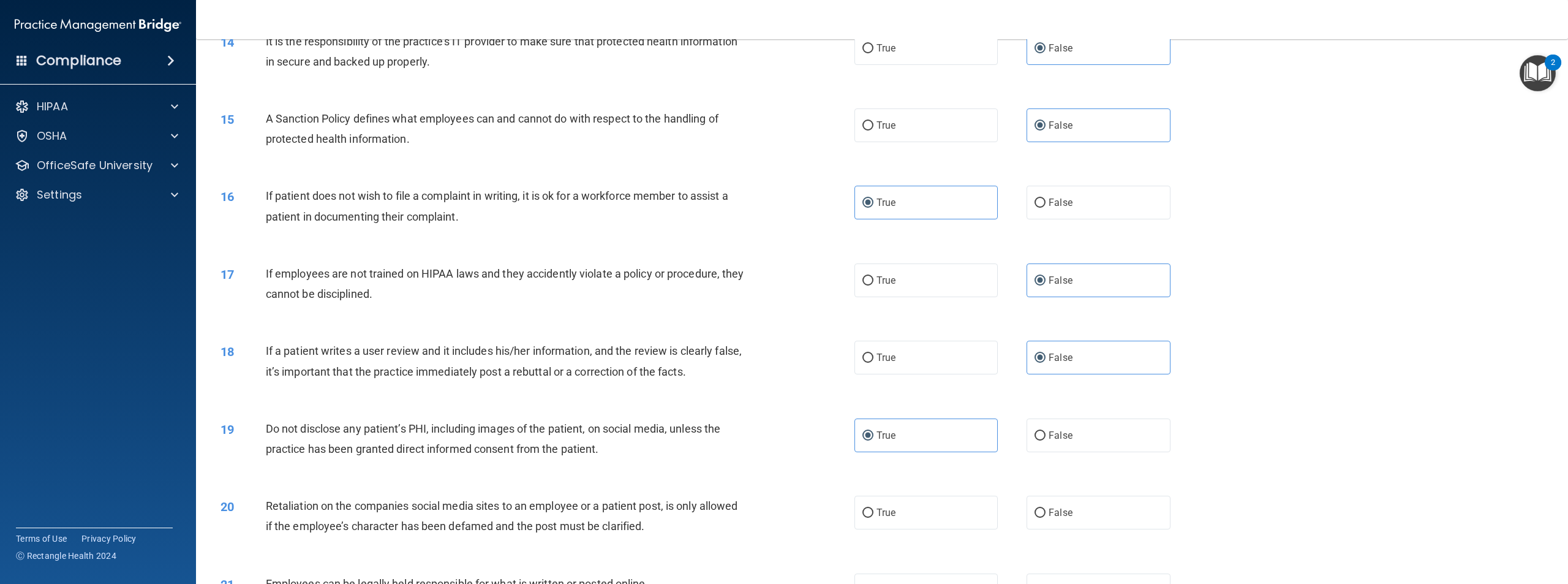 scroll, scrollTop: 1287, scrollLeft: 0, axis: vertical 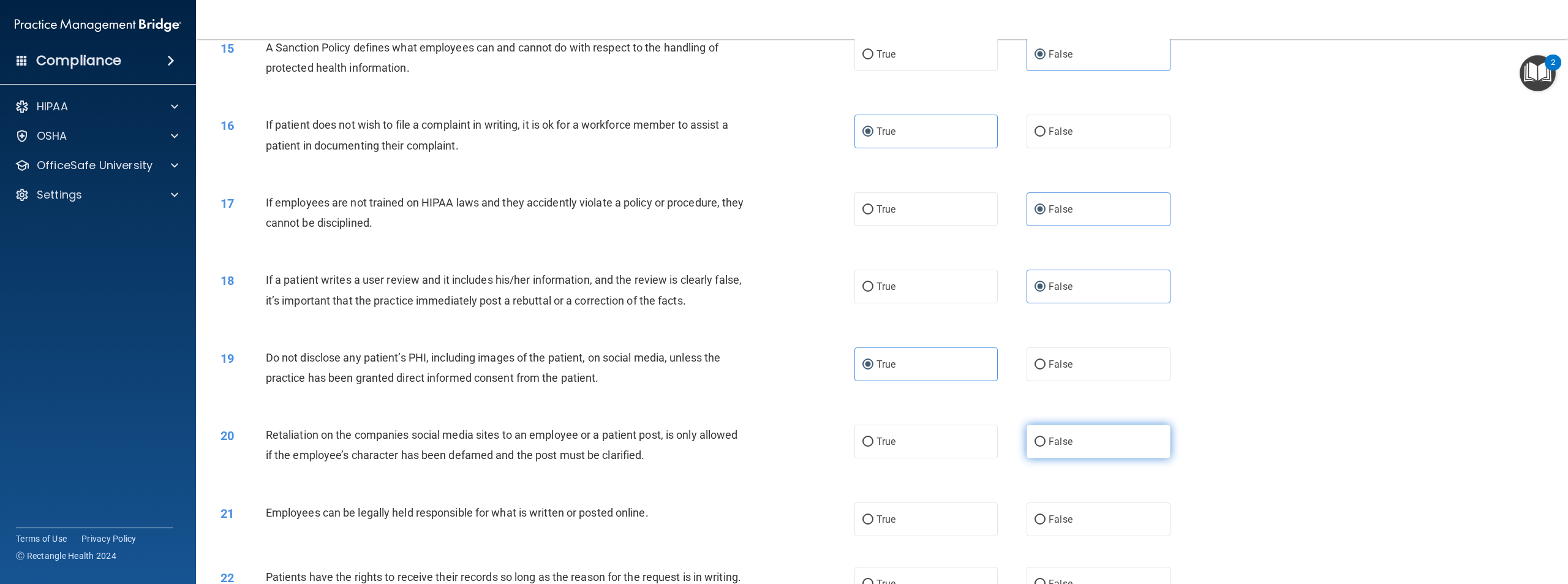 click on "False" at bounding box center (1098, 441) 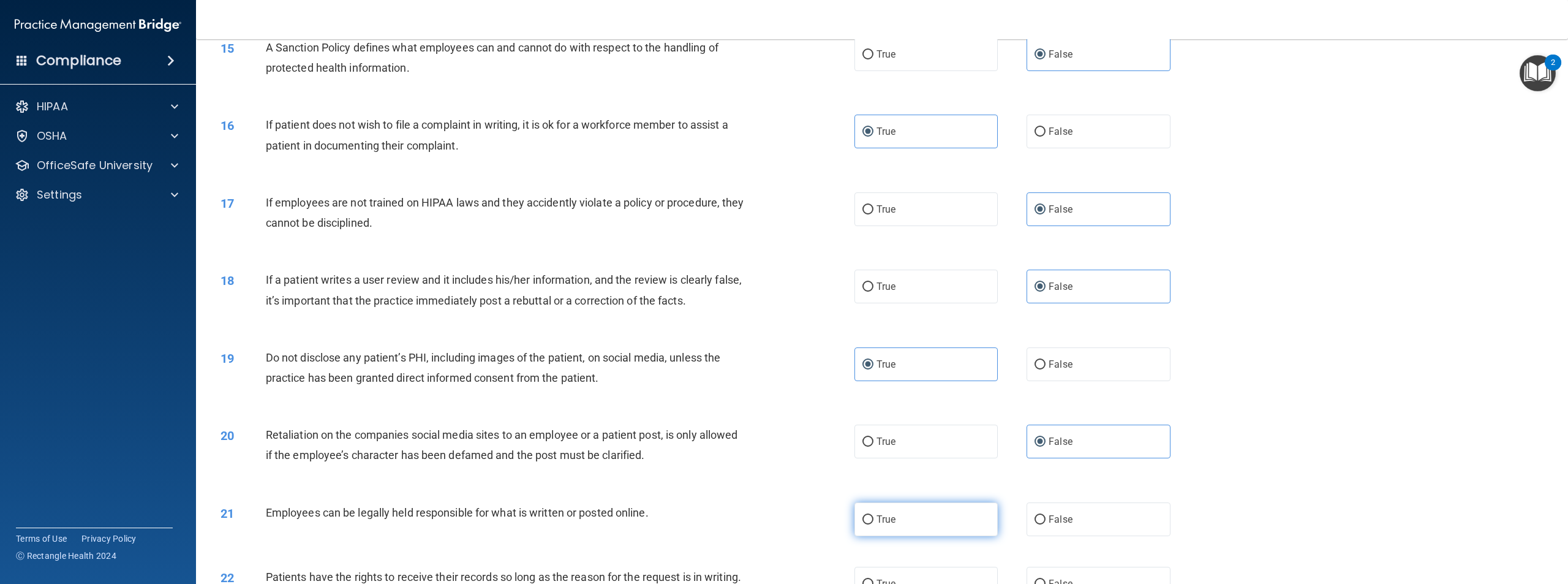 click on "True" at bounding box center [926, 519] 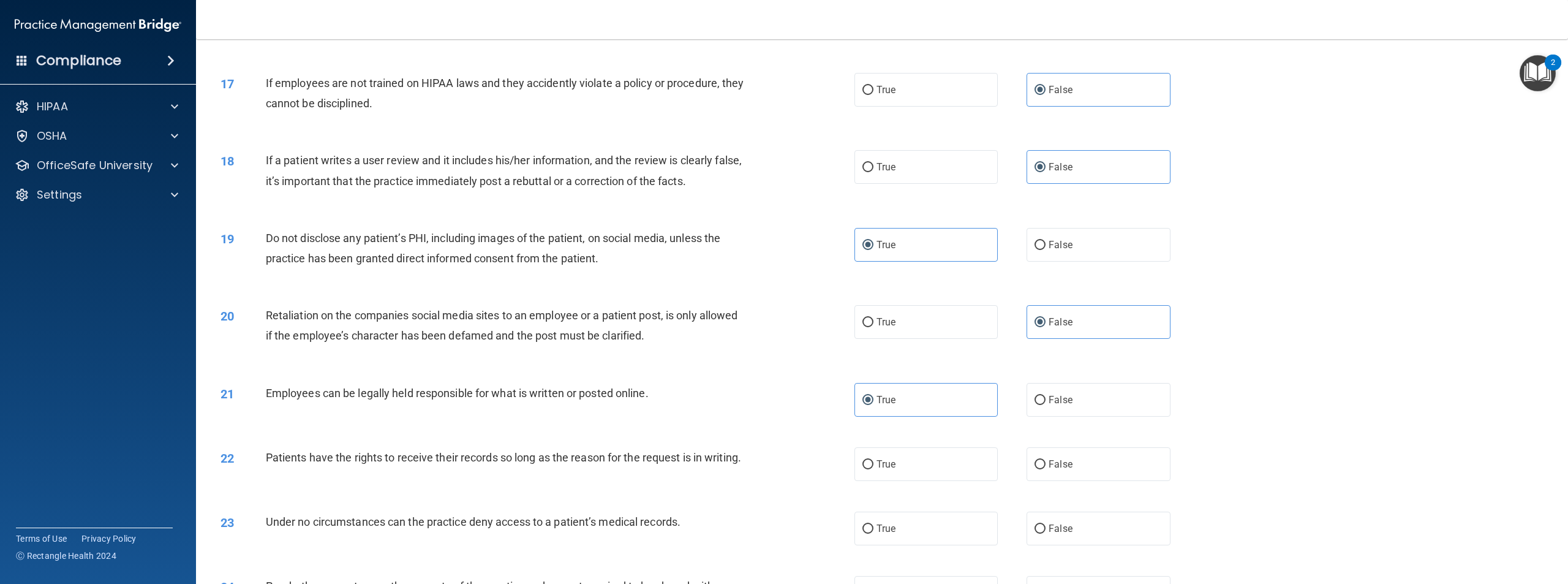 scroll, scrollTop: 1409, scrollLeft: 0, axis: vertical 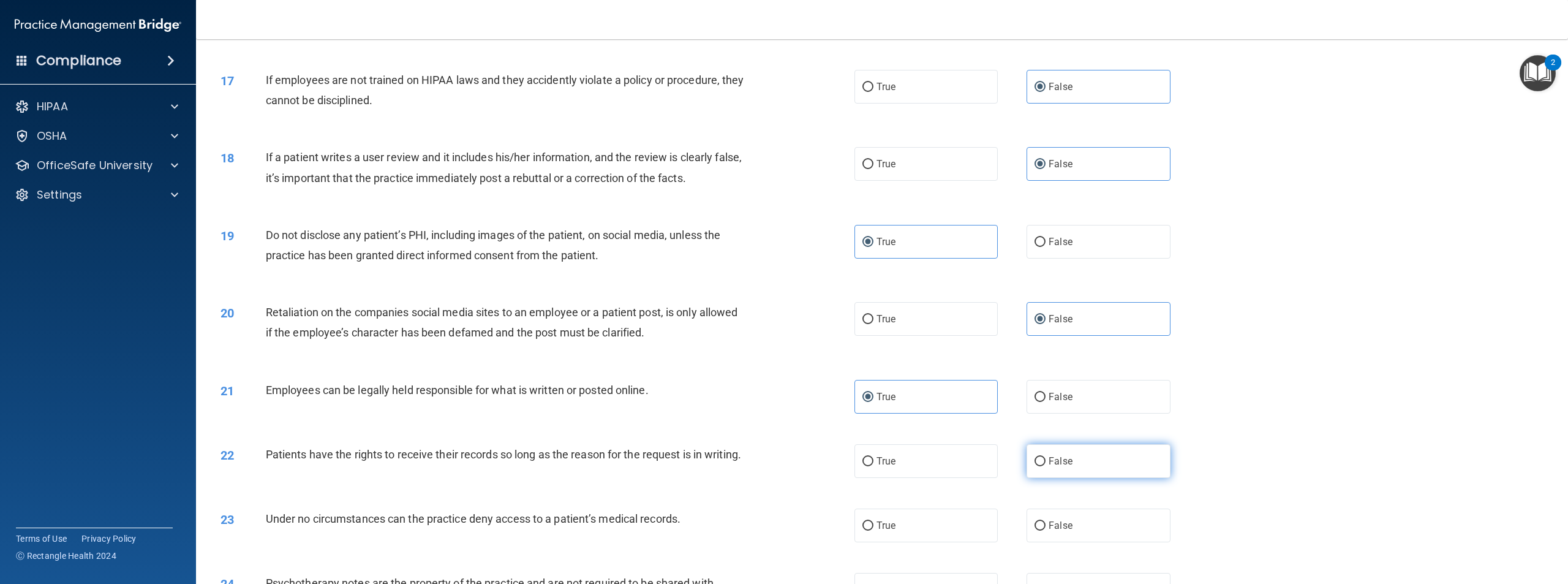 click on "False" at bounding box center [1098, 461] 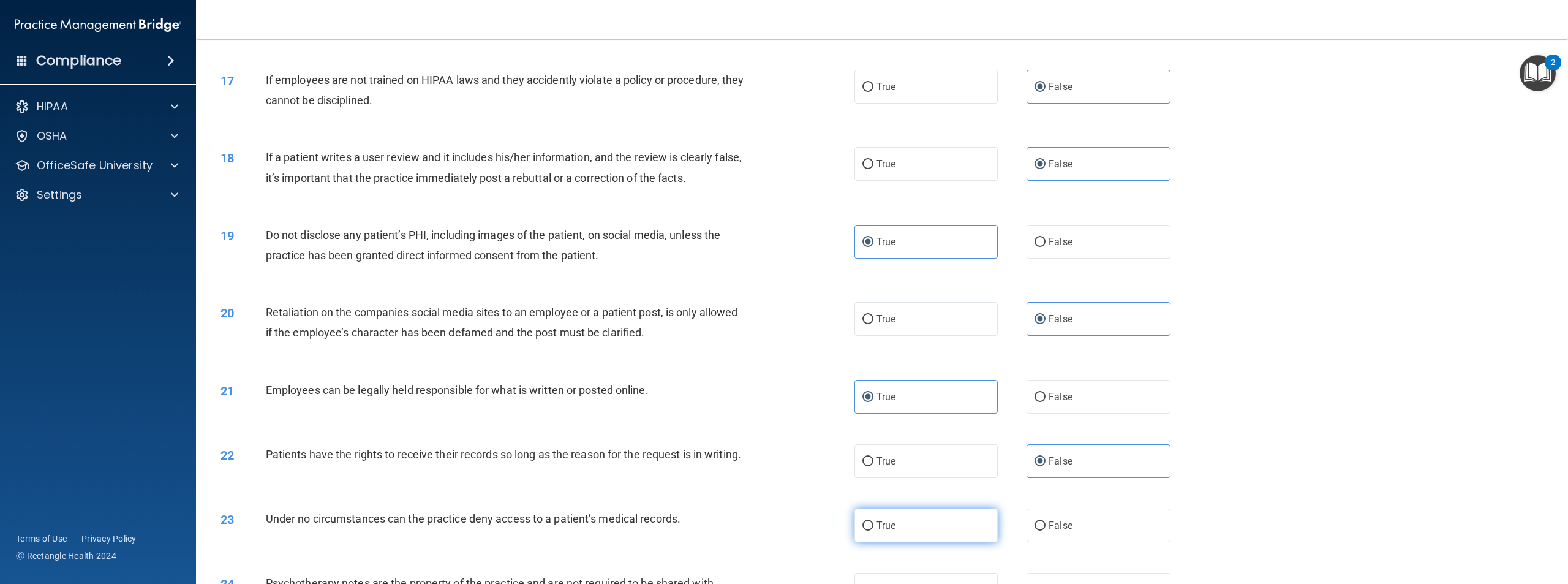 click on "True" at bounding box center [926, 525] 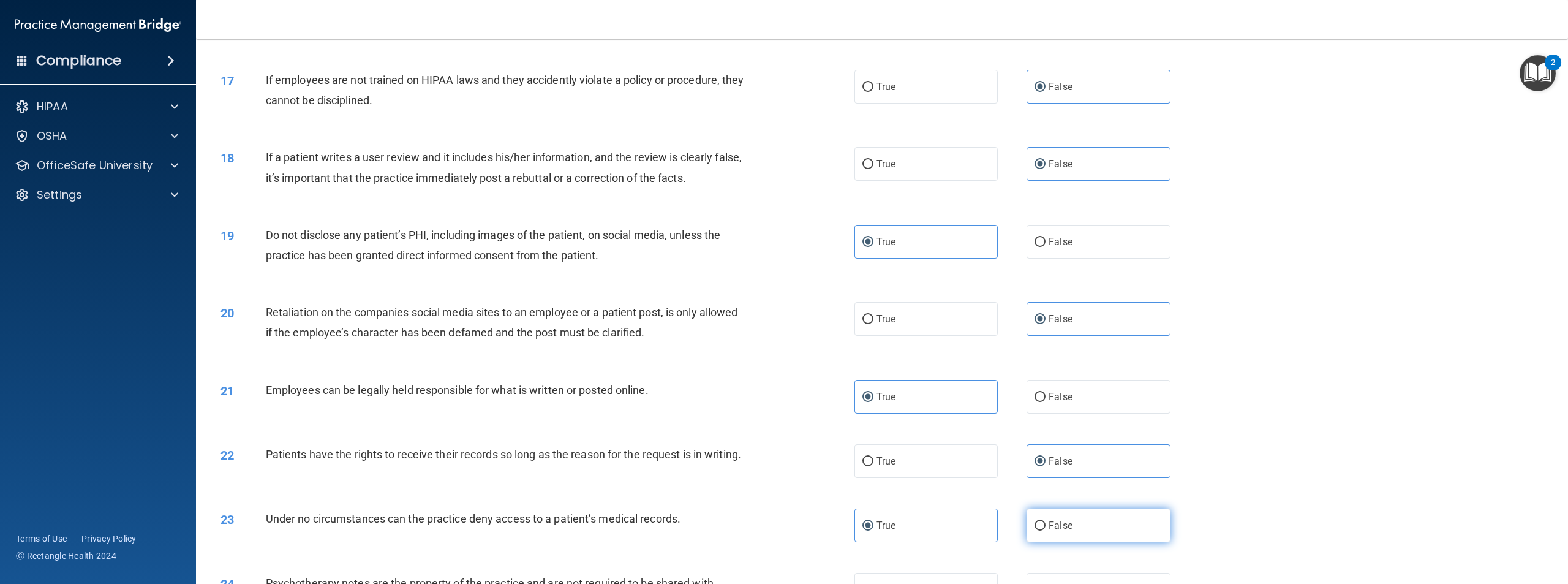 click on "False" at bounding box center (1098, 525) 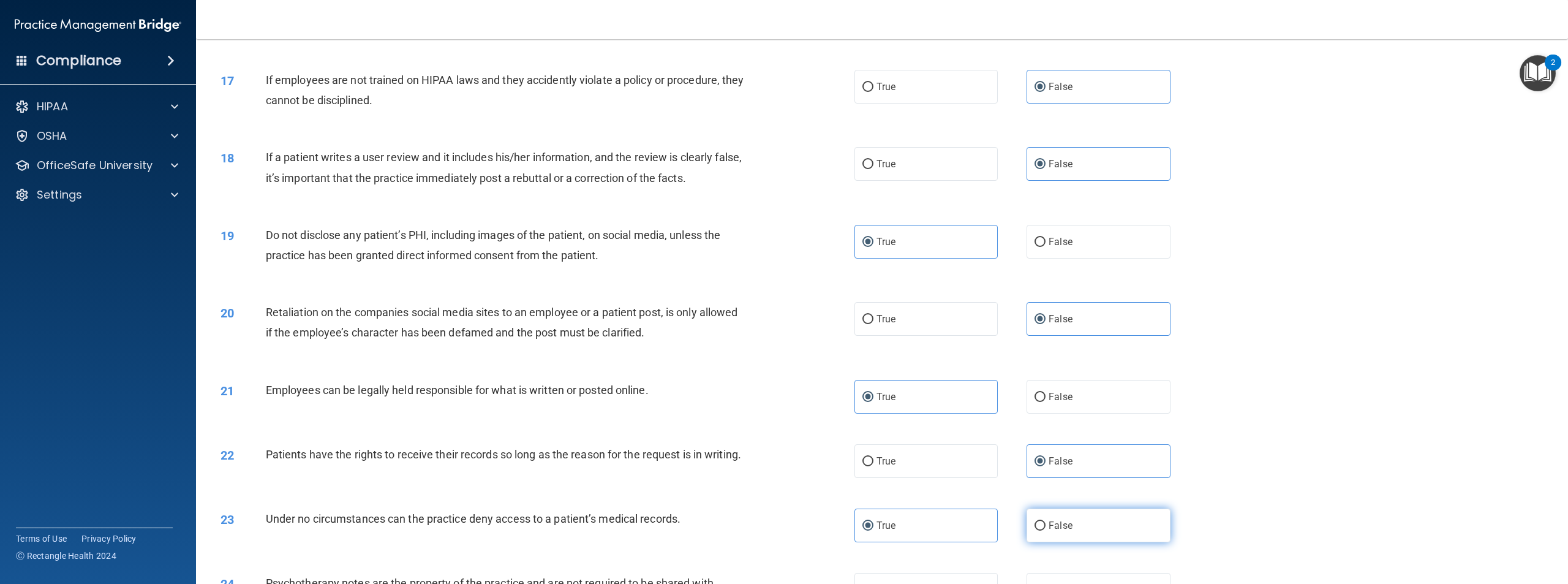 radio on "true" 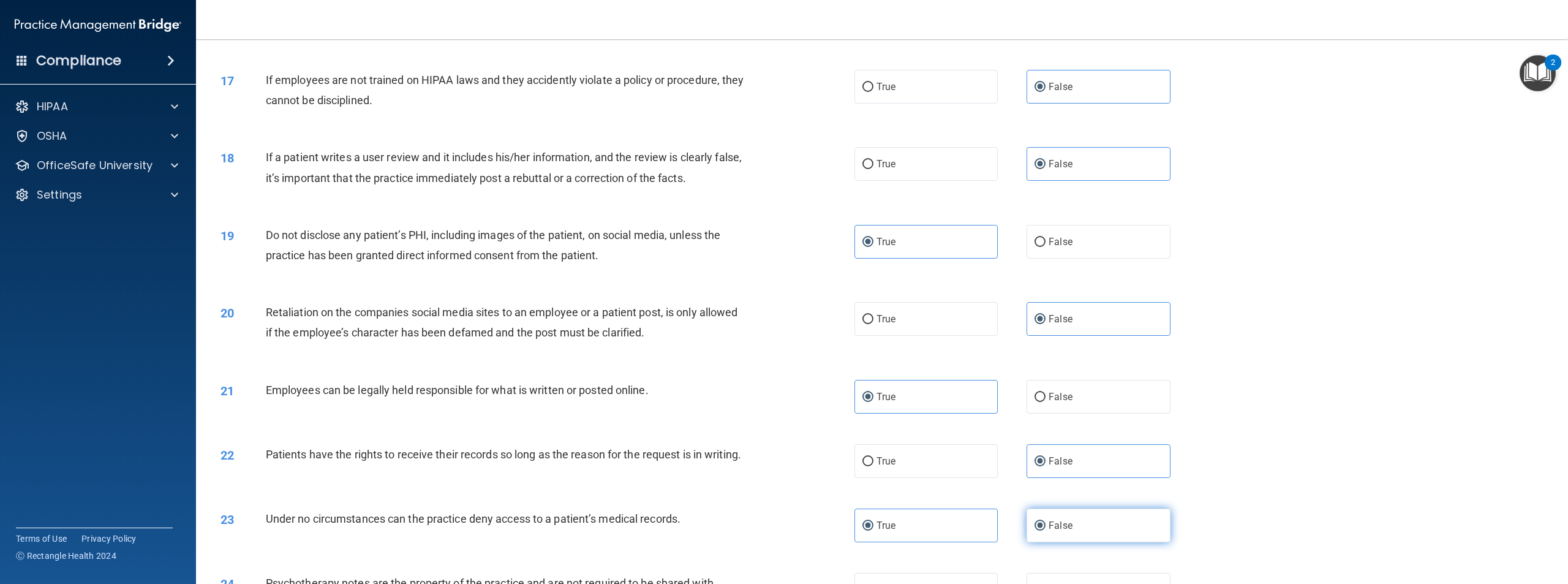 radio on "false" 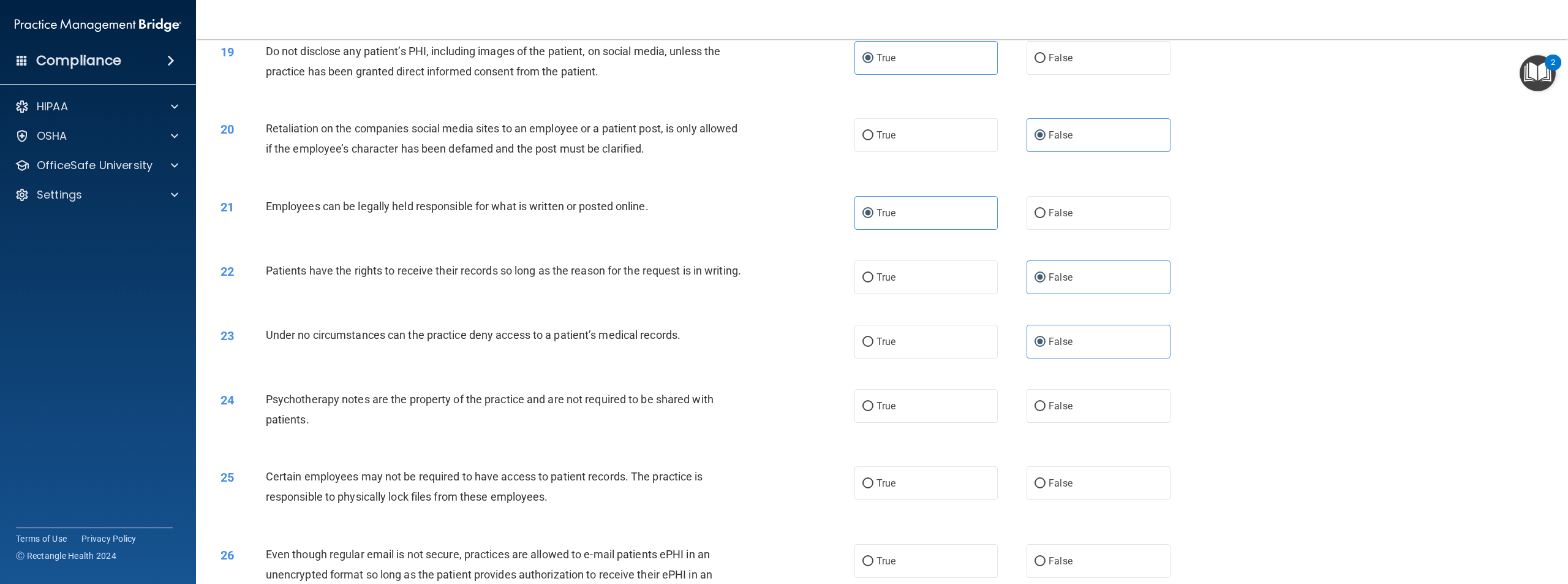 scroll, scrollTop: 1655, scrollLeft: 0, axis: vertical 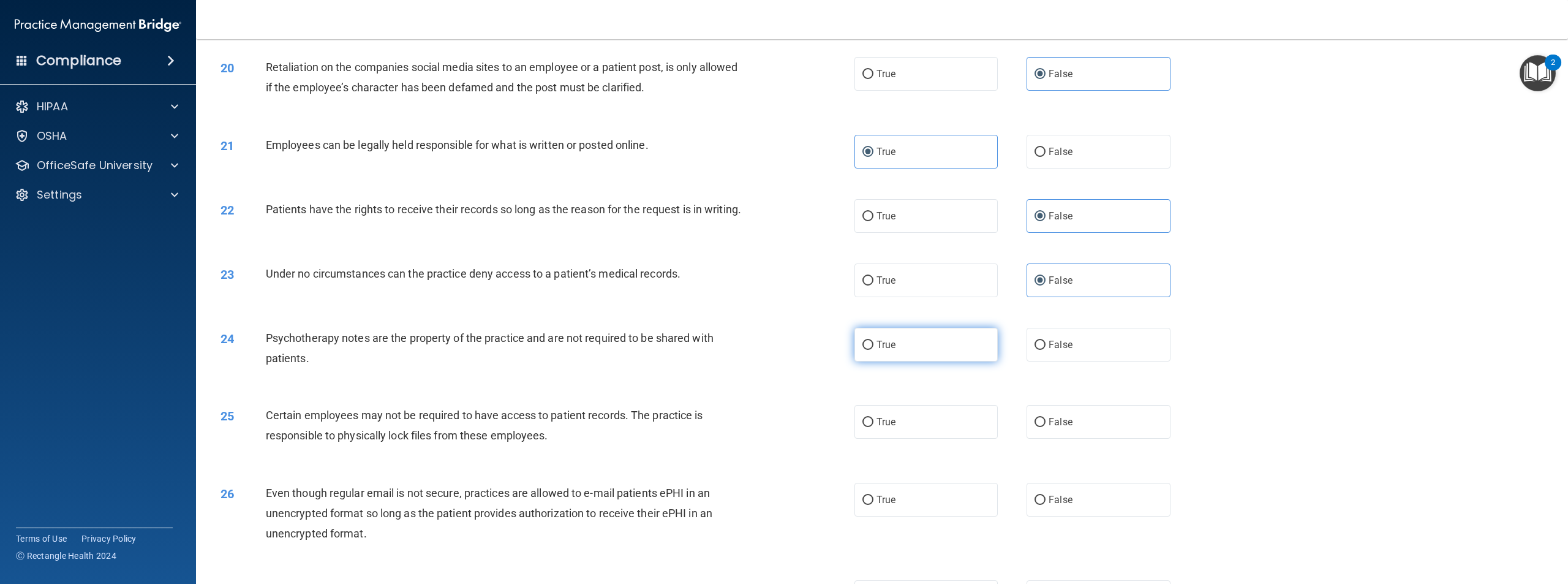 click on "True" at bounding box center (926, 344) 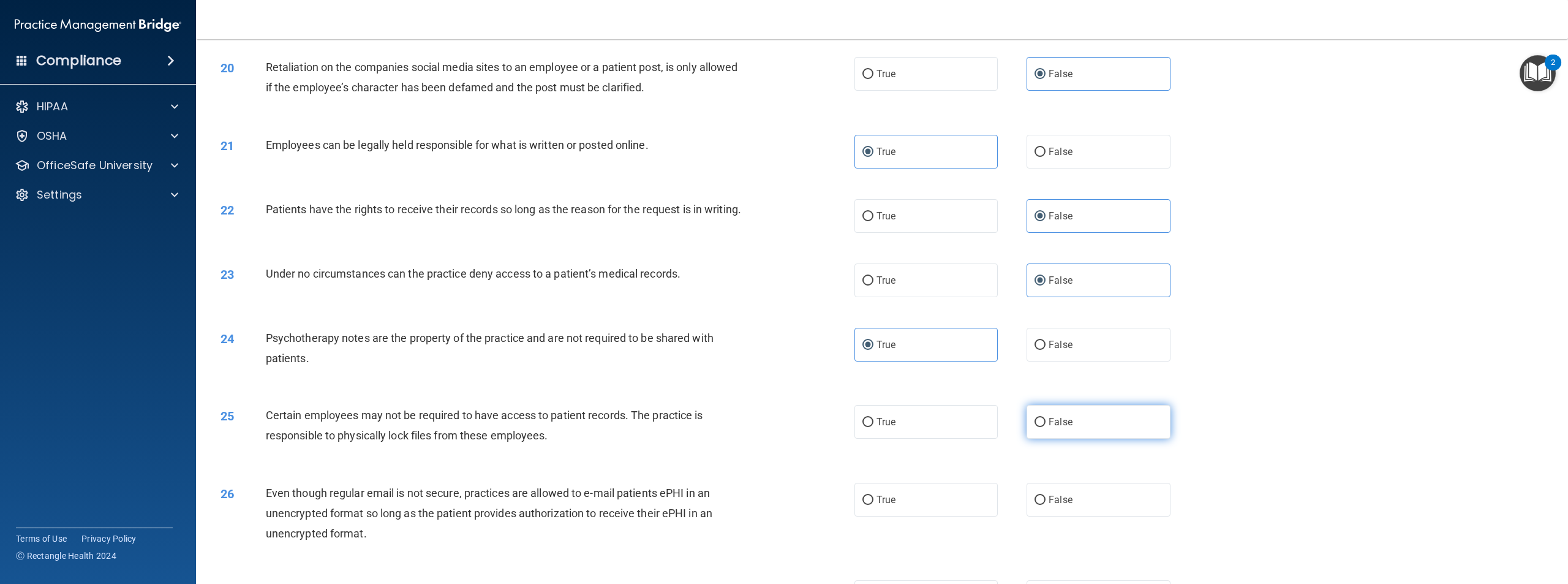 click on "False" at bounding box center (1098, 422) 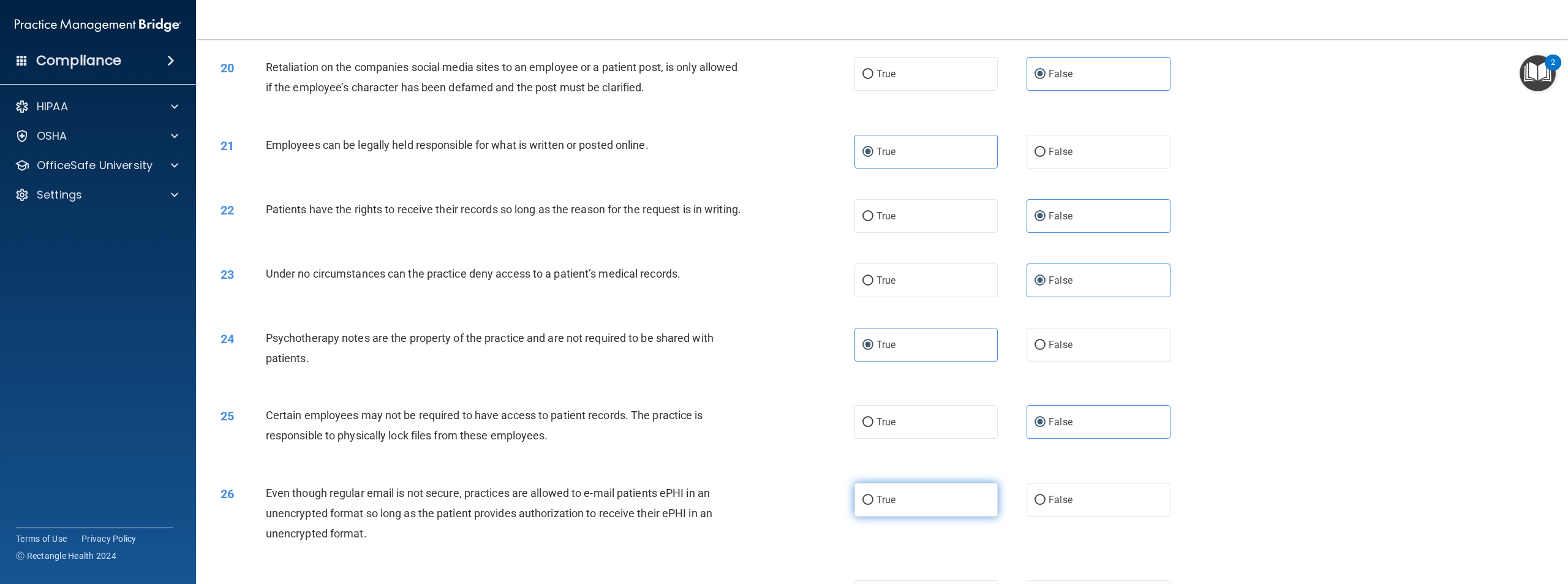 click on "True" at bounding box center (926, 499) 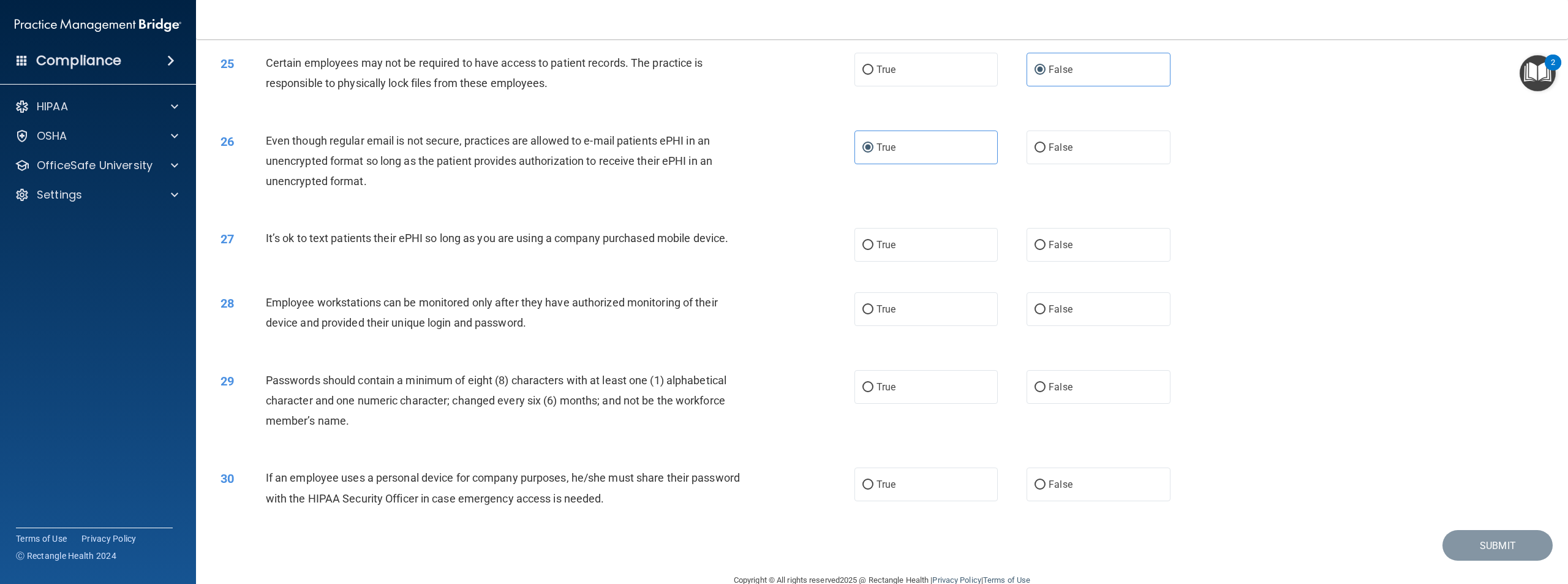 scroll, scrollTop: 2022, scrollLeft: 0, axis: vertical 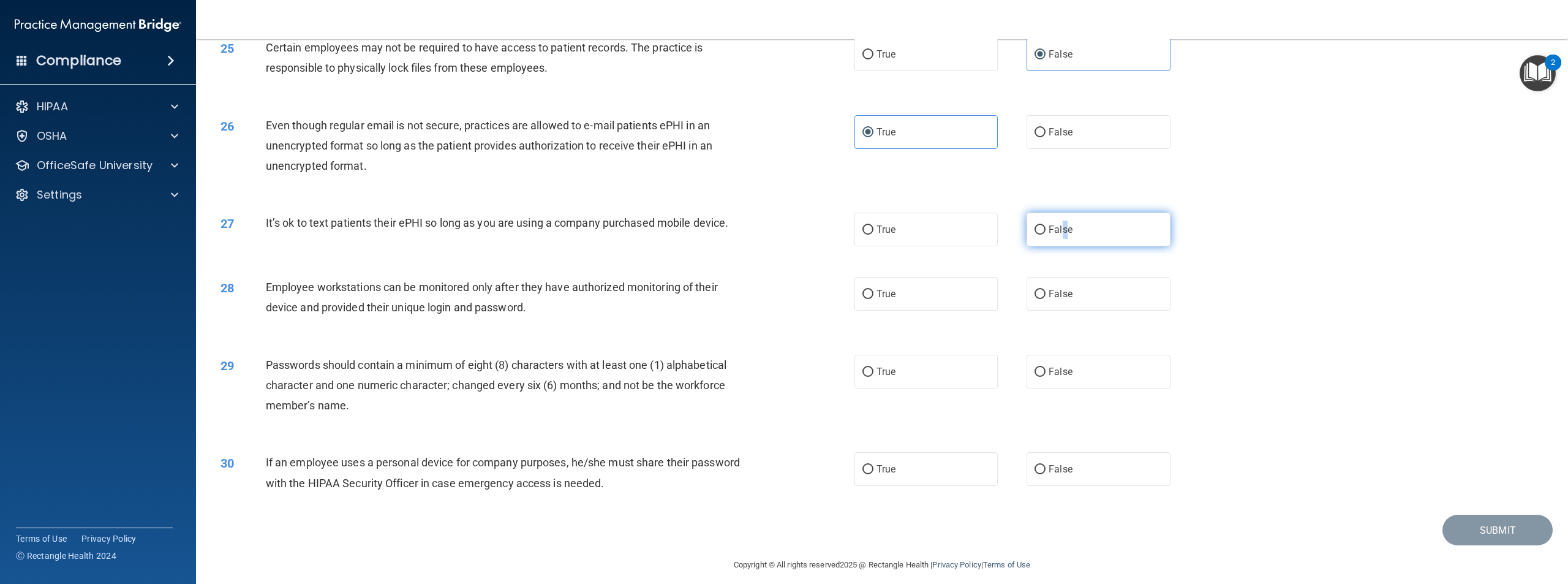 click on "False" at bounding box center [1098, 229] 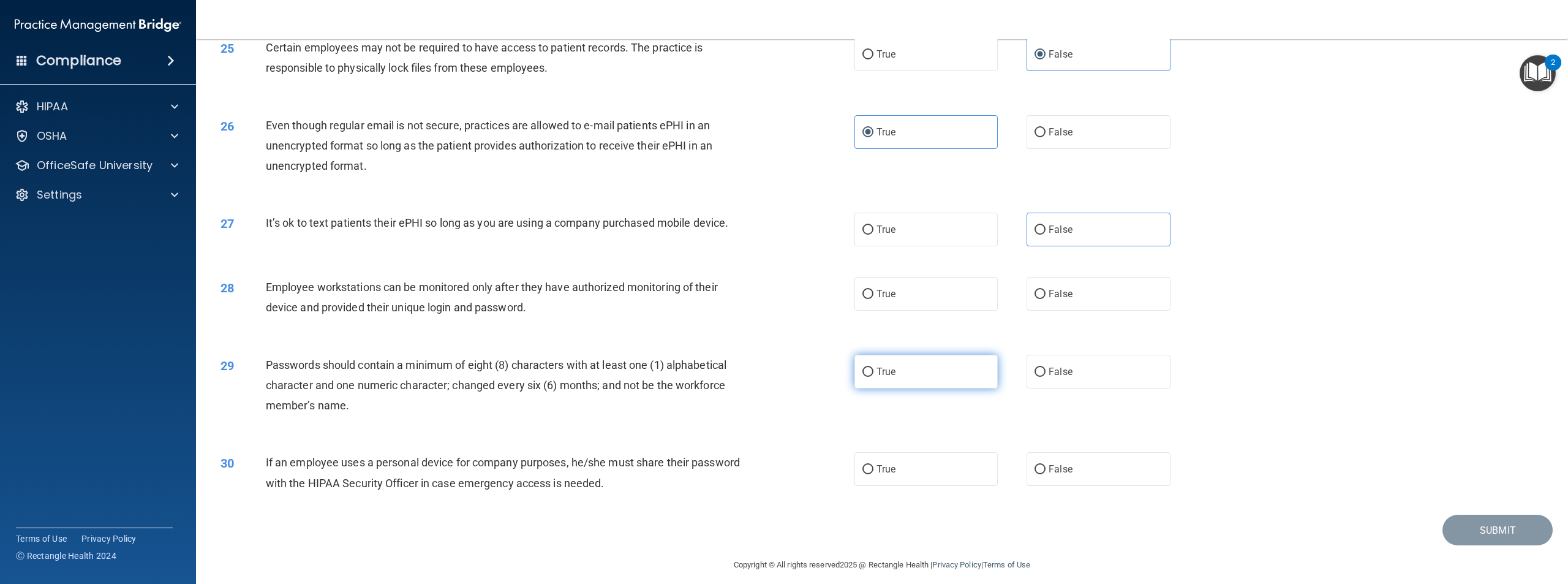 click on "True" at bounding box center (926, 371) 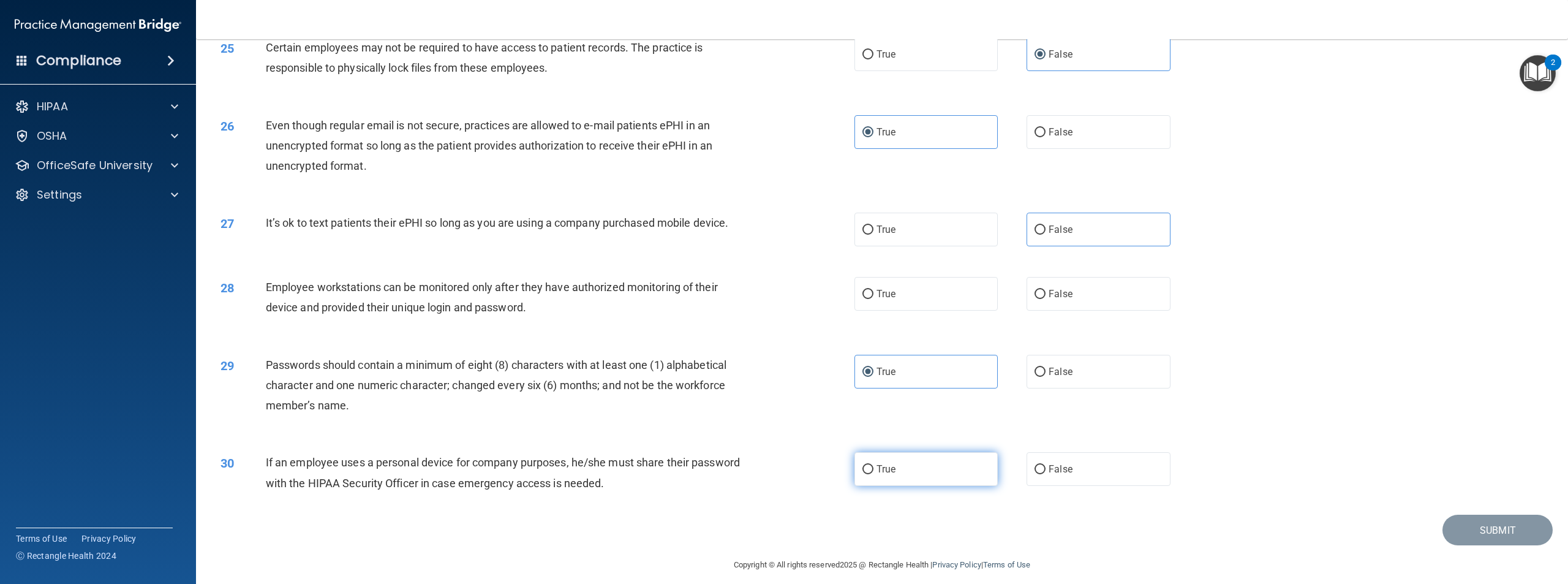 click on "True" at bounding box center [926, 469] 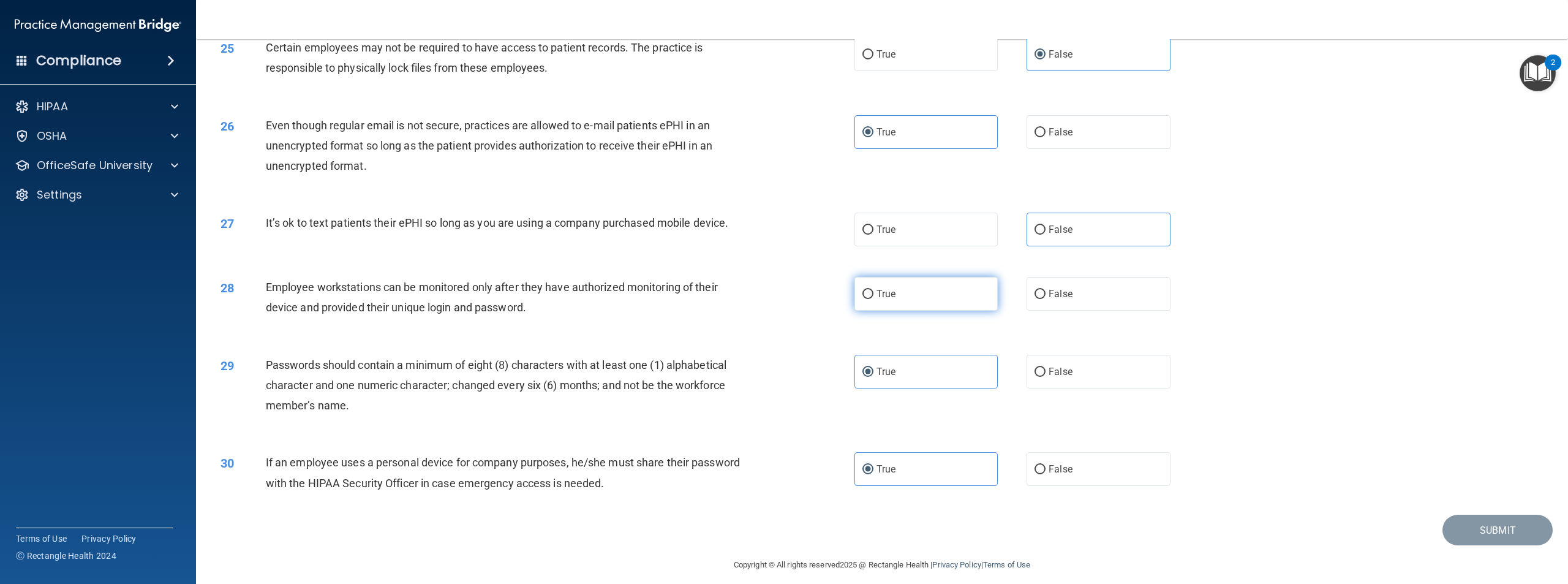 drag, startPoint x: 872, startPoint y: 309, endPoint x: 884, endPoint y: 309, distance: 12 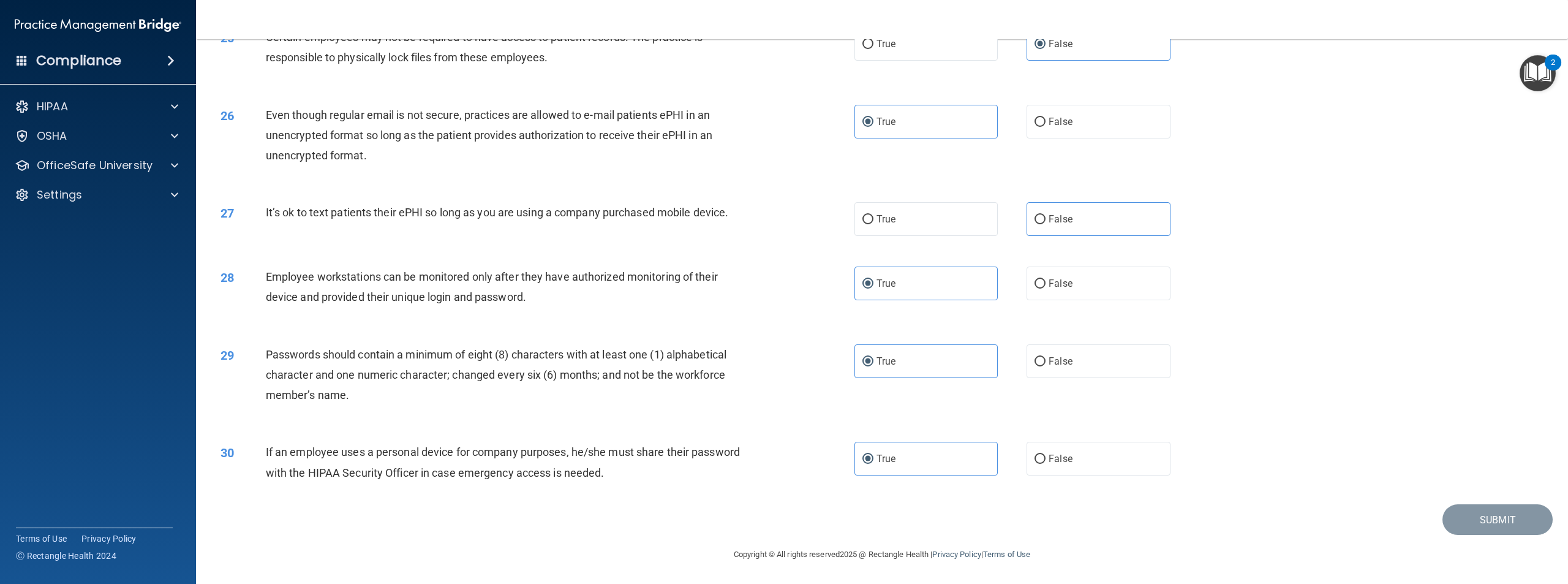 scroll, scrollTop: 2046, scrollLeft: 0, axis: vertical 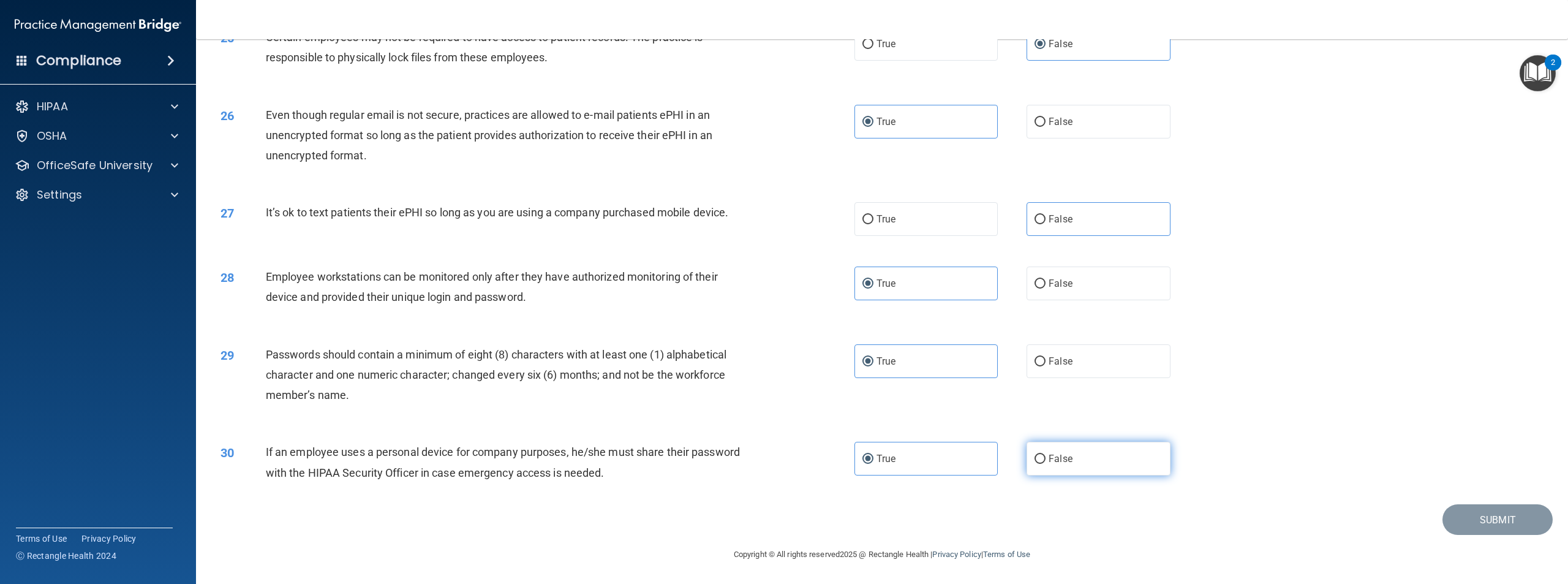 drag, startPoint x: 1452, startPoint y: 522, endPoint x: 1108, endPoint y: 455, distance: 350.464 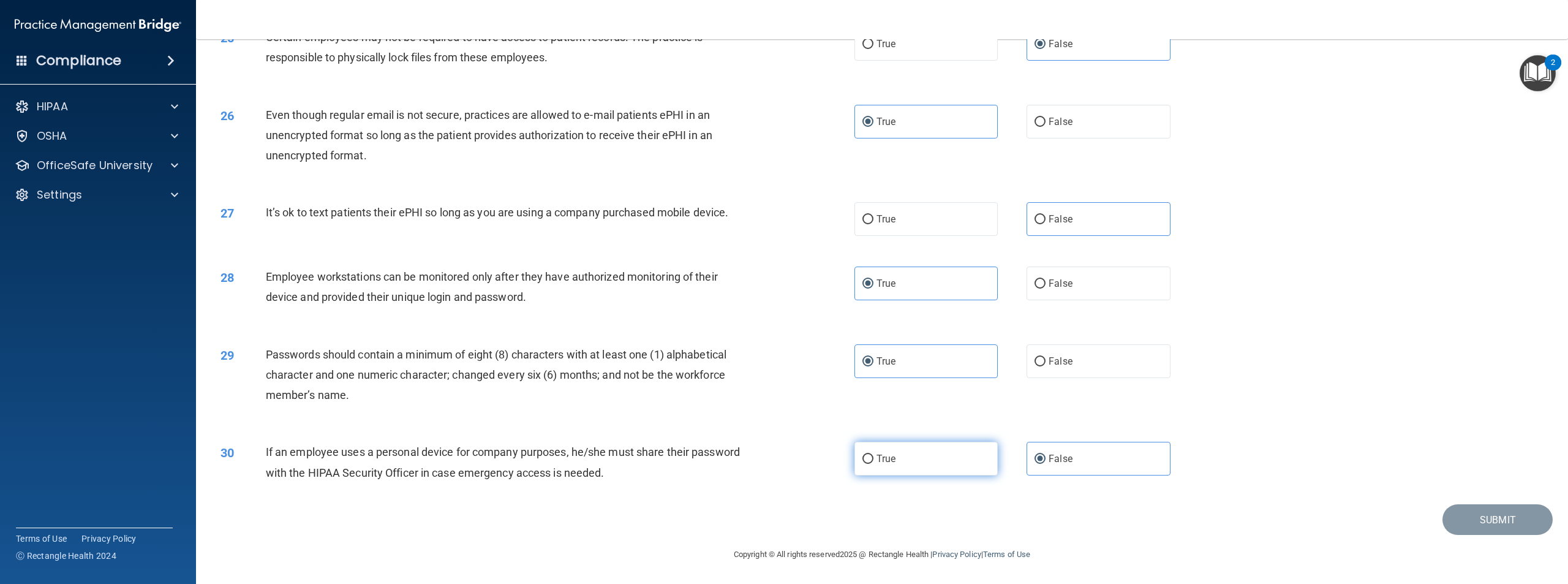 click on "True" at bounding box center [926, 458] 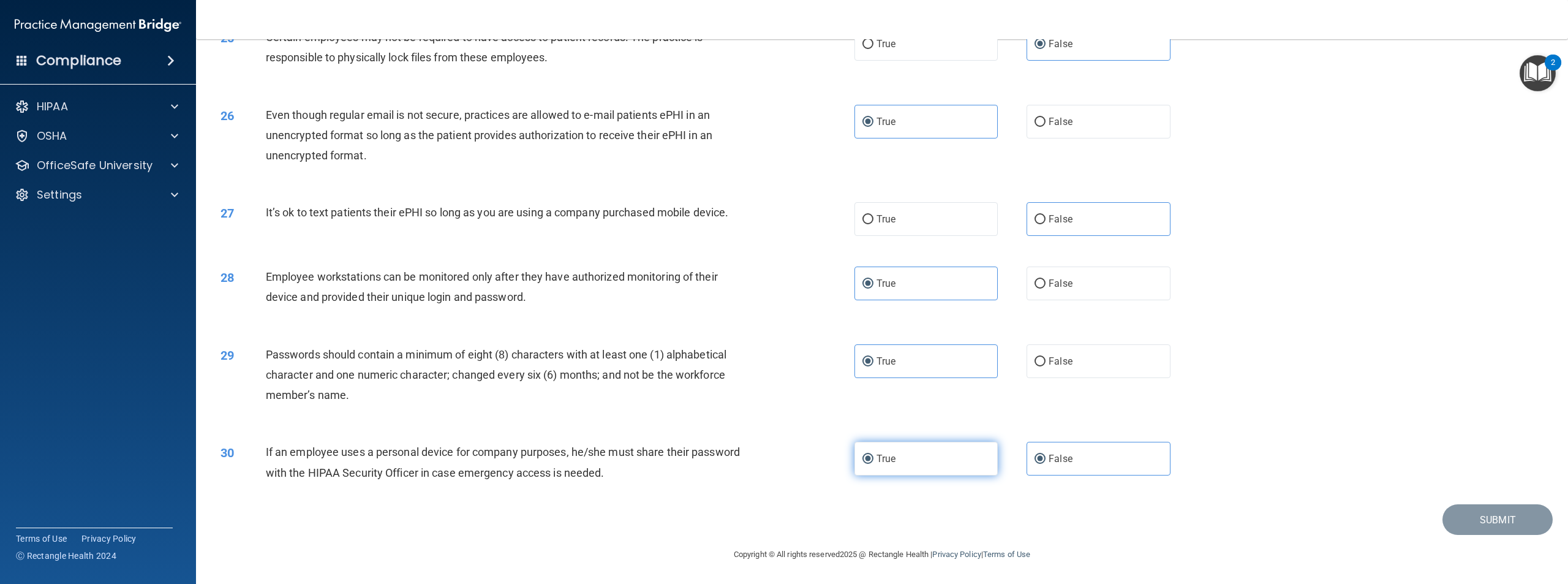radio on "false" 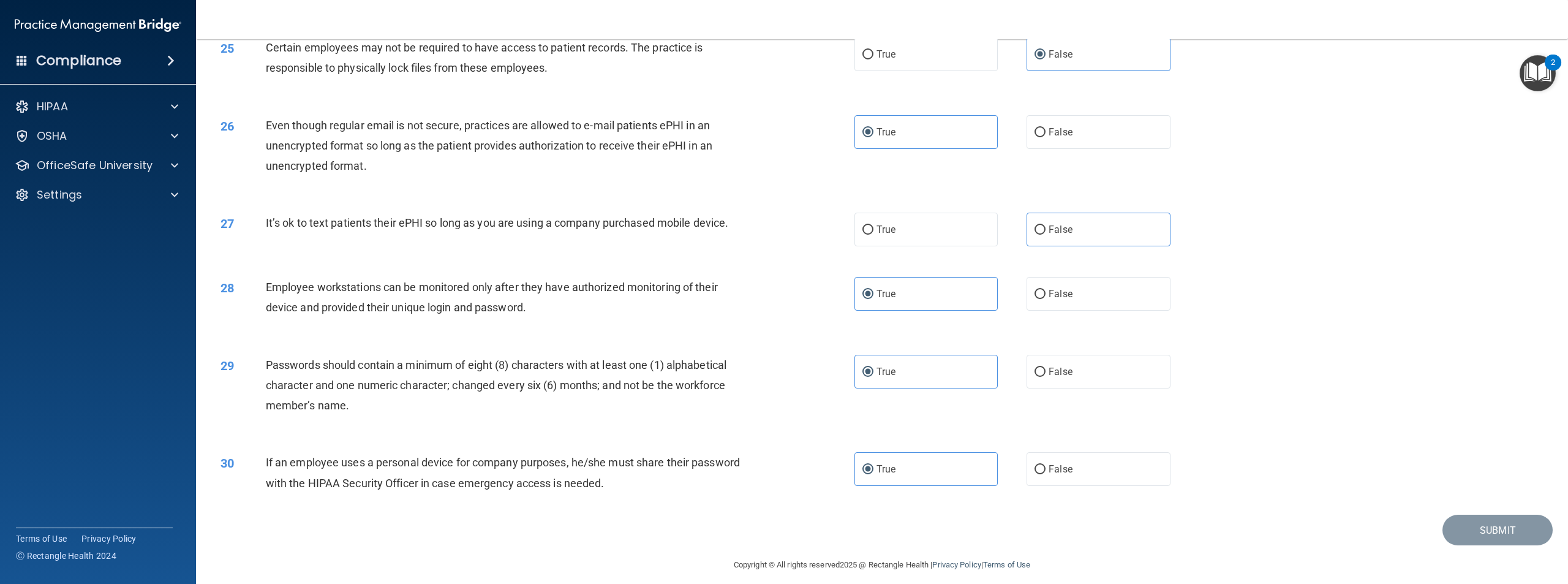 scroll, scrollTop: 2046, scrollLeft: 0, axis: vertical 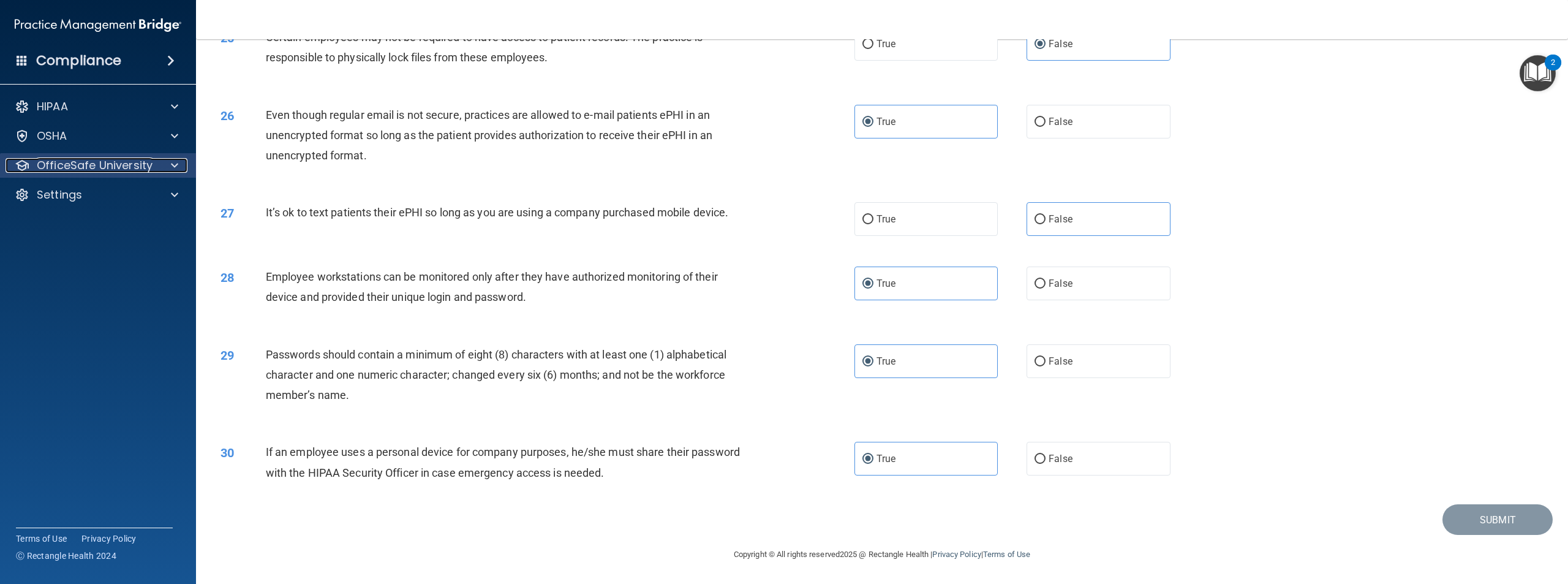 click on "OfficeSafe University" at bounding box center [94, 165] 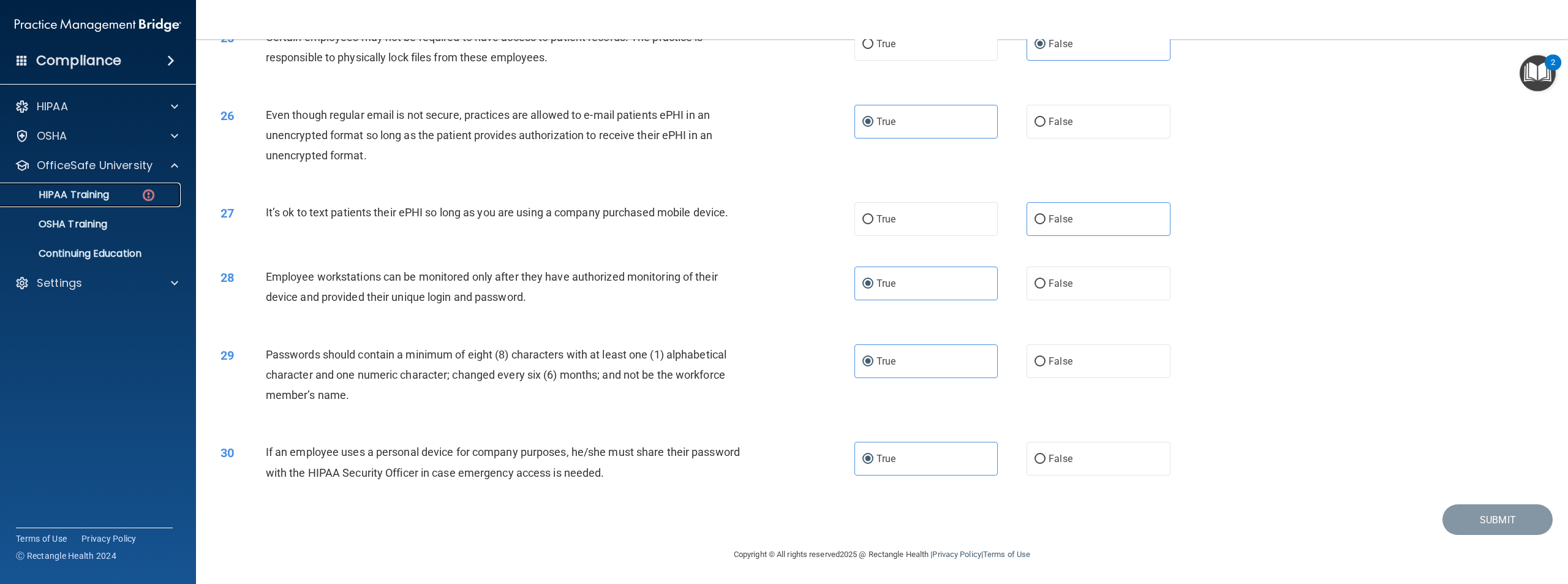 click on "HIPAA Training" at bounding box center (91, 195) 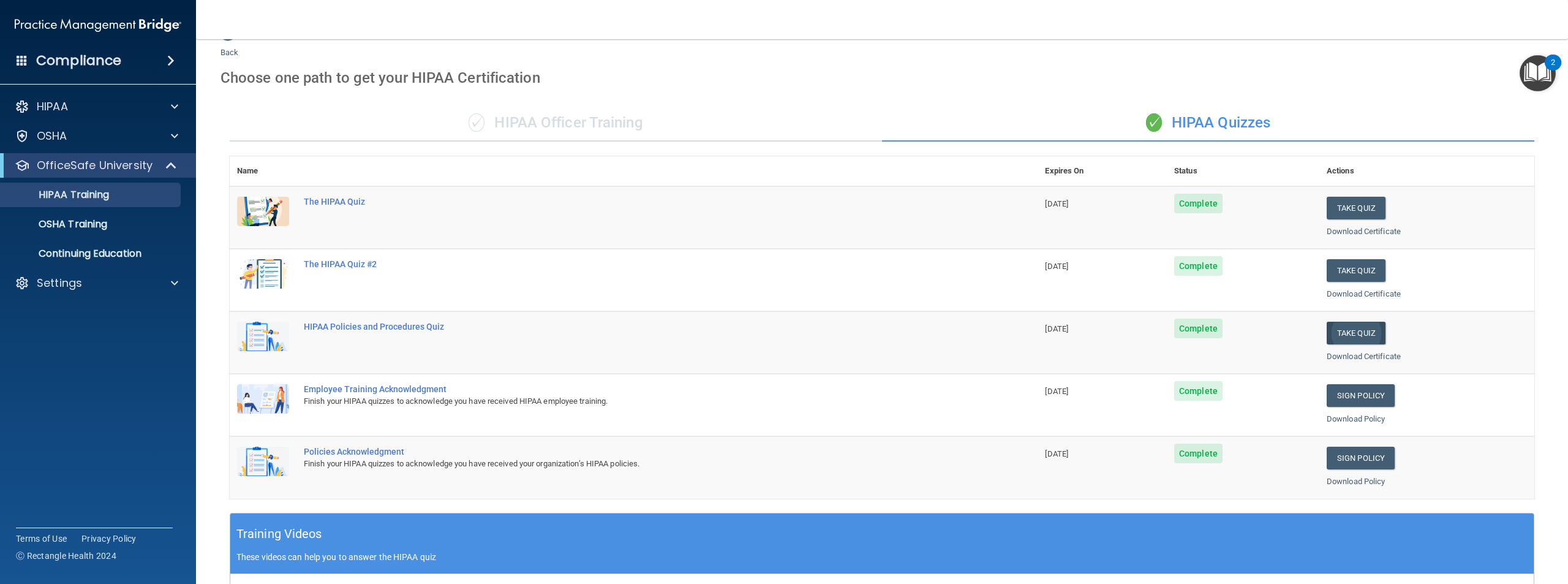 scroll, scrollTop: 0, scrollLeft: 0, axis: both 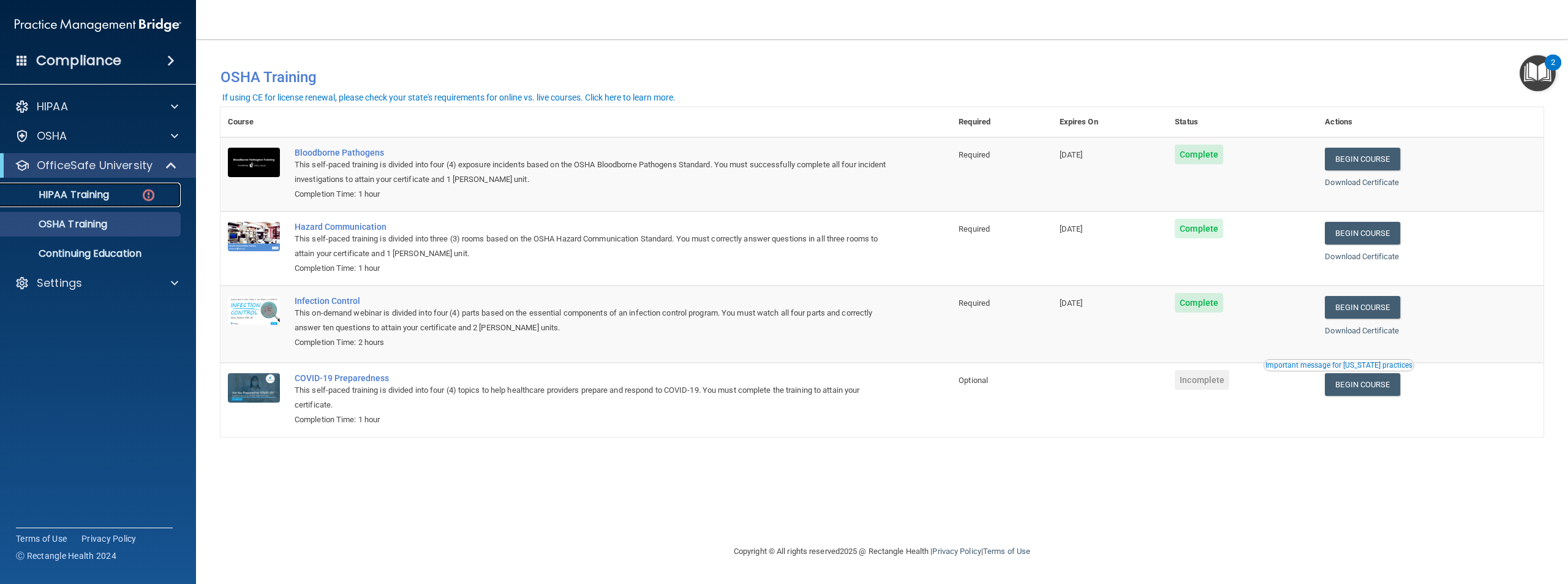 click on "HIPAA Training" at bounding box center [58, 195] 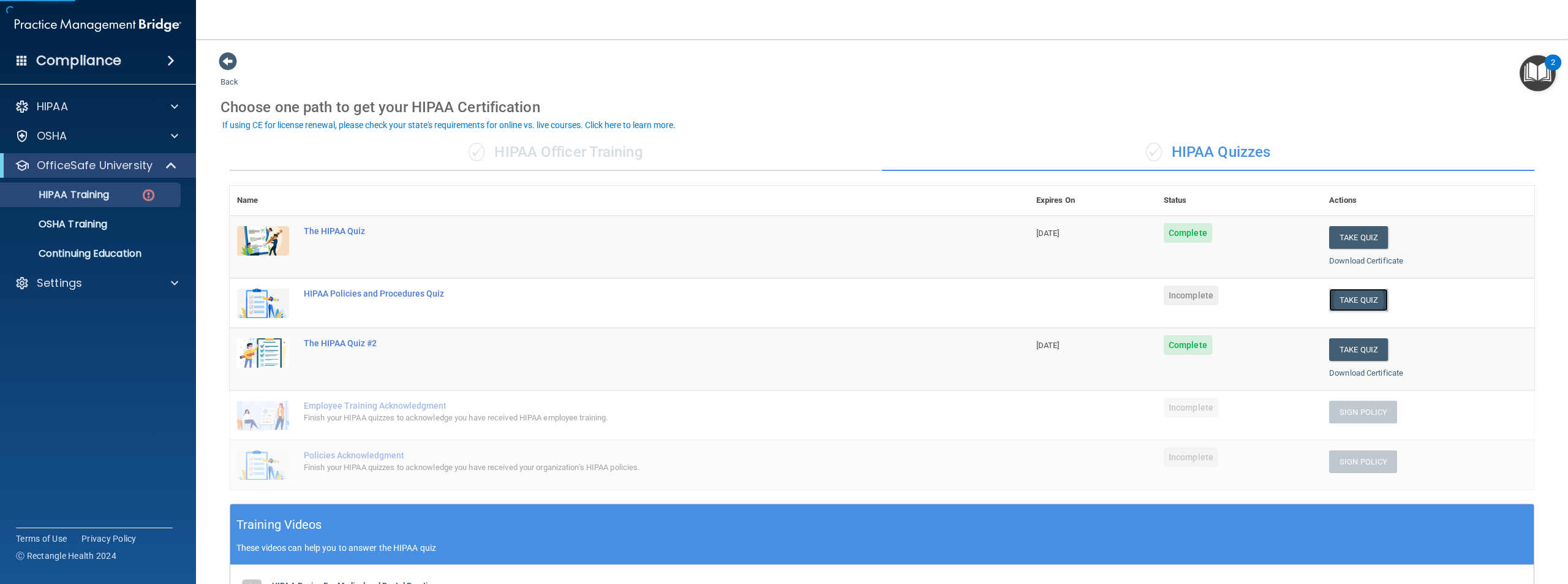 click on "Take Quiz" at bounding box center (1359, 300) 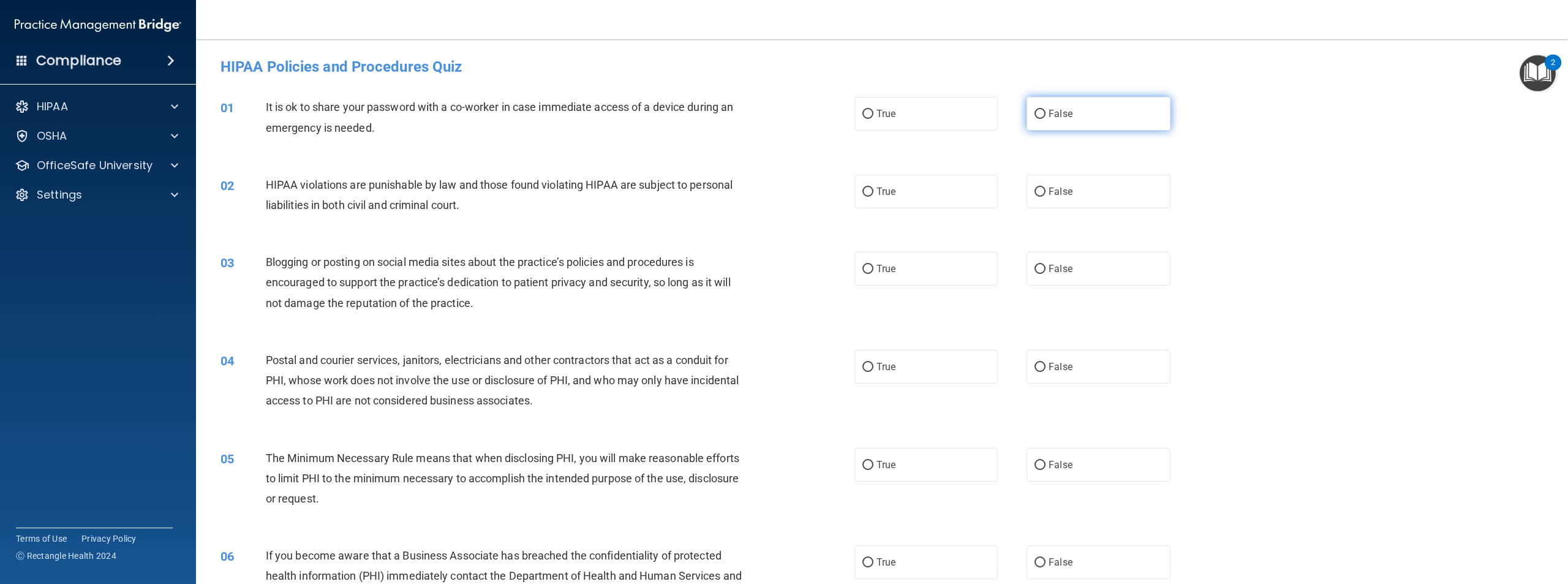 click on "False" at bounding box center [1060, 113] 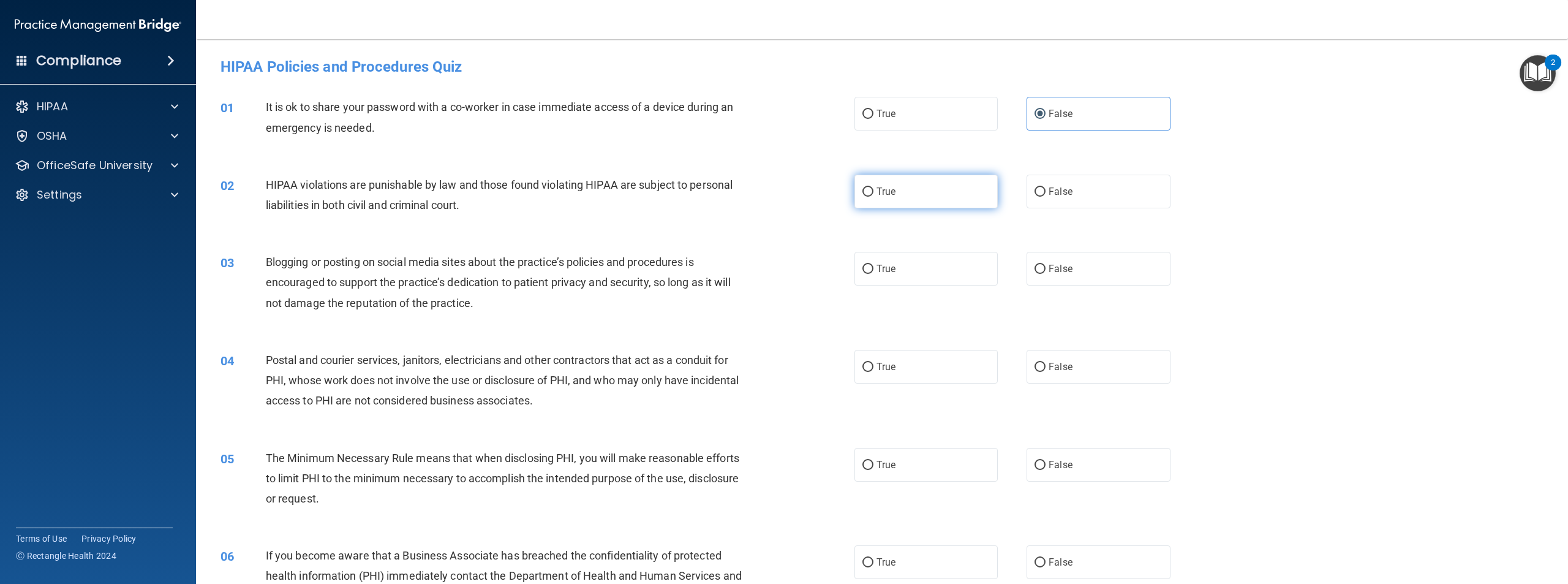 click on "True" at bounding box center (926, 191) 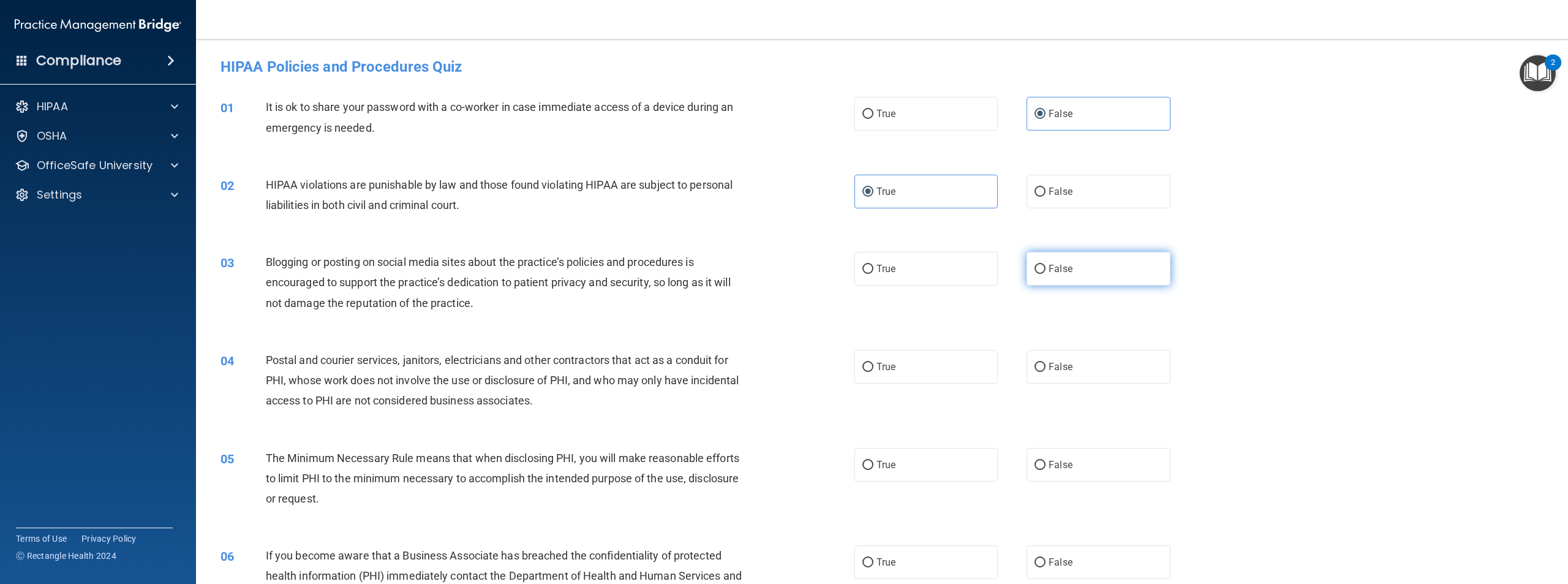 click on "False" at bounding box center [1098, 268] 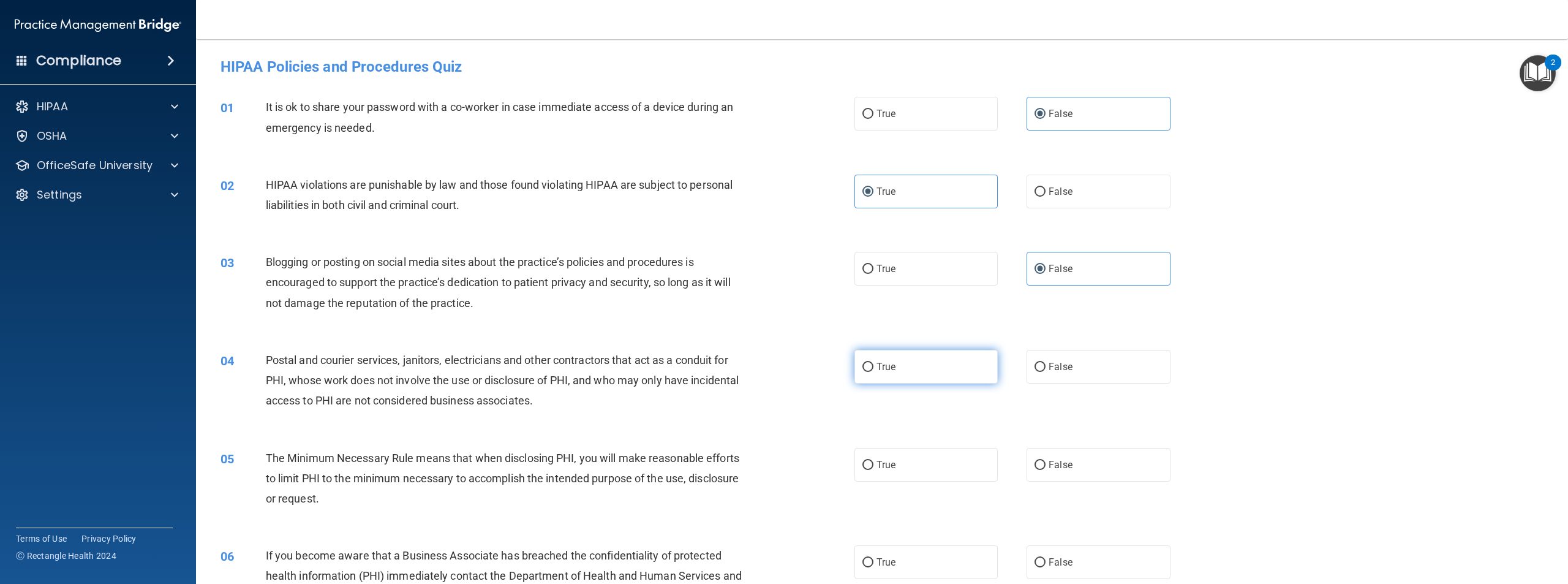 click on "True" at bounding box center (926, 366) 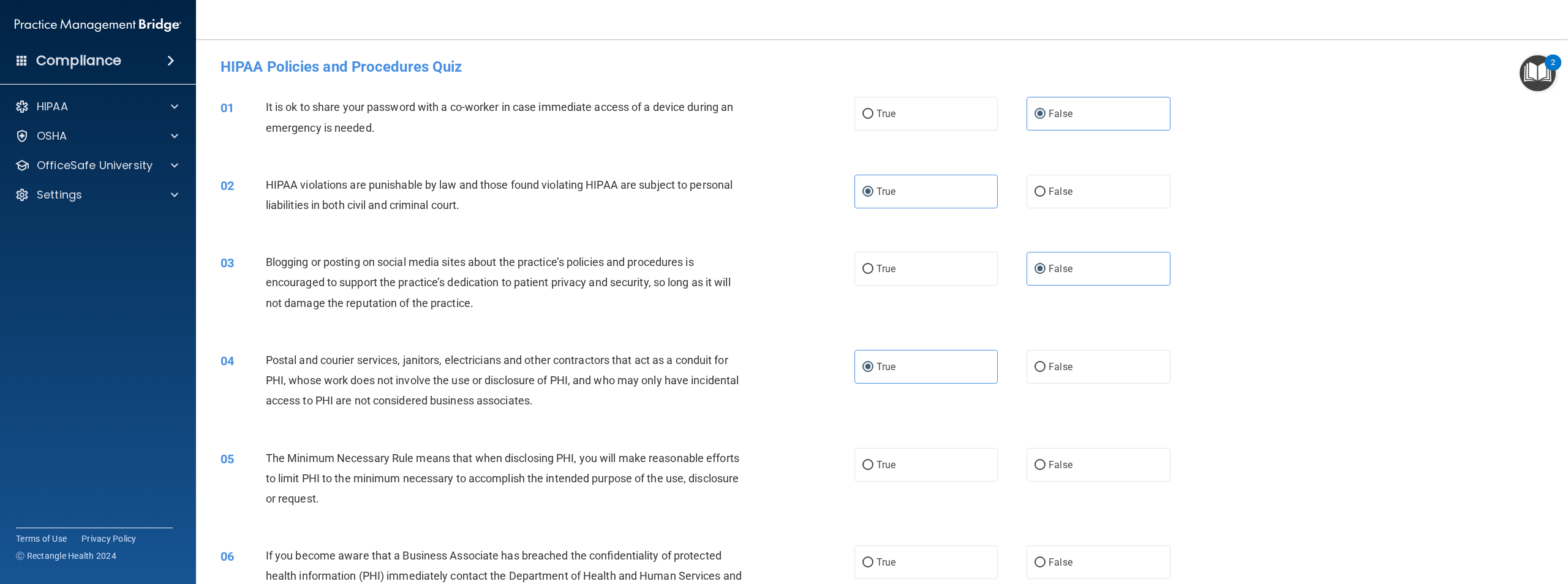 drag, startPoint x: 911, startPoint y: 467, endPoint x: 981, endPoint y: 529, distance: 93.50936 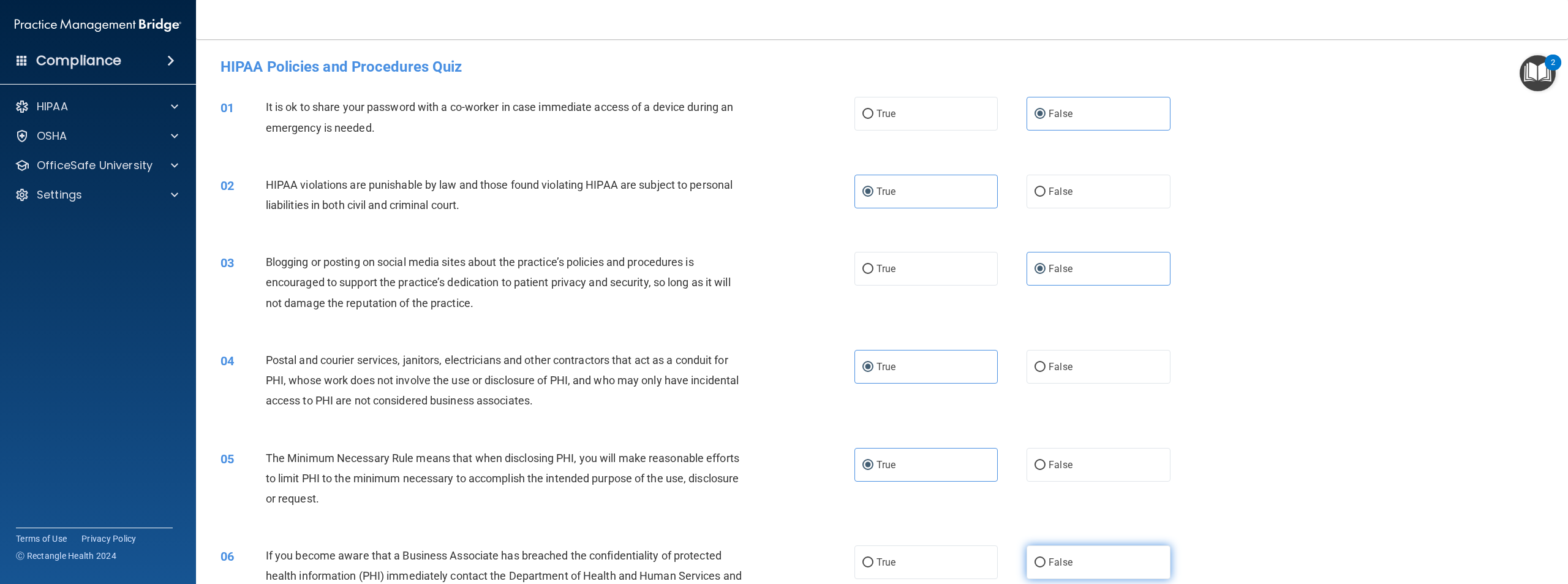 click on "False" at bounding box center [1098, 562] 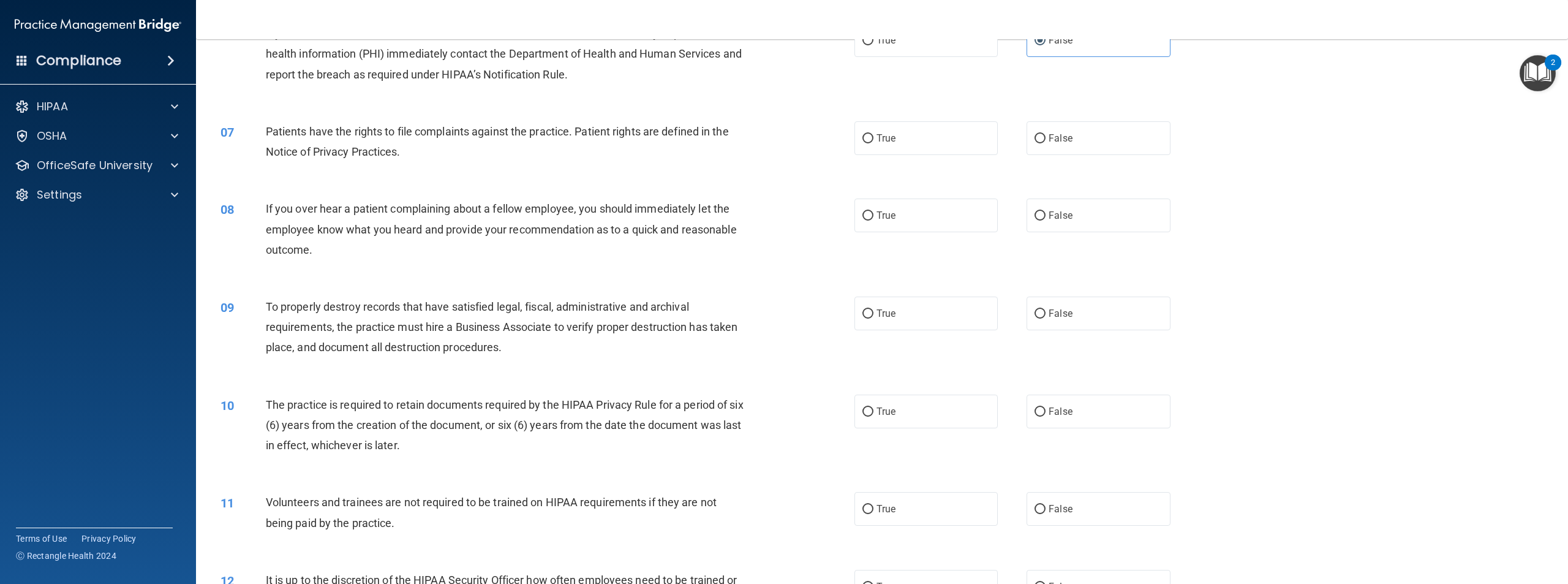 scroll, scrollTop: 552, scrollLeft: 0, axis: vertical 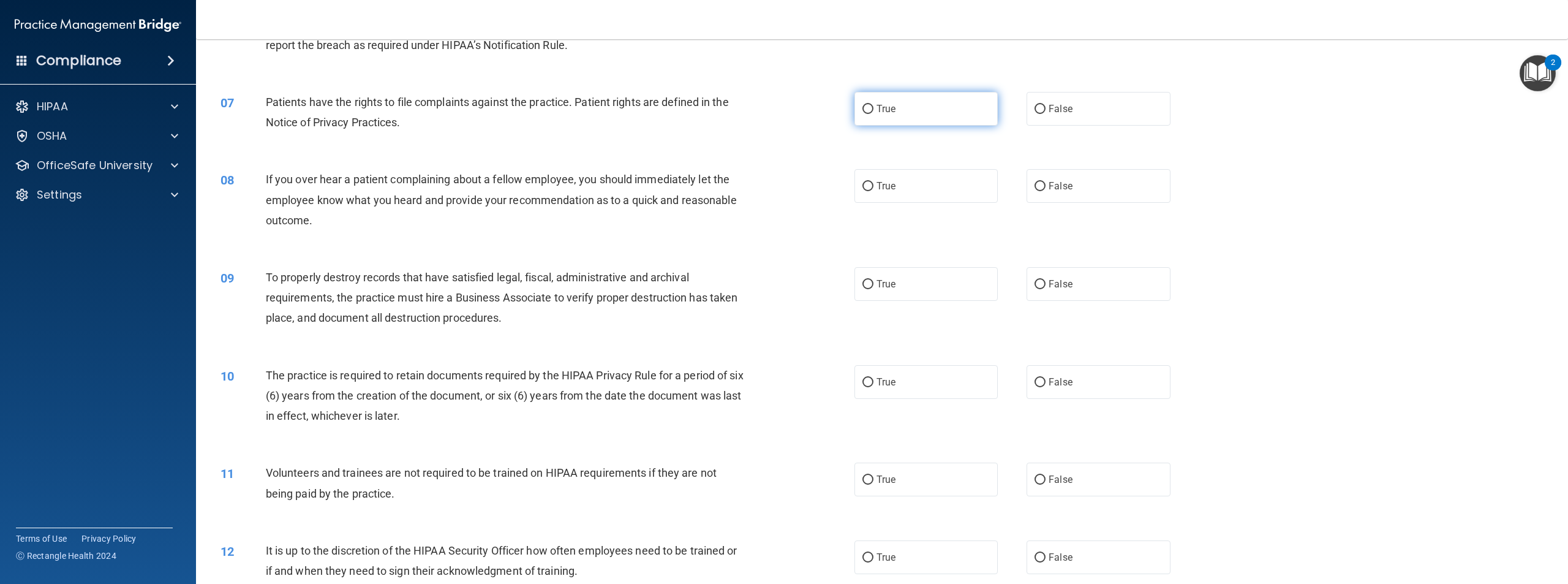 click on "True" at bounding box center (926, 108) 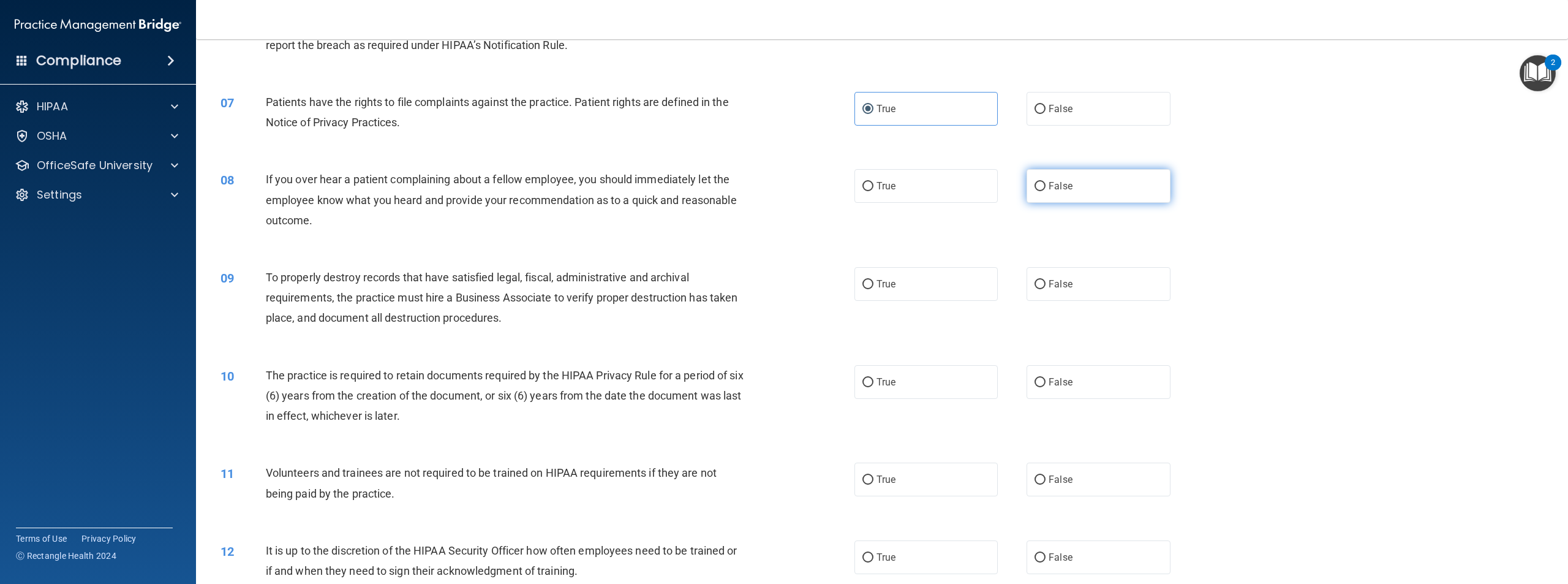 click on "False" at bounding box center [1040, 186] 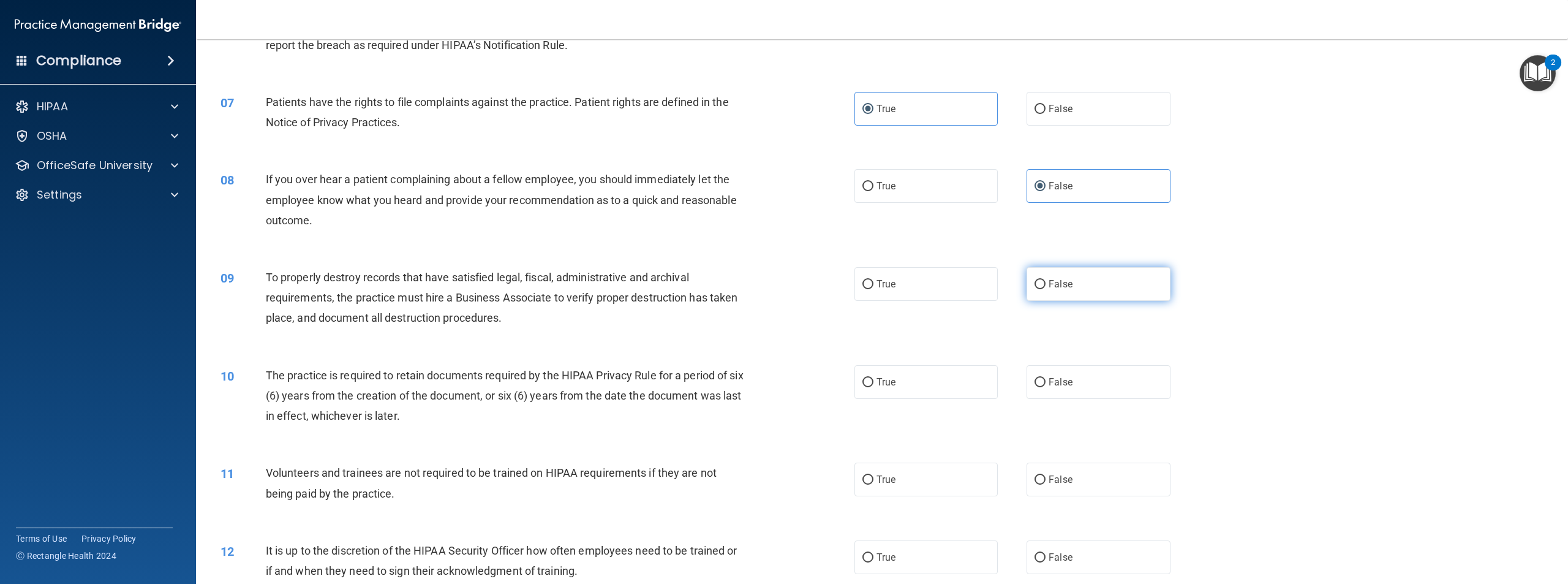 click on "False" at bounding box center (1098, 284) 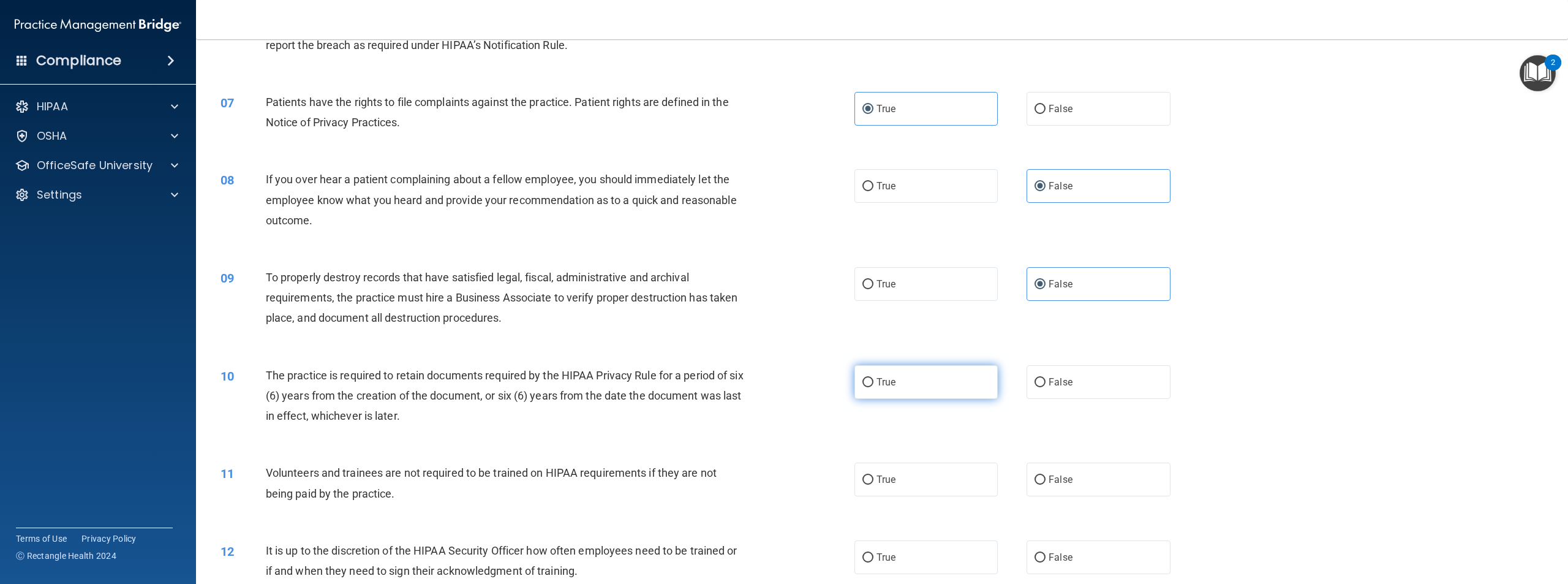 click on "True" at bounding box center (926, 382) 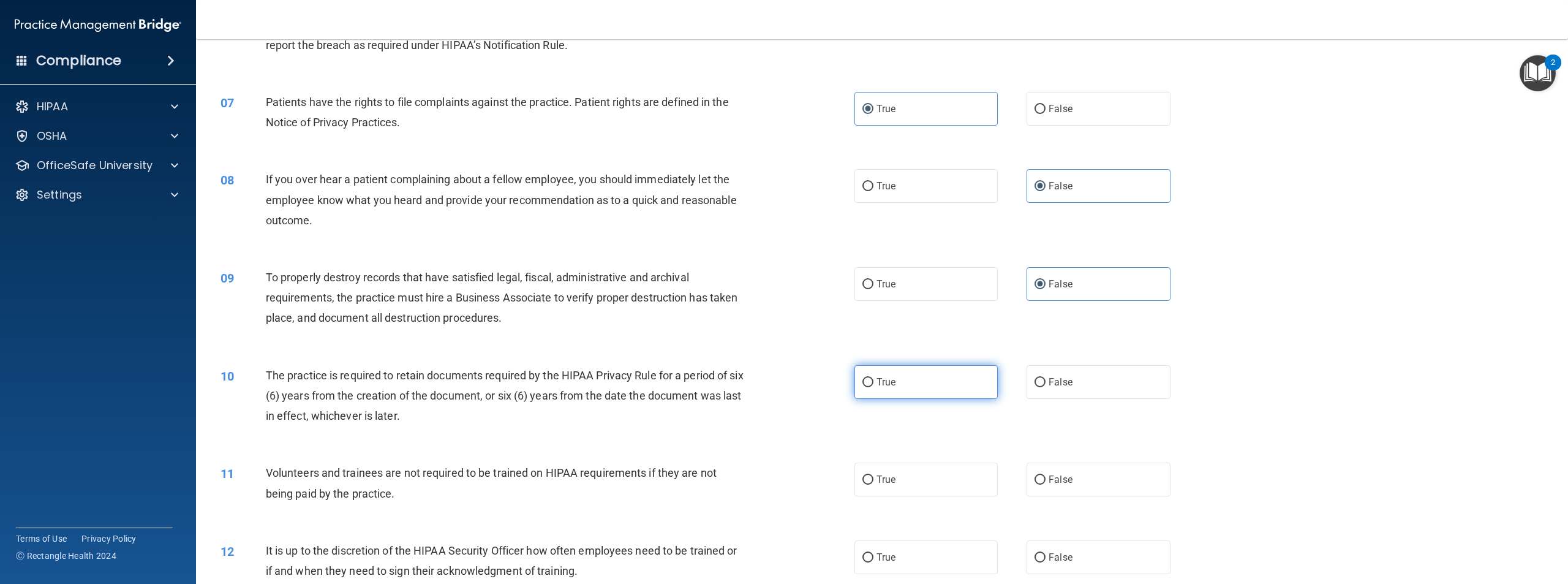 click on "True" at bounding box center (926, 382) 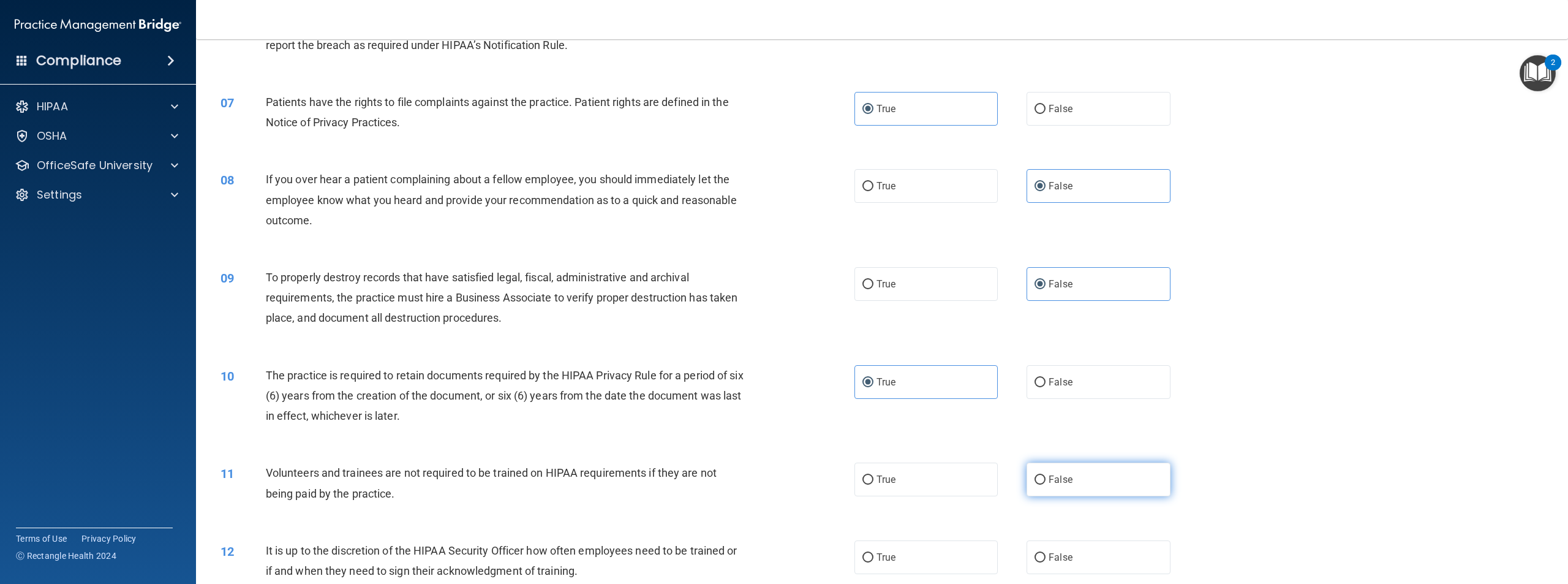 click on "False" at bounding box center [1098, 479] 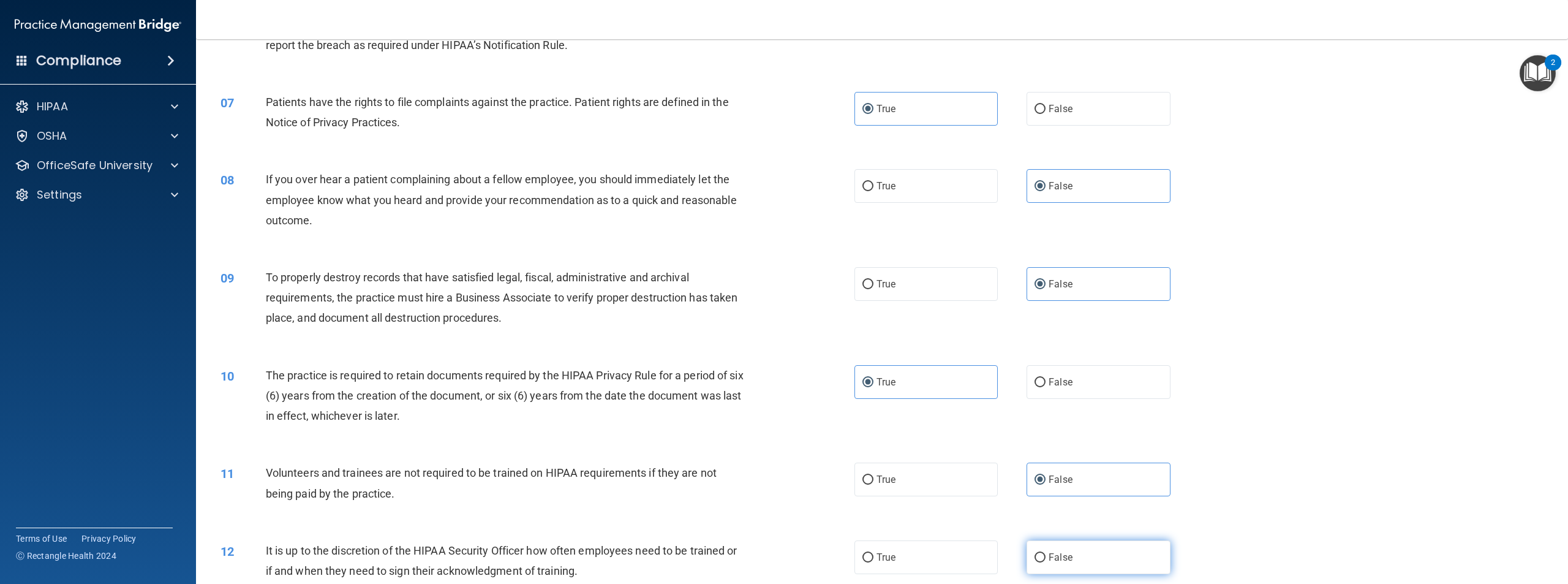 click on "False" at bounding box center (1098, 557) 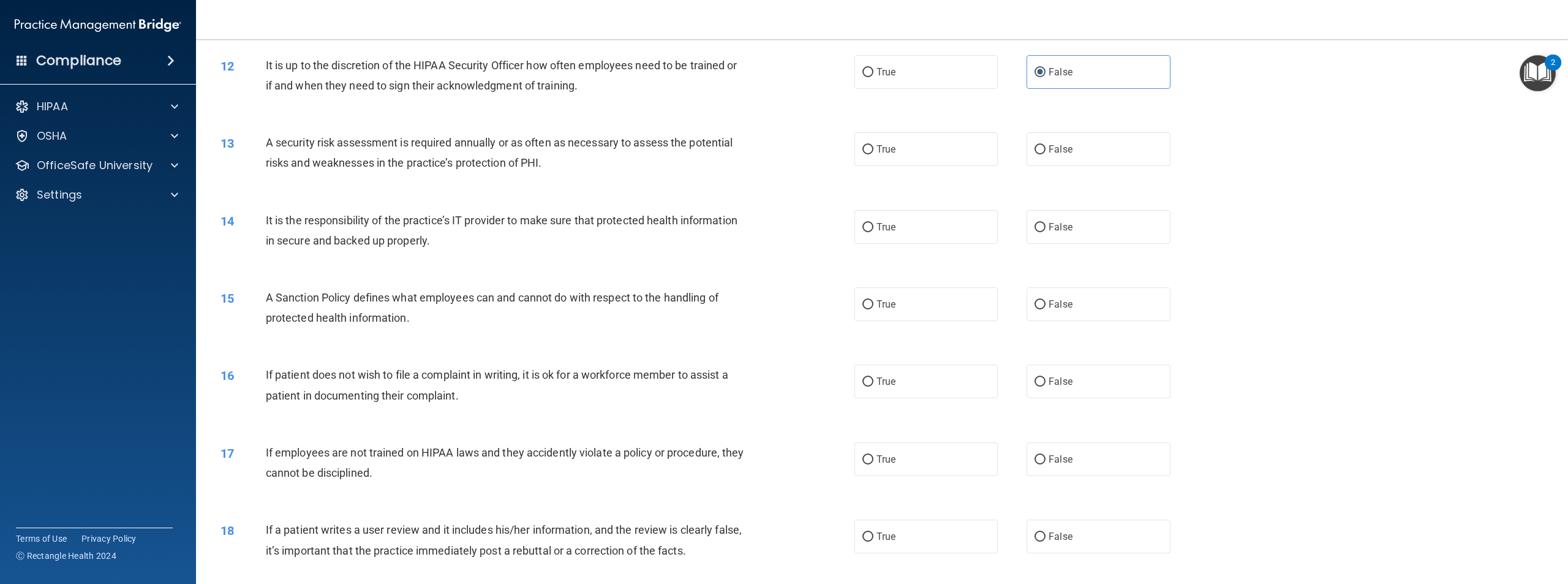 scroll, scrollTop: 1042, scrollLeft: 0, axis: vertical 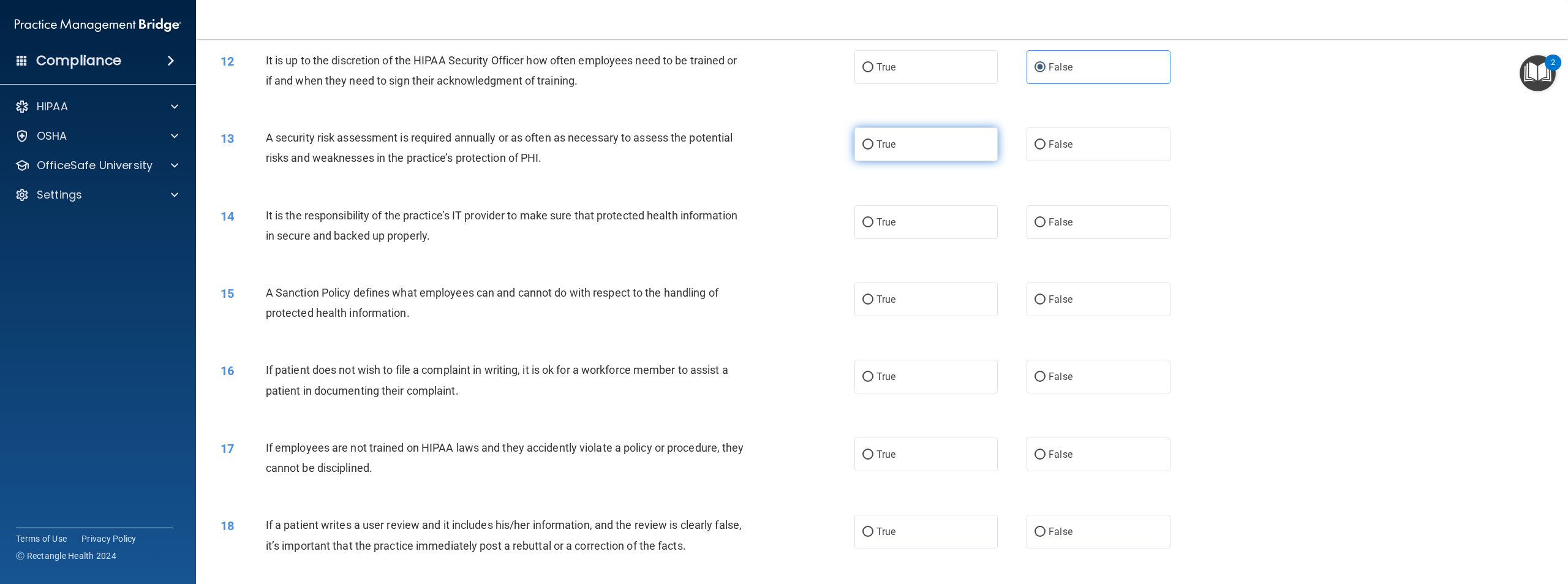 click on "True" at bounding box center (926, 144) 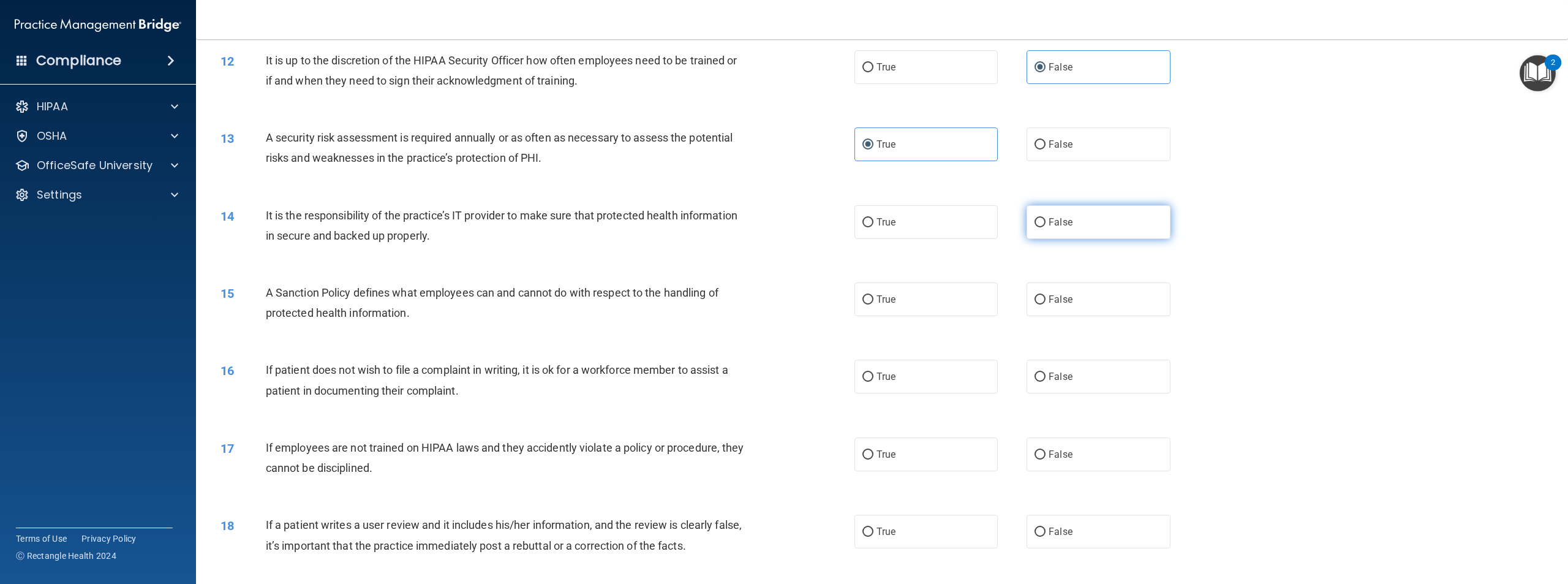 click on "False" at bounding box center (1060, 222) 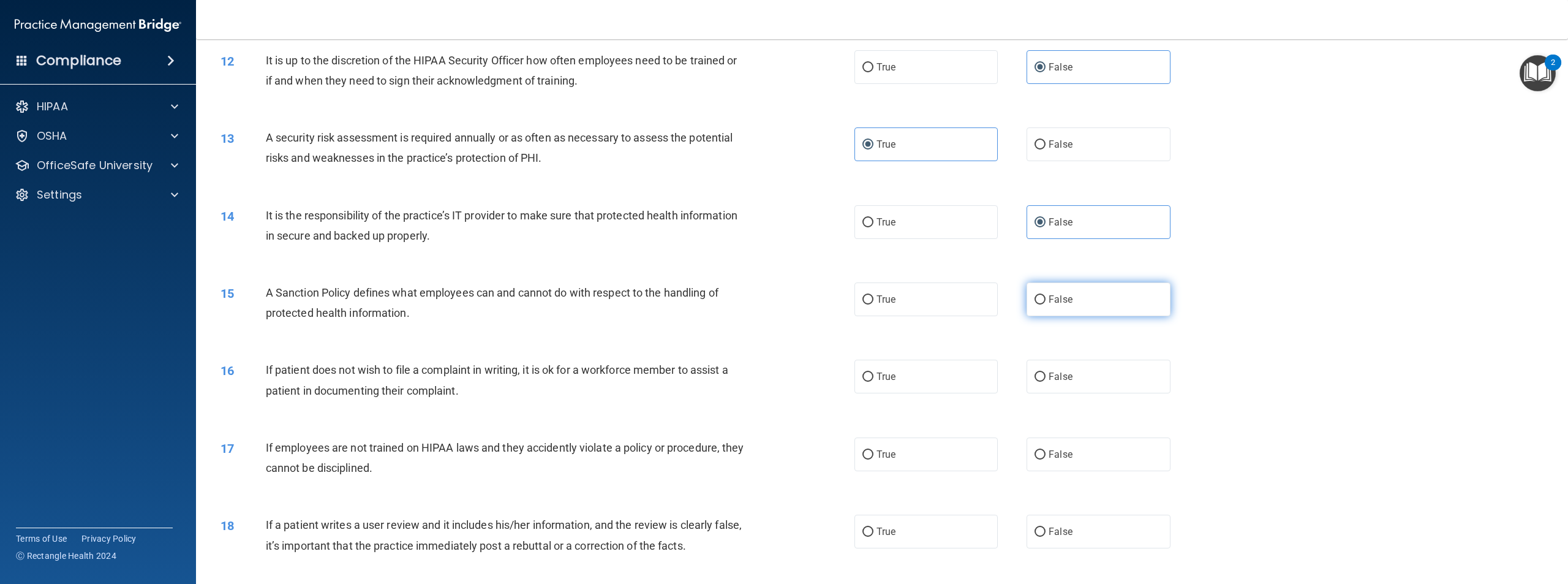 click on "False" at bounding box center [1098, 299] 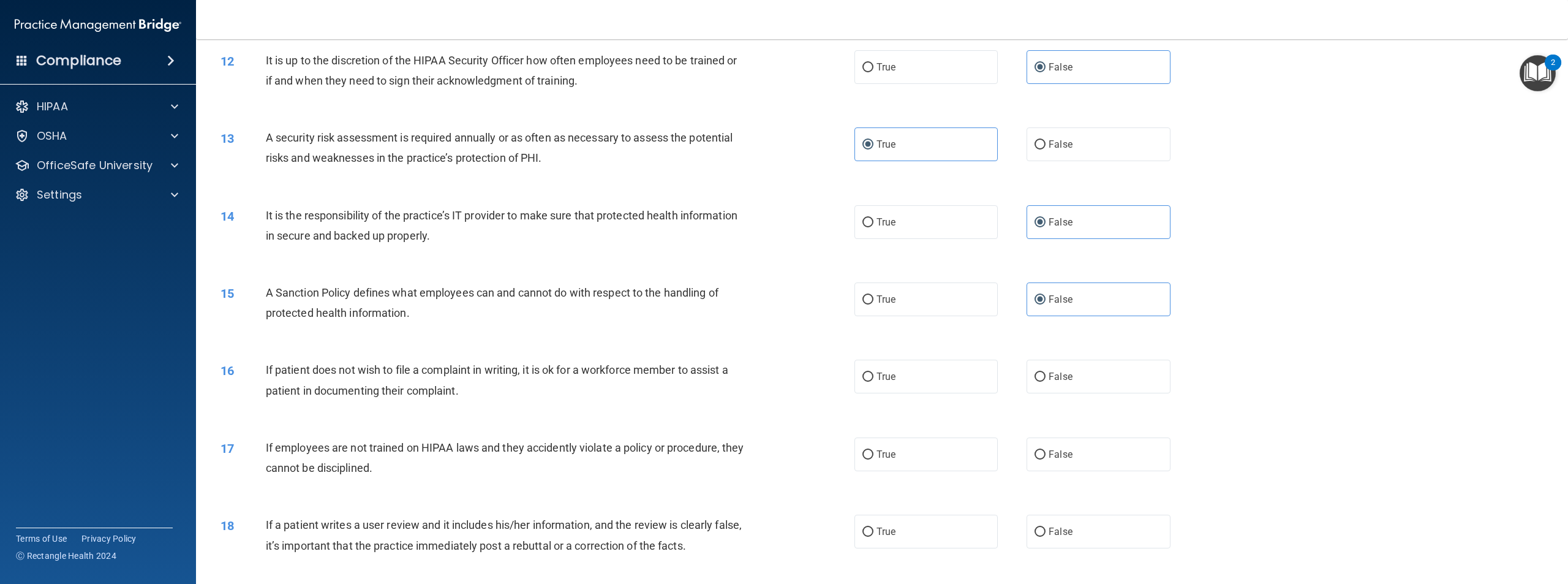 click on "16       If patient does not wish to file a complaint in writing, it is ok for a workforce member to assist a patient in documenting their complaint.                  True           False" at bounding box center (882, 383) 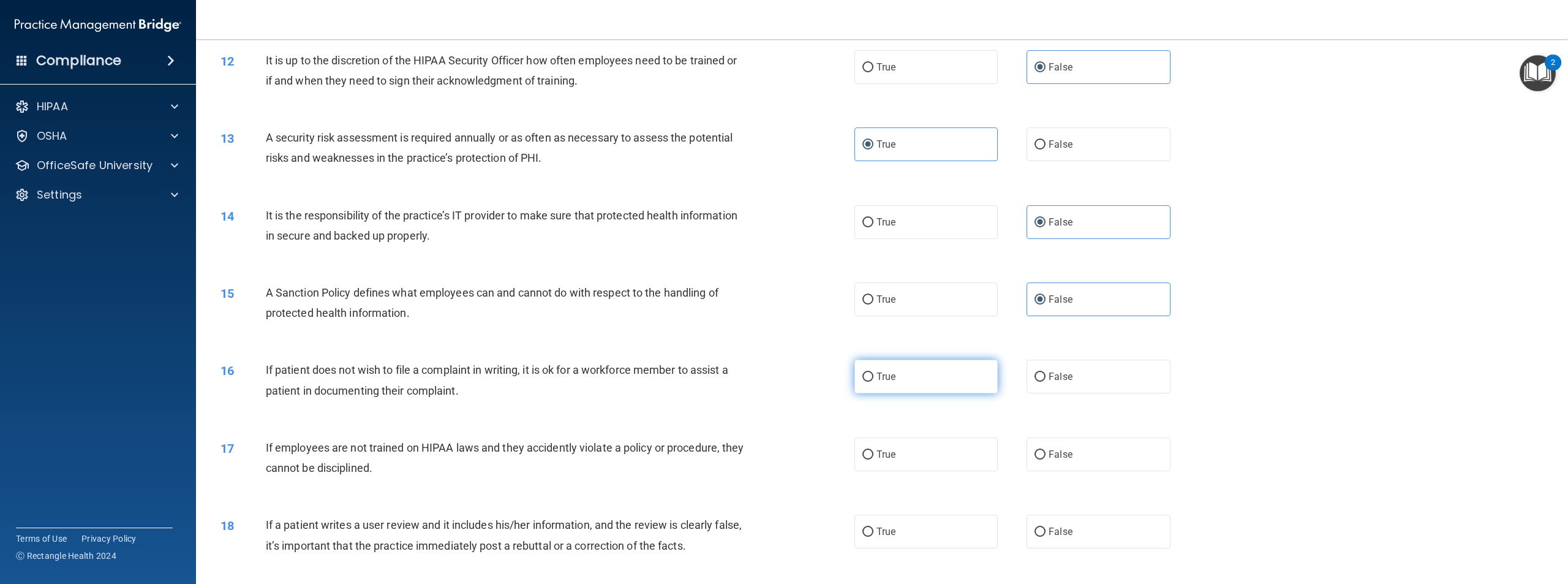 click on "True" at bounding box center [926, 376] 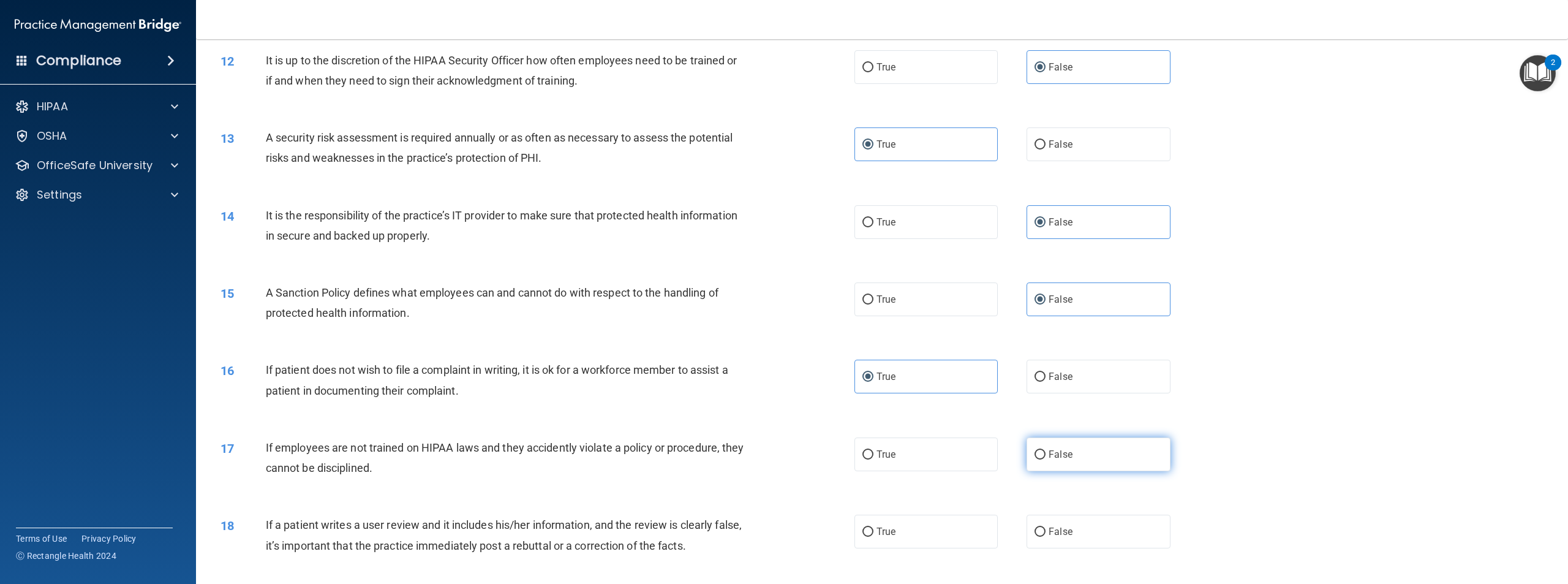 click on "False" at bounding box center [1098, 454] 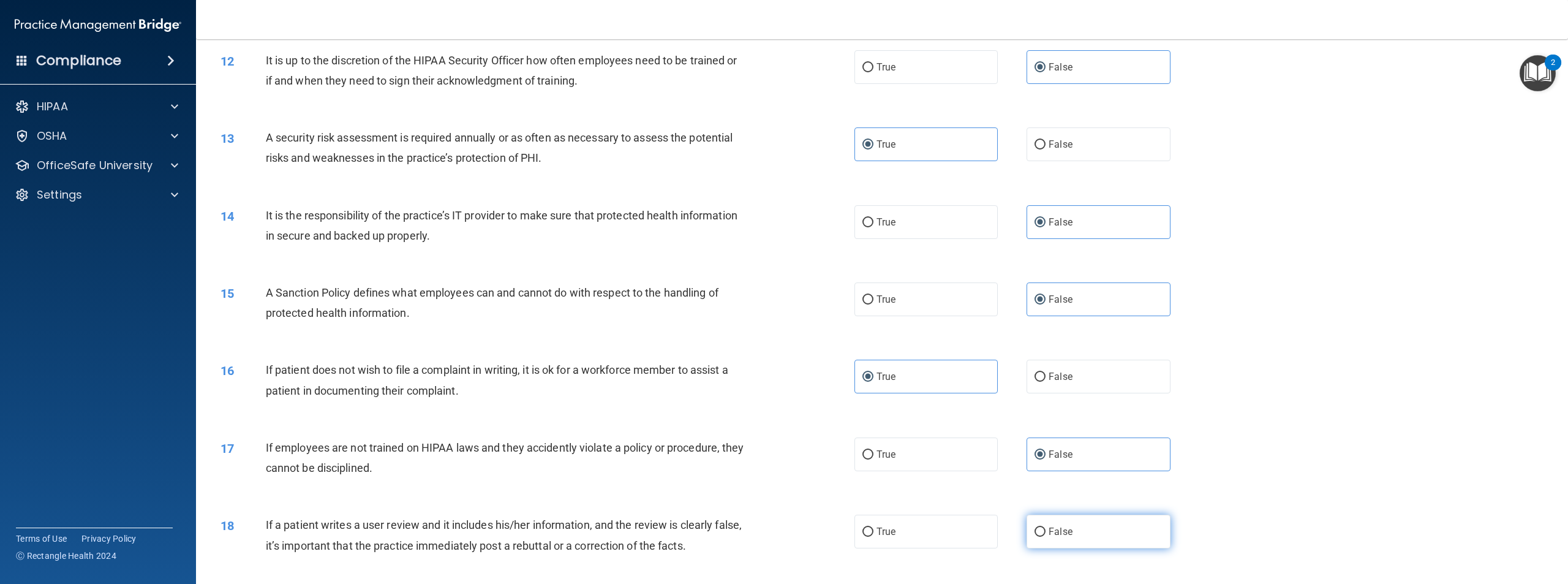 click on "False" at bounding box center (1098, 531) 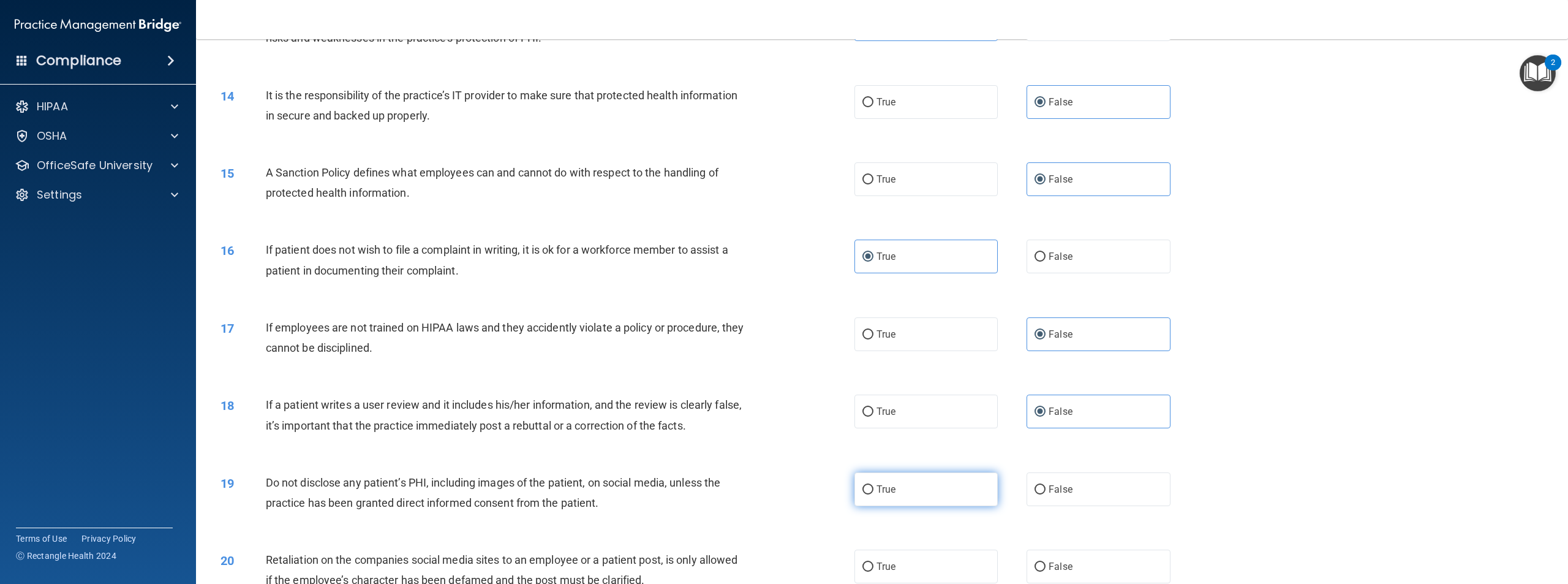 scroll, scrollTop: 1164, scrollLeft: 0, axis: vertical 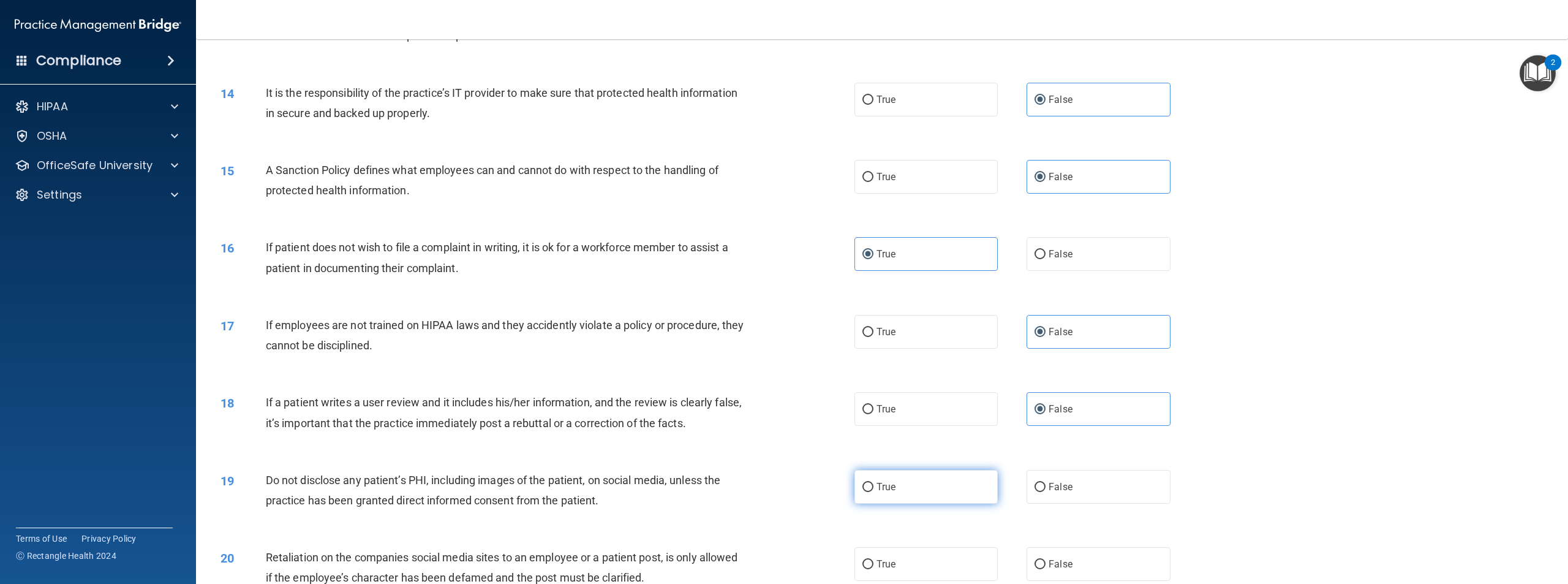 click on "True" at bounding box center (926, 487) 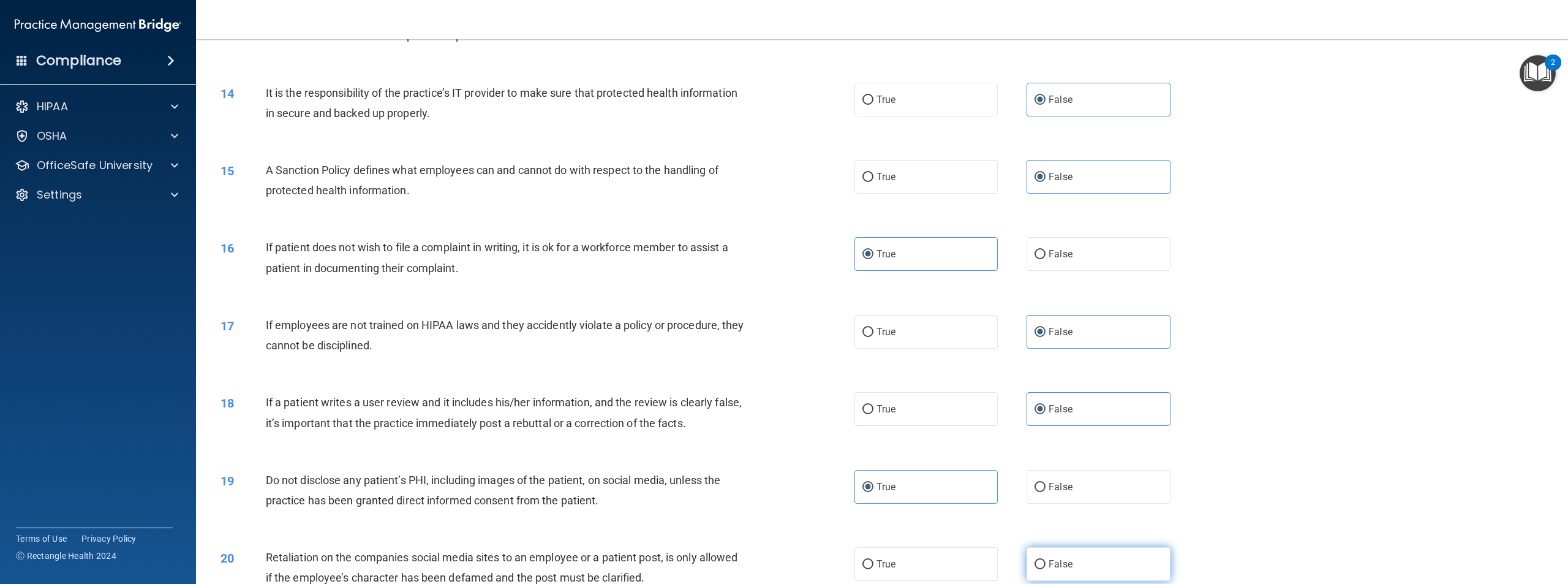 click on "False" at bounding box center (1098, 564) 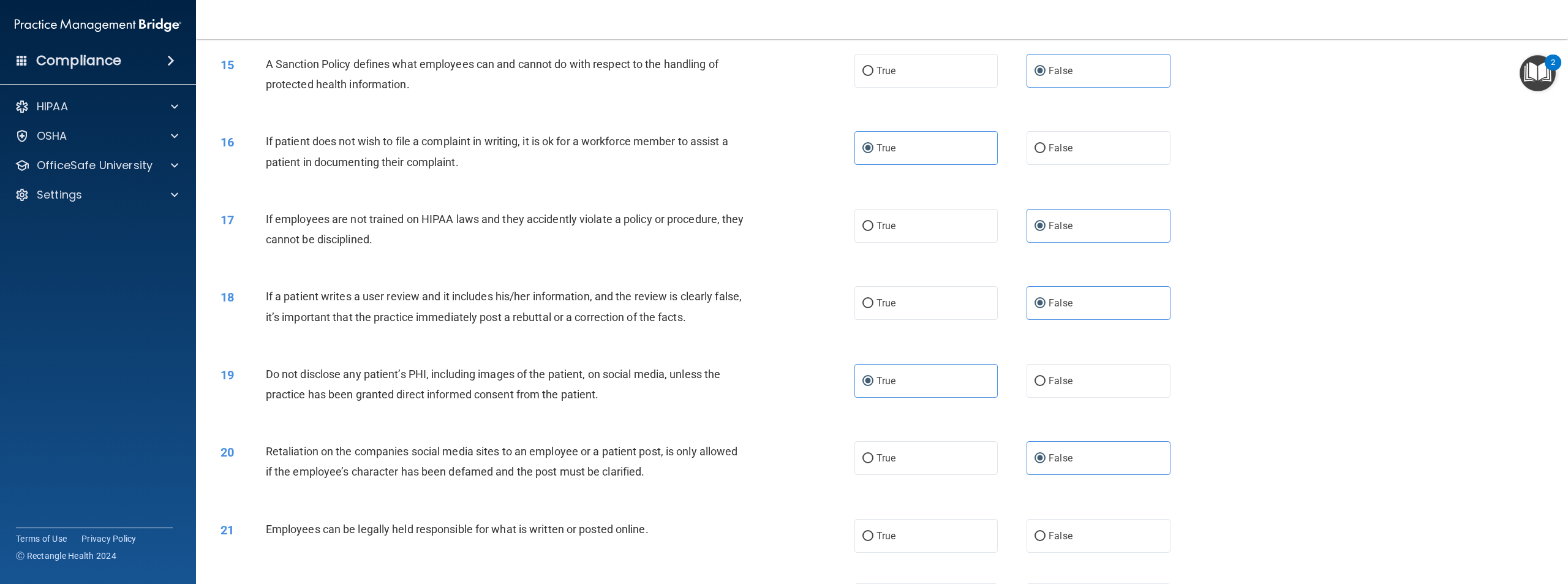 scroll, scrollTop: 1348, scrollLeft: 0, axis: vertical 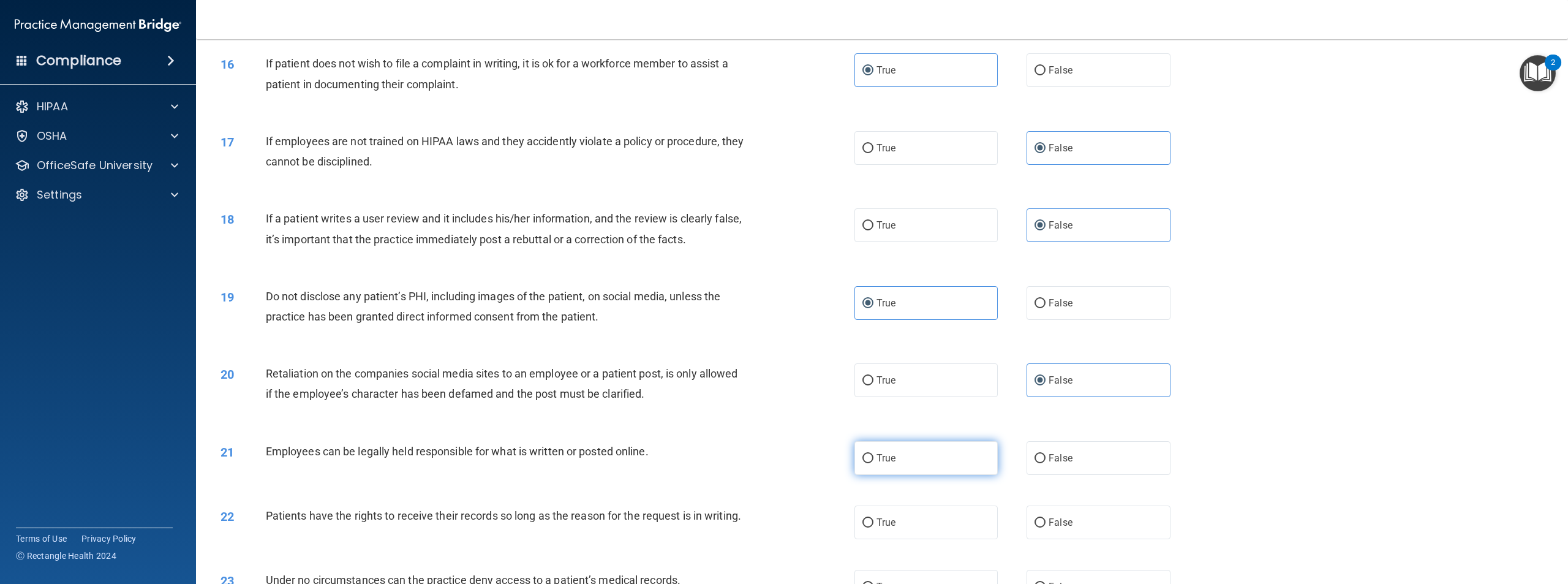 click on "True" at bounding box center [926, 458] 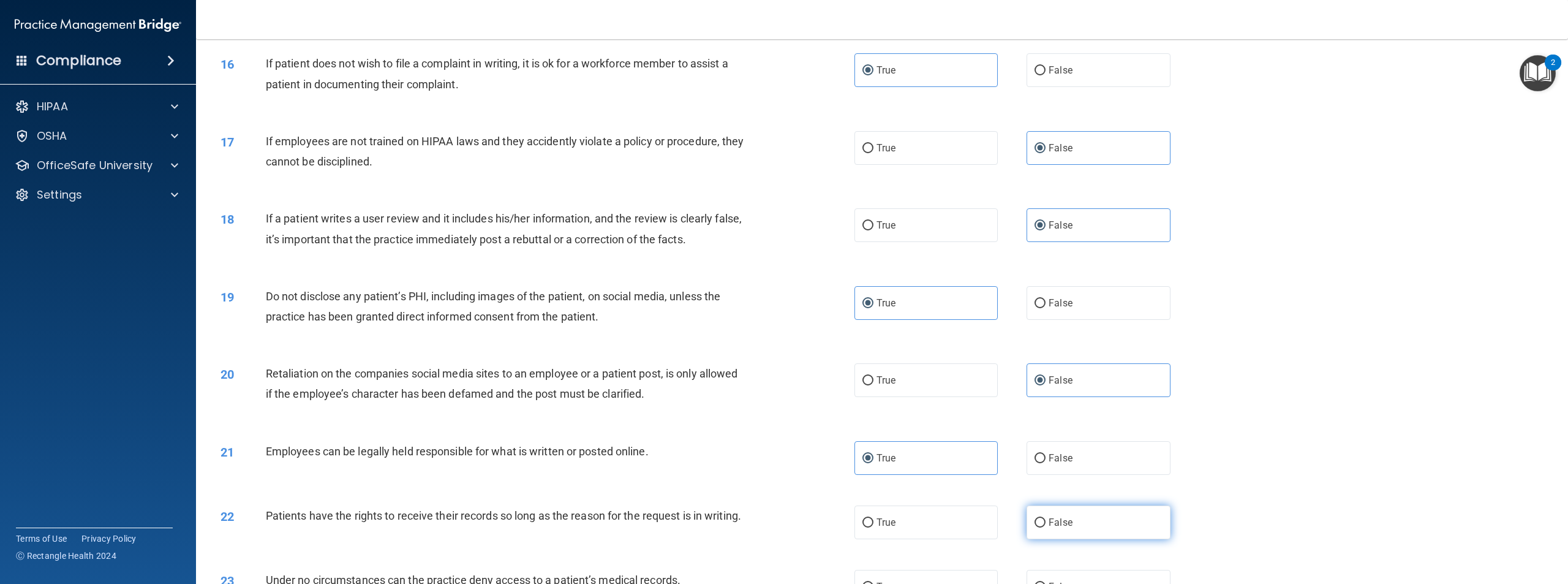 click on "False" at bounding box center (1060, 522) 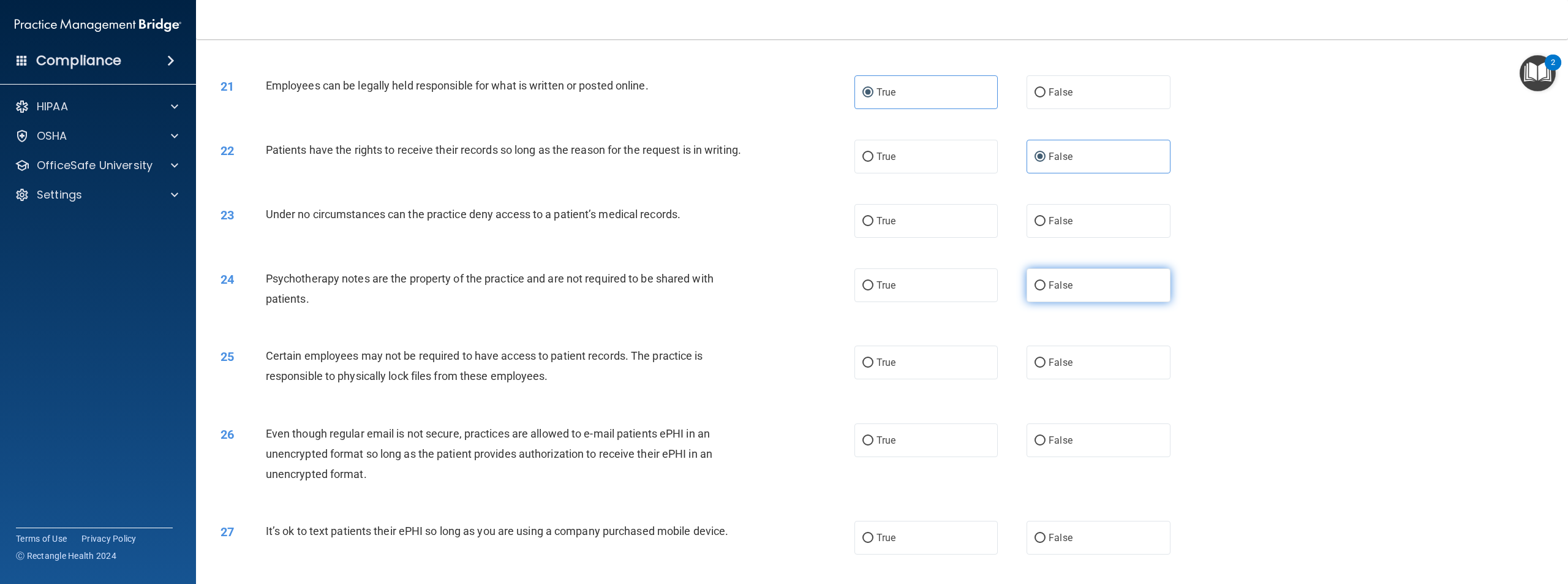 scroll, scrollTop: 1716, scrollLeft: 0, axis: vertical 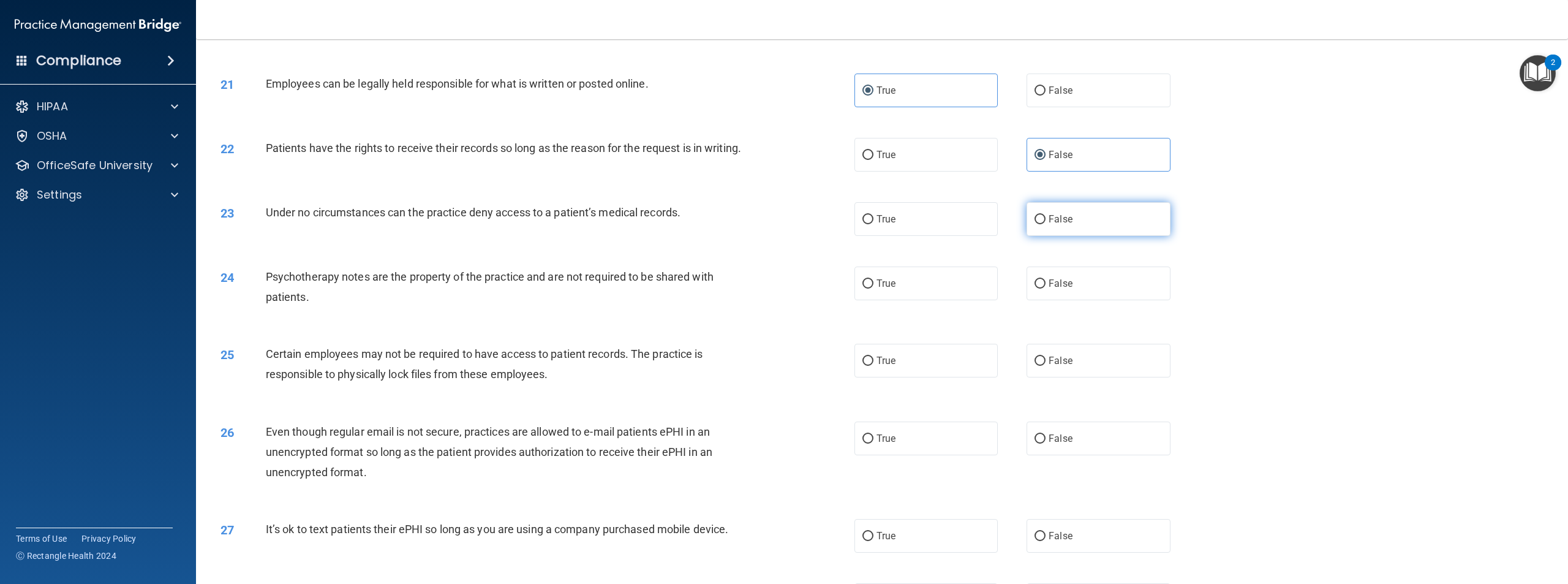 click on "False" at bounding box center (1098, 219) 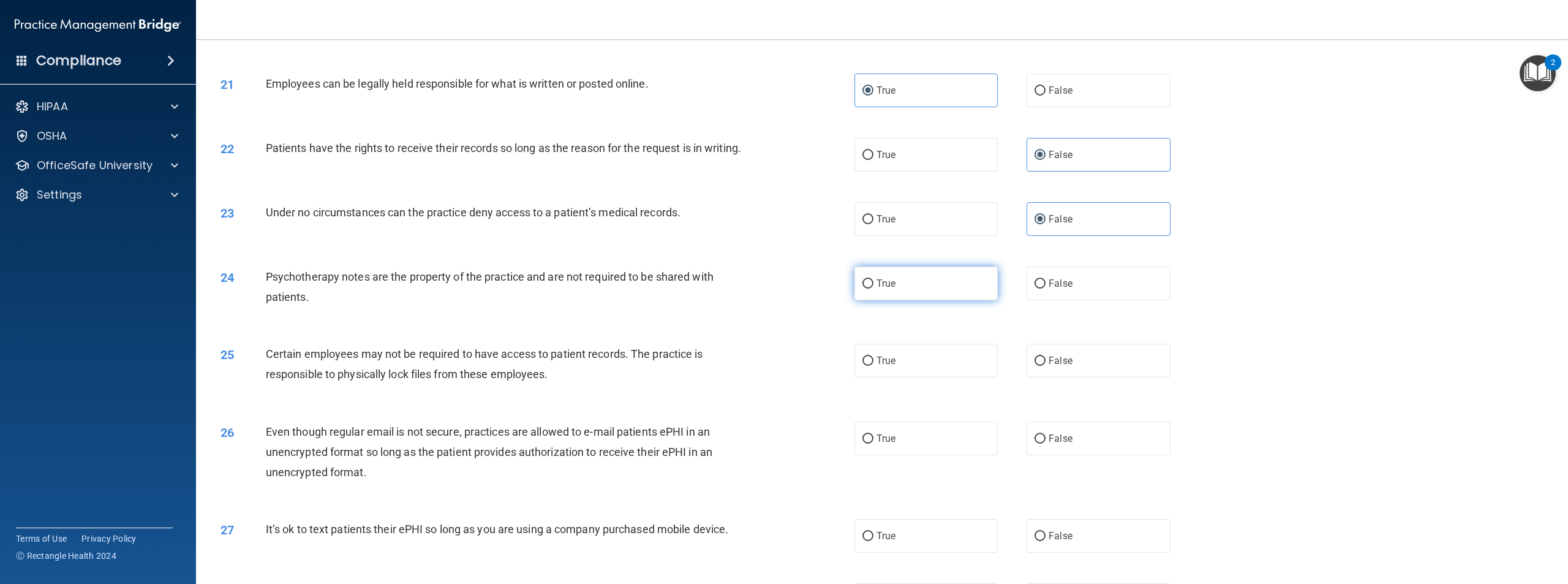 click on "True" at bounding box center (926, 283) 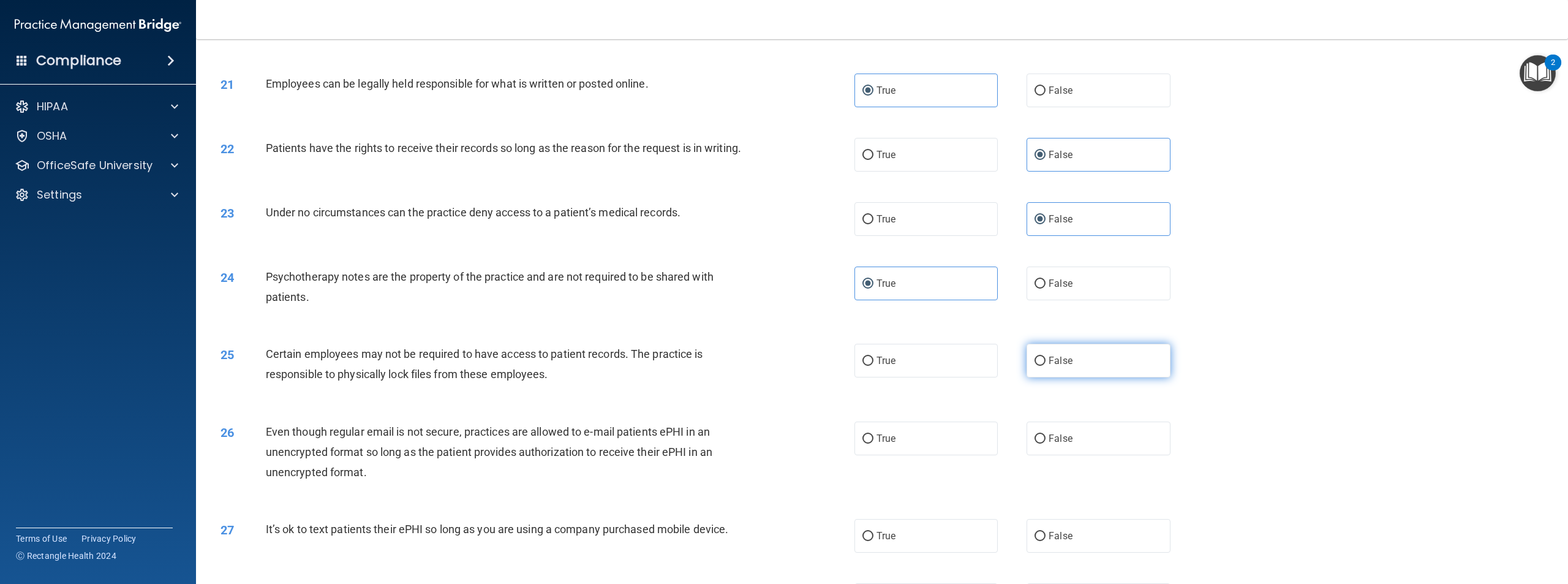 click on "False" at bounding box center (1098, 360) 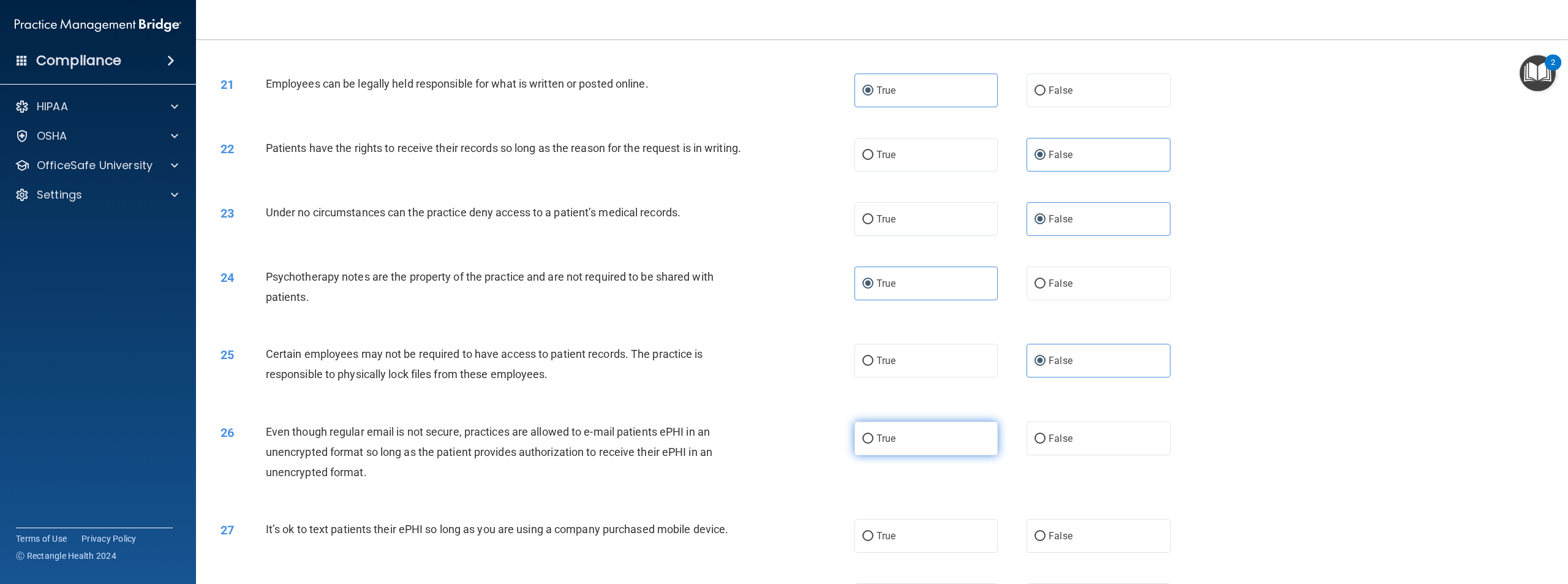 click on "True" at bounding box center (926, 438) 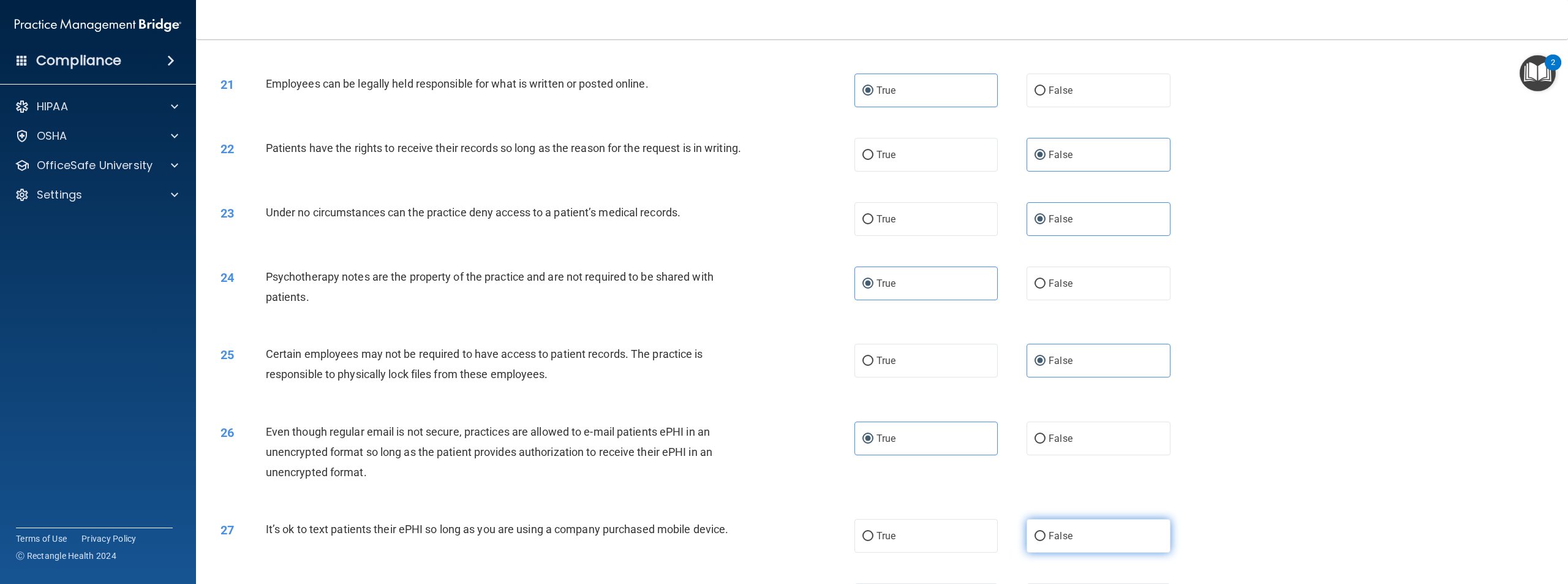 click on "False" at bounding box center [1060, 536] 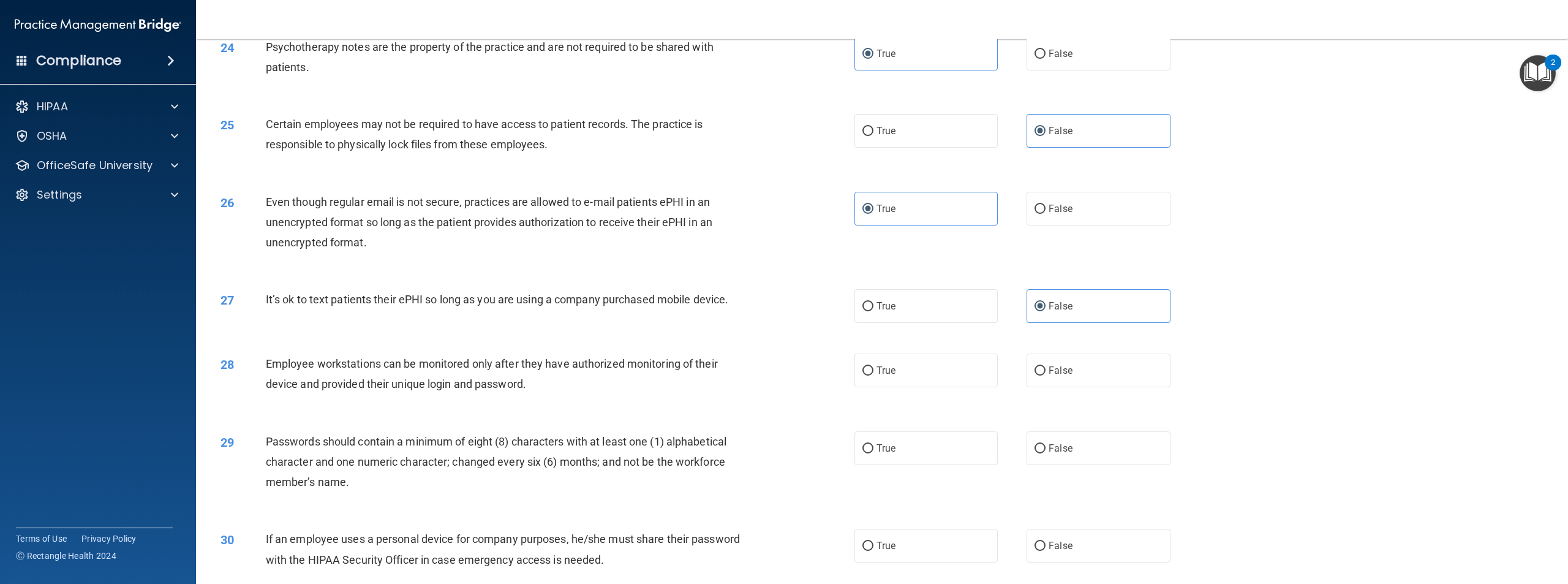 scroll, scrollTop: 1961, scrollLeft: 0, axis: vertical 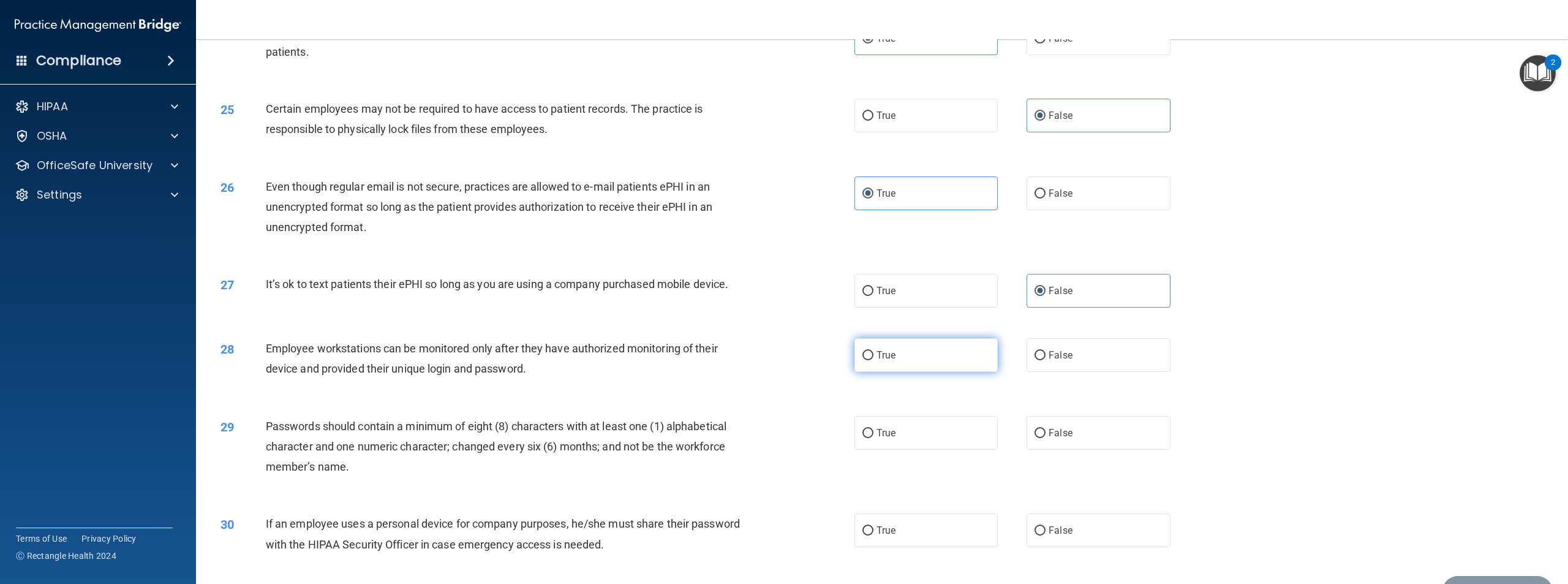 click on "True" at bounding box center (926, 355) 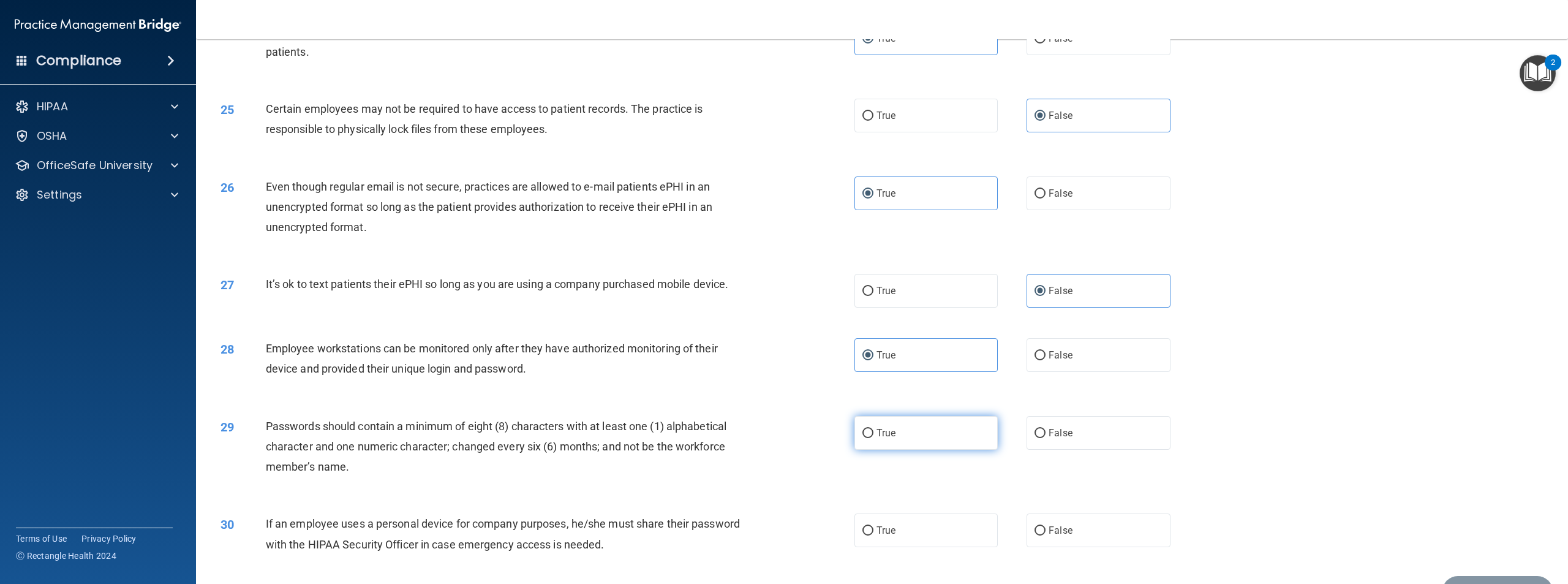 click on "True" at bounding box center [926, 433] 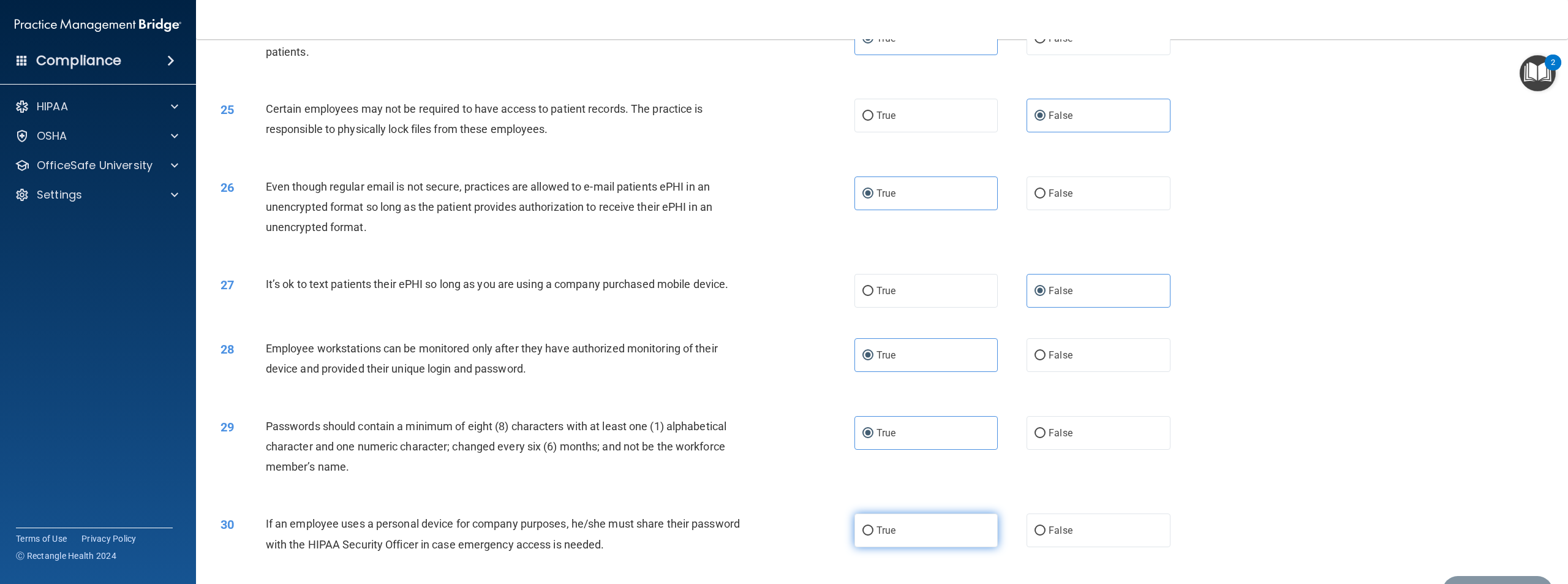 click on "True" at bounding box center [926, 530] 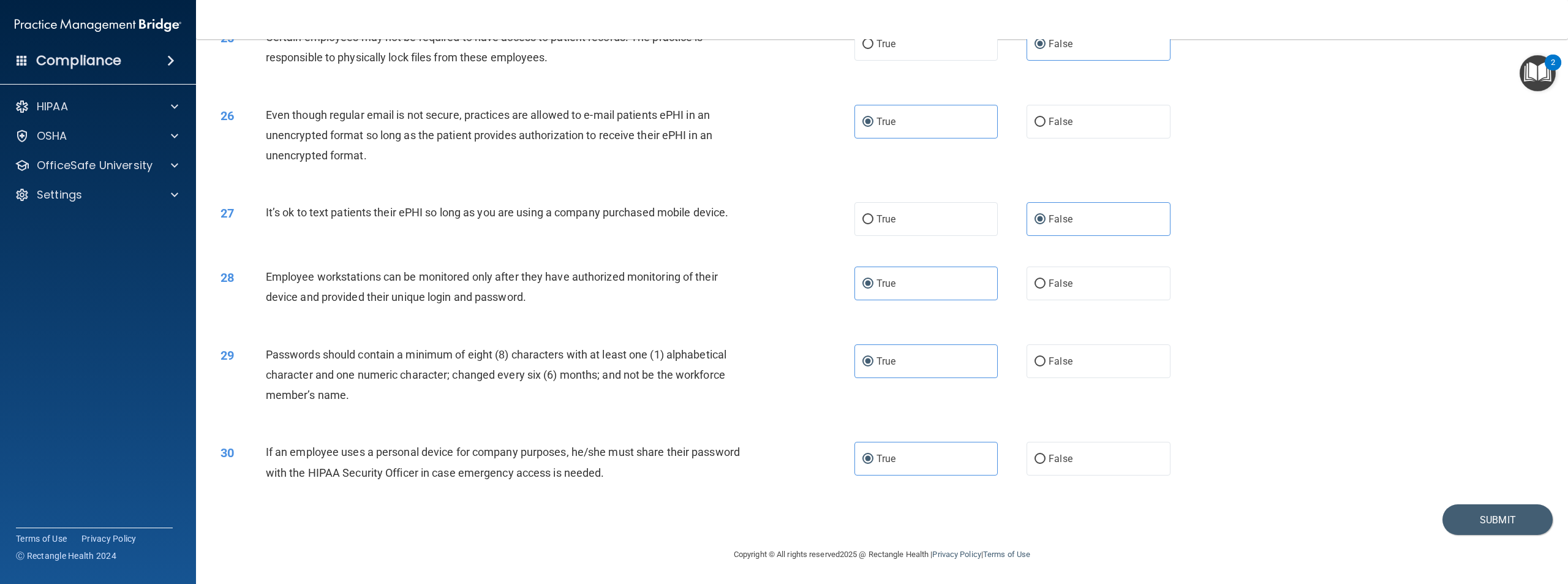 scroll, scrollTop: 2046, scrollLeft: 0, axis: vertical 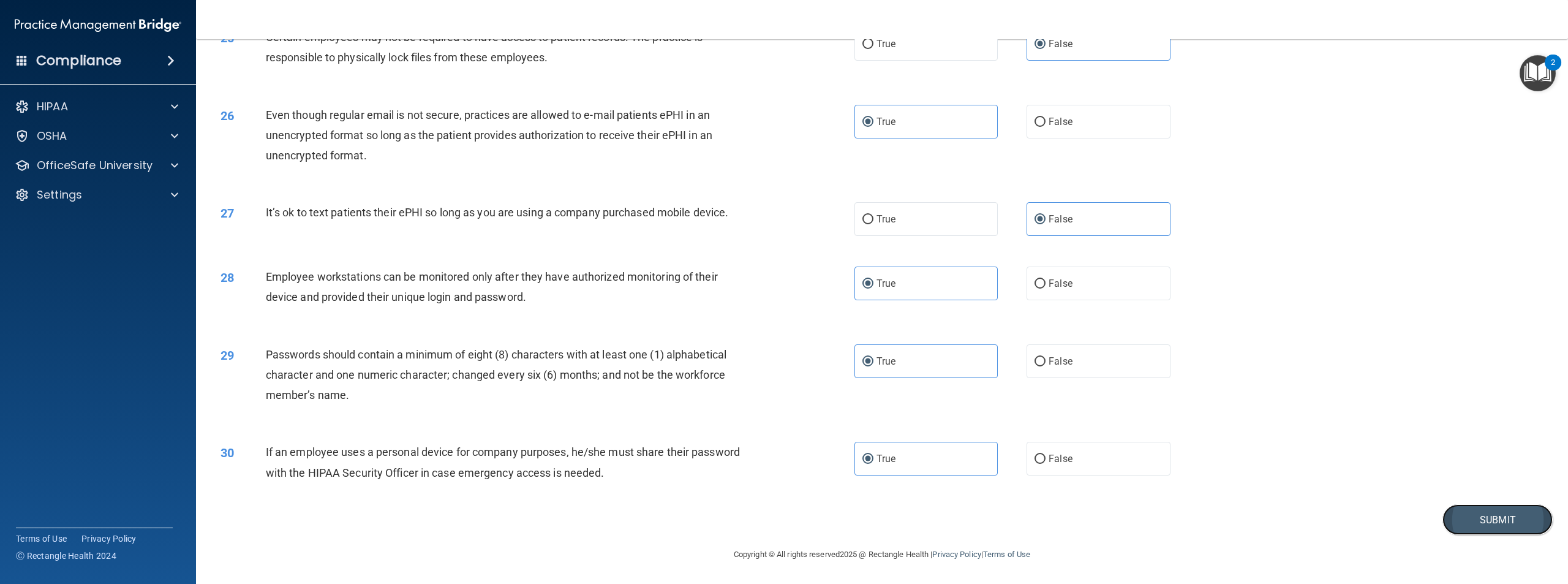 click on "Submit" at bounding box center (1498, 520) 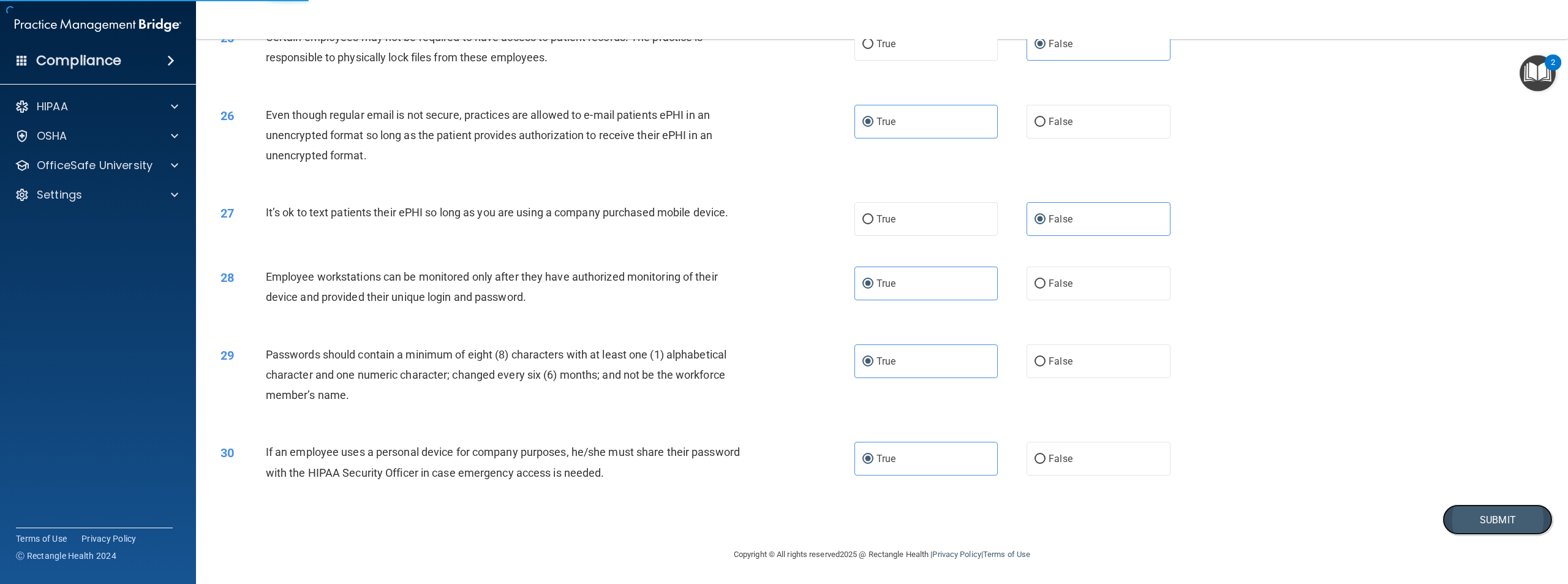 click on "Submit" at bounding box center [1498, 520] 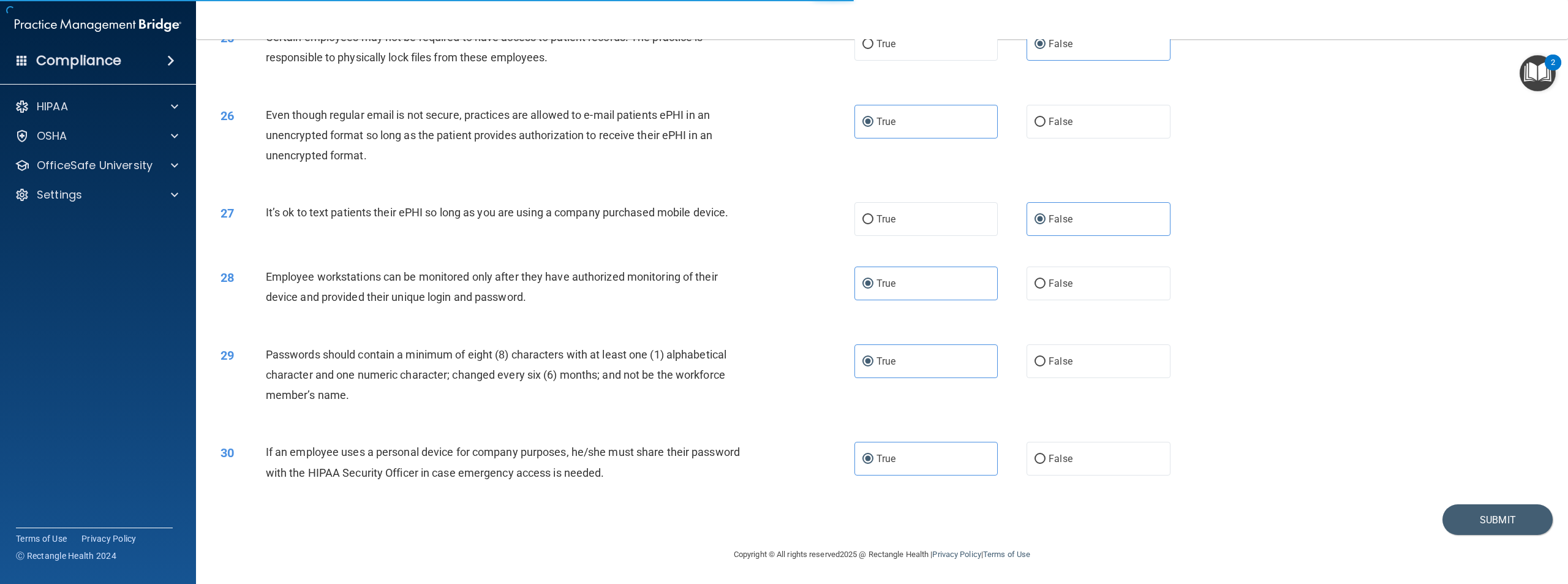 scroll, scrollTop: 0, scrollLeft: 0, axis: both 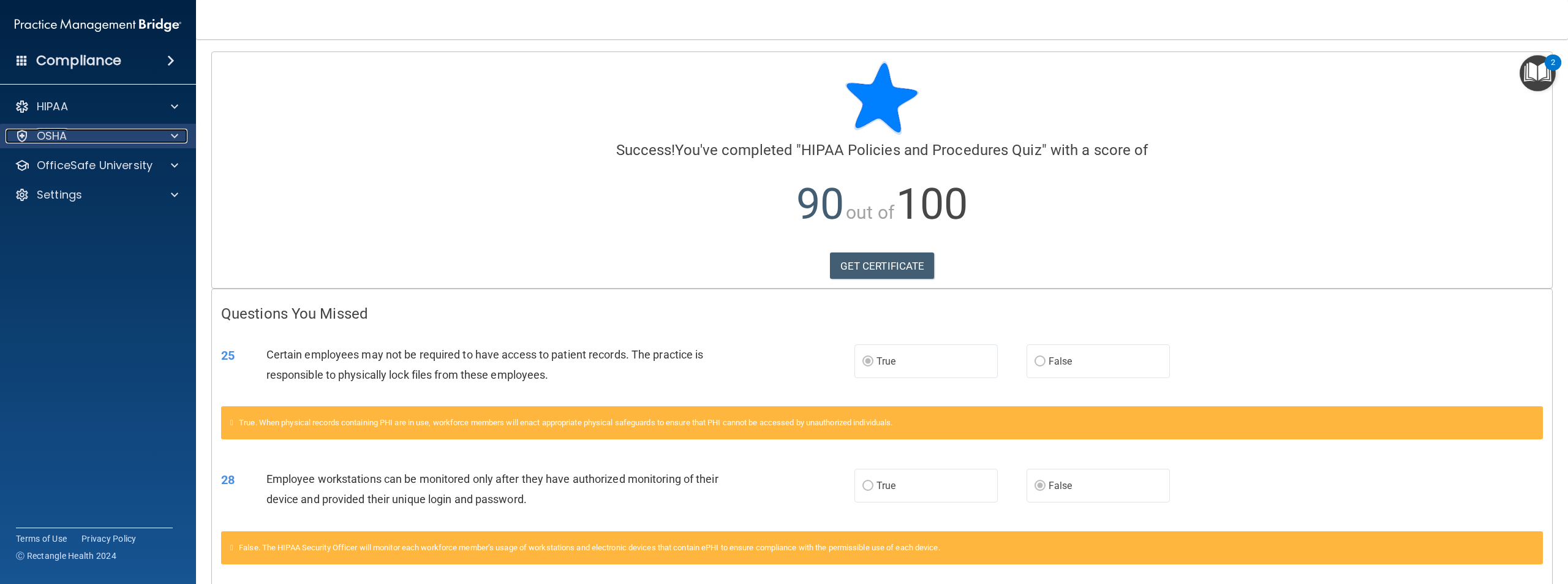 click on "OSHA" at bounding box center [81, 136] 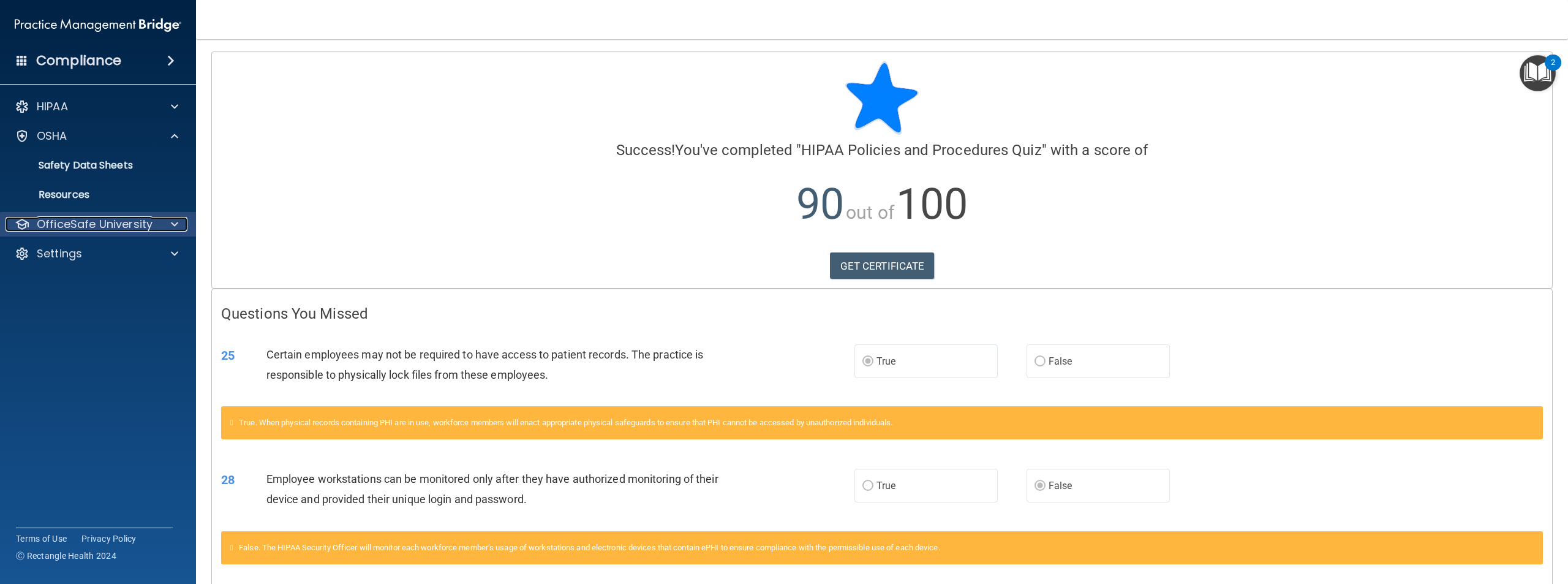 click on "OfficeSafe University" at bounding box center (94, 224) 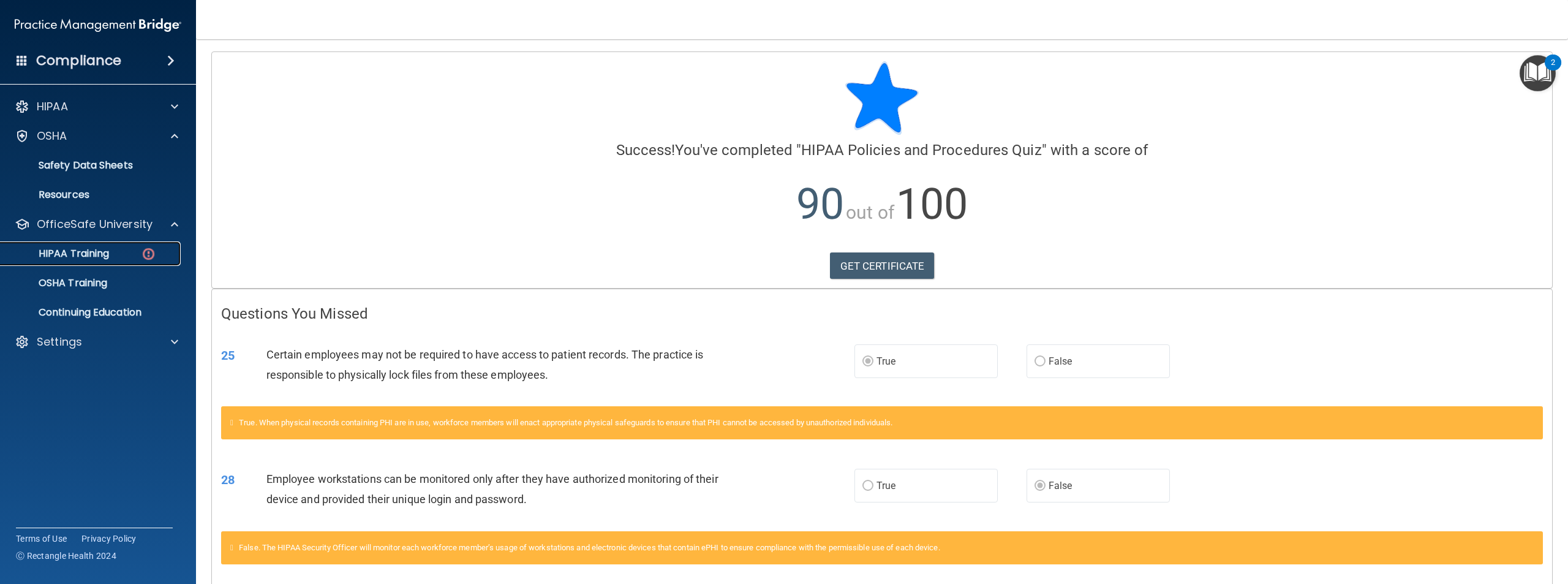 click on "HIPAA Training" at bounding box center [58, 254] 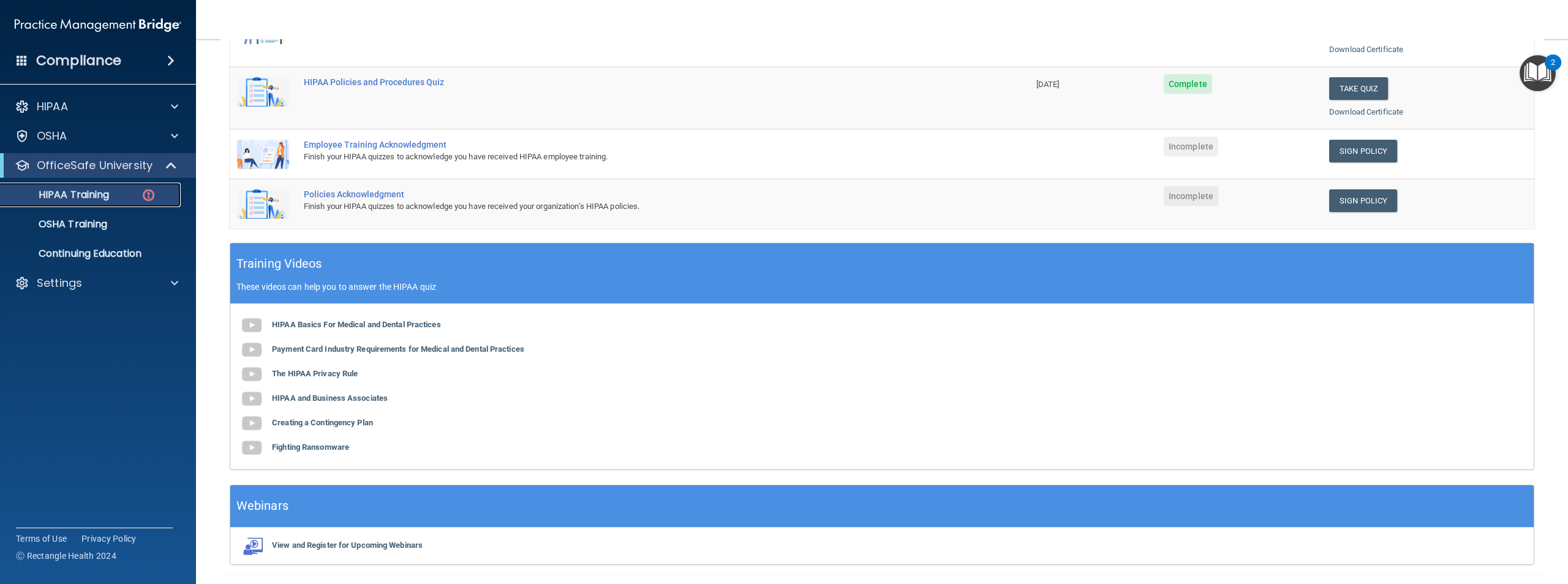 scroll, scrollTop: 252, scrollLeft: 0, axis: vertical 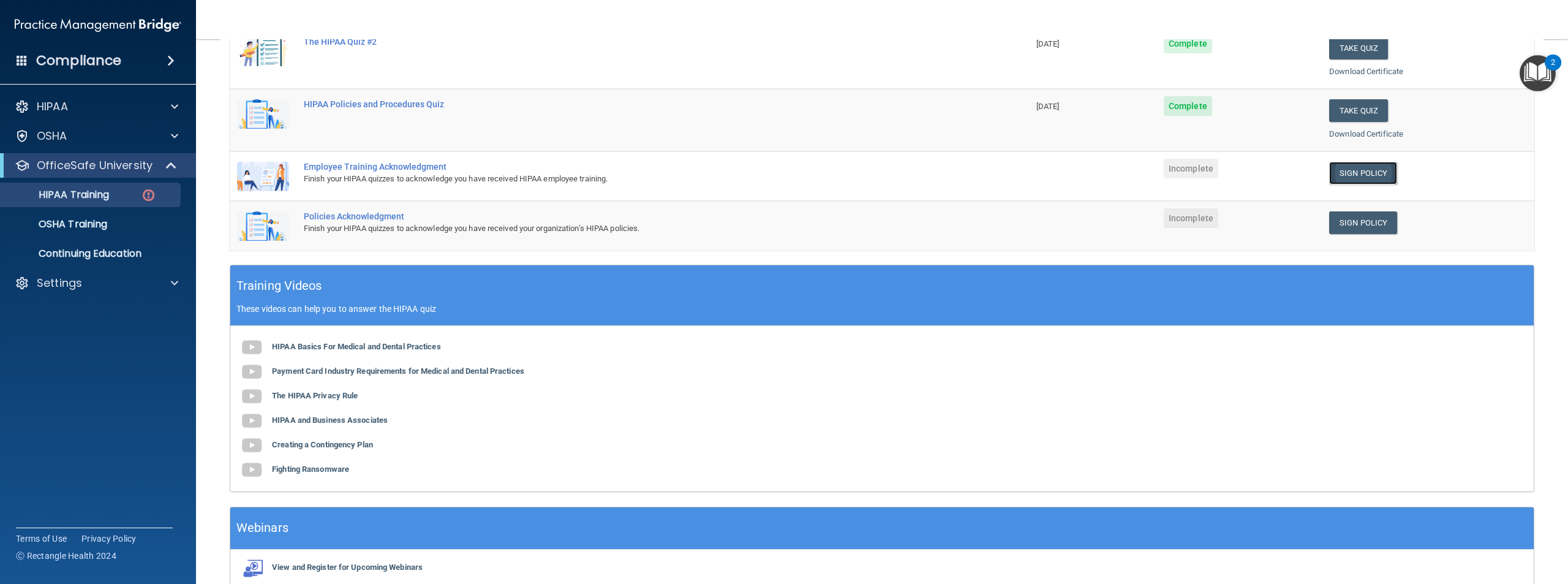 click on "Sign Policy" at bounding box center [1363, 173] 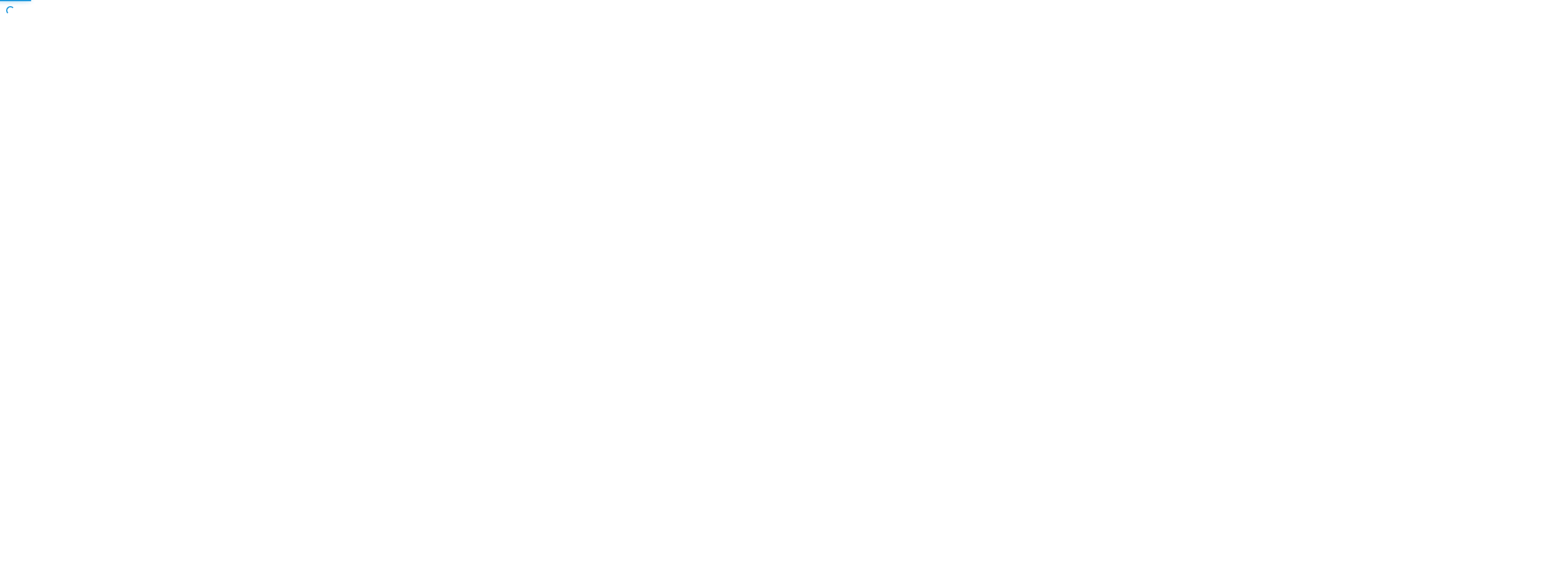 scroll, scrollTop: 0, scrollLeft: 0, axis: both 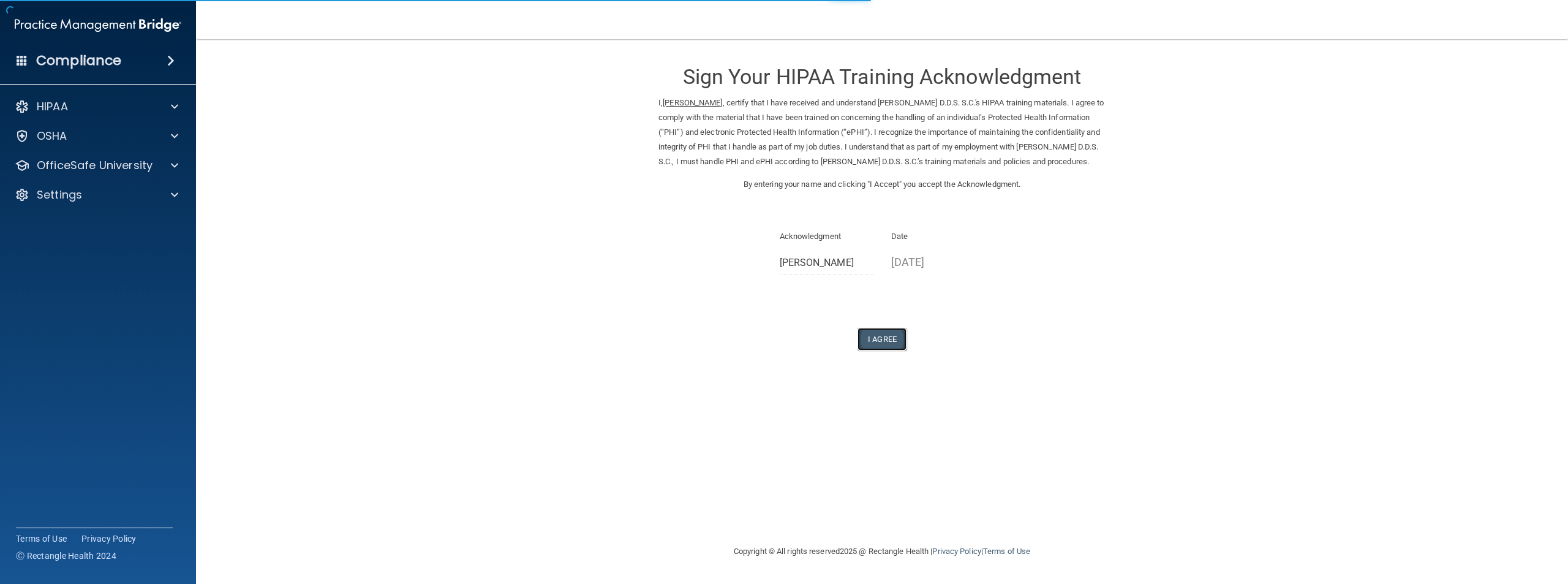 click on "I Agree" at bounding box center [882, 339] 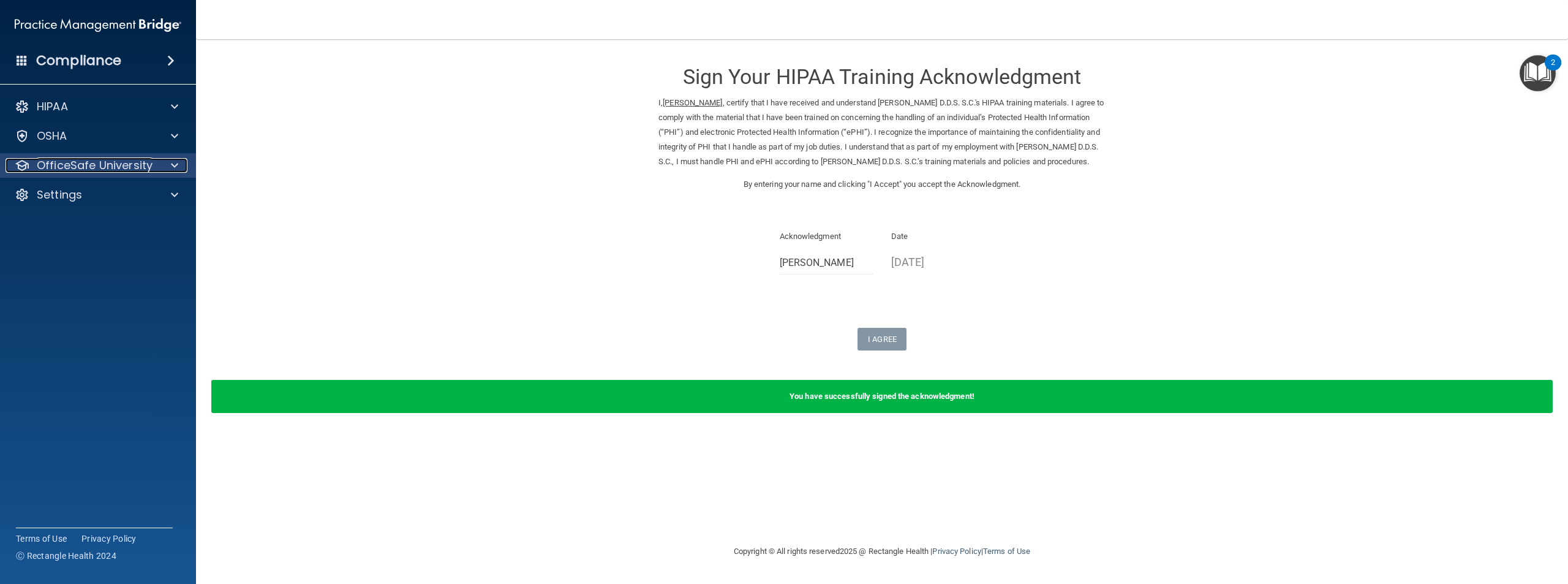 click on "OfficeSafe University" at bounding box center (94, 165) 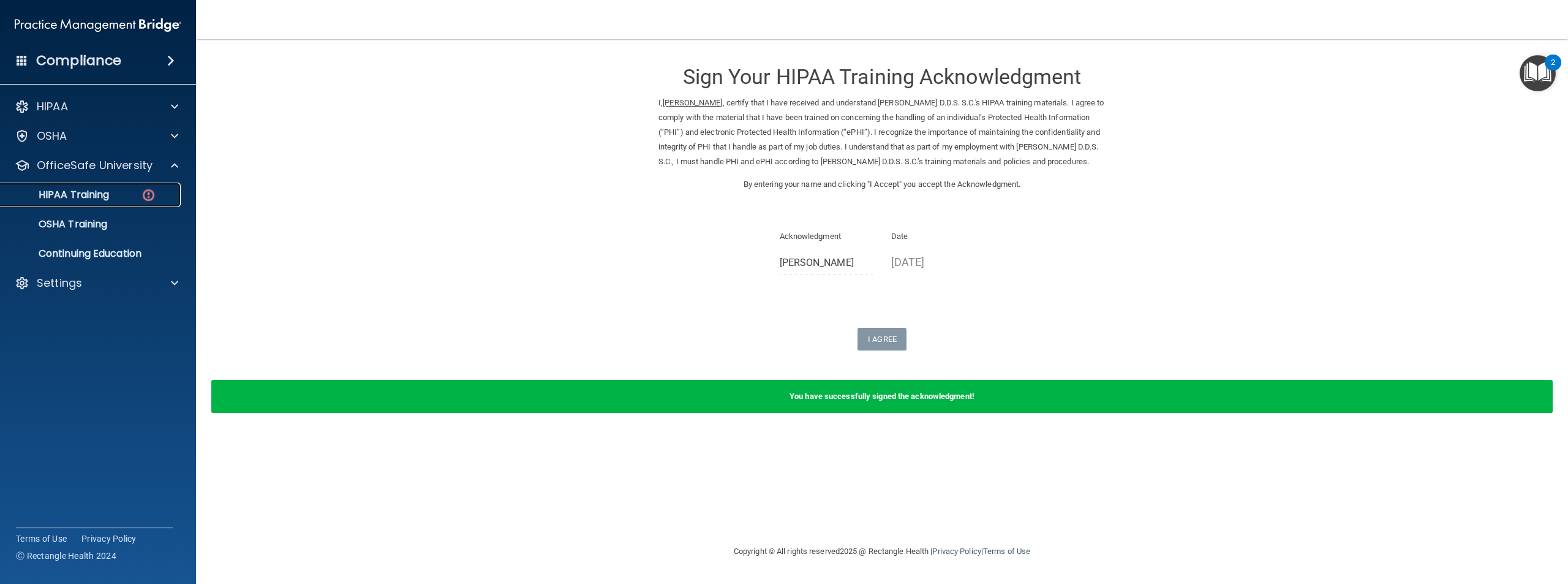click on "HIPAA Training" at bounding box center (84, 195) 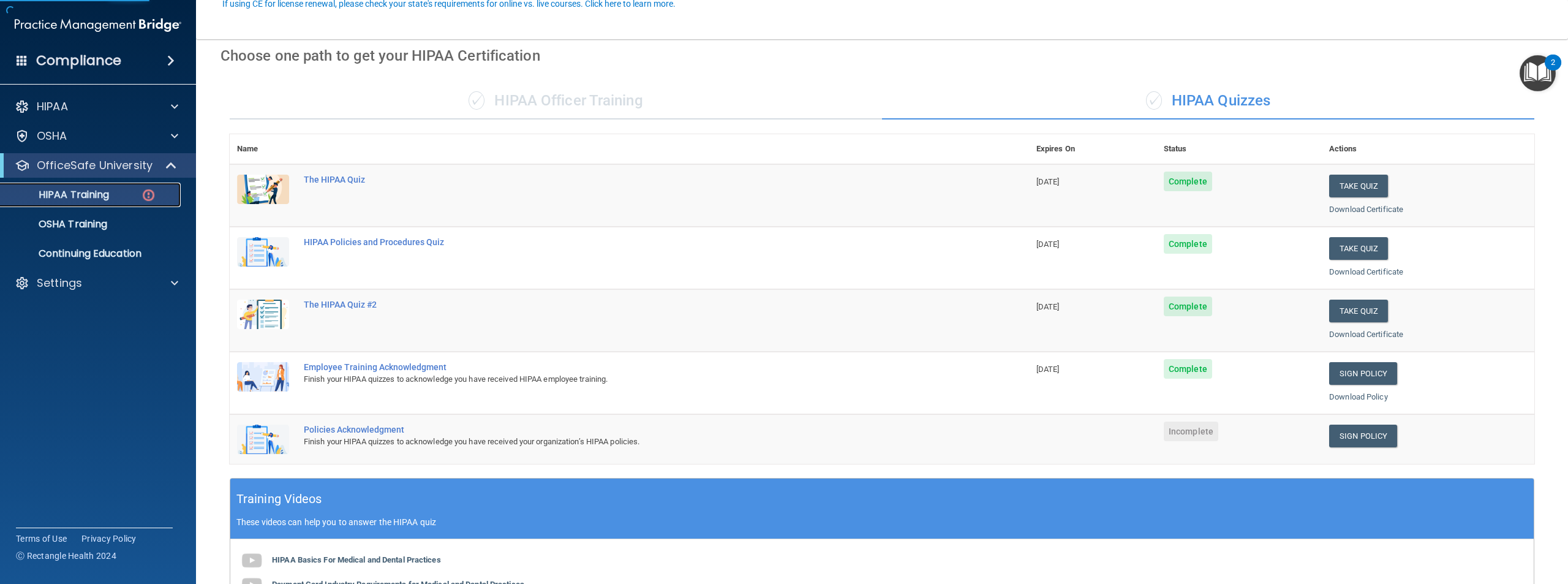 scroll, scrollTop: 123, scrollLeft: 0, axis: vertical 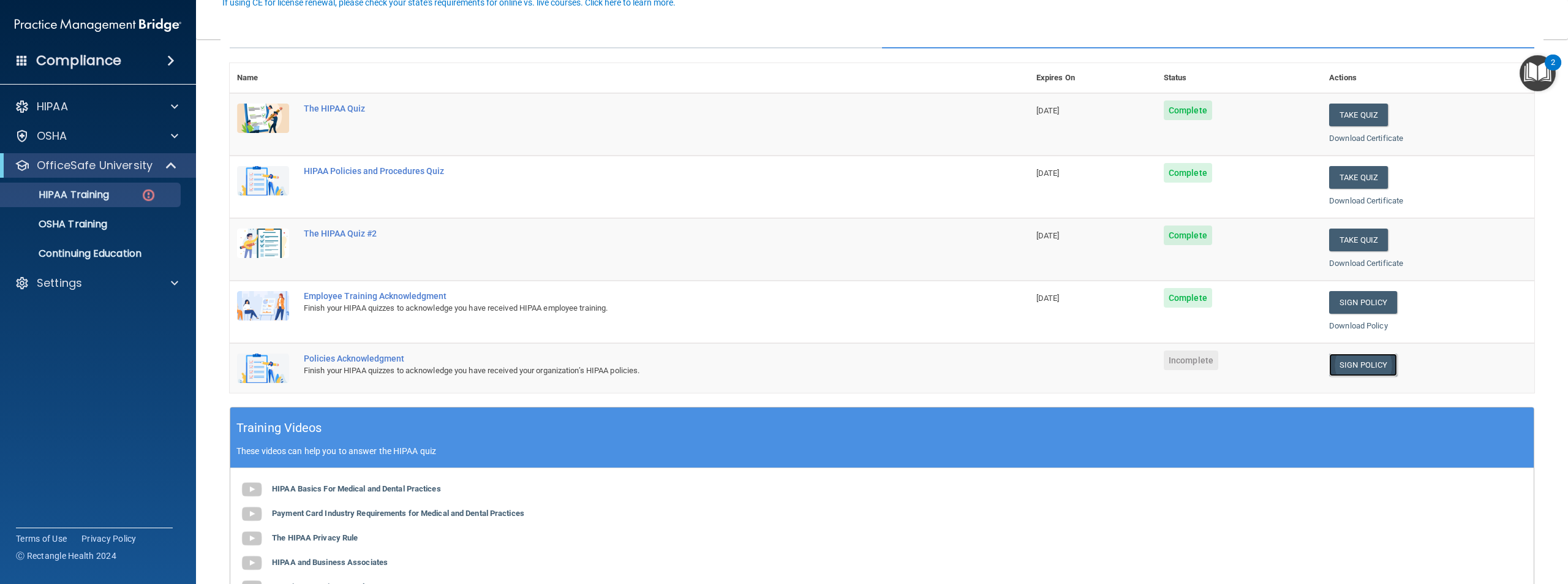 click on "Sign Policy" at bounding box center [1363, 365] 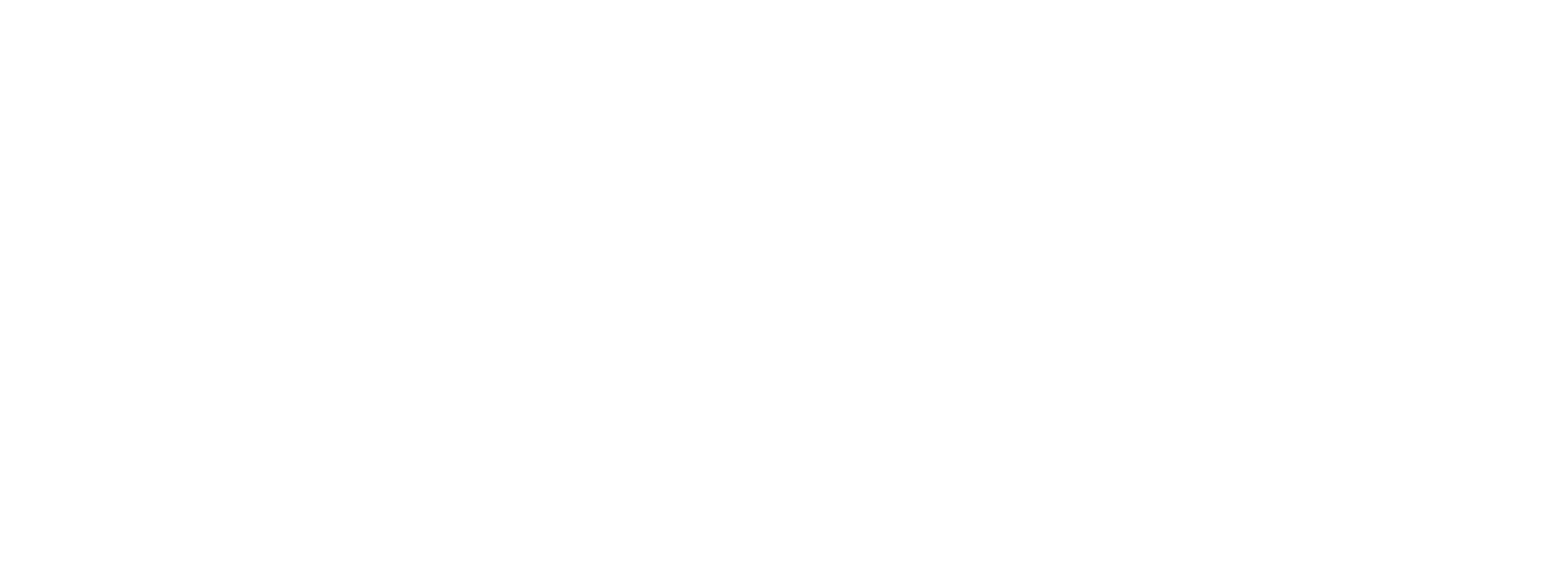 scroll, scrollTop: 0, scrollLeft: 0, axis: both 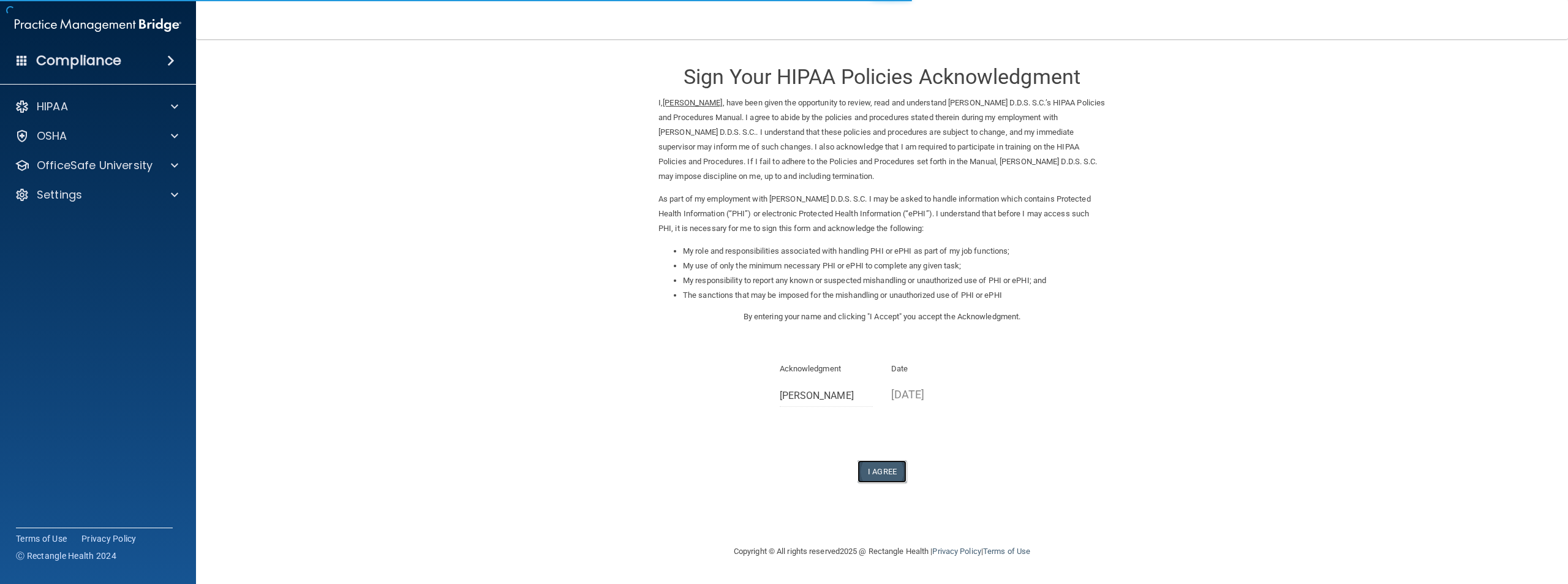 click on "I Agree" at bounding box center [882, 471] 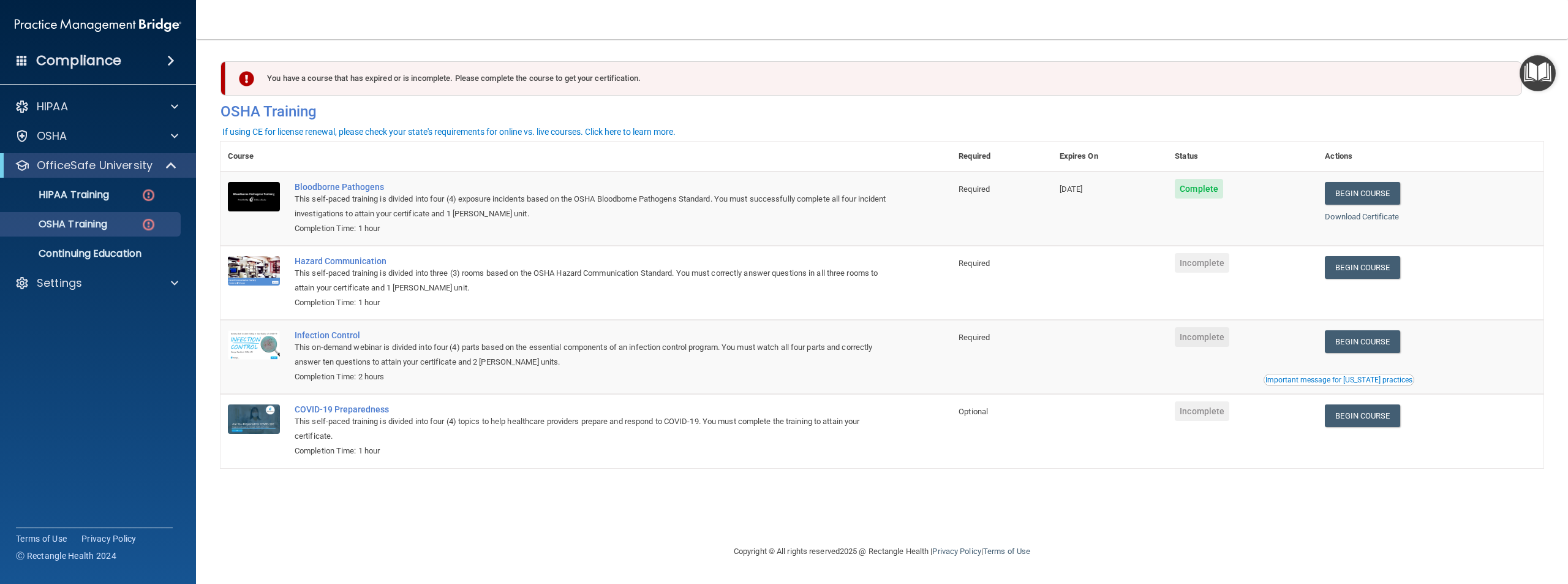 scroll, scrollTop: 0, scrollLeft: 0, axis: both 